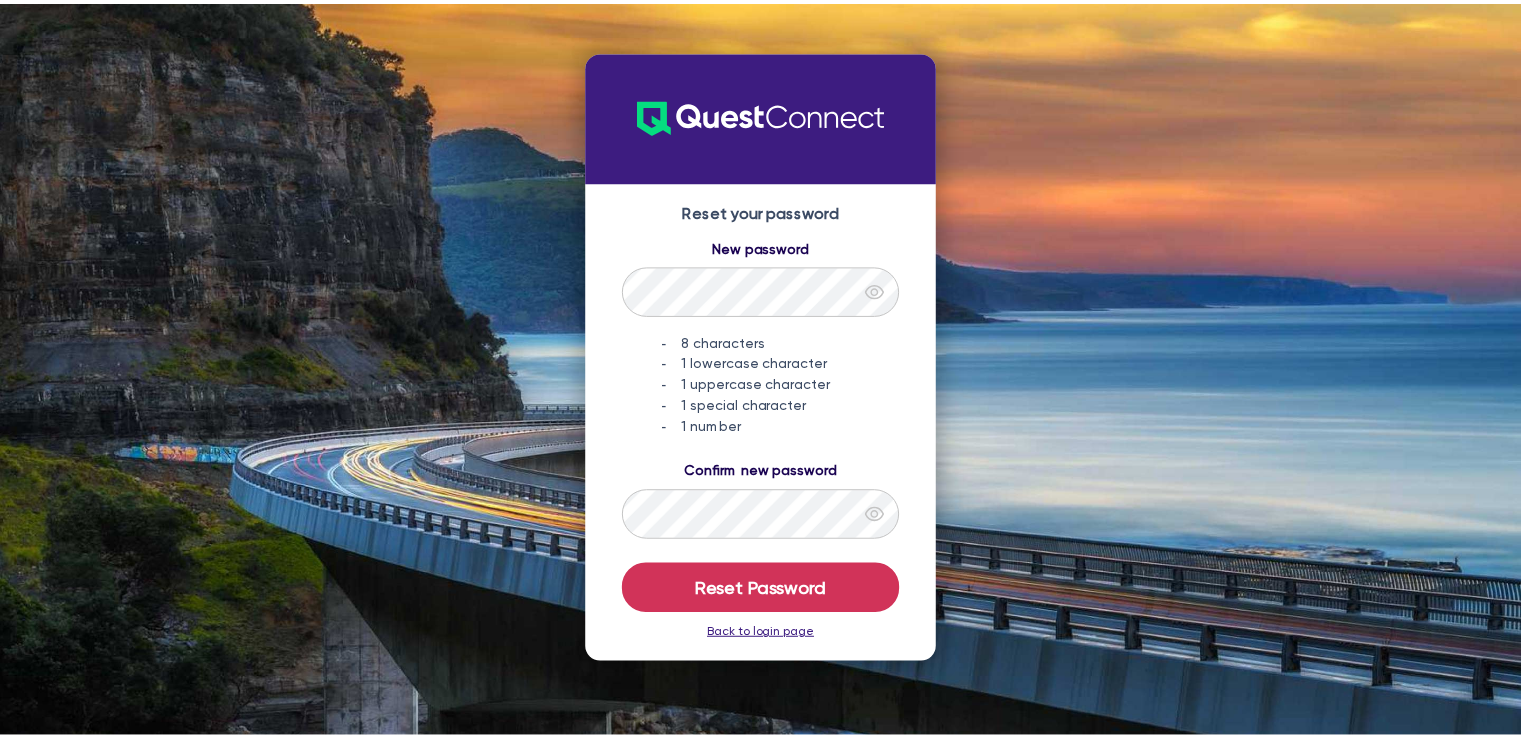 scroll, scrollTop: 0, scrollLeft: 0, axis: both 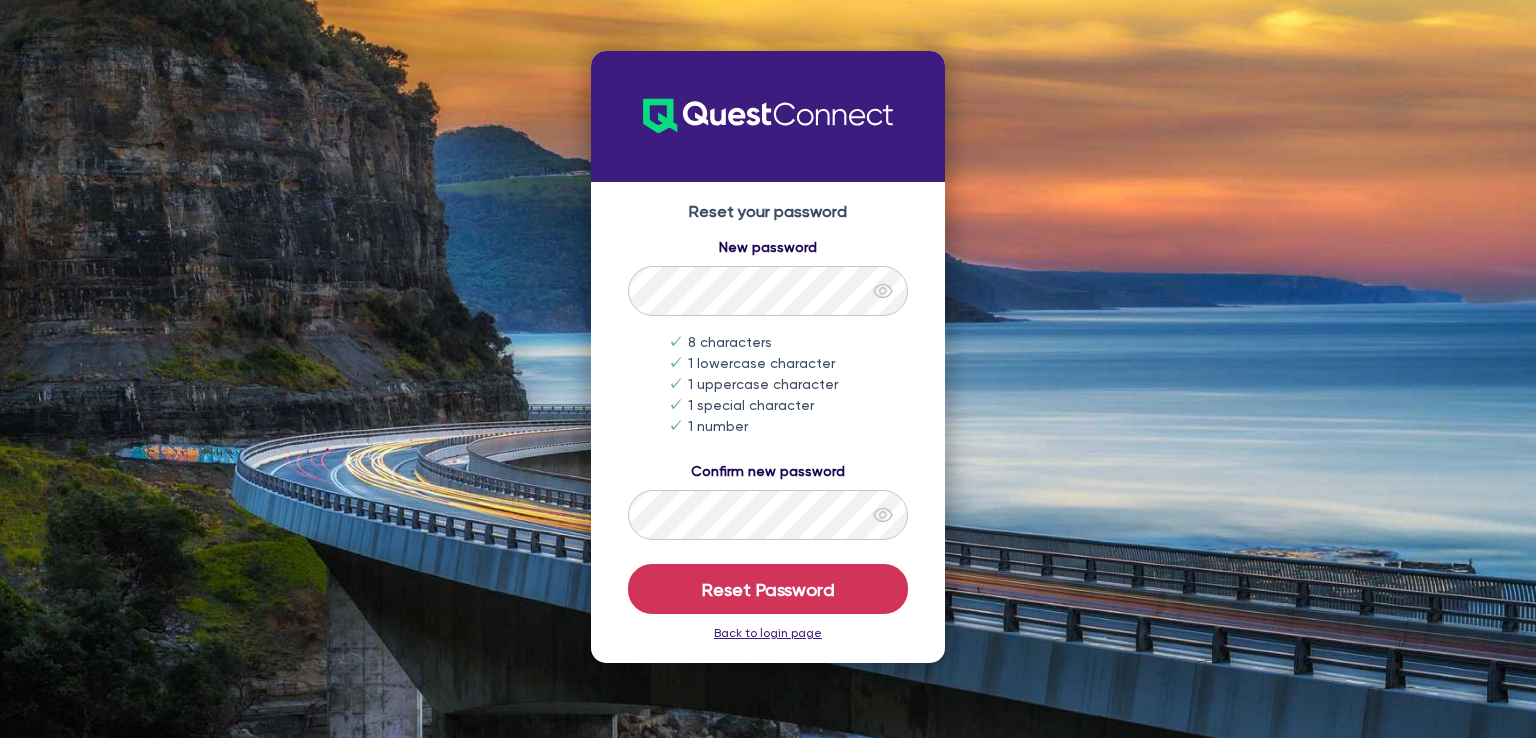 click 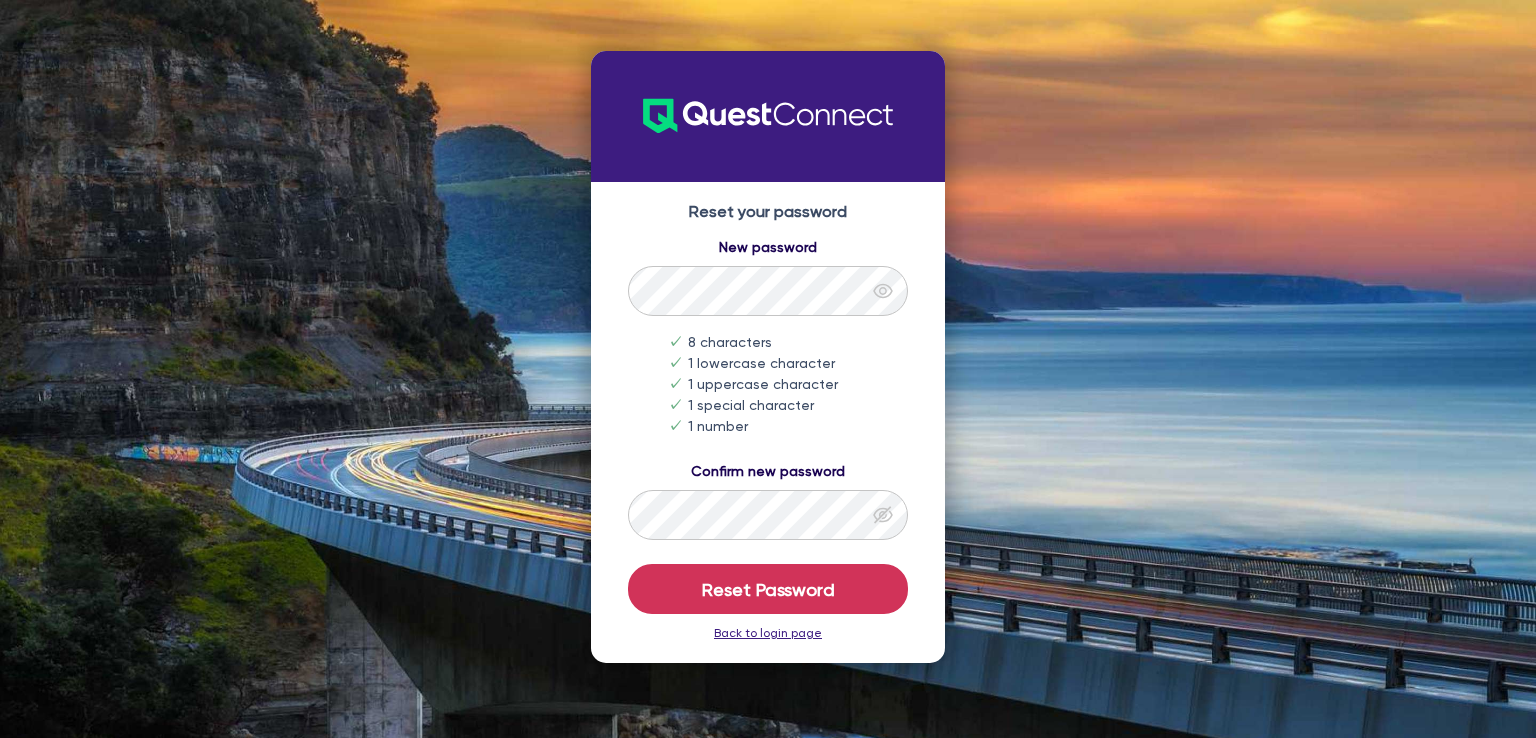 click 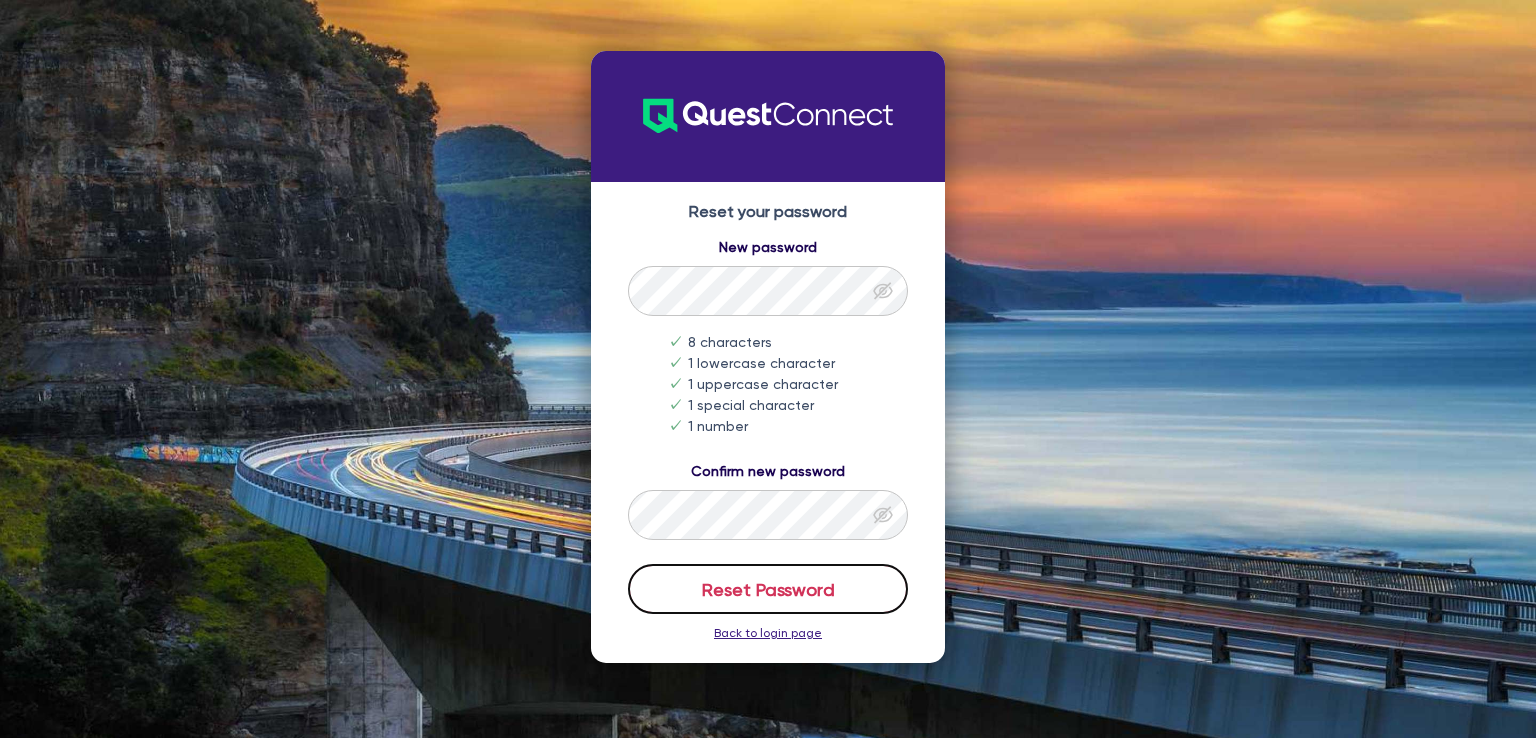 click on "Reset Password" at bounding box center (768, 589) 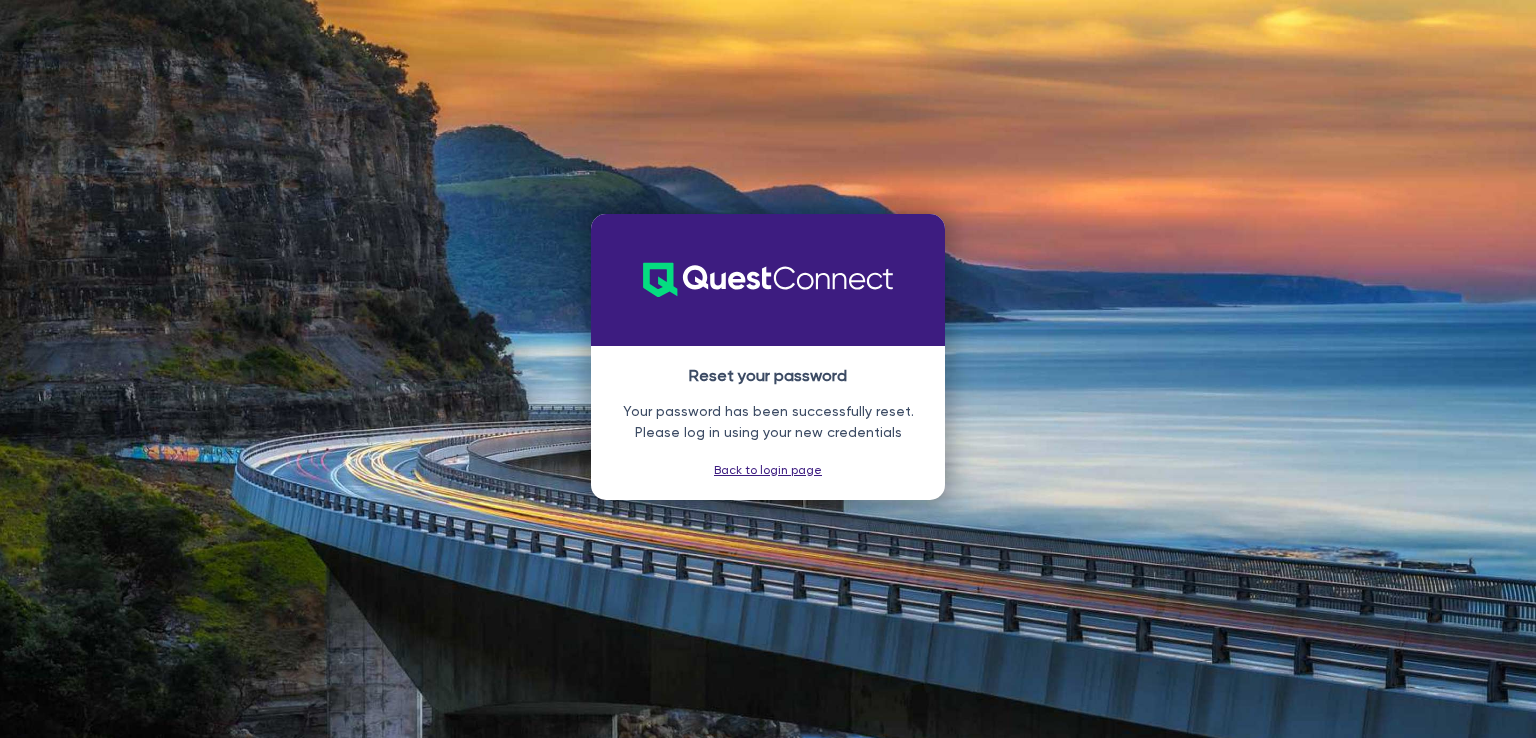 click on "Back to login page" at bounding box center (768, 470) 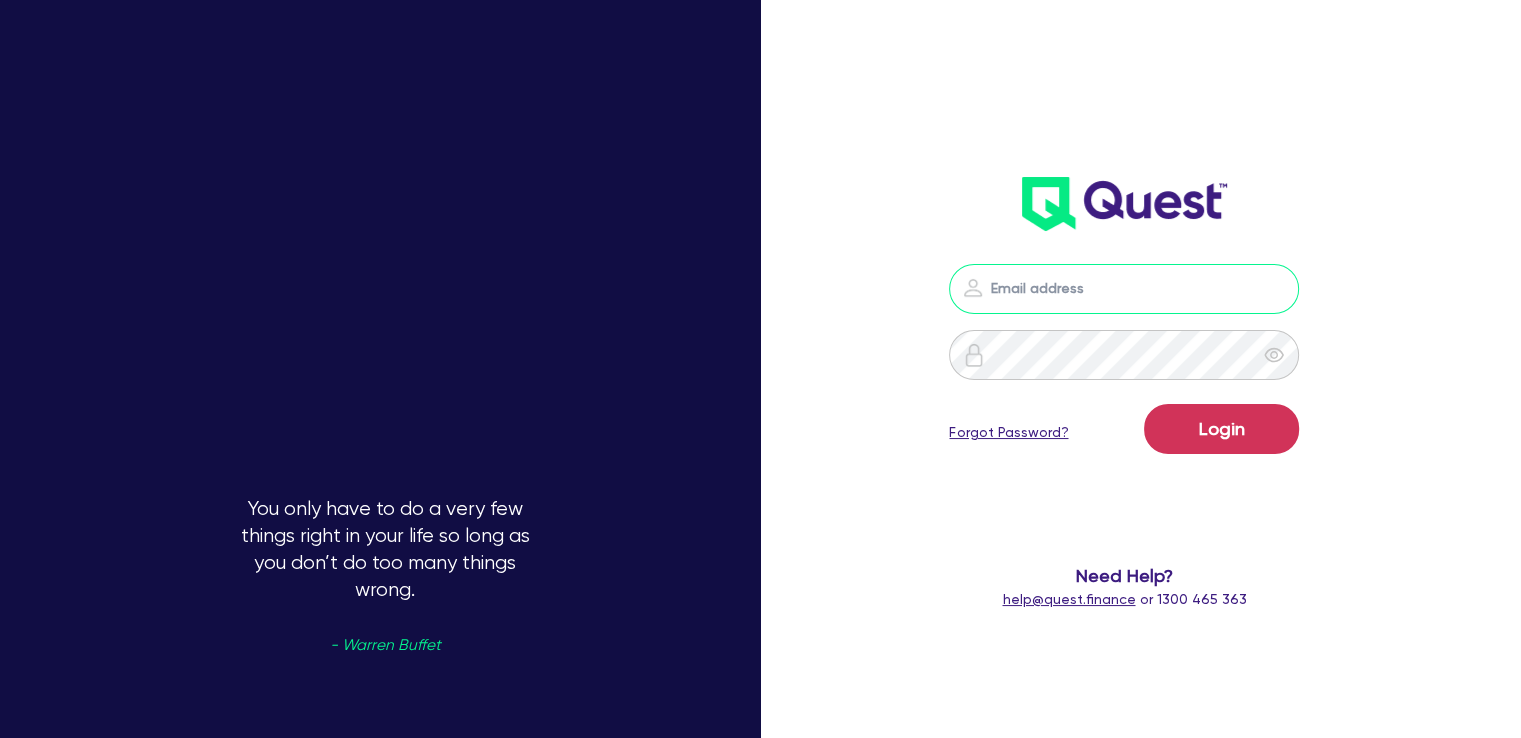 type on "[EMAIL]" 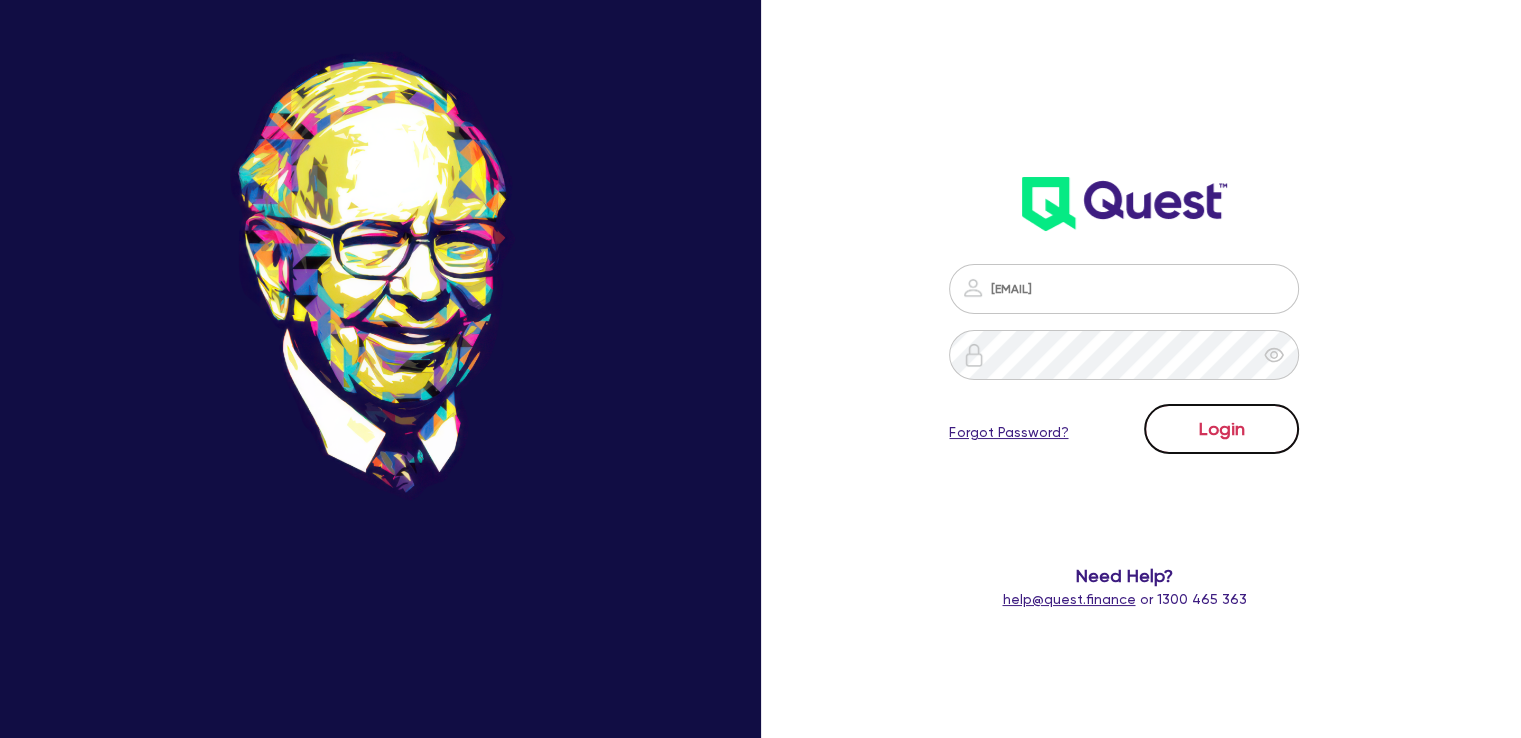 click on "Login" at bounding box center [1221, 429] 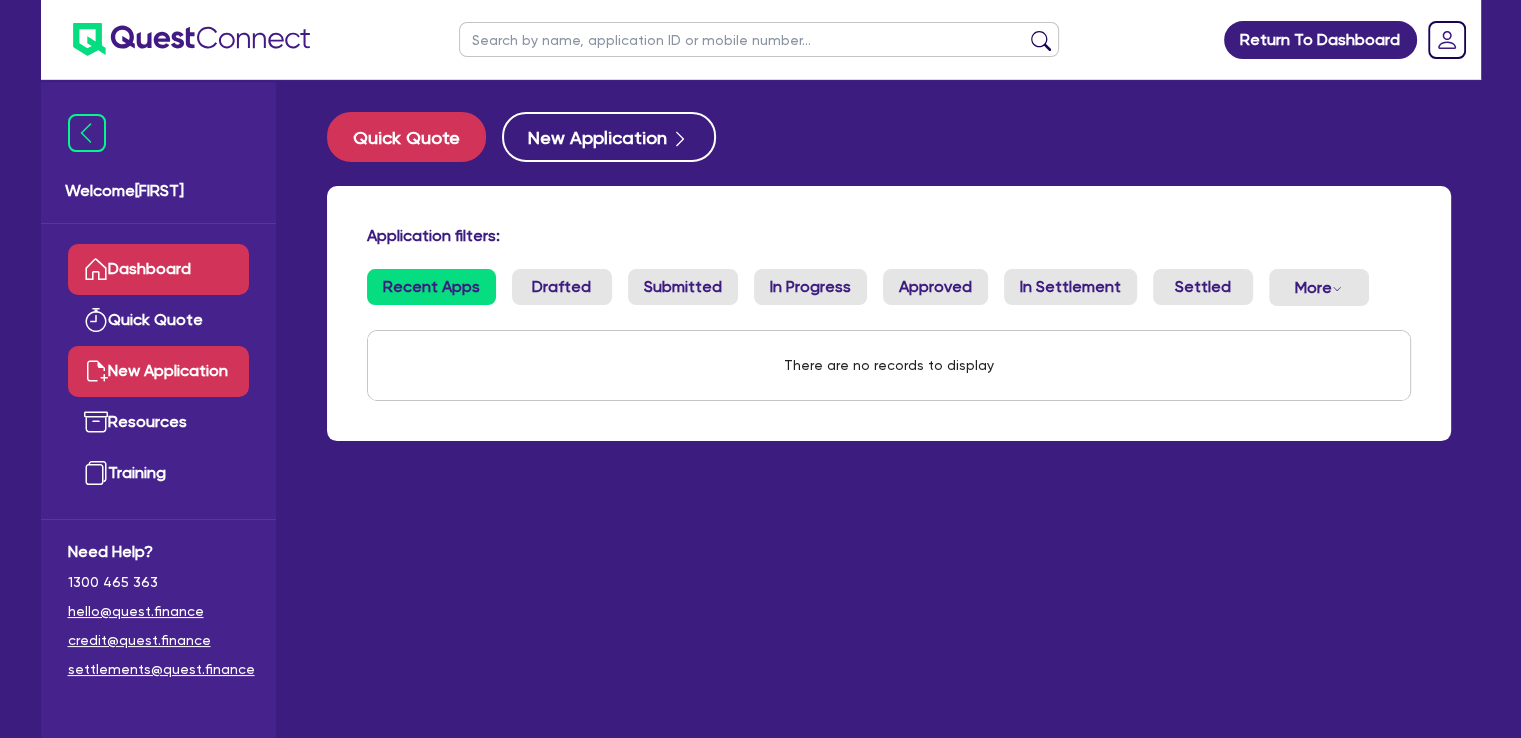click on "New Application" at bounding box center (158, 371) 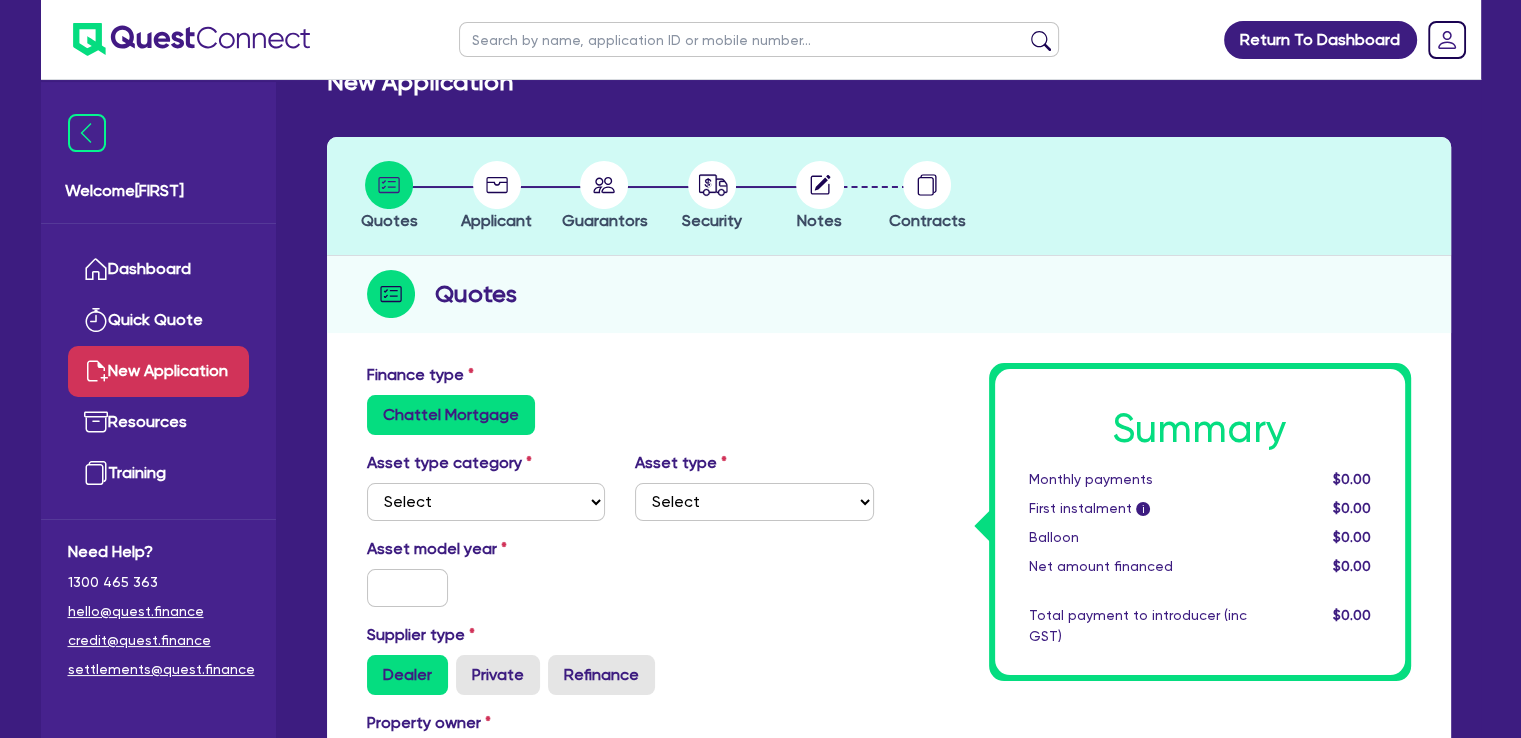 scroll, scrollTop: 0, scrollLeft: 0, axis: both 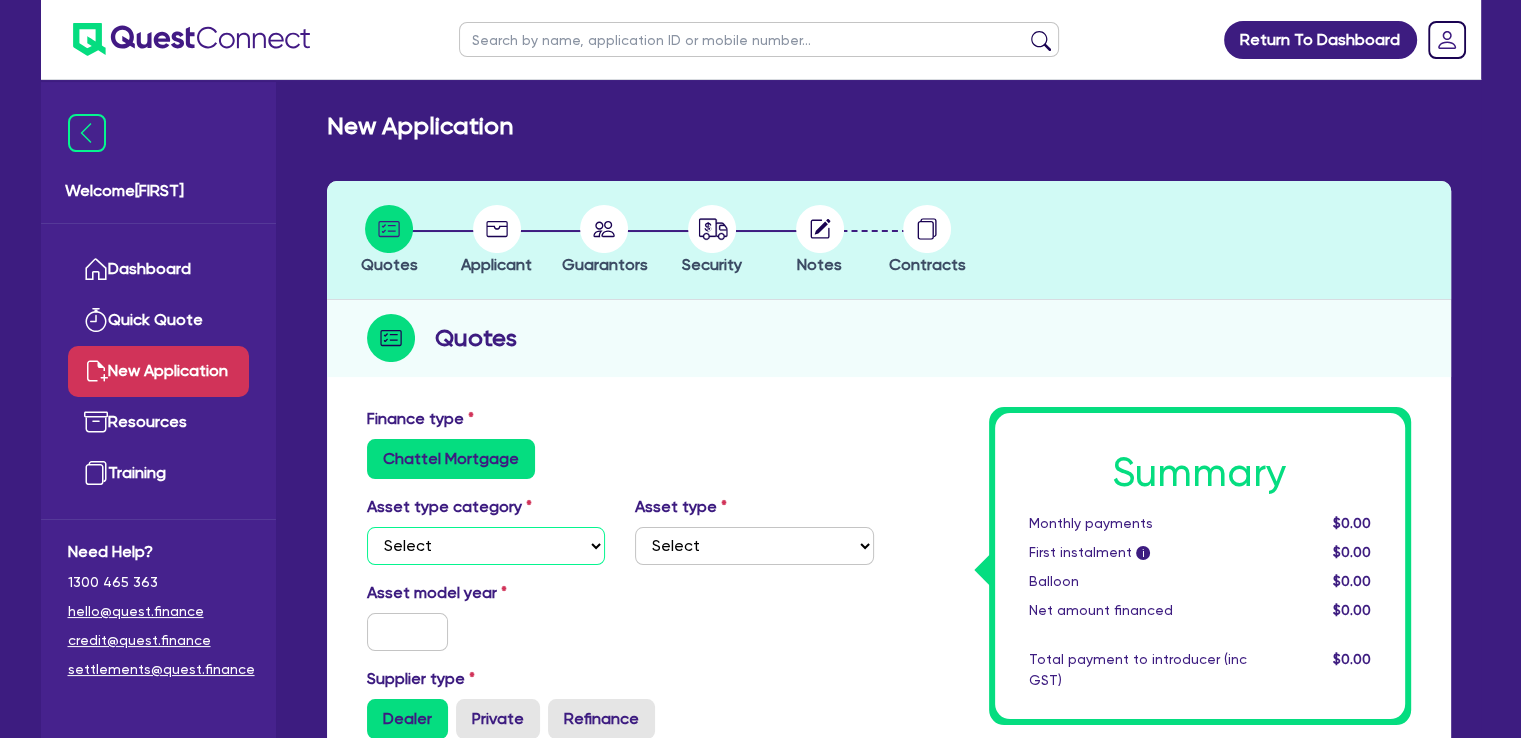 click on "Select Cars and light trucks Primary assets Secondary assets Tertiary assets" at bounding box center (486, 546) 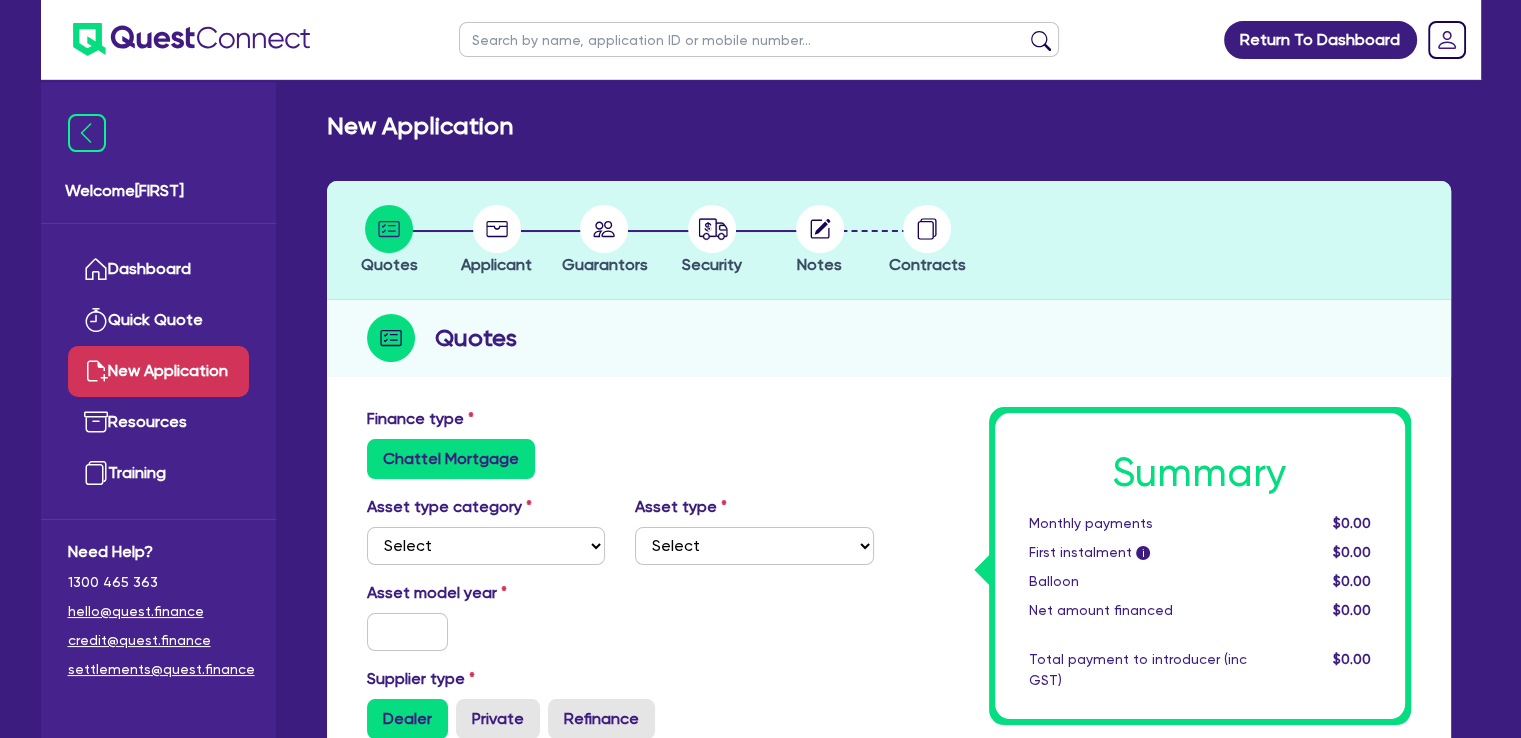 click on "Finance type Chattel Mortgage" at bounding box center (620, 443) 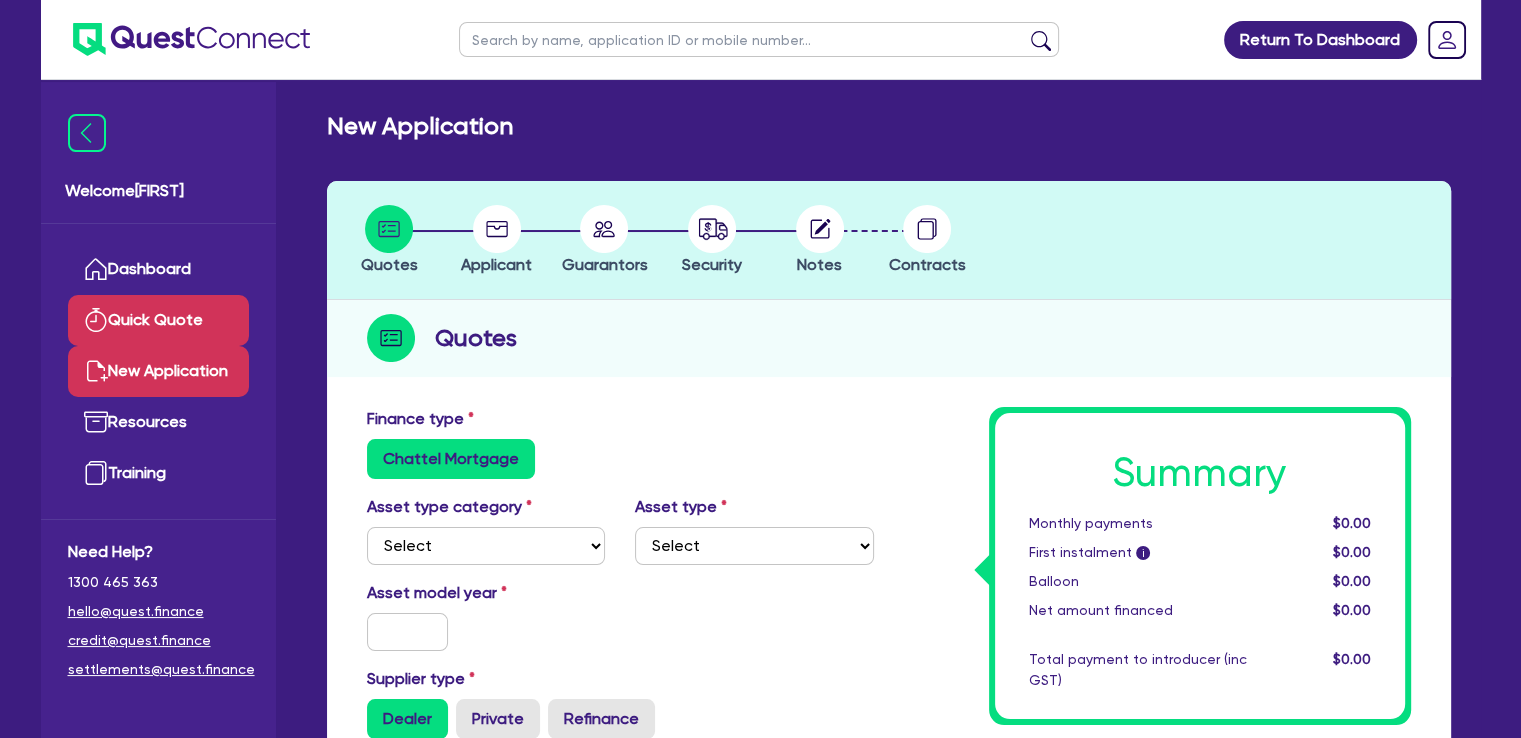 click on "Quick Quote" at bounding box center [158, 320] 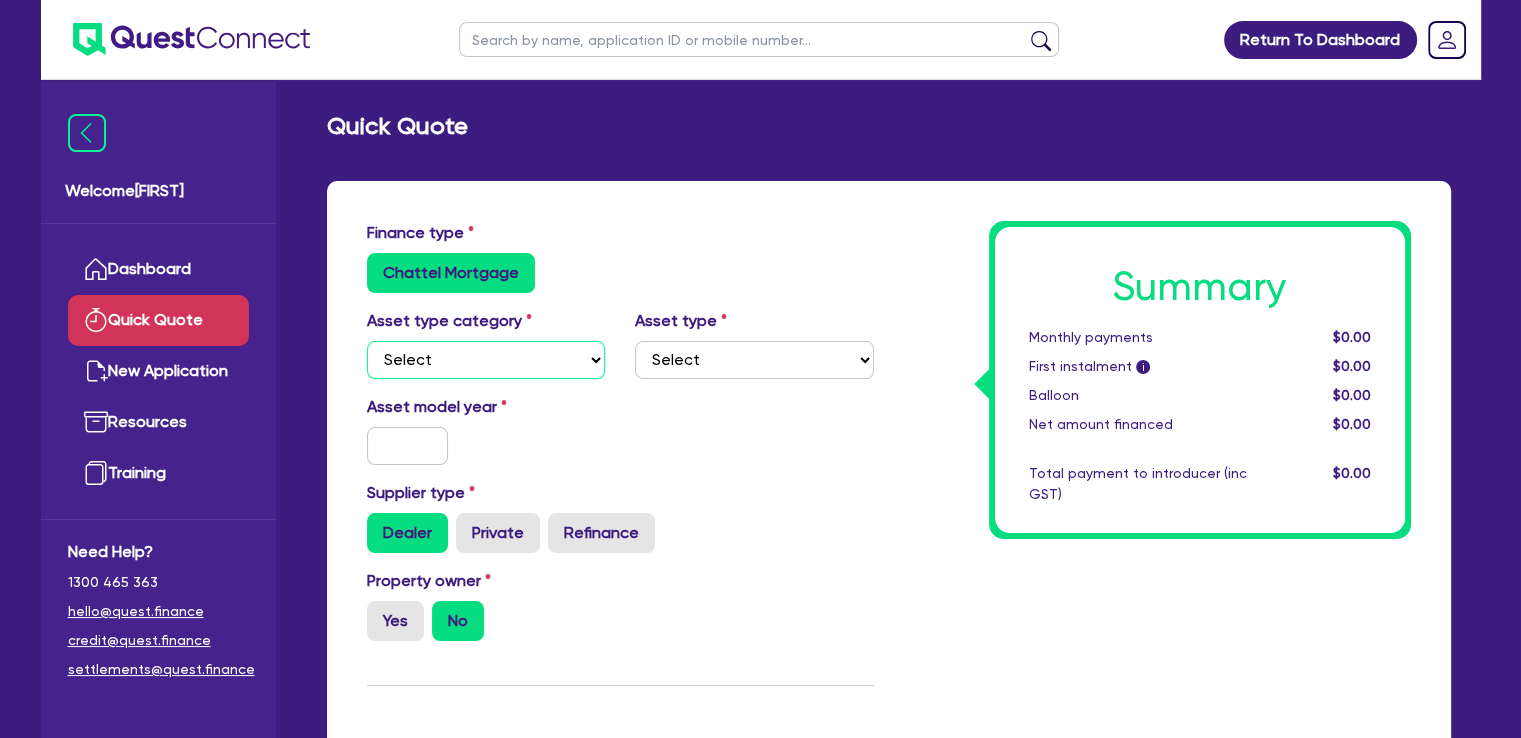 click on "Select Cars and light trucks Primary assets Secondary assets Tertiary assets" at bounding box center [486, 360] 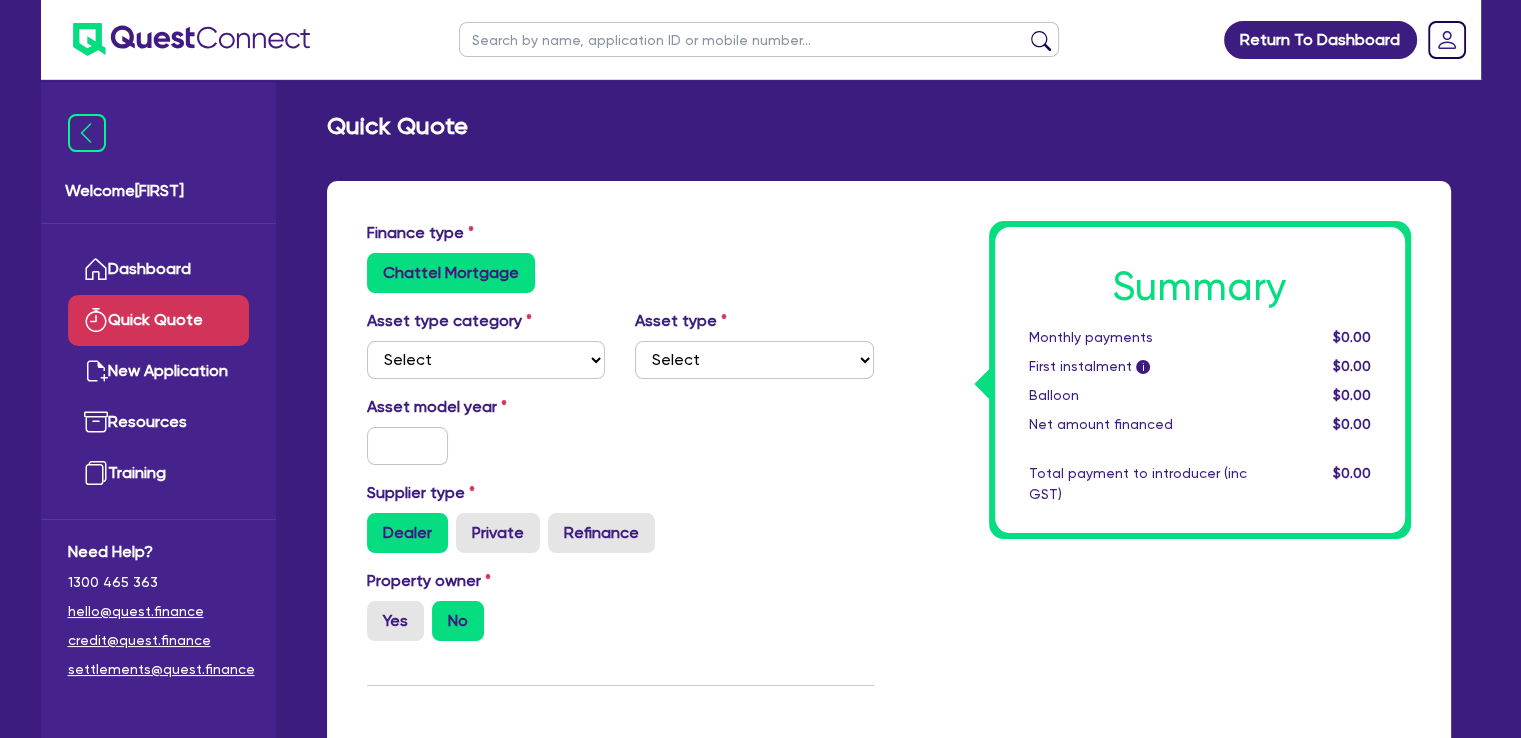 click on "Asset model year" at bounding box center (620, 438) 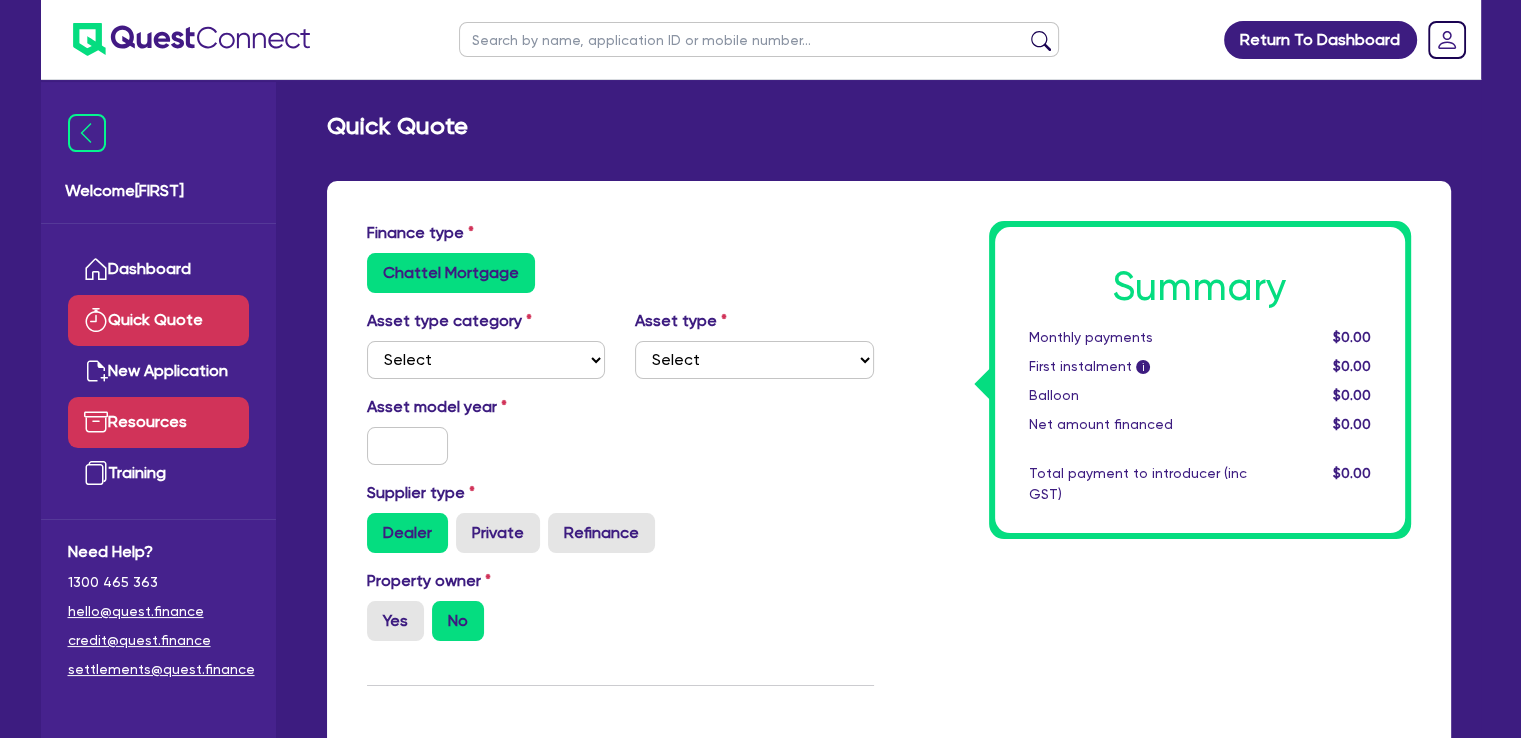 click on "Resources" at bounding box center [158, 422] 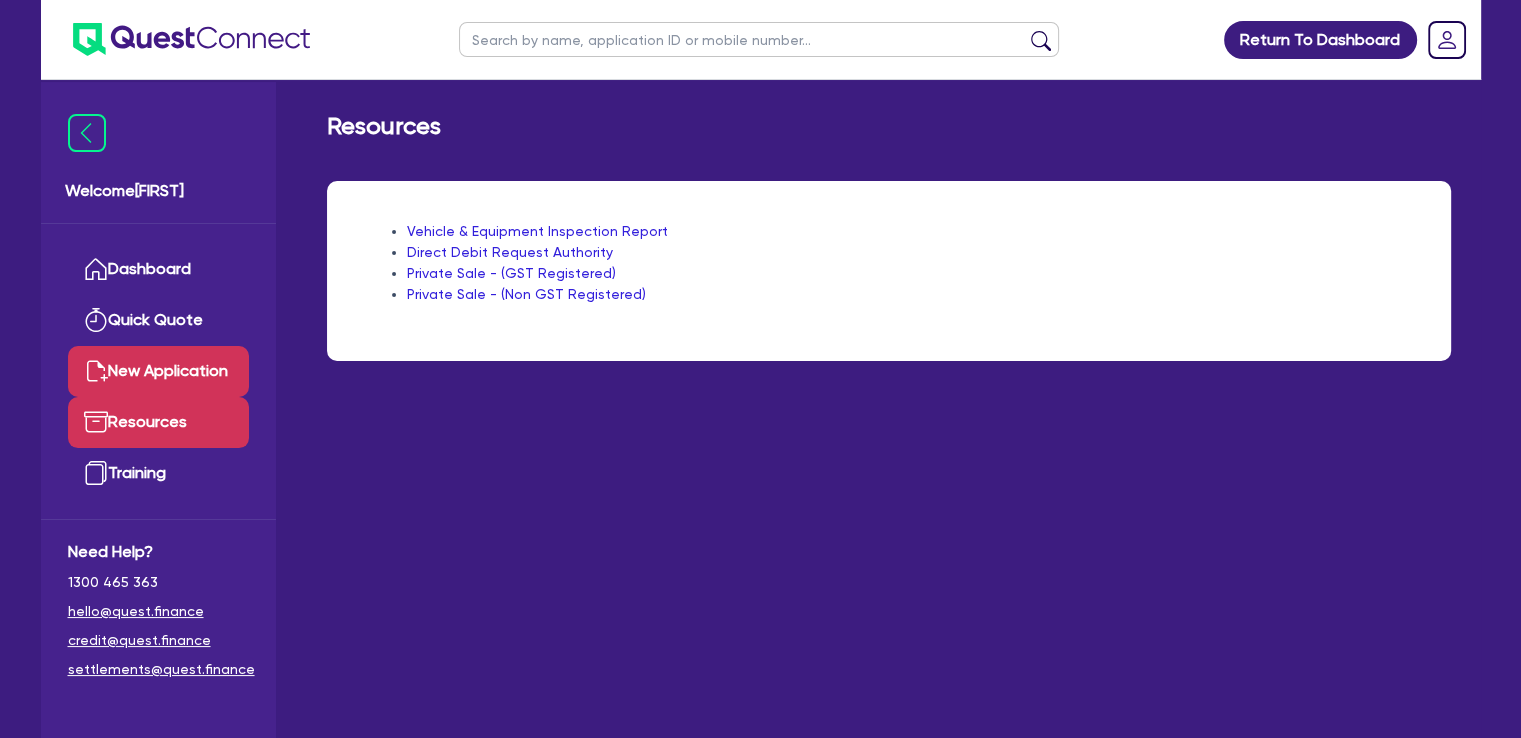 click on "New Application" at bounding box center [158, 371] 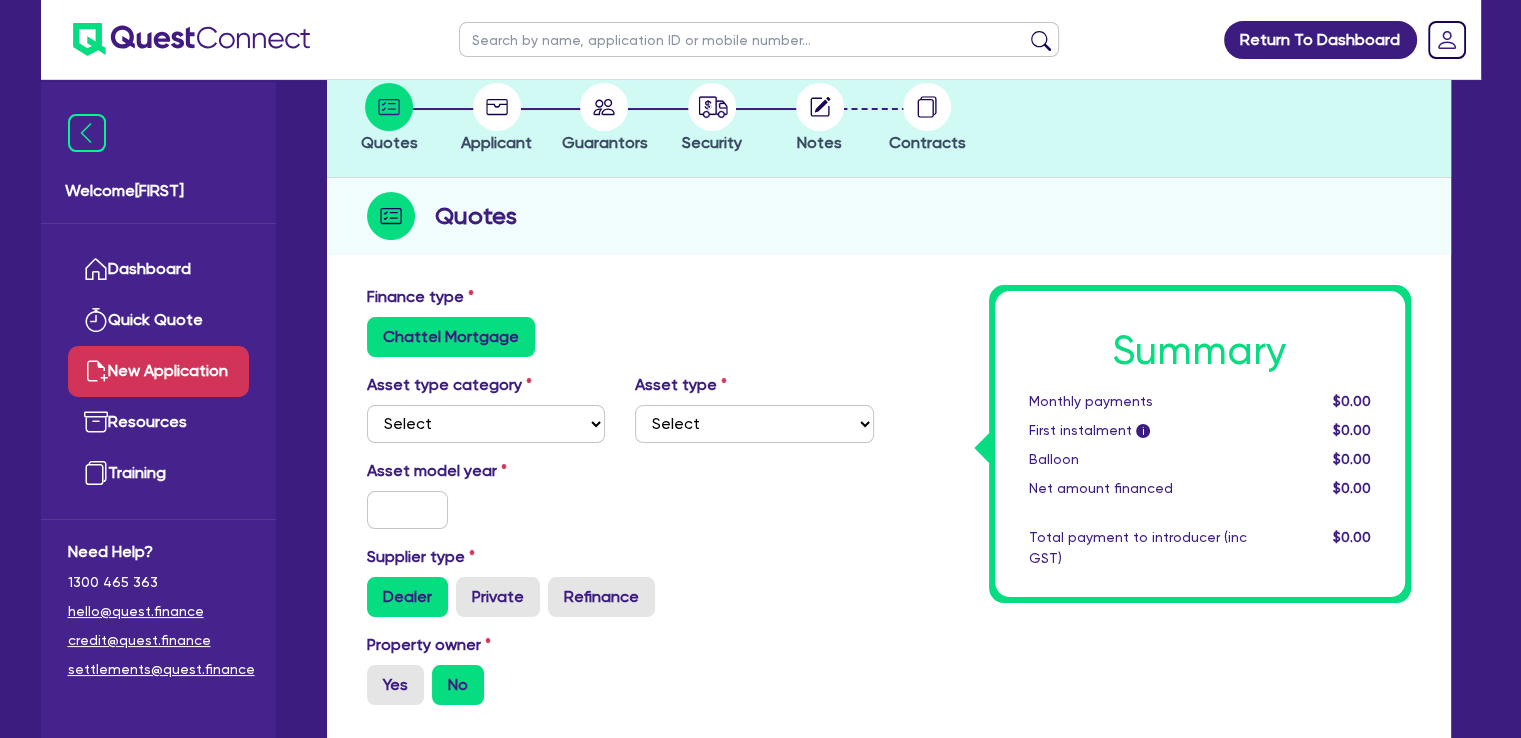scroll, scrollTop: 133, scrollLeft: 0, axis: vertical 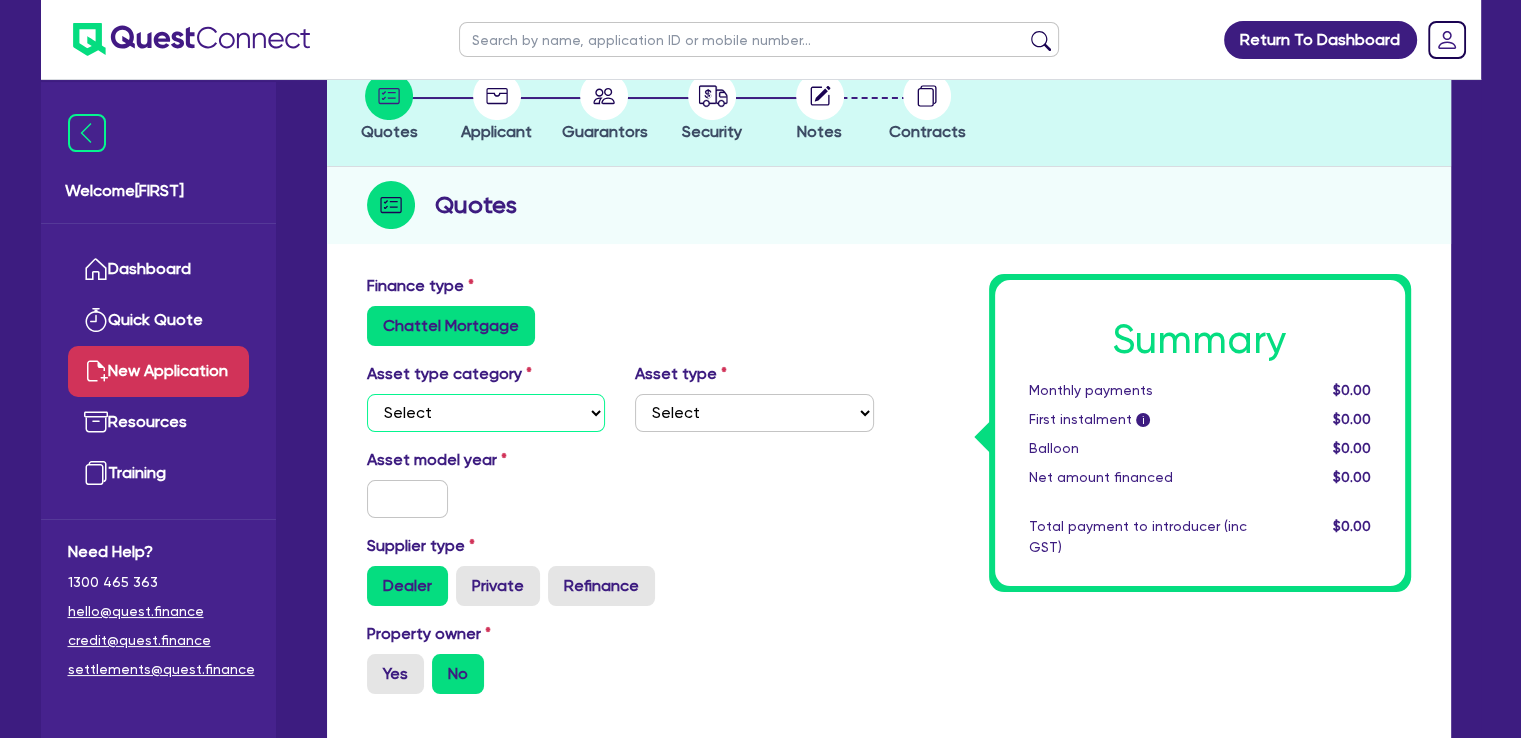 click on "Select Cars and light trucks Primary assets Secondary assets Tertiary assets" at bounding box center [486, 413] 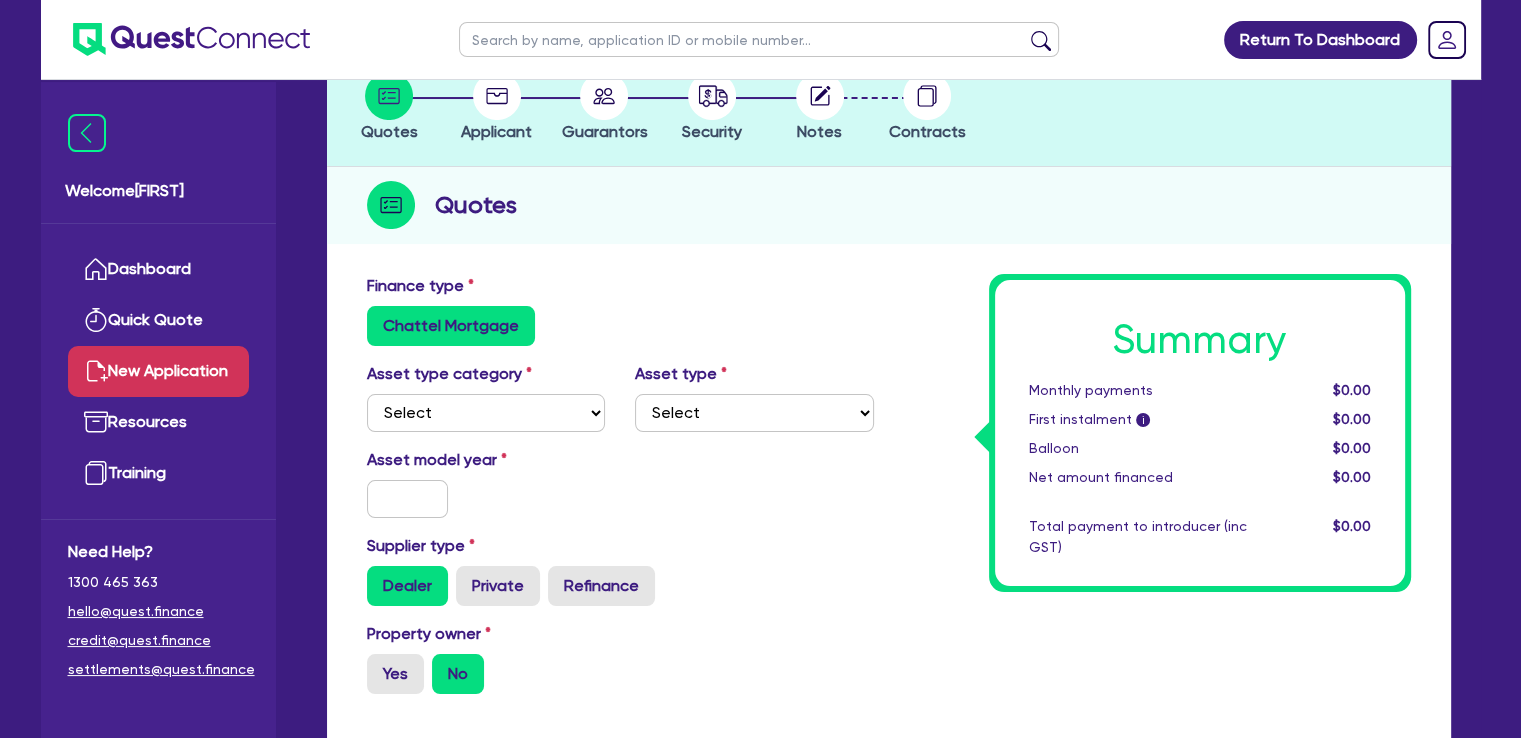 drag, startPoint x: 734, startPoint y: 485, endPoint x: 769, endPoint y: 566, distance: 88.23831 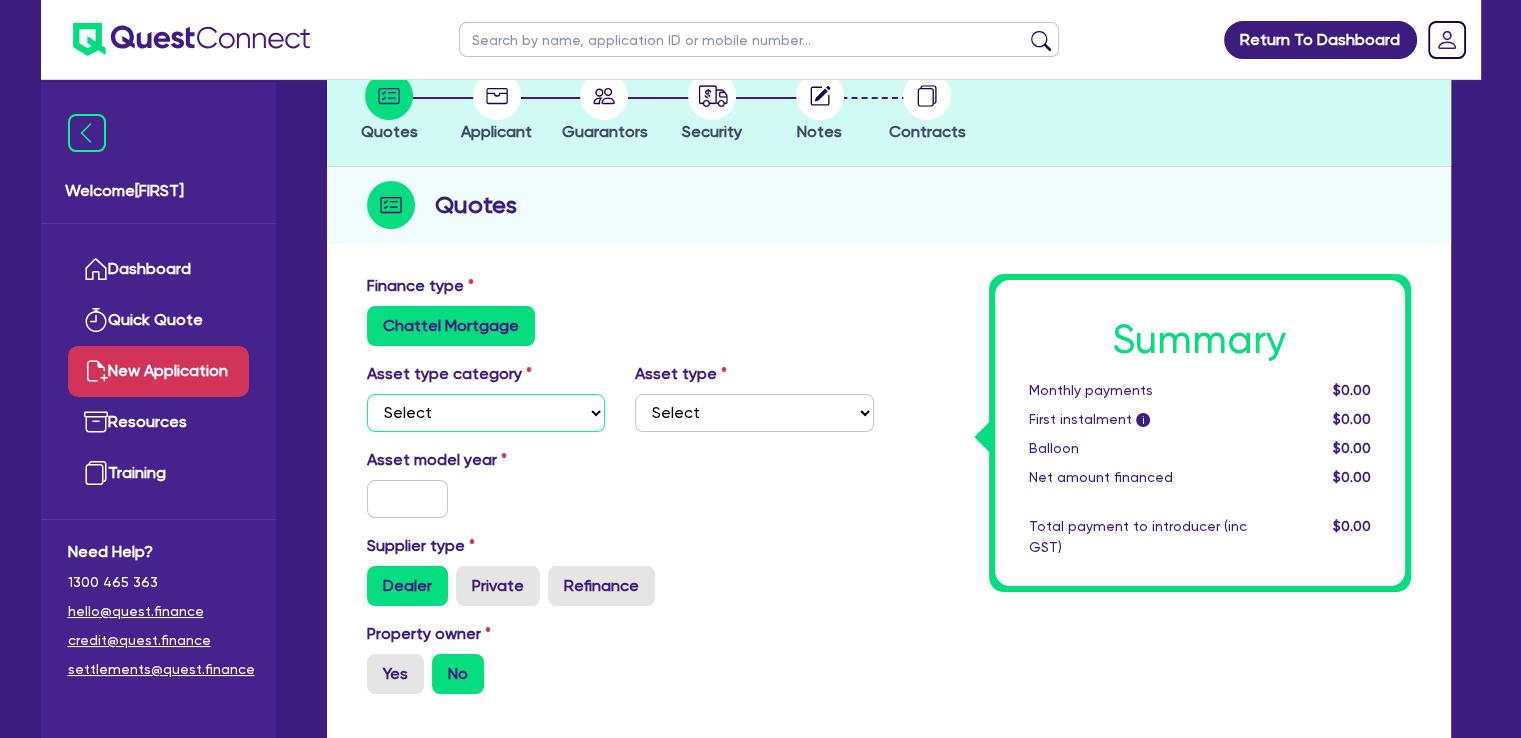 click on "Select Cars and light trucks Primary assets Secondary assets Tertiary assets" at bounding box center [486, 413] 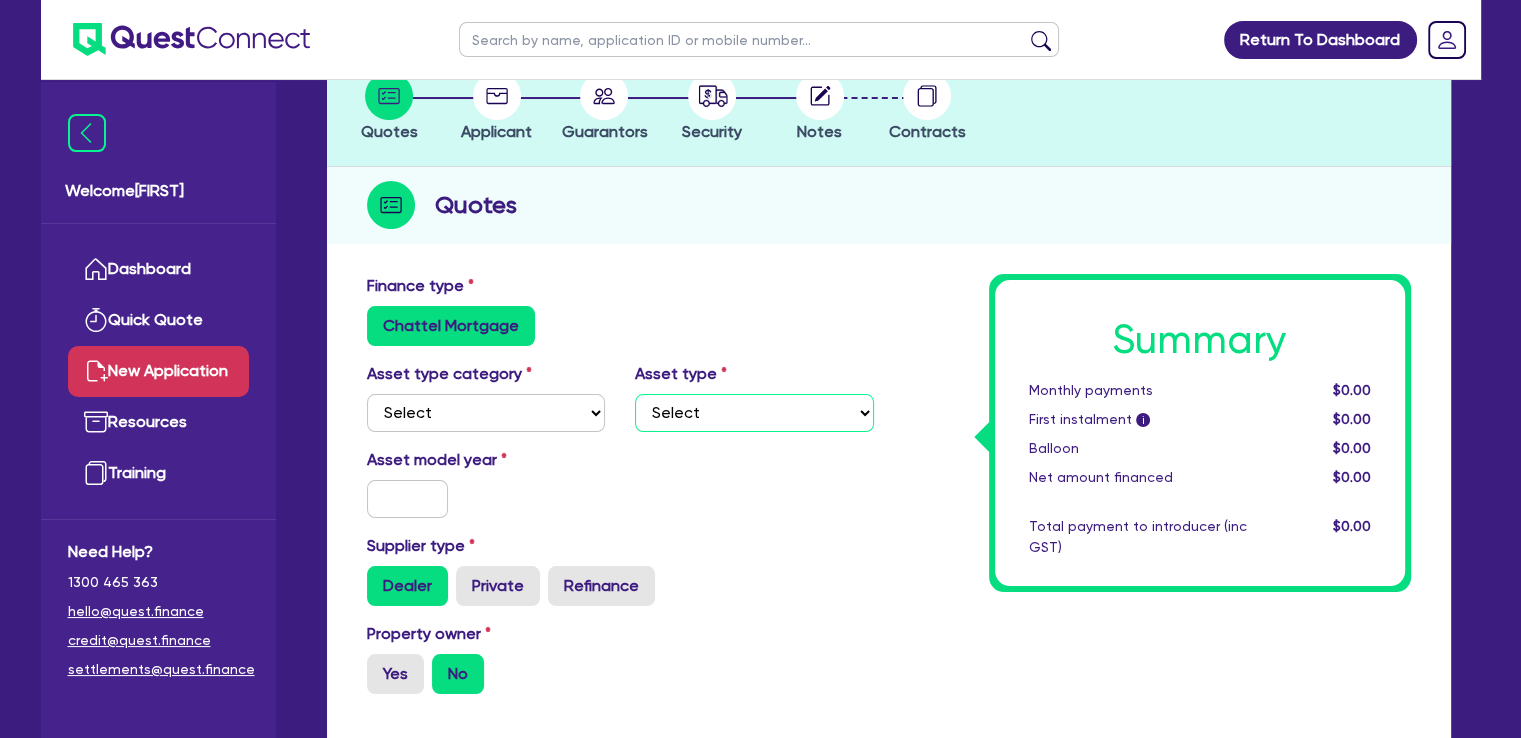 click on "Select" at bounding box center (754, 413) 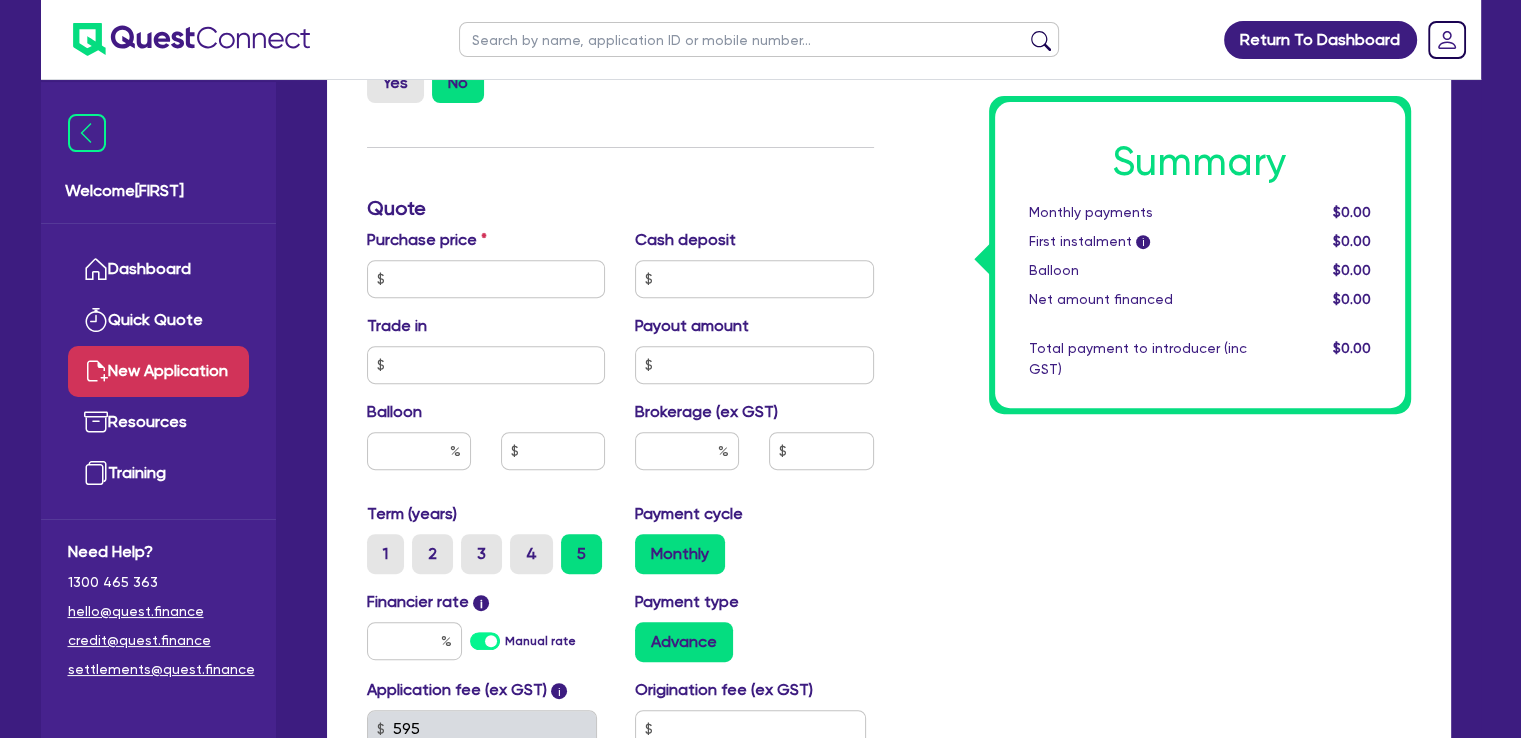 scroll, scrollTop: 800, scrollLeft: 0, axis: vertical 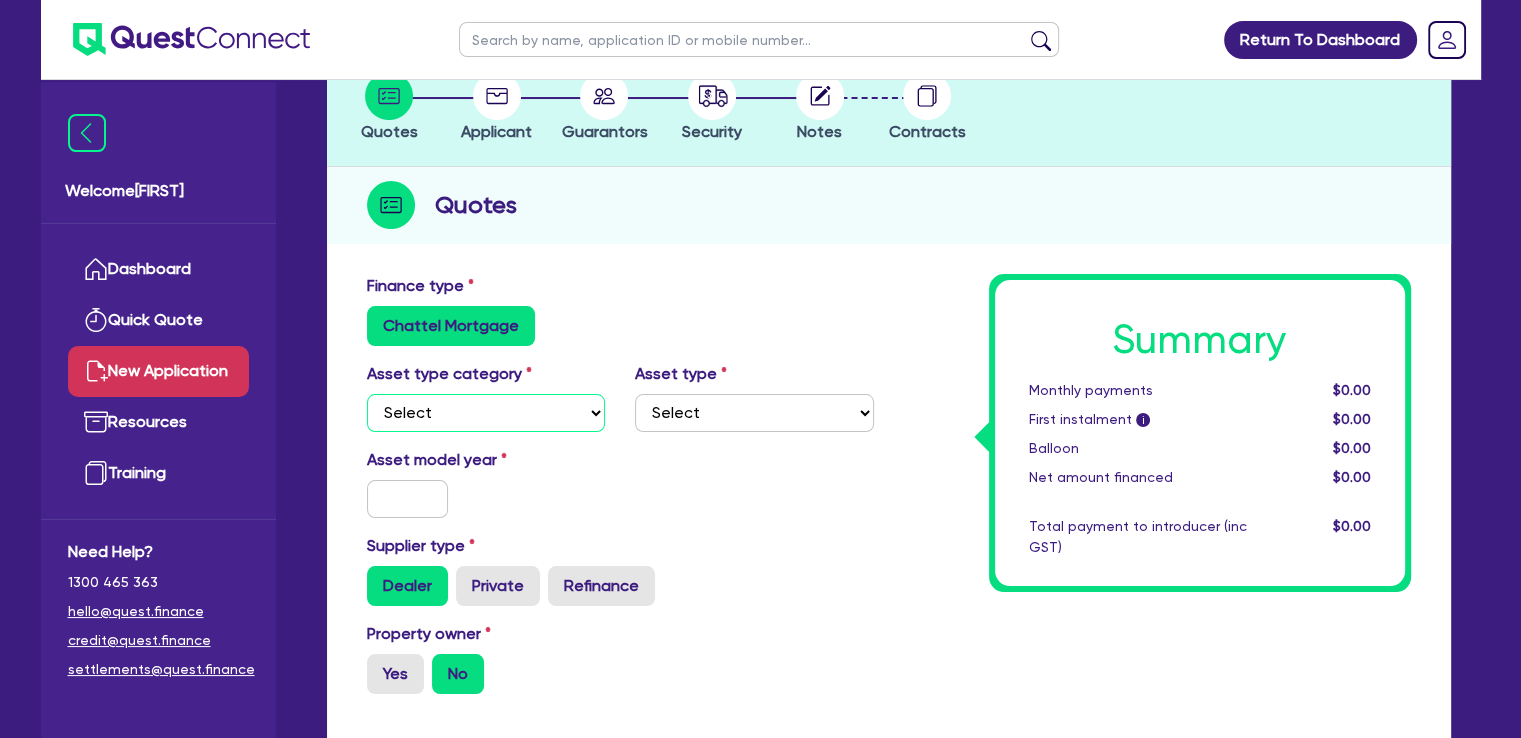 click on "Select Cars and light trucks Primary assets Secondary assets Tertiary assets" at bounding box center [486, 413] 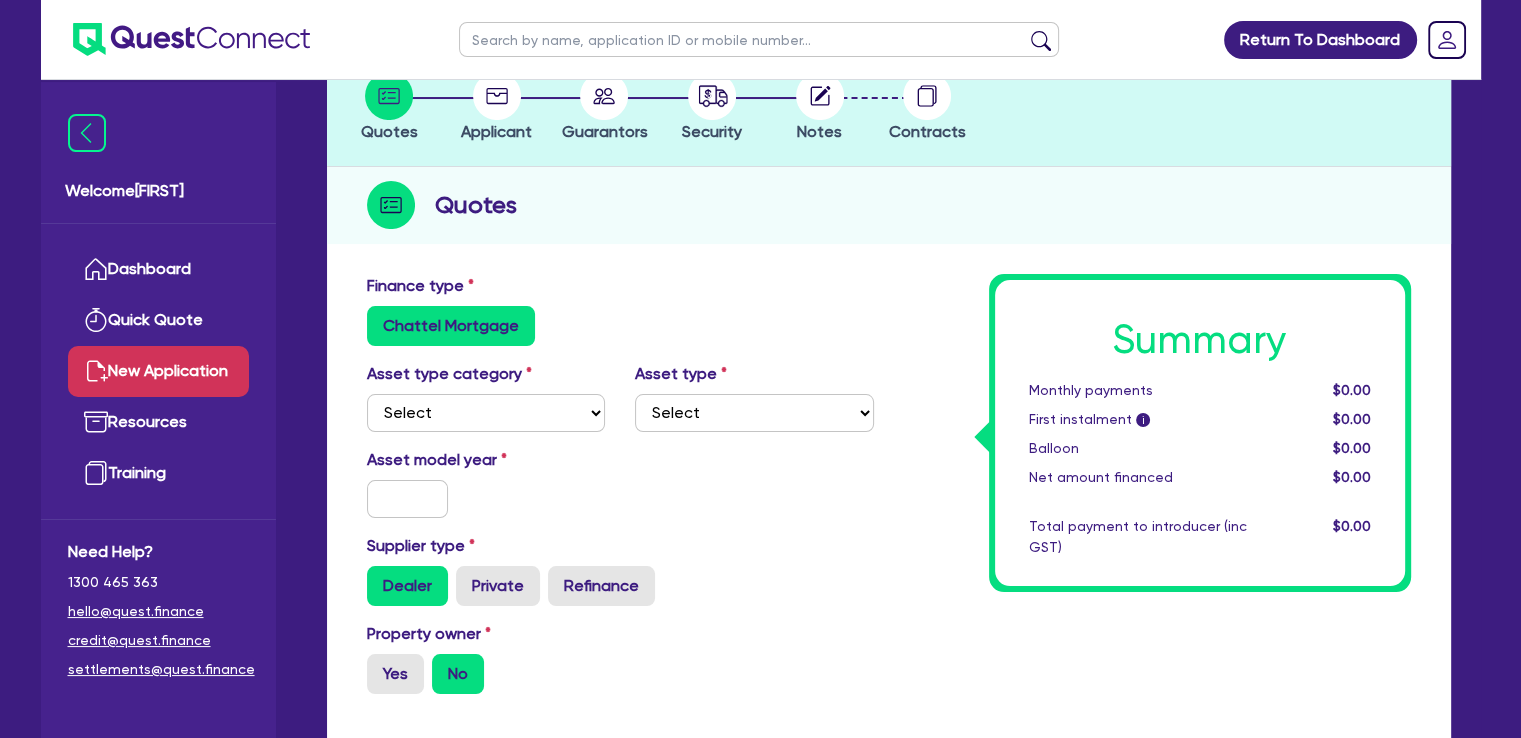 click on "Chattel Mortgage" at bounding box center (451, 326) 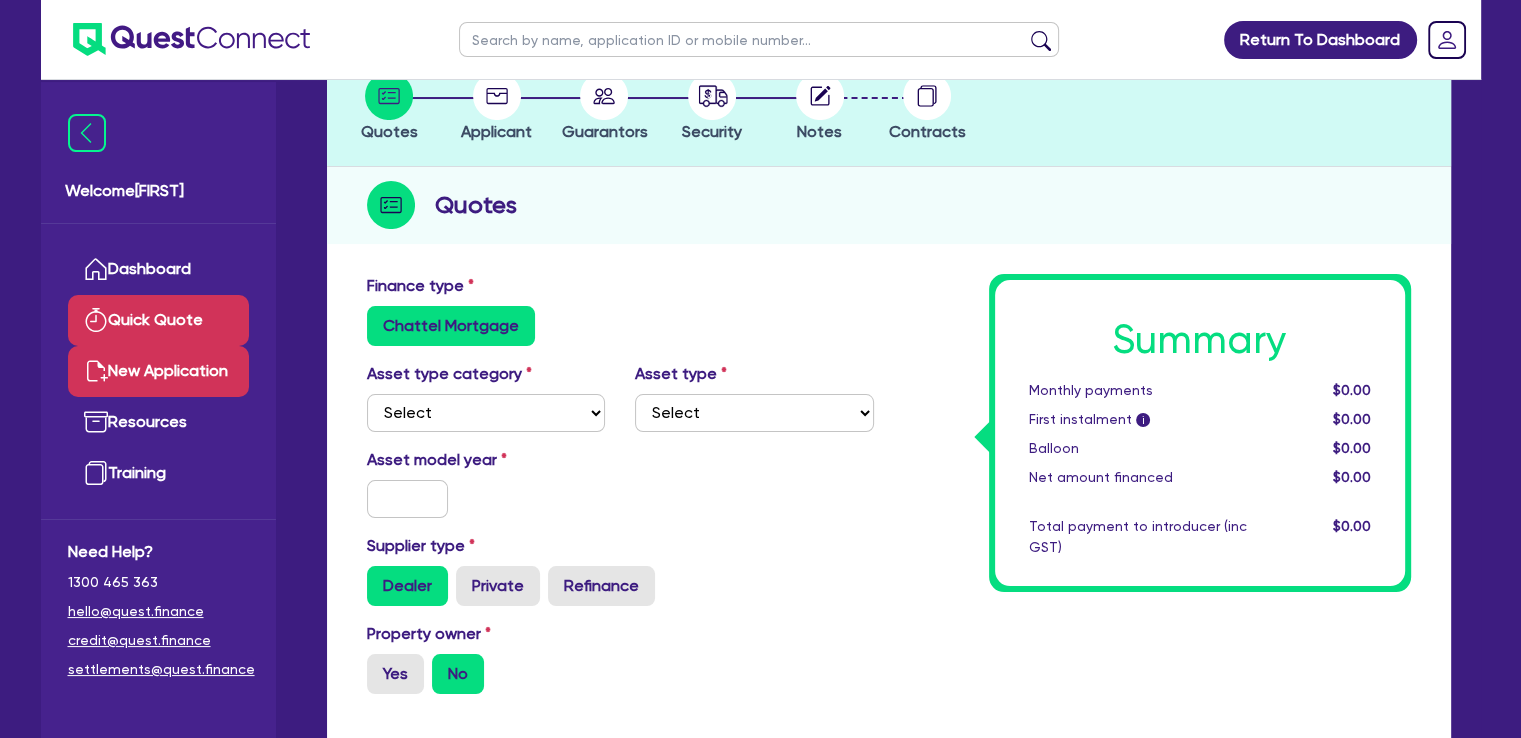 click on "Quick Quote" at bounding box center (158, 320) 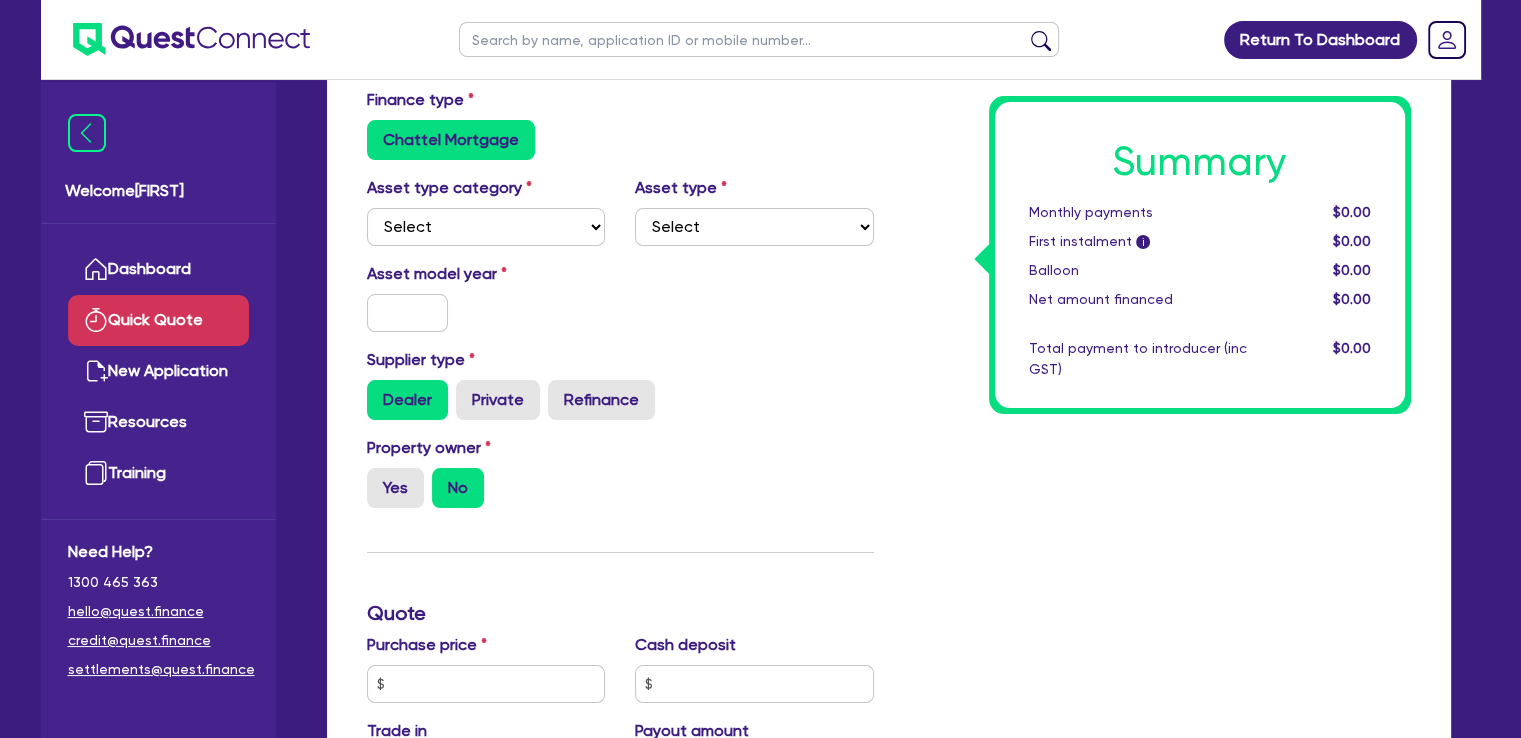 scroll, scrollTop: 0, scrollLeft: 0, axis: both 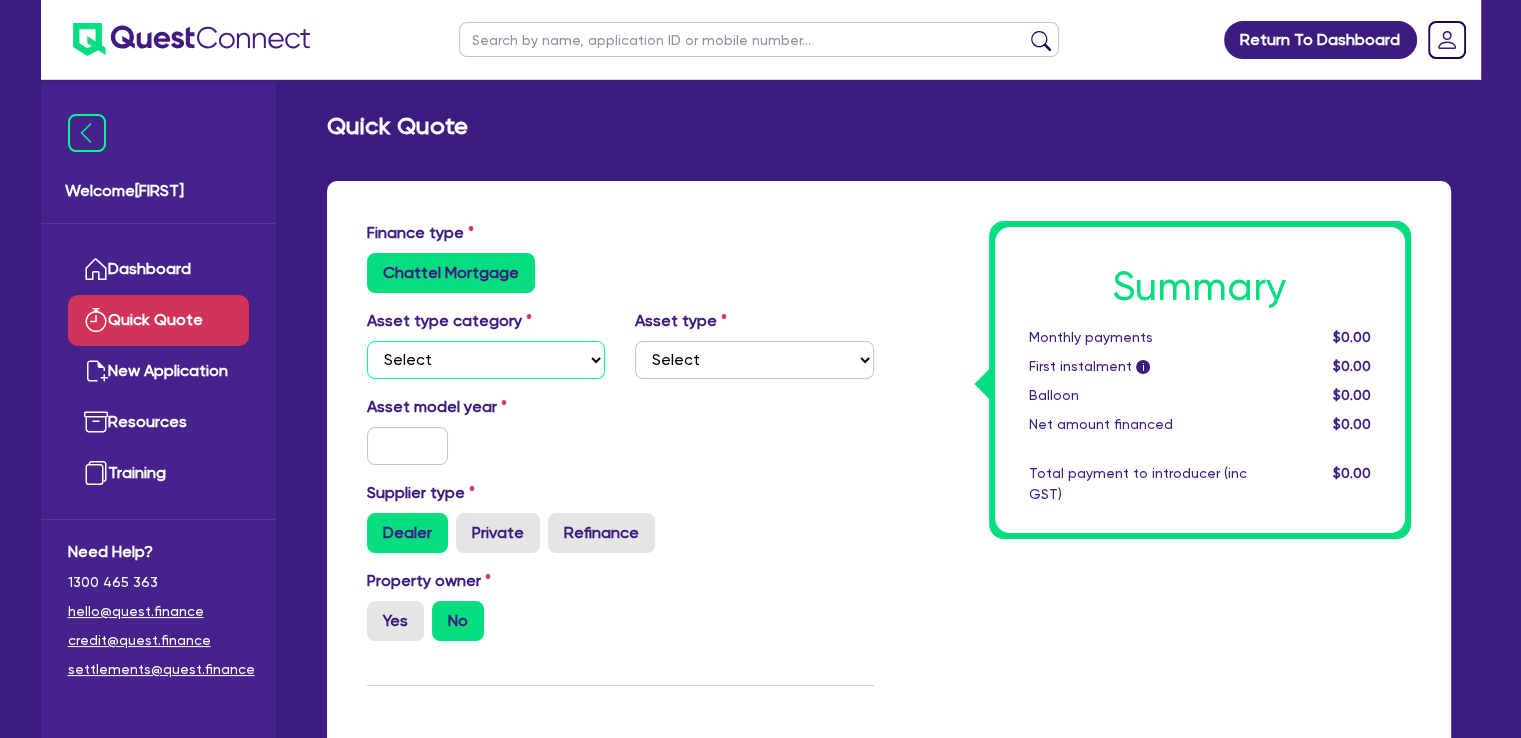 click on "Select Cars and light trucks Primary assets Secondary assets Tertiary assets" at bounding box center [486, 360] 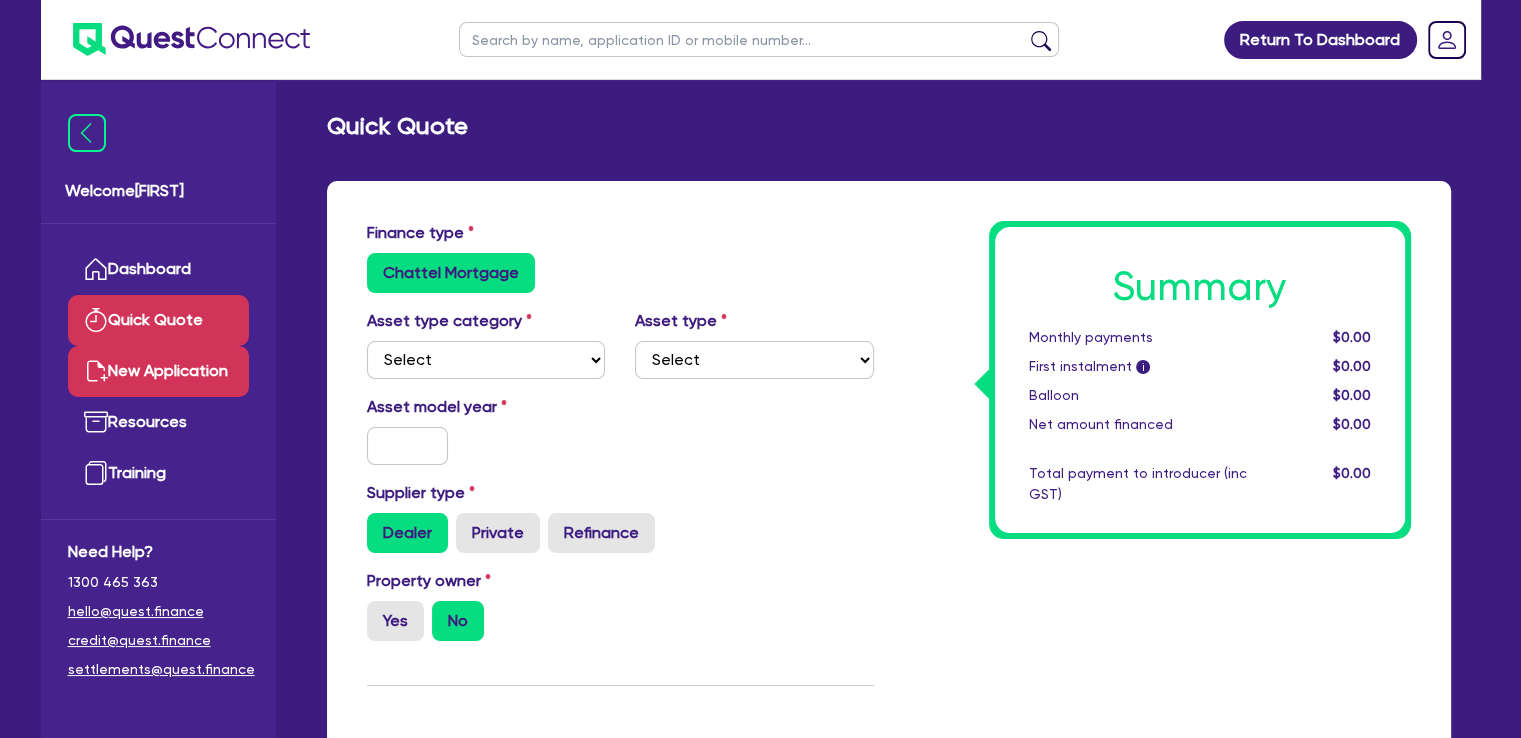 click on "New Application" at bounding box center (158, 371) 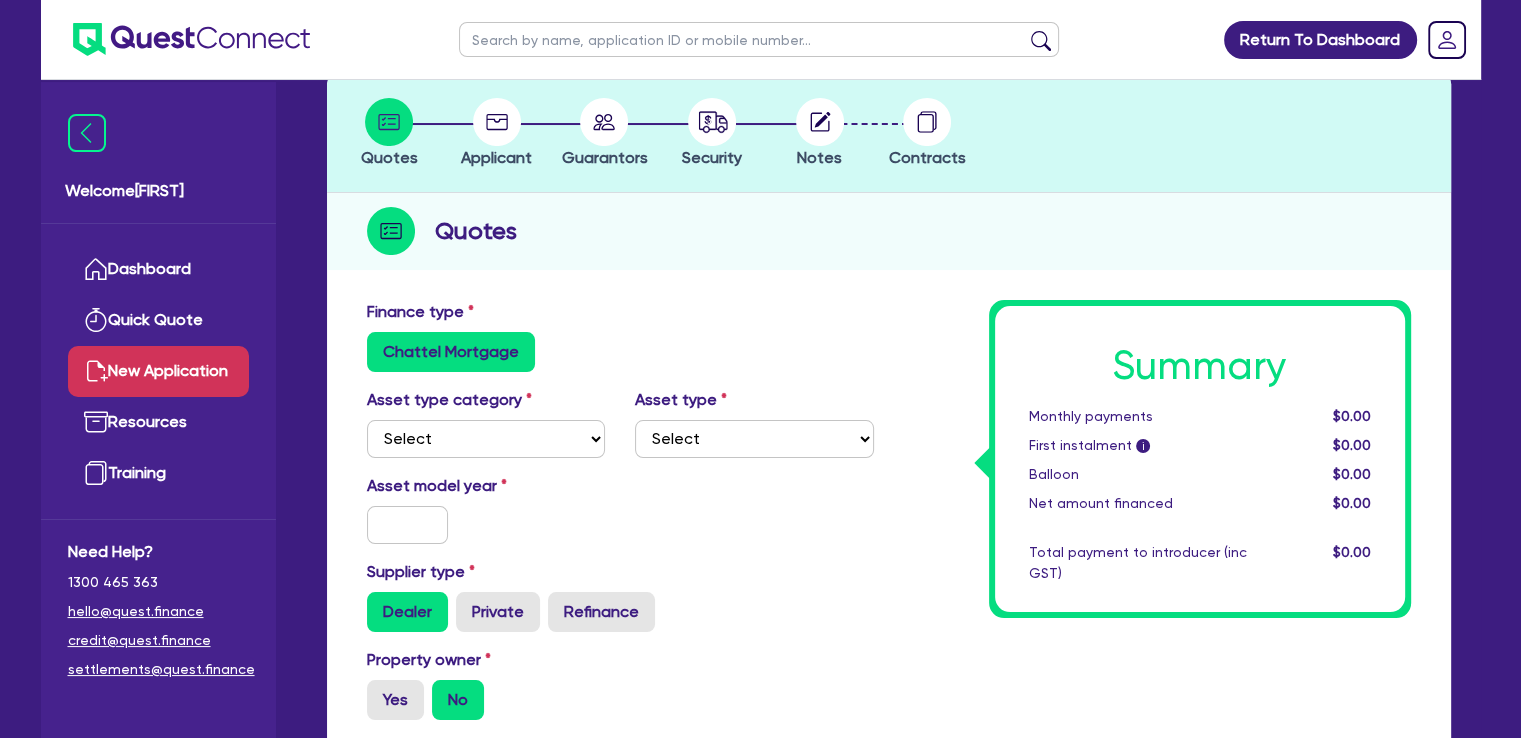 scroll, scrollTop: 133, scrollLeft: 0, axis: vertical 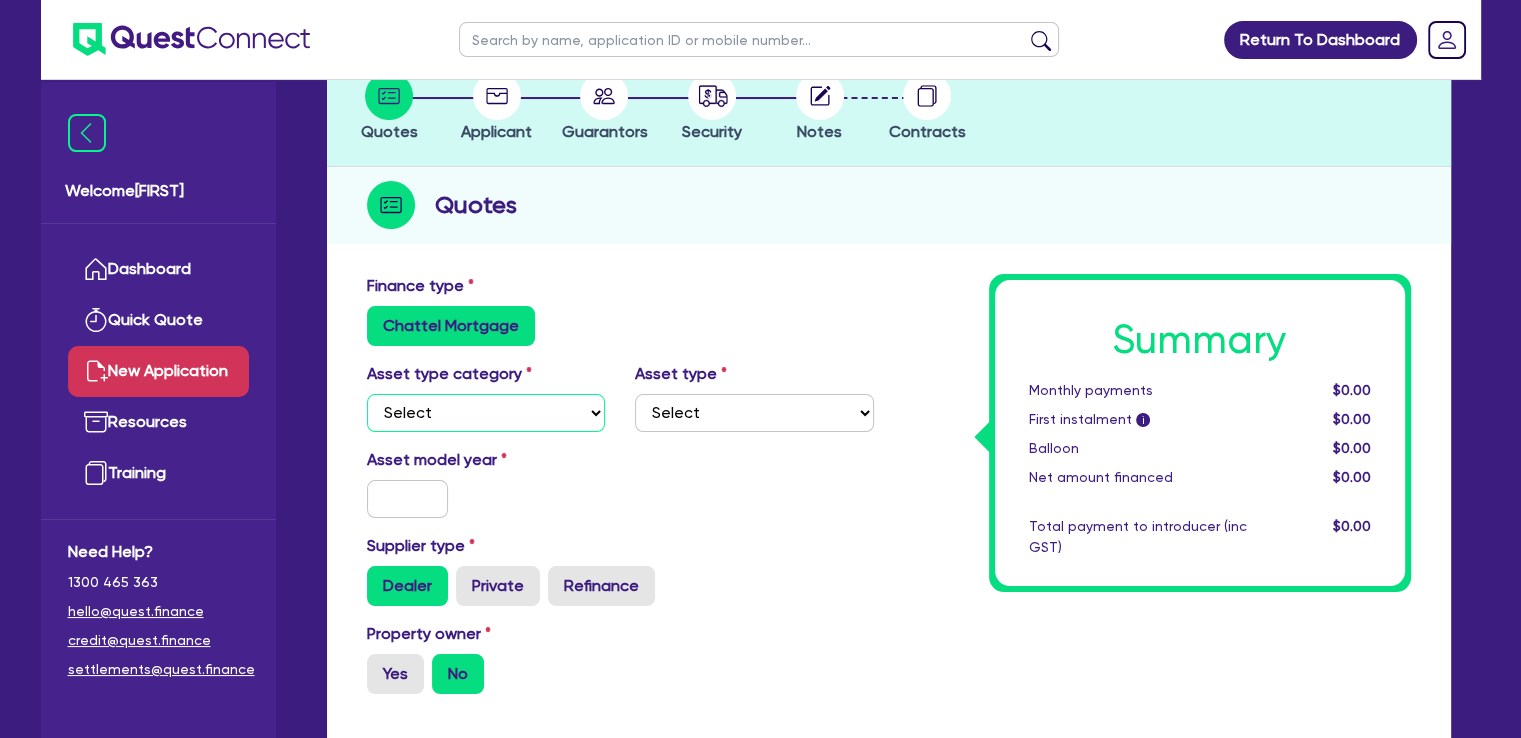 click on "Select Cars and light trucks Primary assets Secondary assets Tertiary assets" at bounding box center (486, 413) 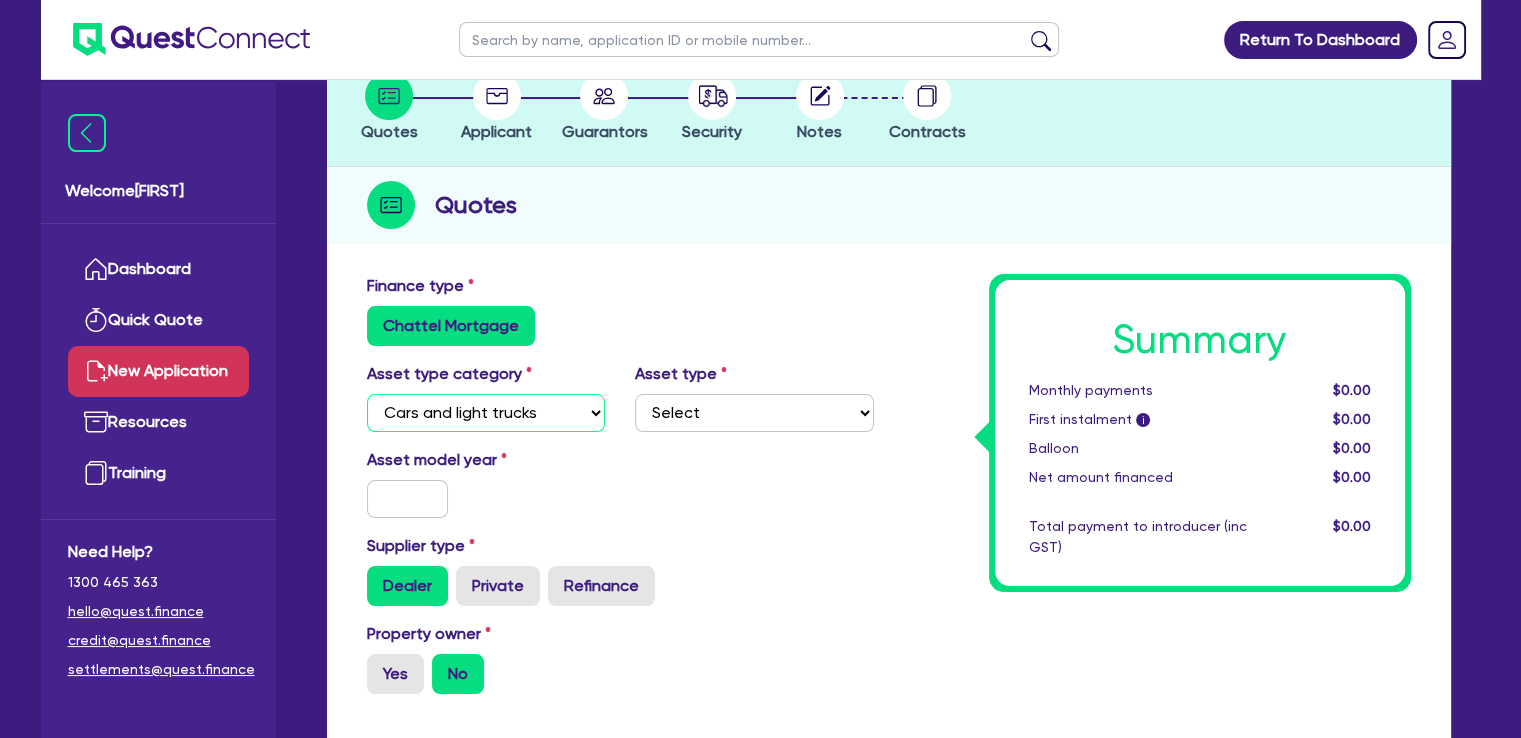 click on "Select Cars and light trucks Primary assets Secondary assets Tertiary assets" at bounding box center (486, 413) 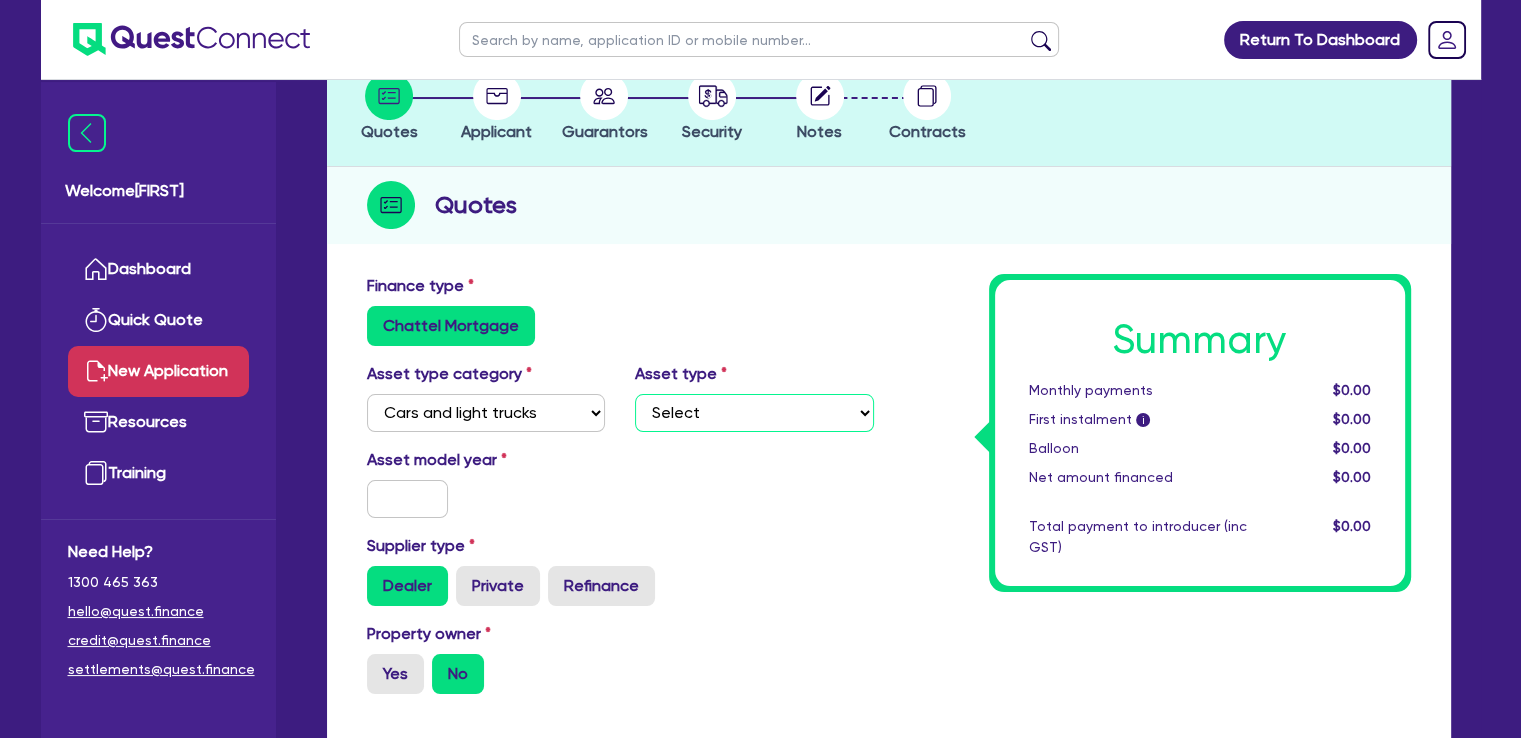 click on "Select Passenger vehicles Vans and utes Light trucks up to 4.5 tonne" at bounding box center [754, 413] 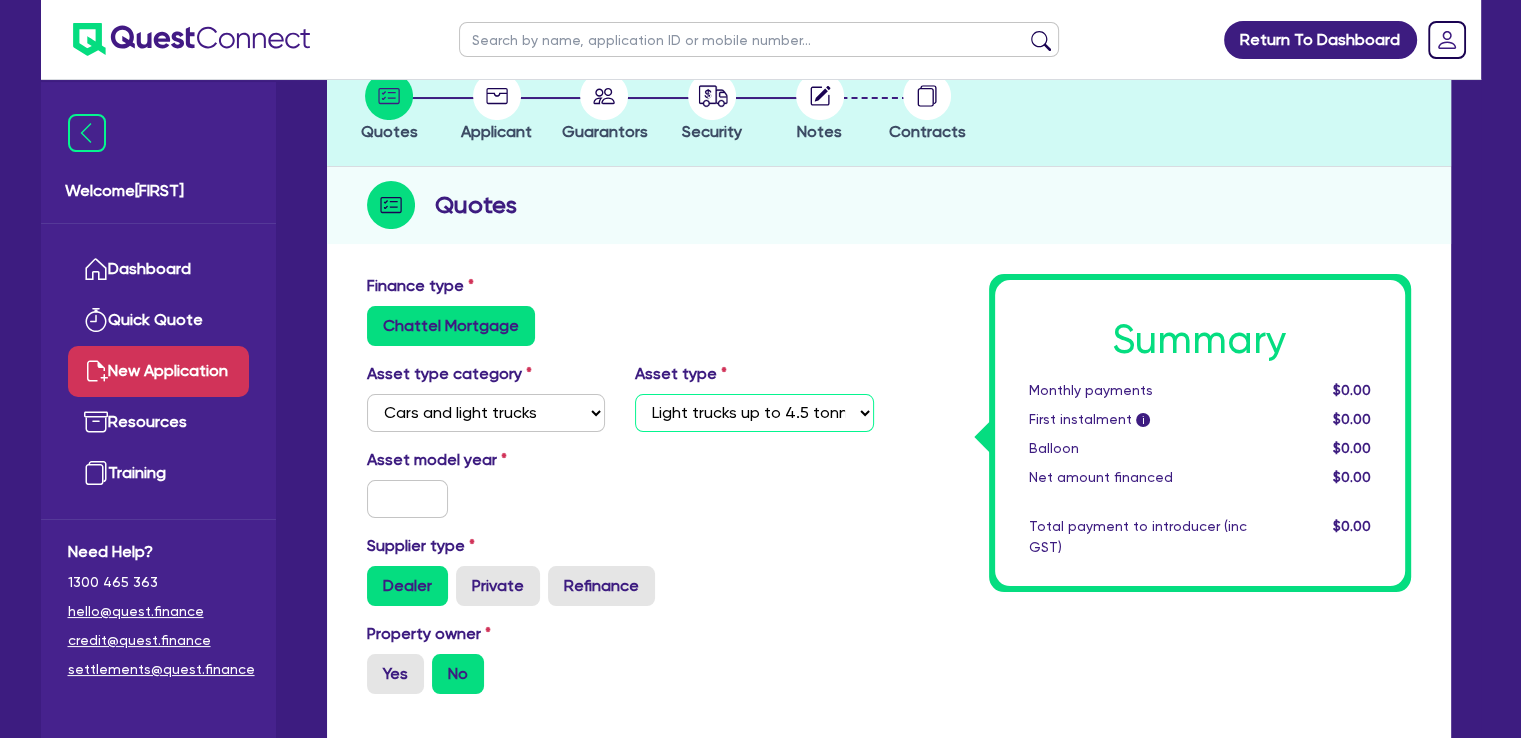 click on "Select Passenger vehicles Vans and utes Light trucks up to 4.5 tonne" at bounding box center [754, 413] 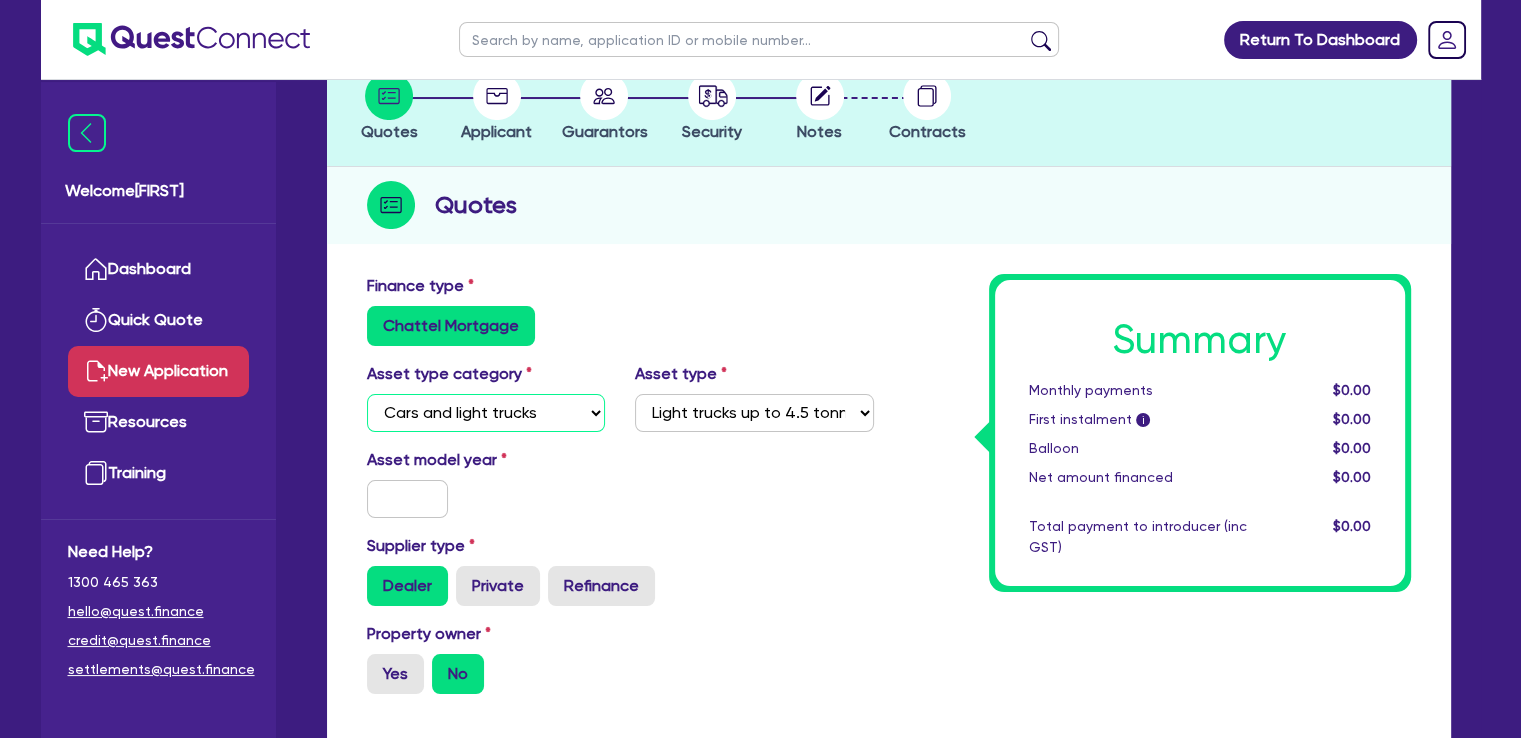 click on "Select Cars and light trucks Primary assets Secondary assets Tertiary assets" at bounding box center [486, 413] 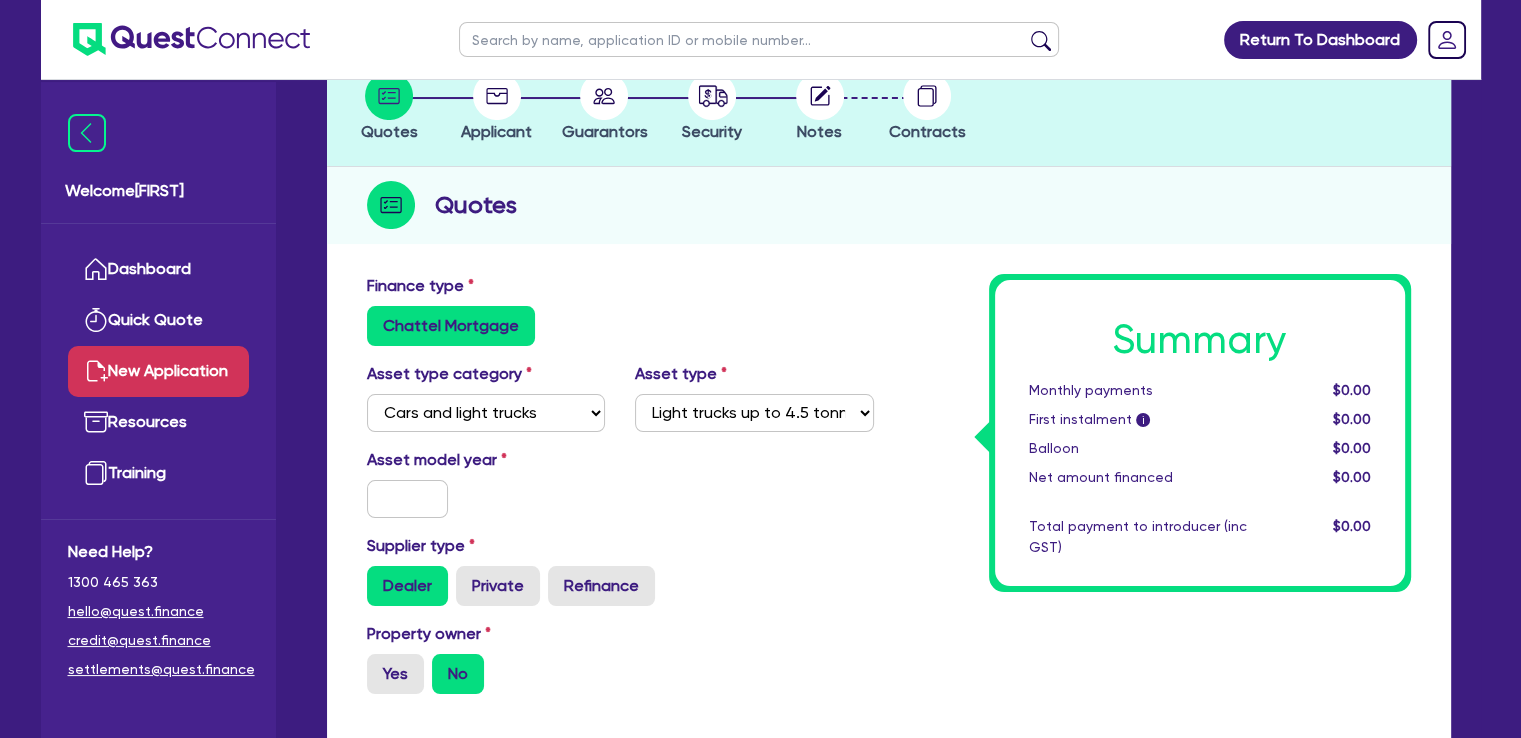 click on "Asset model year" at bounding box center [620, 491] 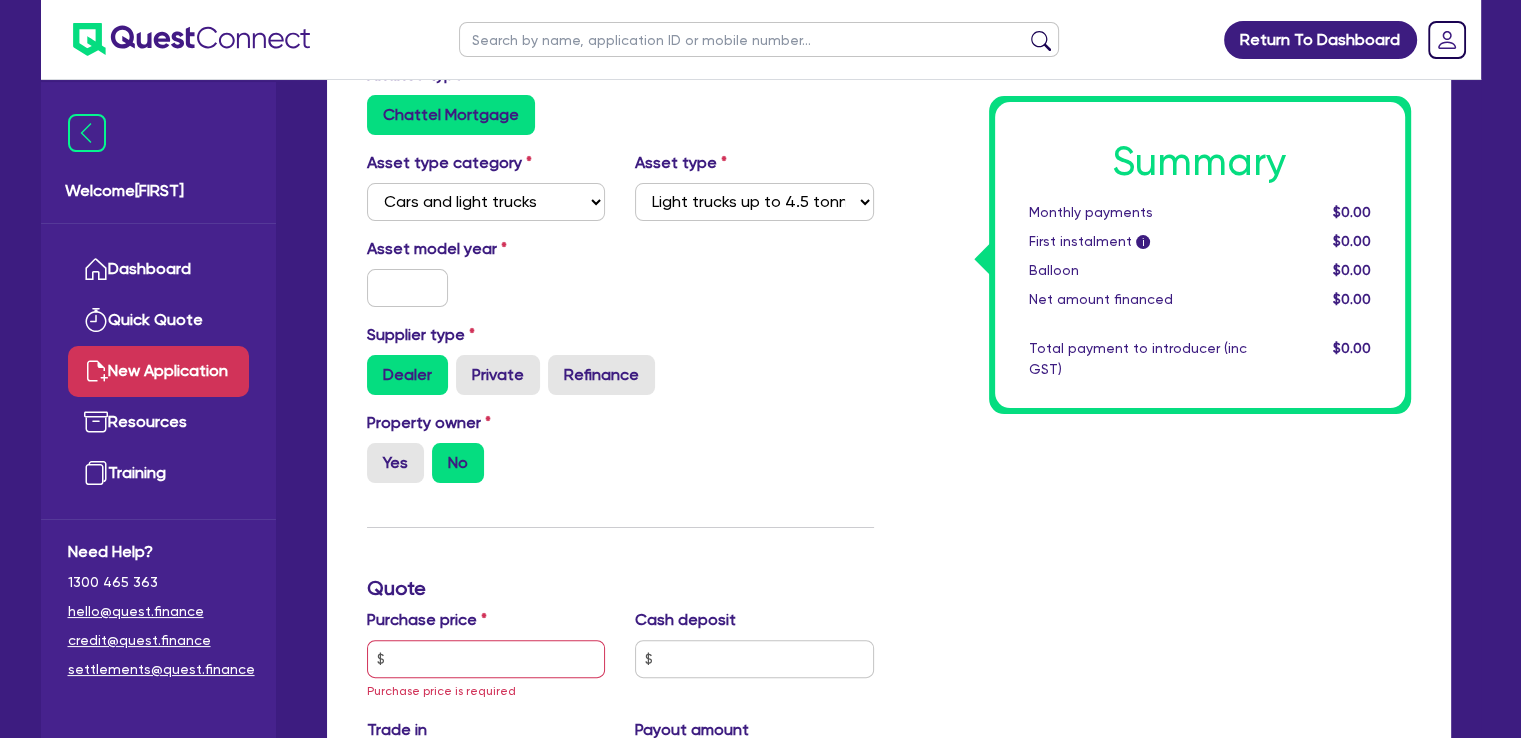 scroll, scrollTop: 266, scrollLeft: 0, axis: vertical 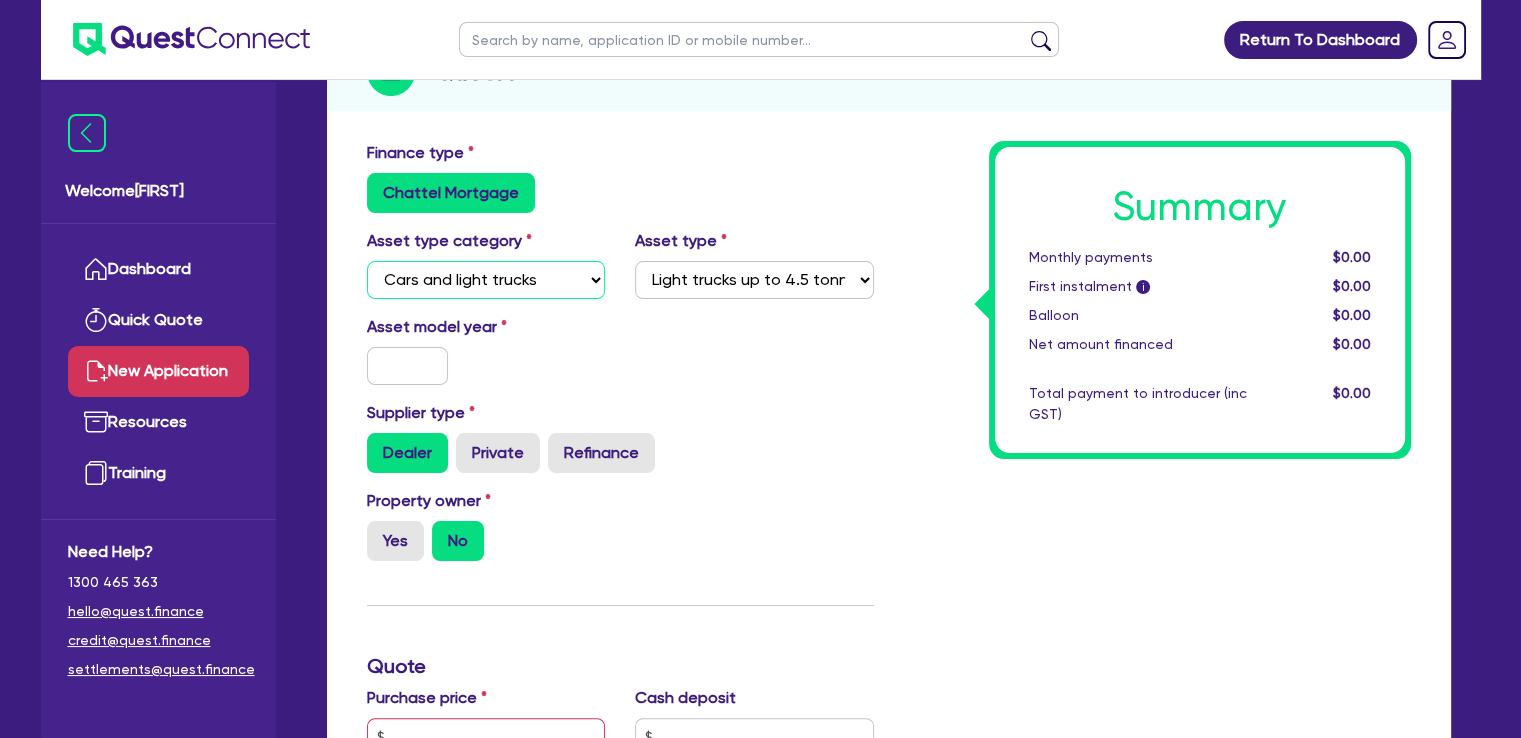 click on "Select Cars and light trucks Primary assets Secondary assets Tertiary assets" at bounding box center [486, 280] 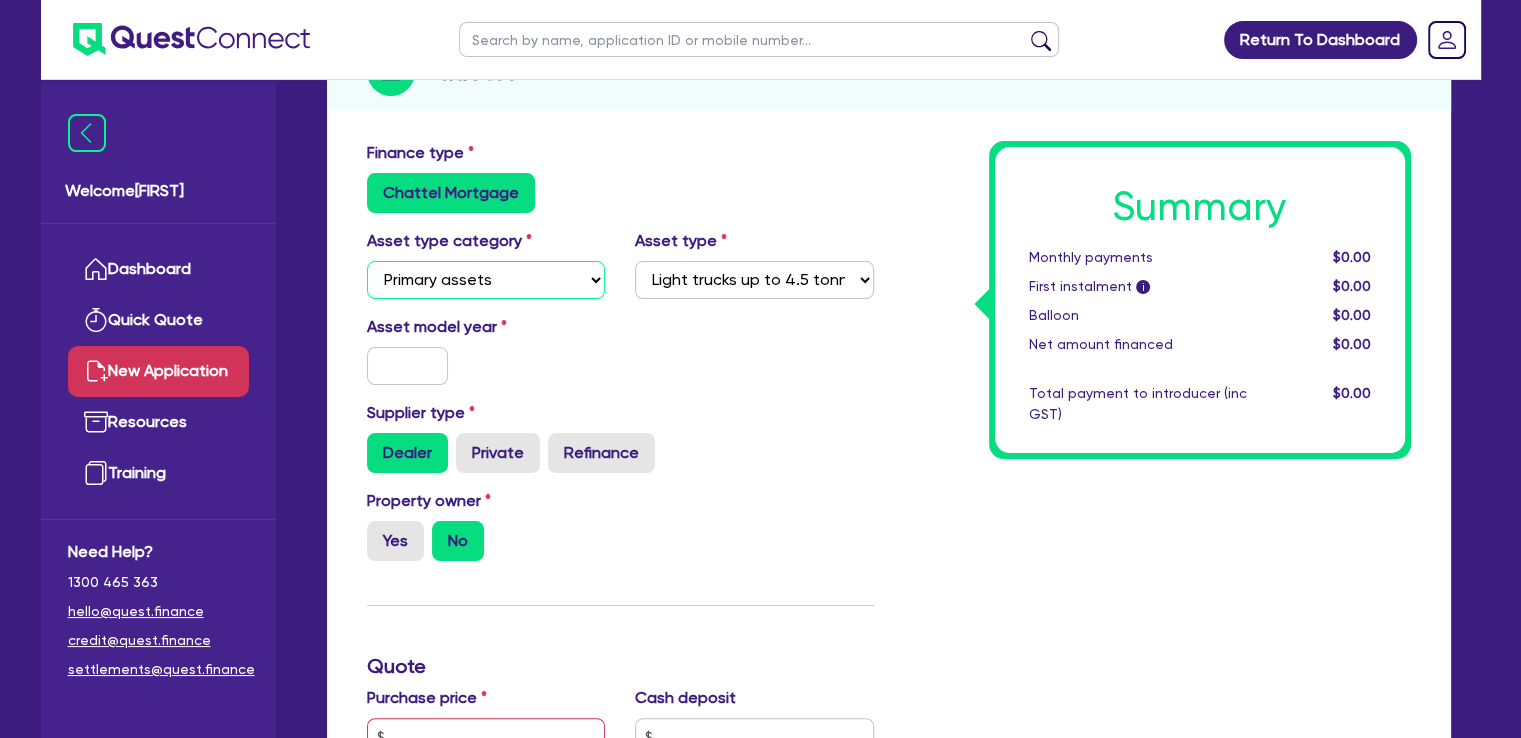 click on "Select Cars and light trucks Primary assets Secondary assets Tertiary assets" at bounding box center (486, 280) 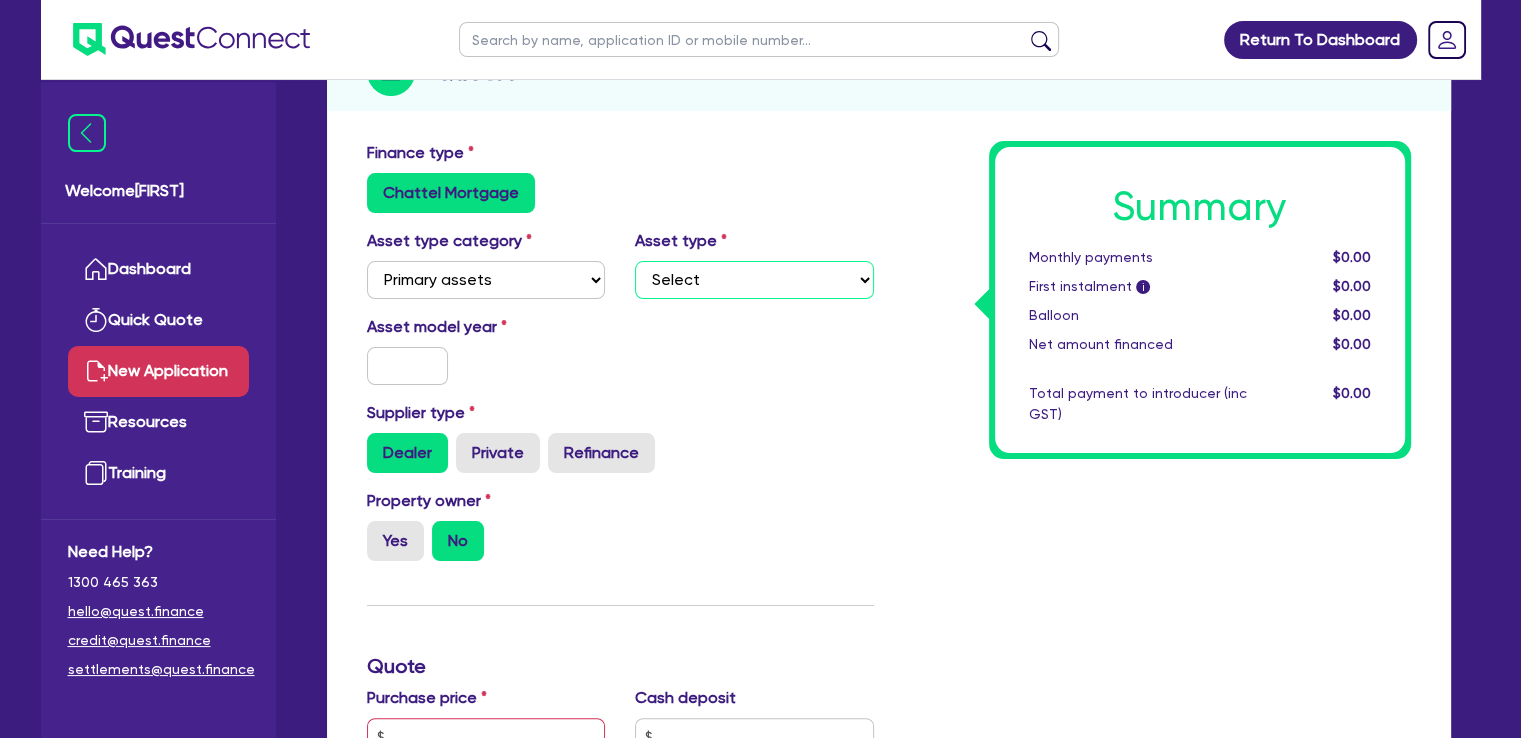 click on "Select Heavy trucks over 4.5 tonne Trailers Bus and coaches Yellow goods and excavators Construction and earthmoving equipment Farming and agriculture Forklifts and warehousing equipment Landscaping and greenkeeping" at bounding box center (754, 280) 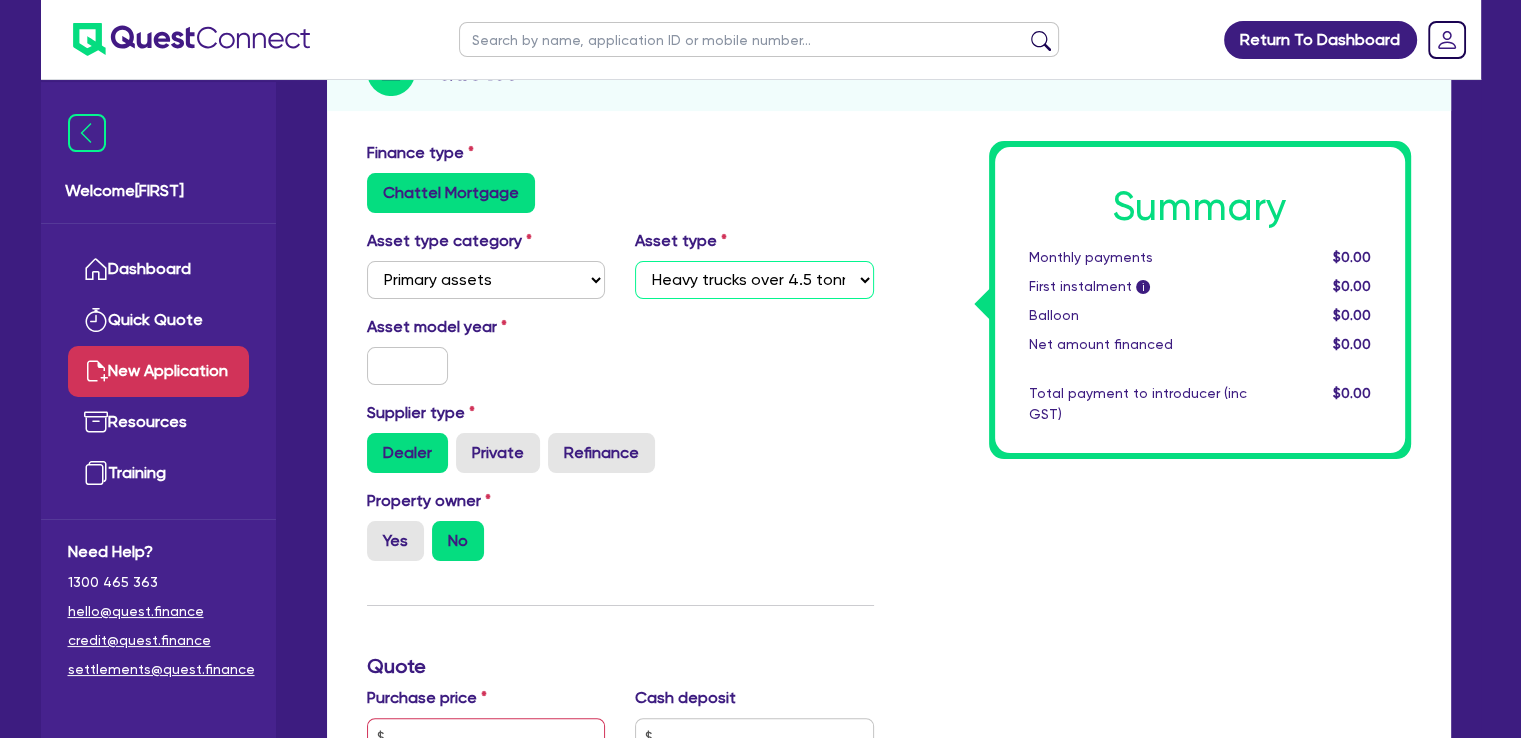 click on "Select Heavy trucks over 4.5 tonne Trailers Bus and coaches Yellow goods and excavators Construction and earthmoving equipment Farming and agriculture Forklifts and warehousing equipment Landscaping and greenkeeping" at bounding box center (754, 280) 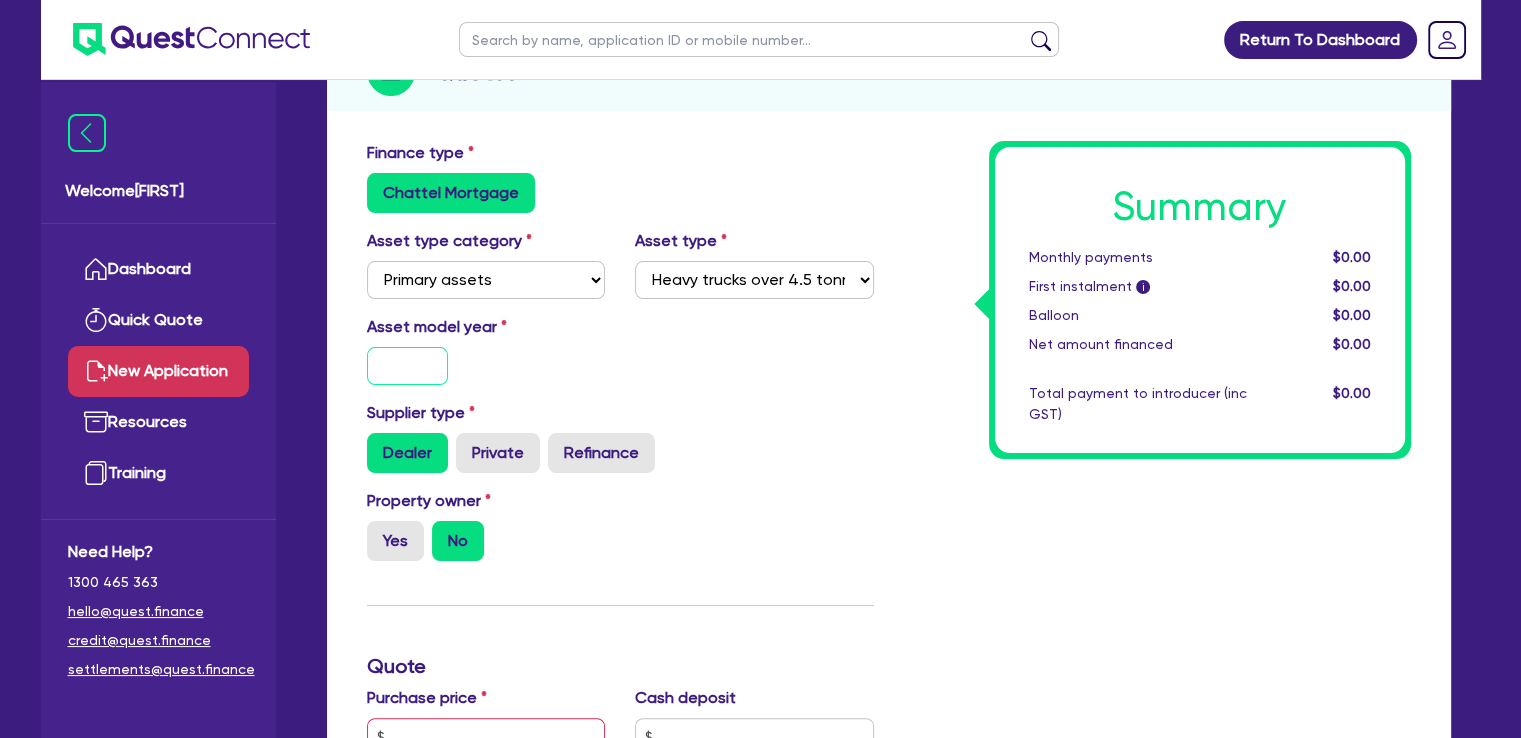 drag, startPoint x: 410, startPoint y: 357, endPoint x: 447, endPoint y: 359, distance: 37.054016 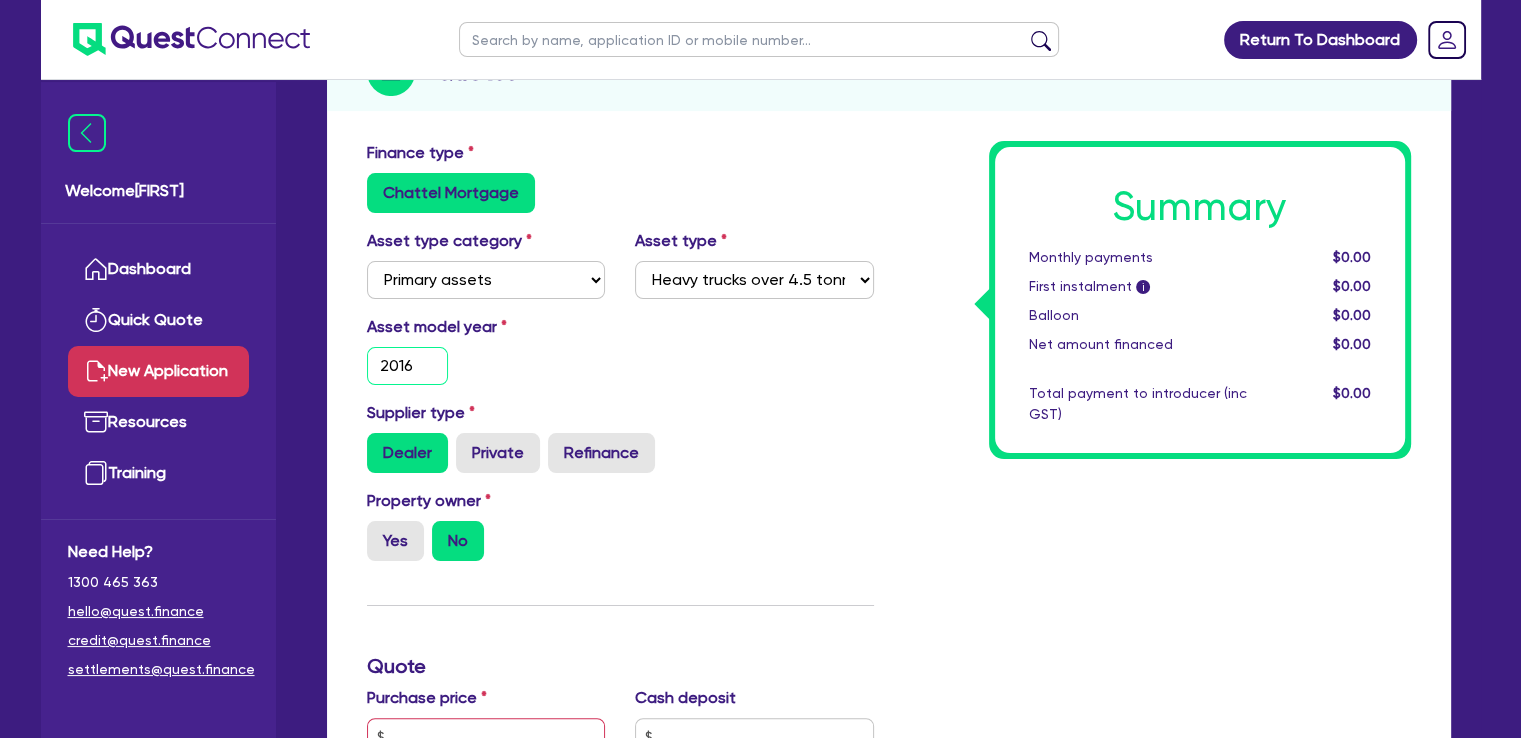 type on "2016" 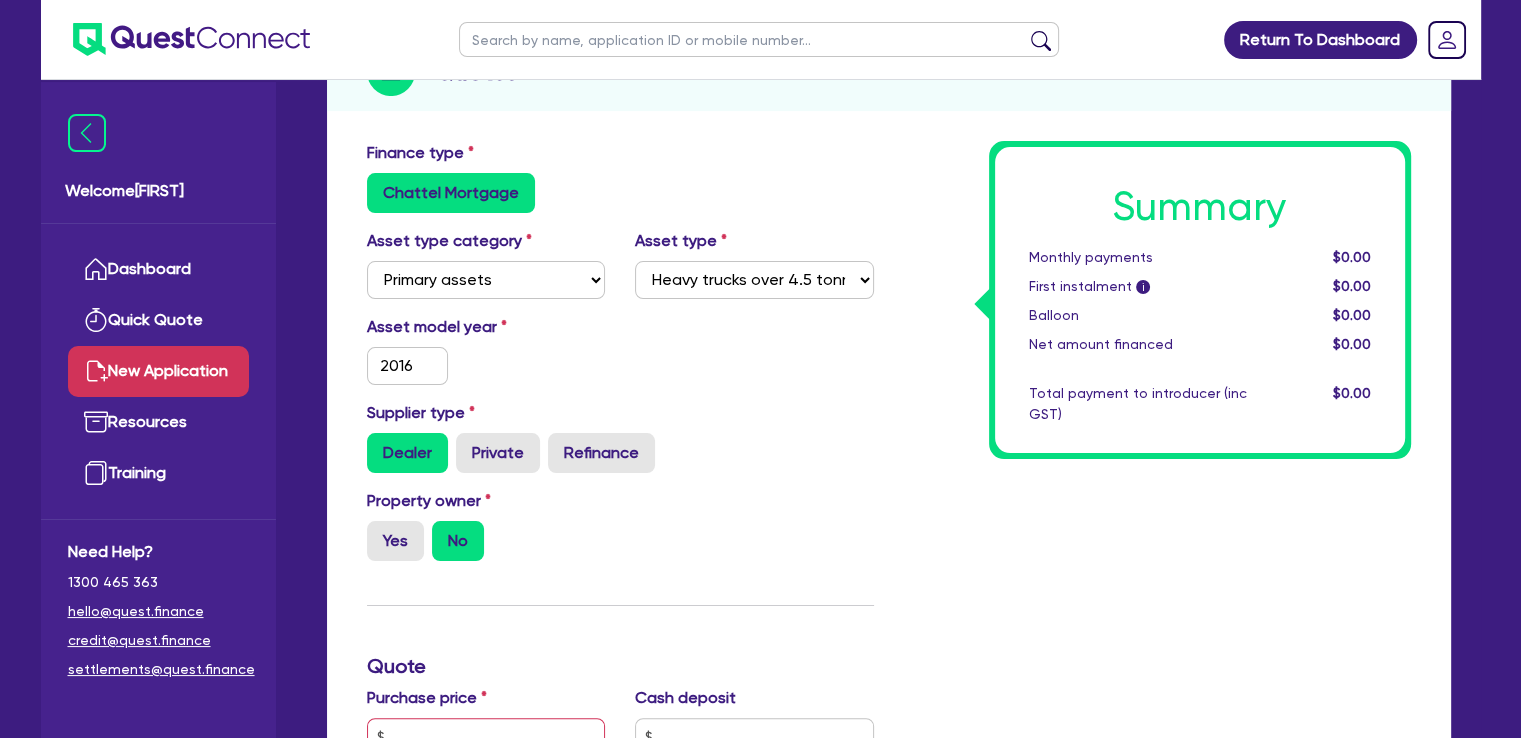 click on "Asset model year [YEAR]" at bounding box center (620, 358) 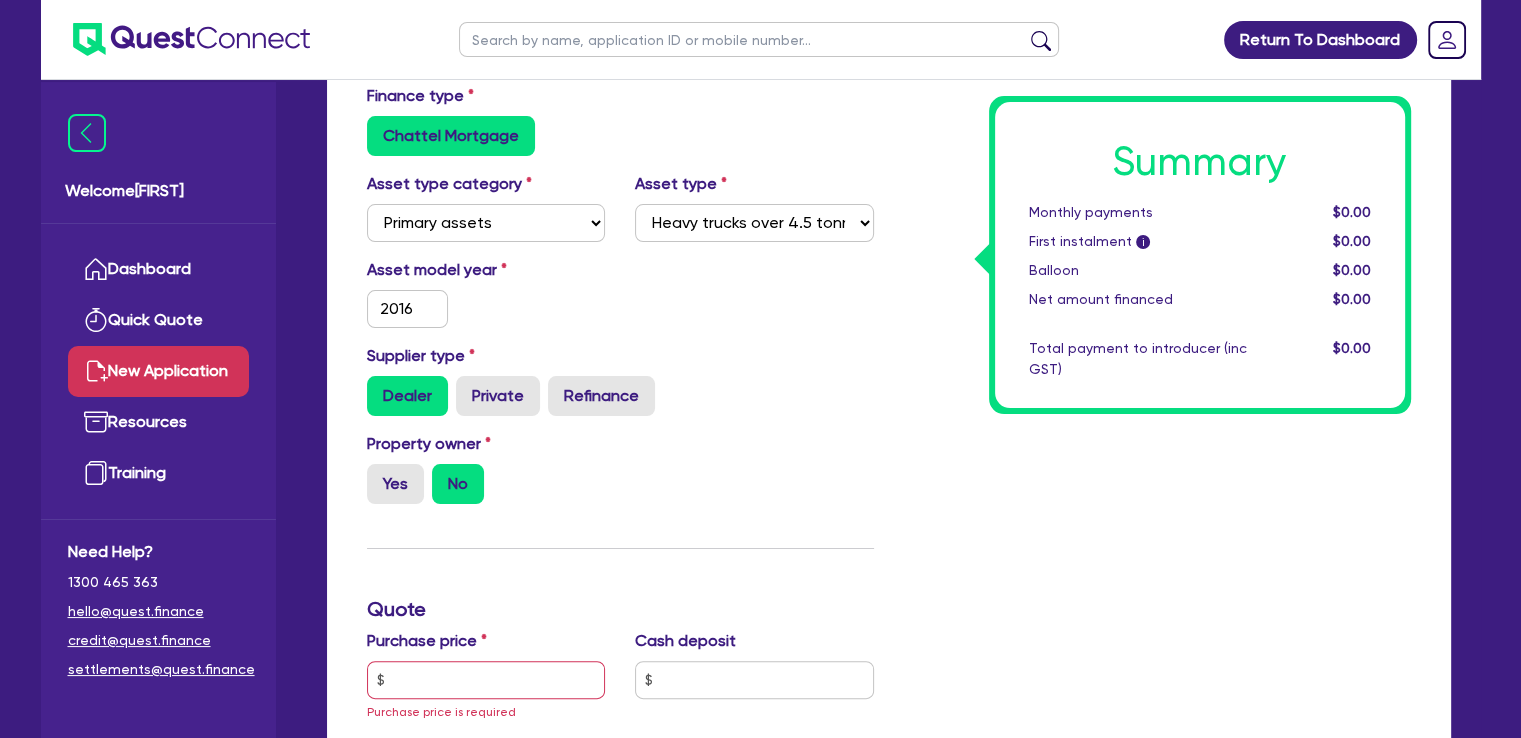 scroll, scrollTop: 400, scrollLeft: 0, axis: vertical 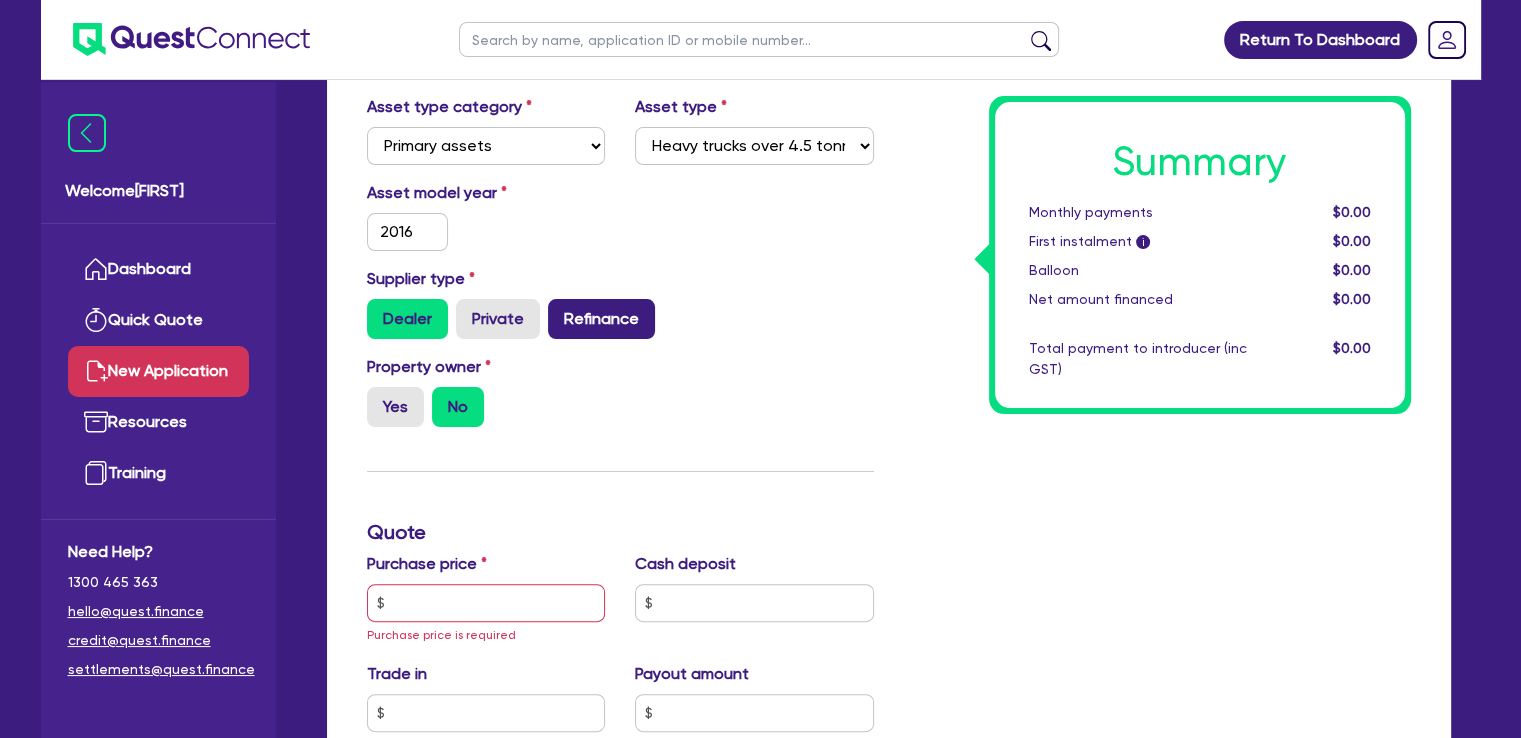 click on "Refinance" at bounding box center [601, 319] 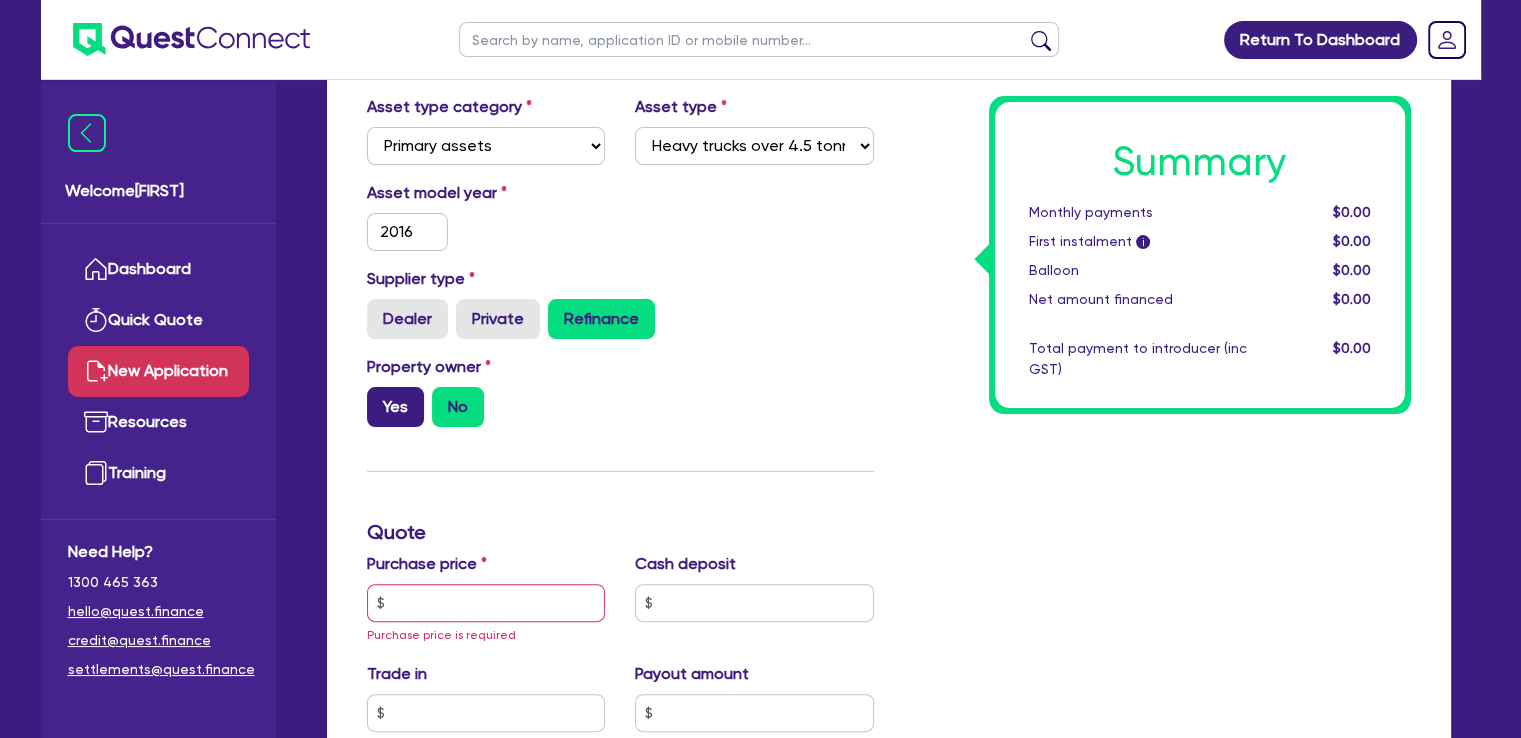 click on "Yes" at bounding box center [395, 407] 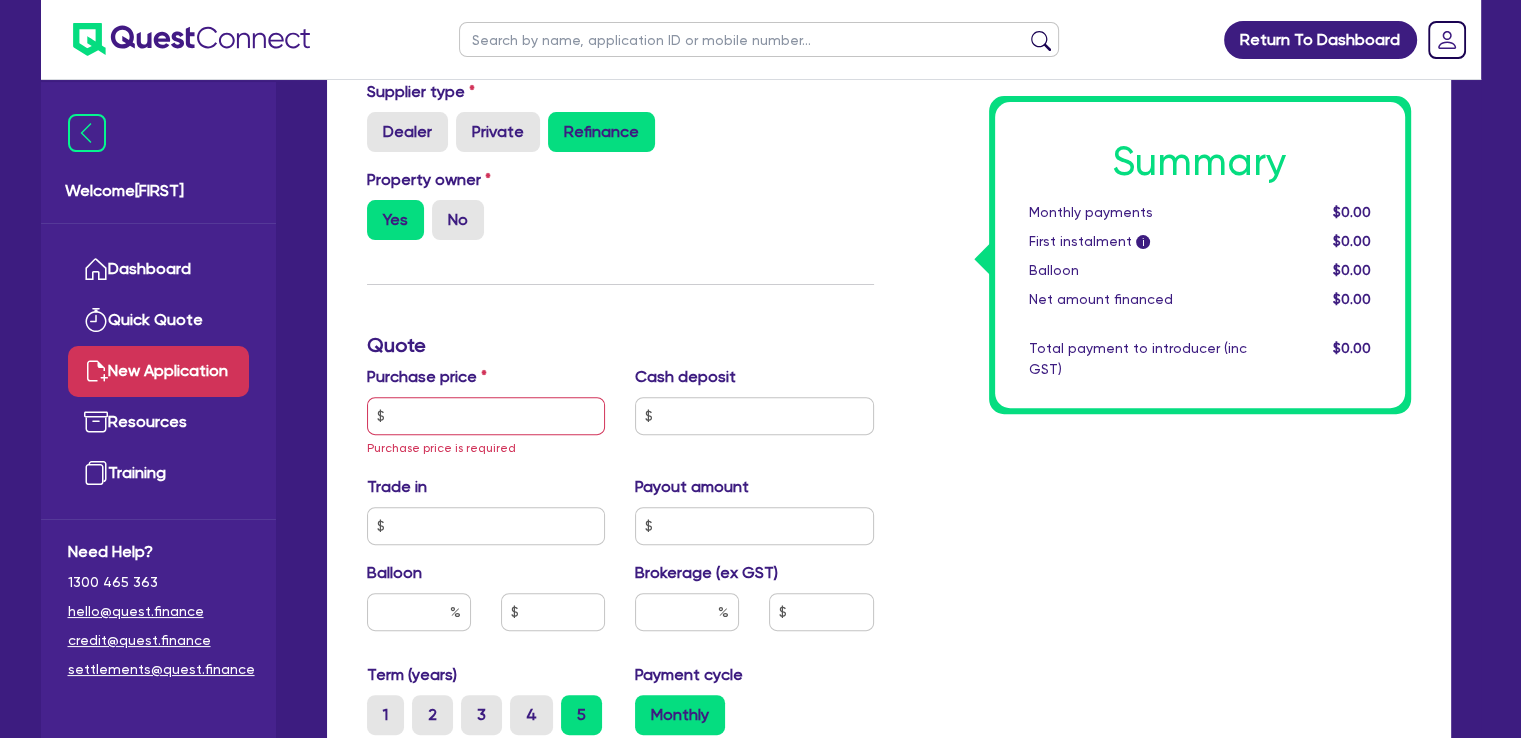 scroll, scrollTop: 600, scrollLeft: 0, axis: vertical 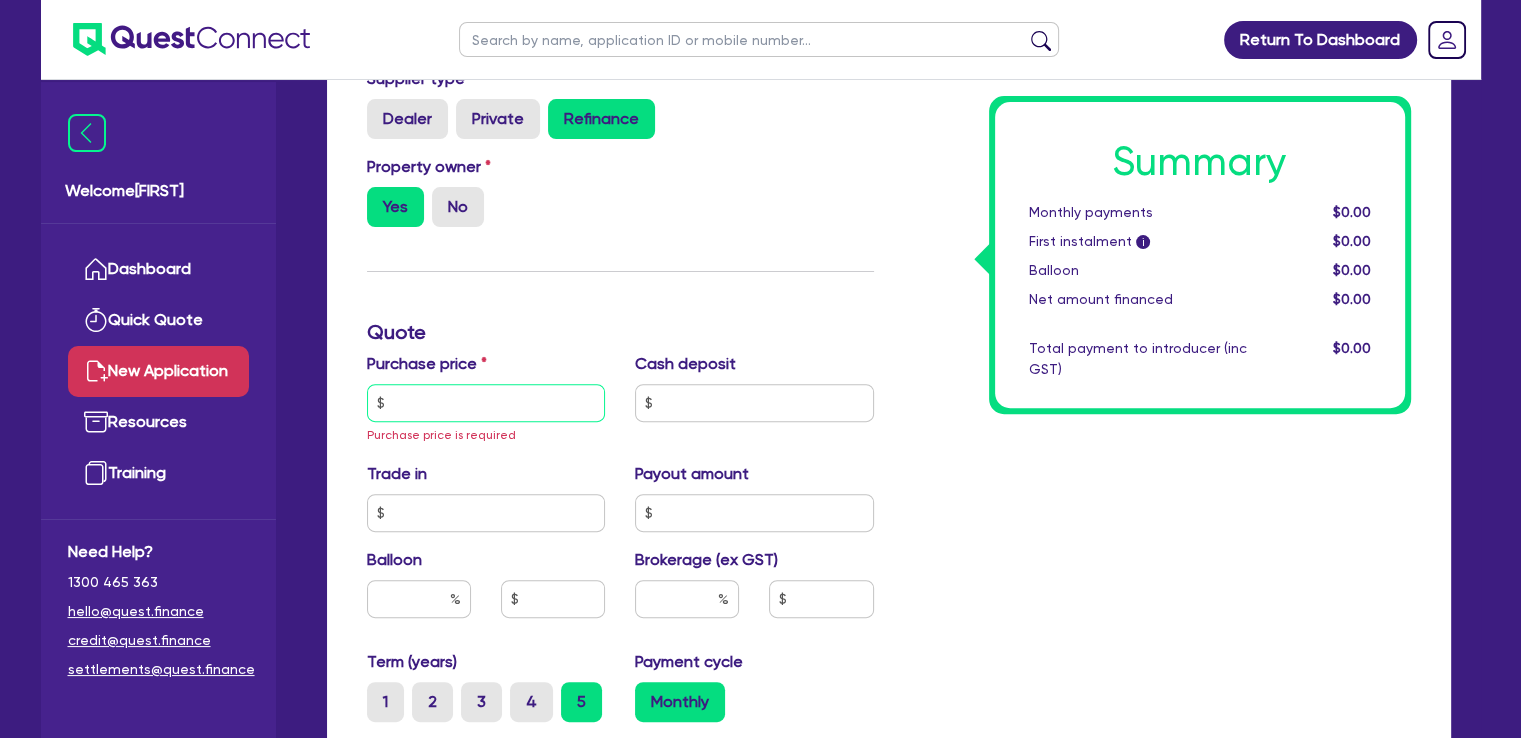 click at bounding box center [486, 403] 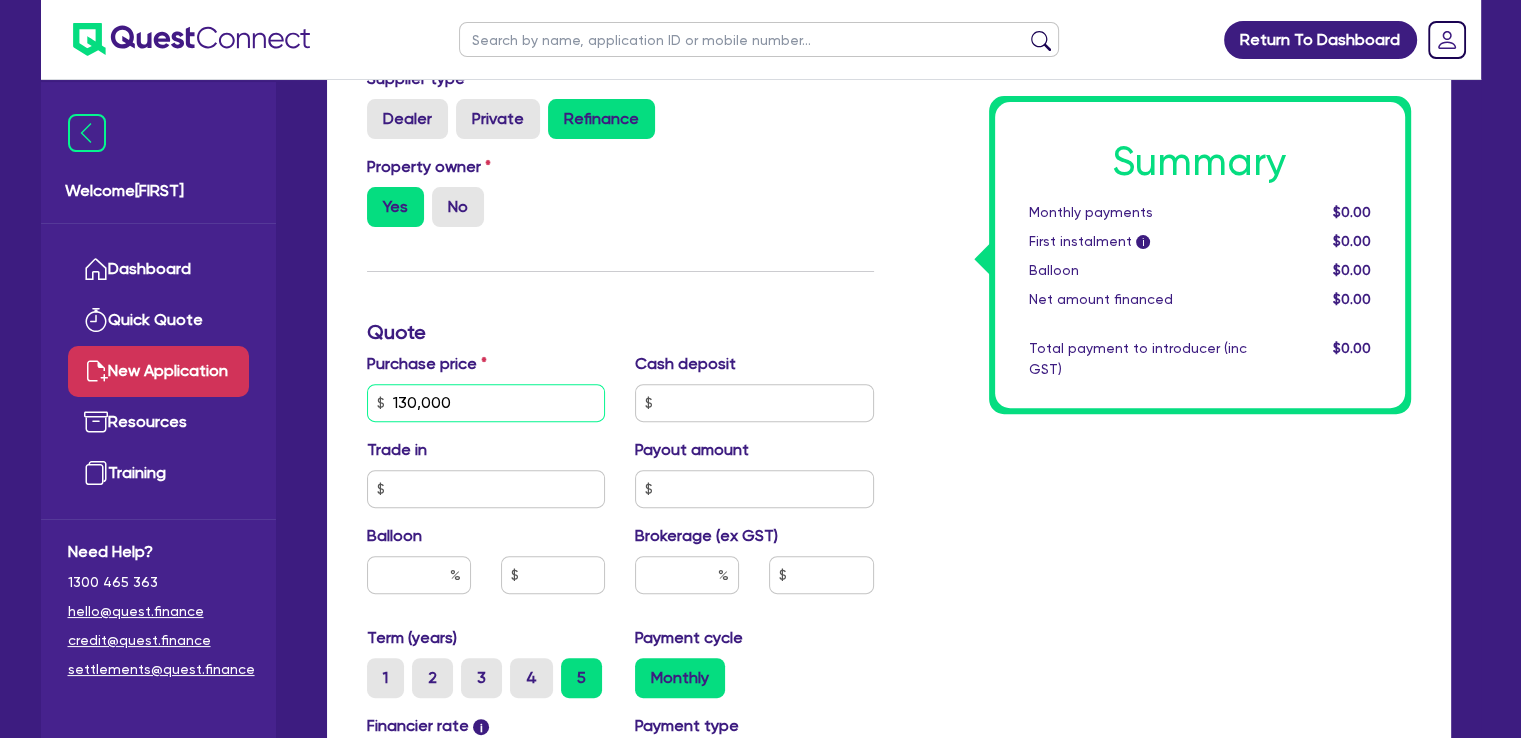 type on "130,000" 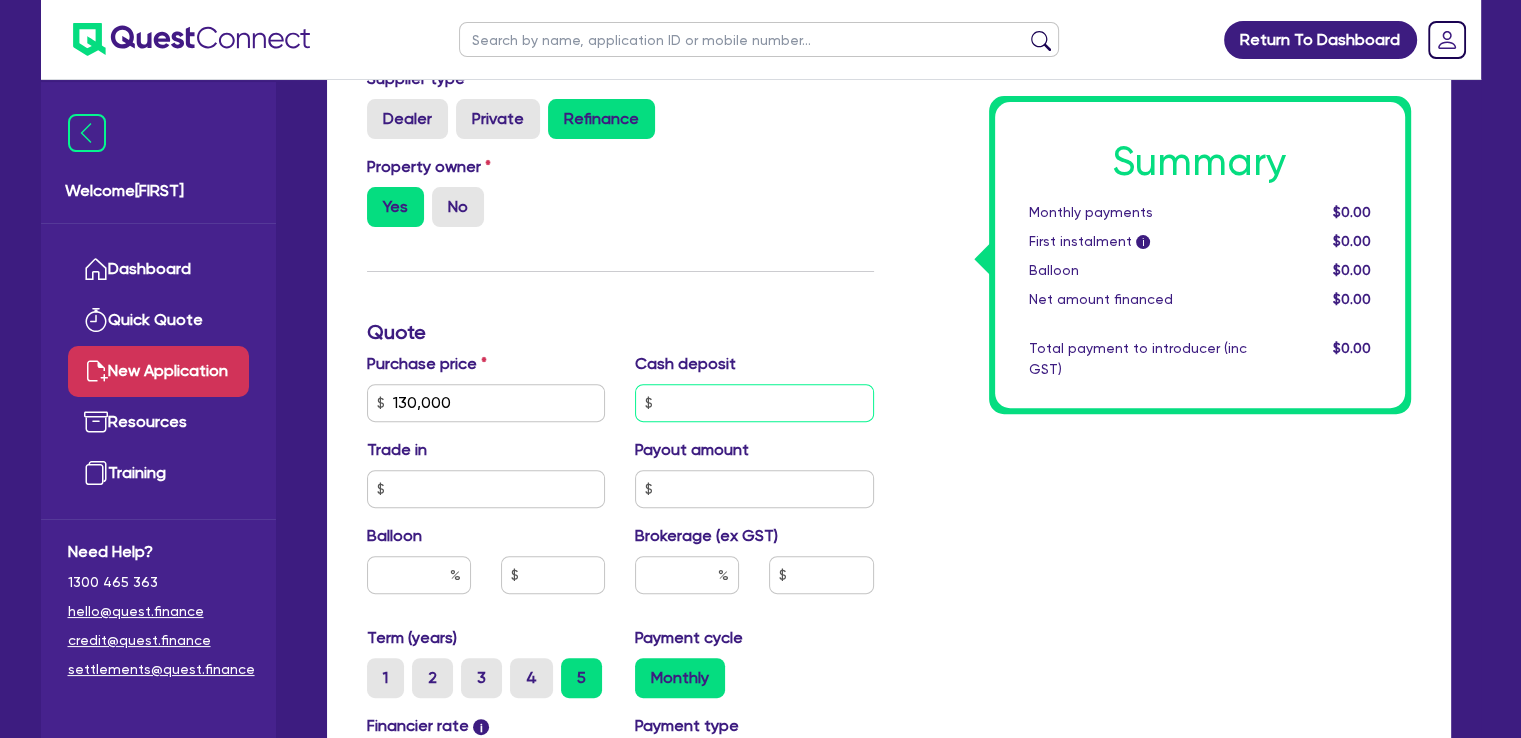 click at bounding box center [754, 403] 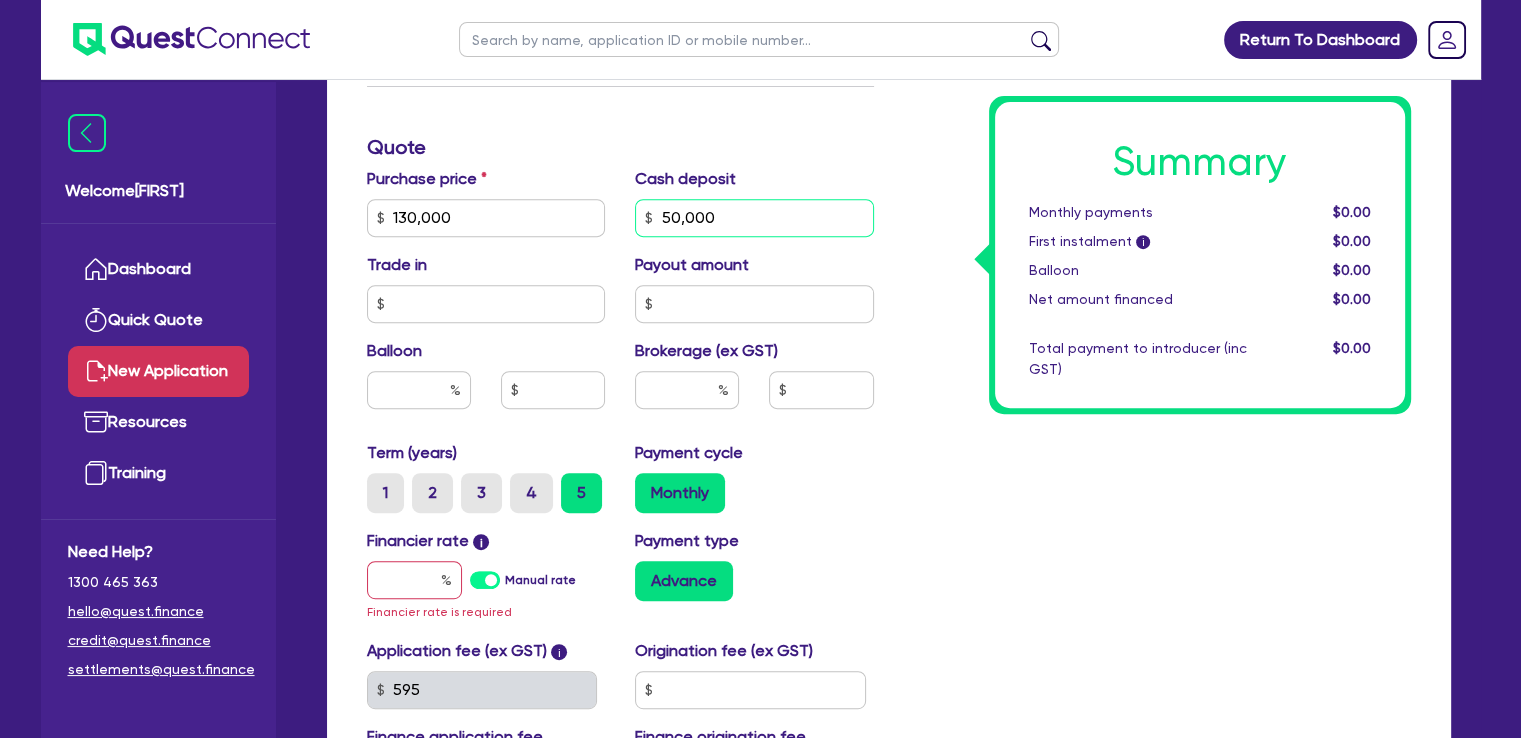 scroll, scrollTop: 800, scrollLeft: 0, axis: vertical 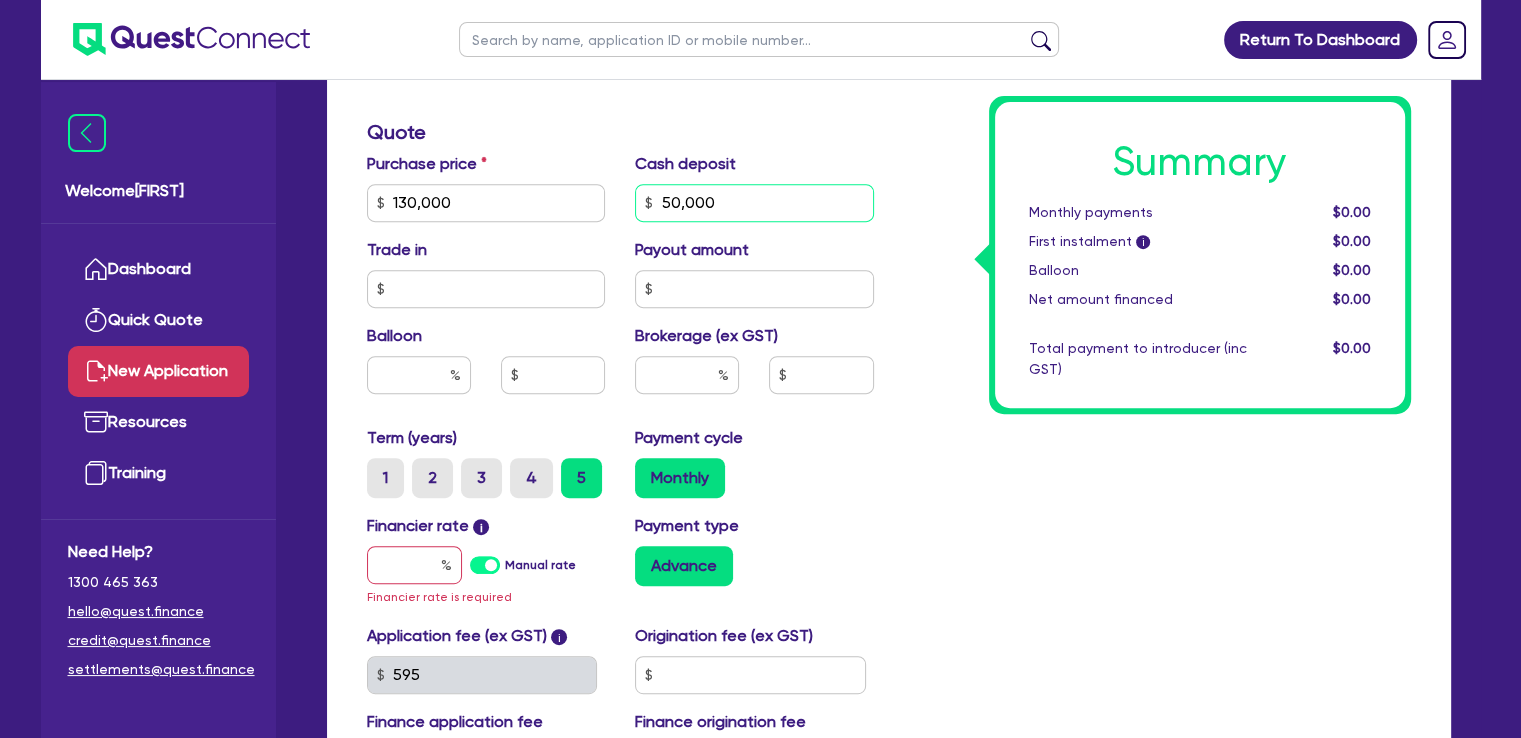 type on "50,000" 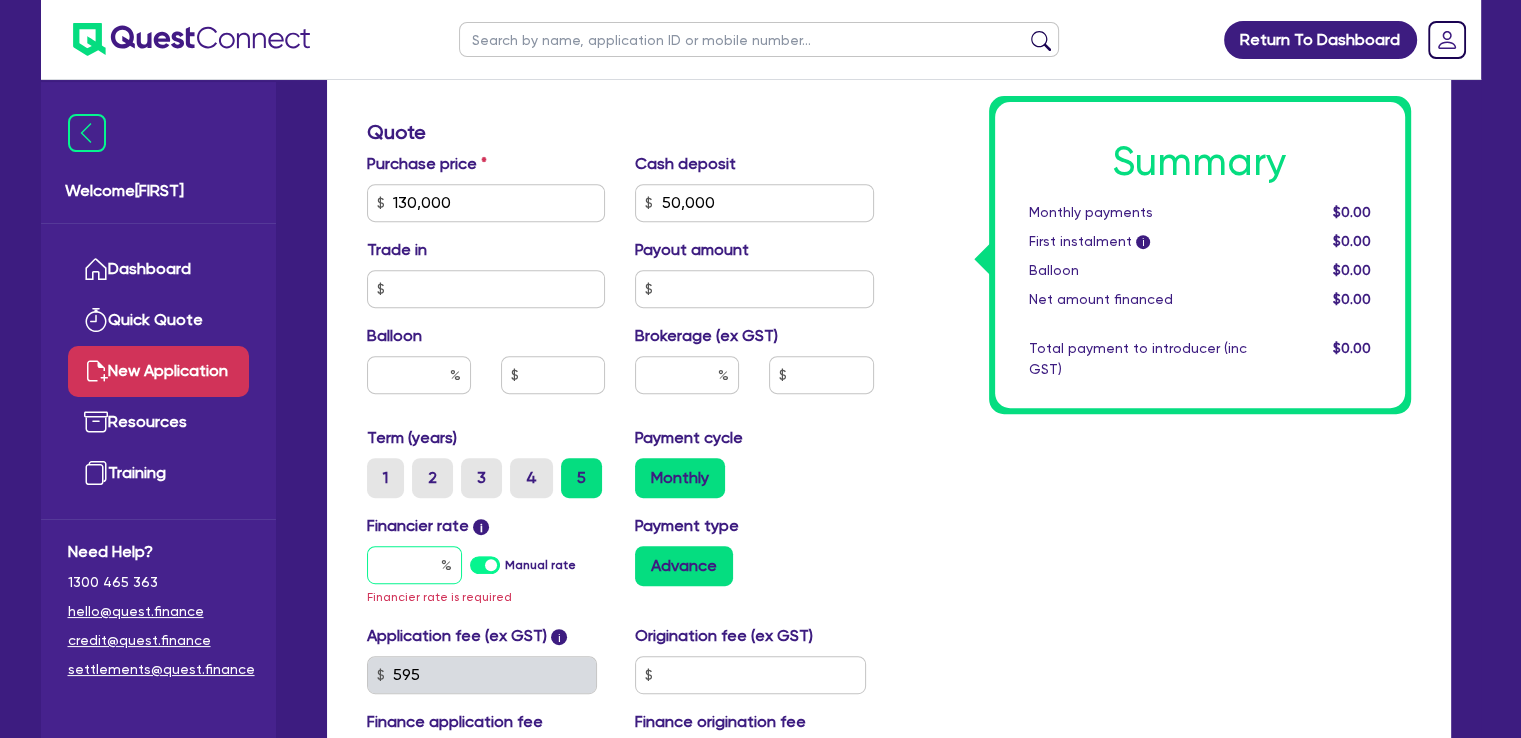 click at bounding box center (414, 565) 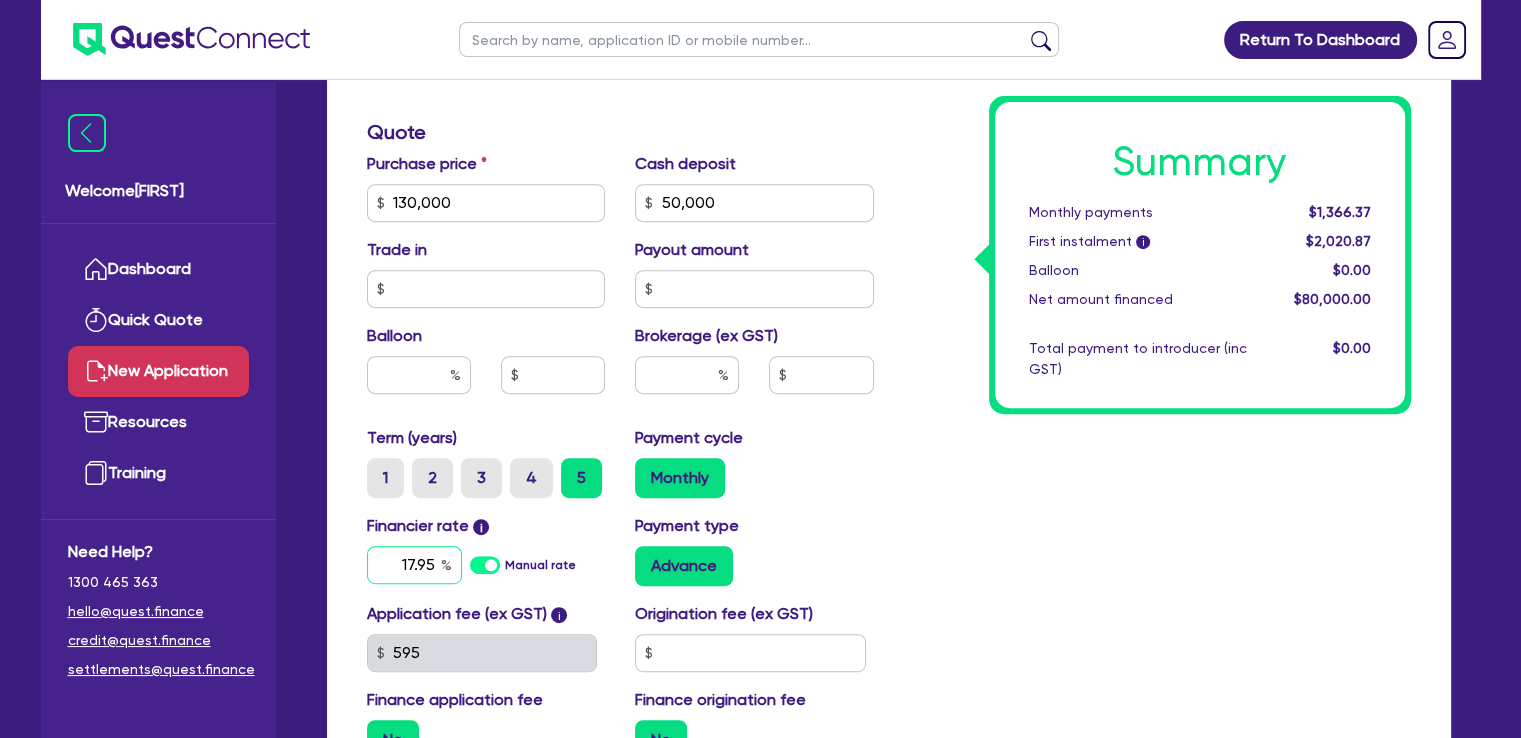type on "17.95" 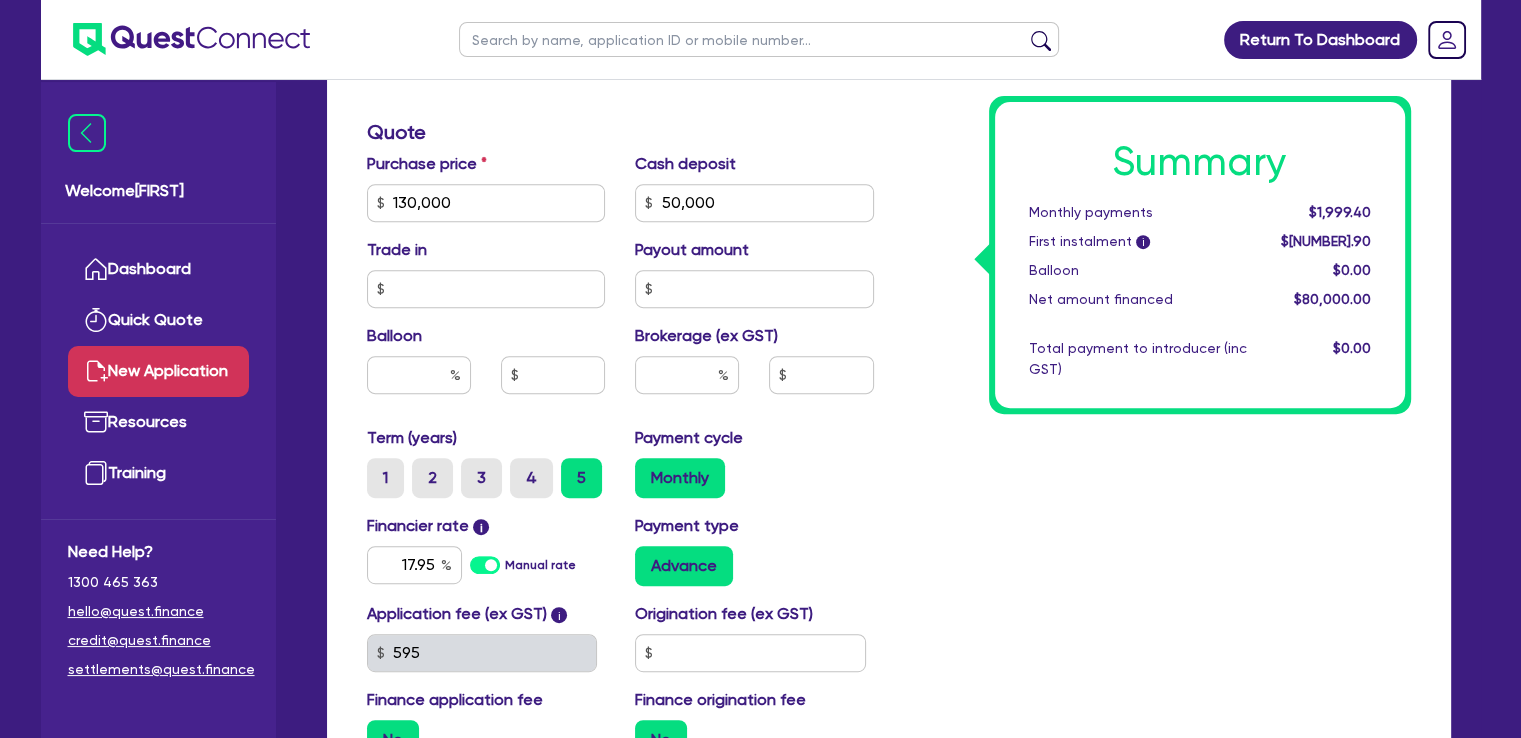 click on "Summary Monthly   payments $1,999.40 First instalment i $2,653.90 Balloon $0.00 Net amount financed $80,000.00 Total payment to introducer (inc GST) $0.00" at bounding box center [1157, 191] 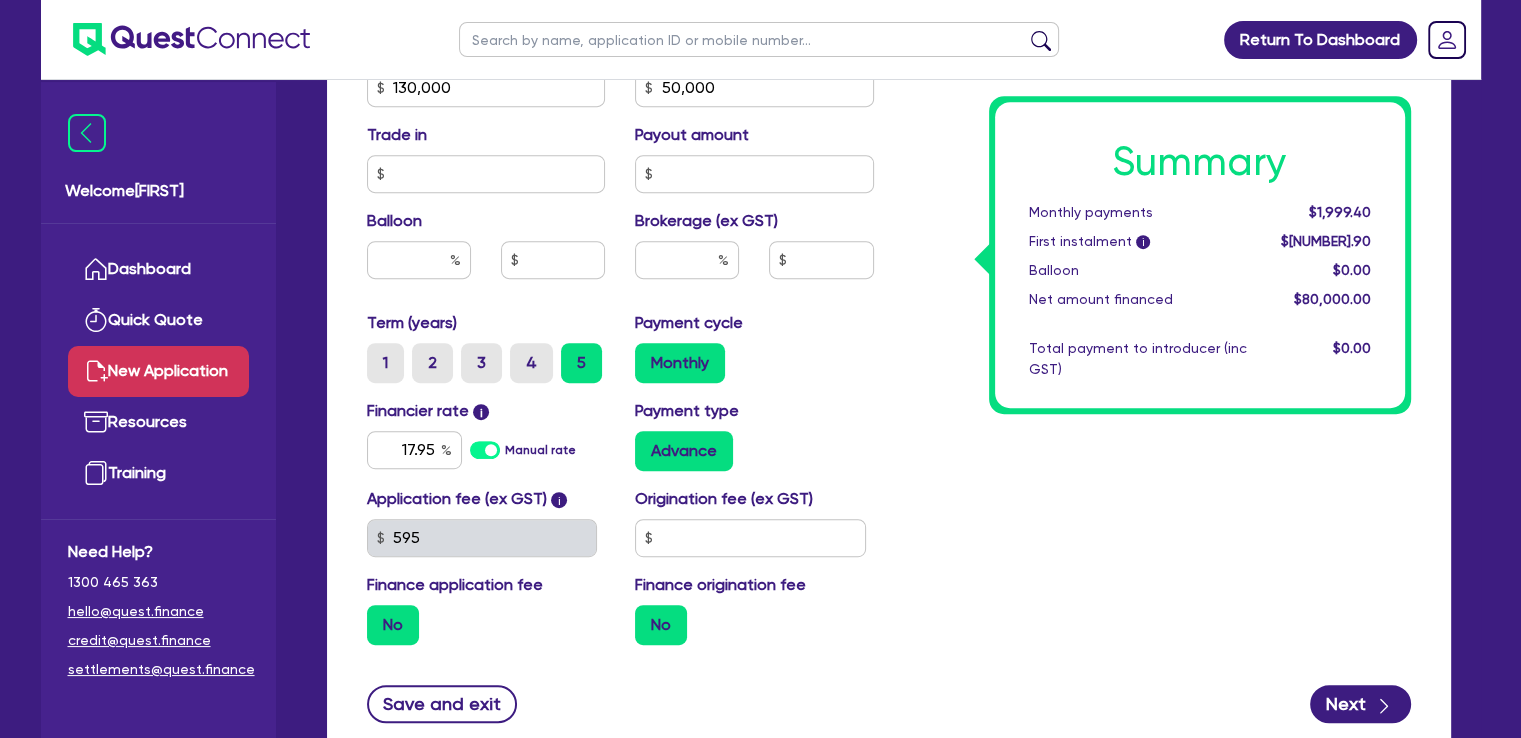 scroll, scrollTop: 933, scrollLeft: 0, axis: vertical 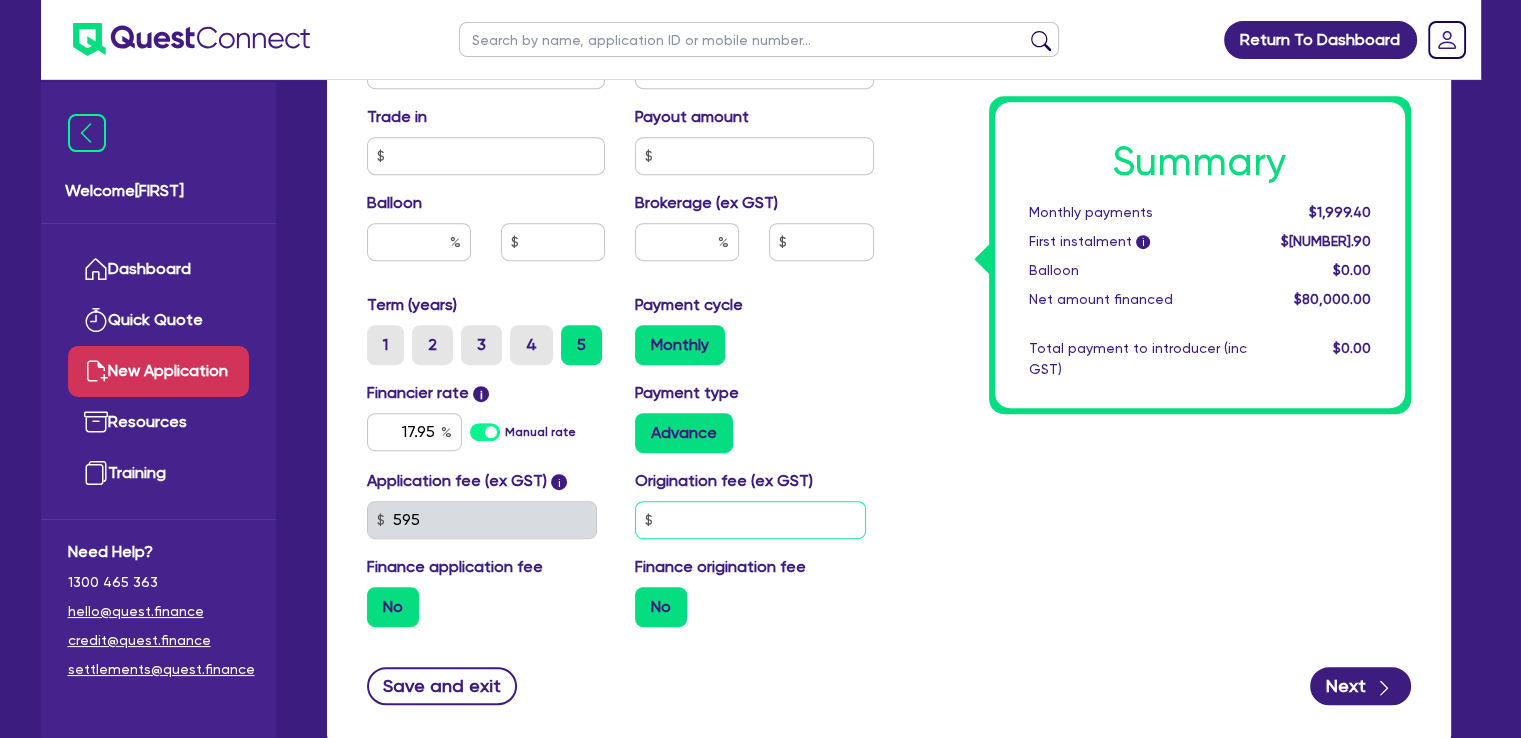 click at bounding box center (750, 520) 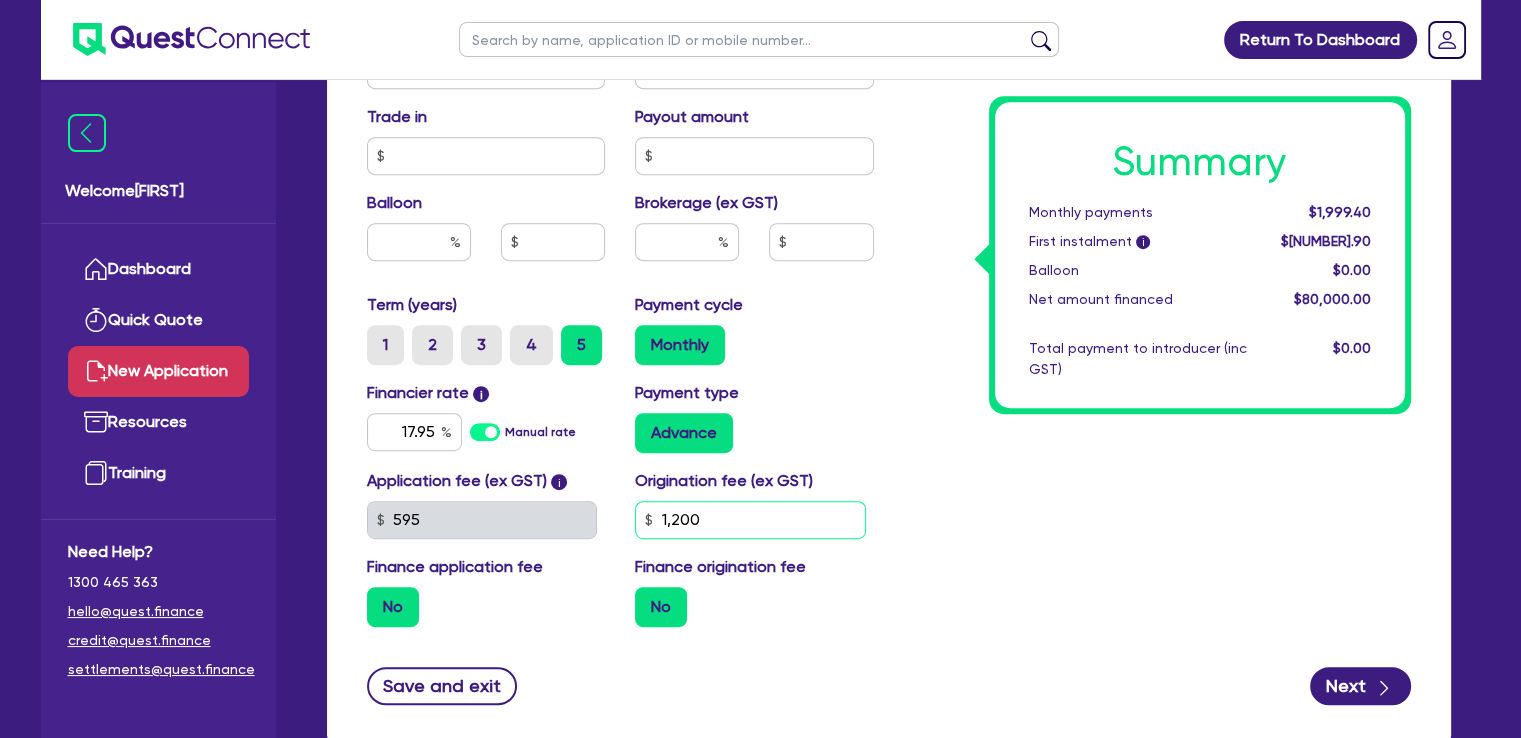 type on "1,200" 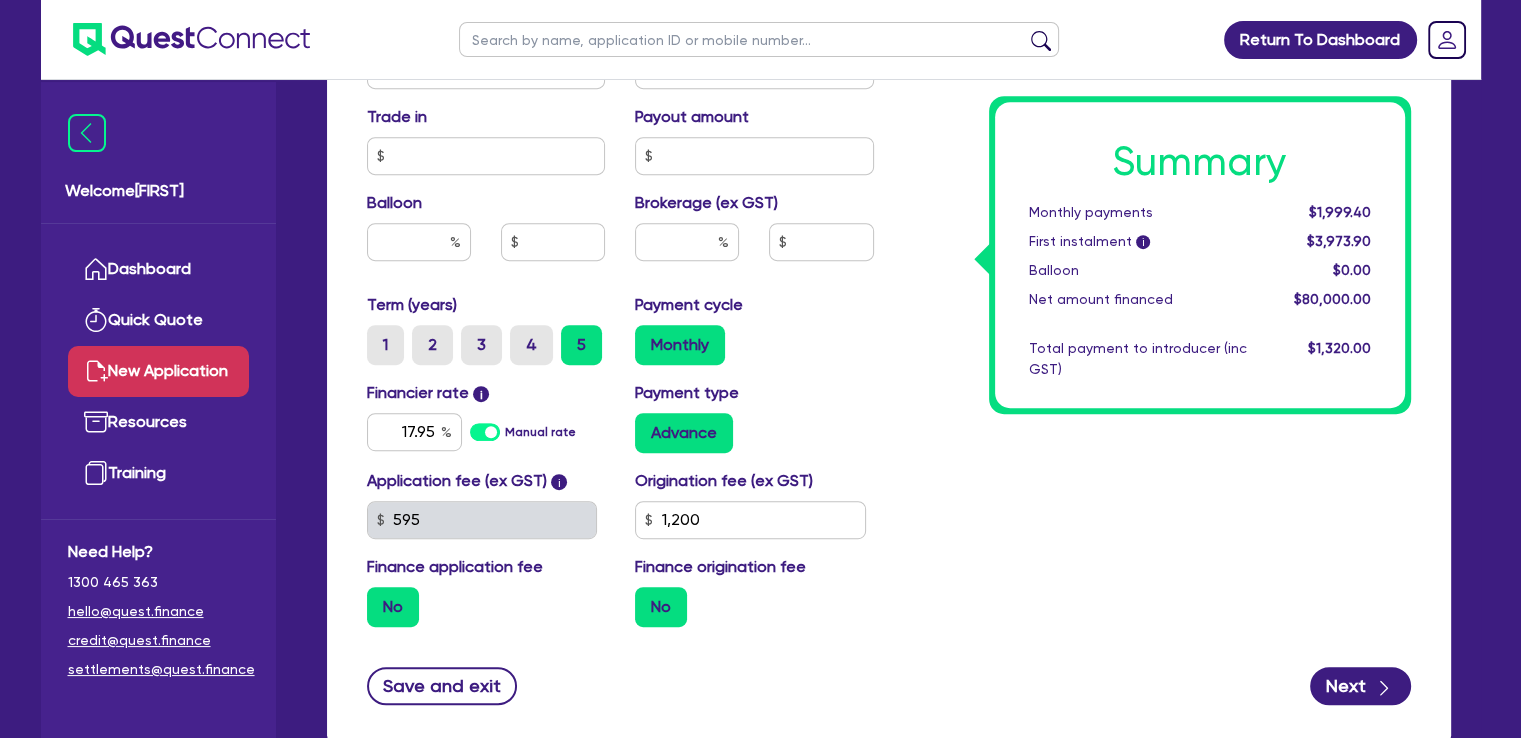 click on "Summary Monthly payments $1,999.40 First instalment i $3,973.90 Balloon $0.00 Net amount financed $80,000.00 Total payment to introducer (inc GST) $1,320.00" at bounding box center [1157, 58] 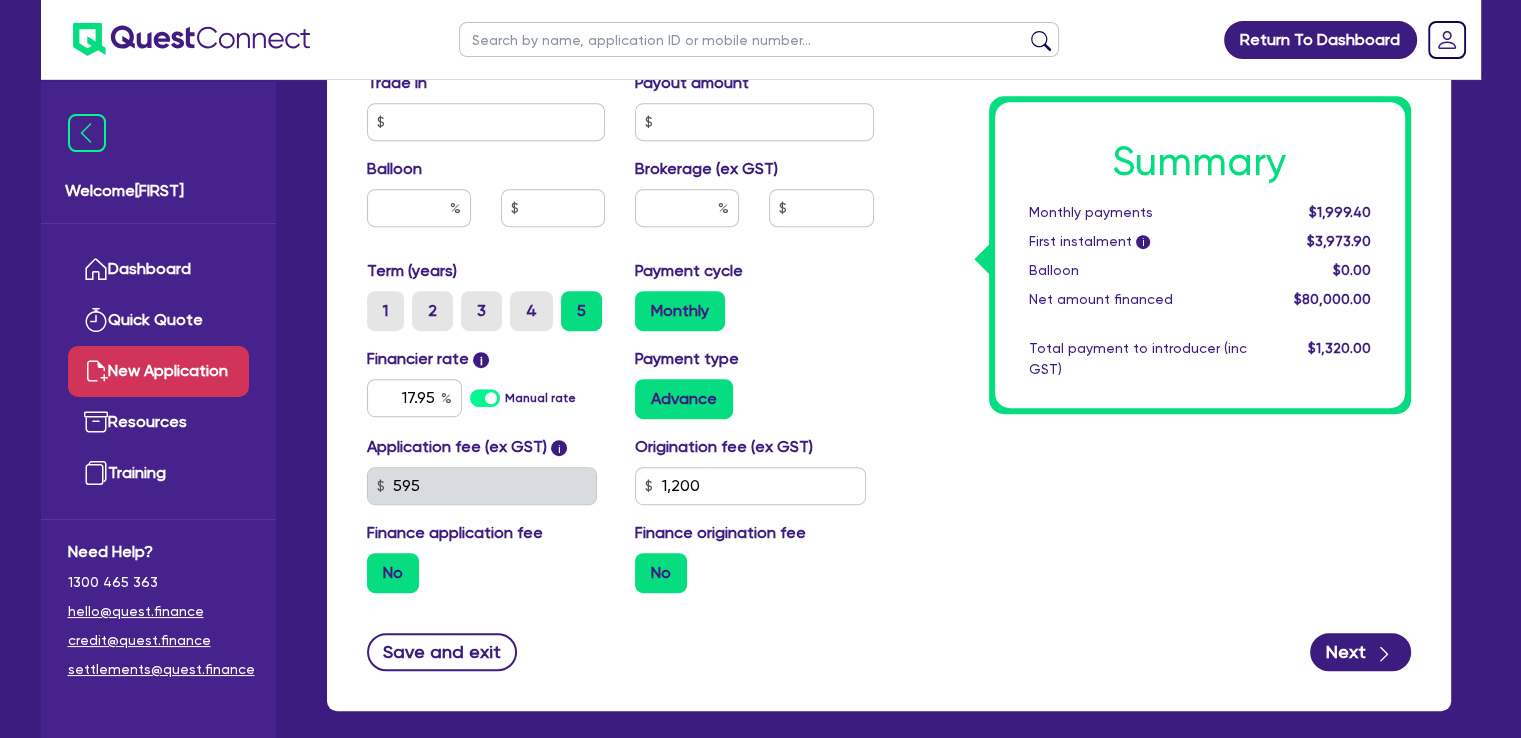 scroll, scrollTop: 1000, scrollLeft: 0, axis: vertical 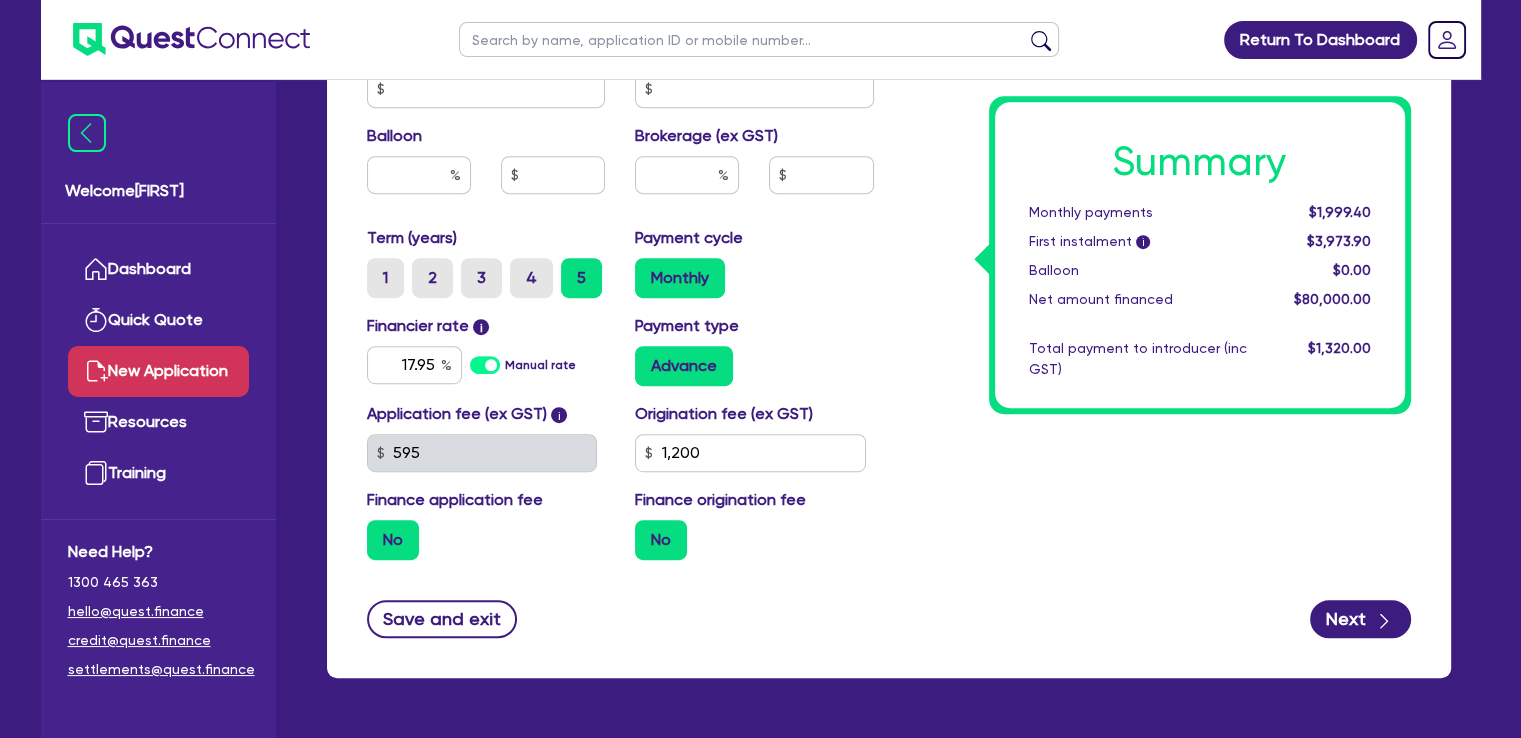 click on "No" at bounding box center (661, 540) 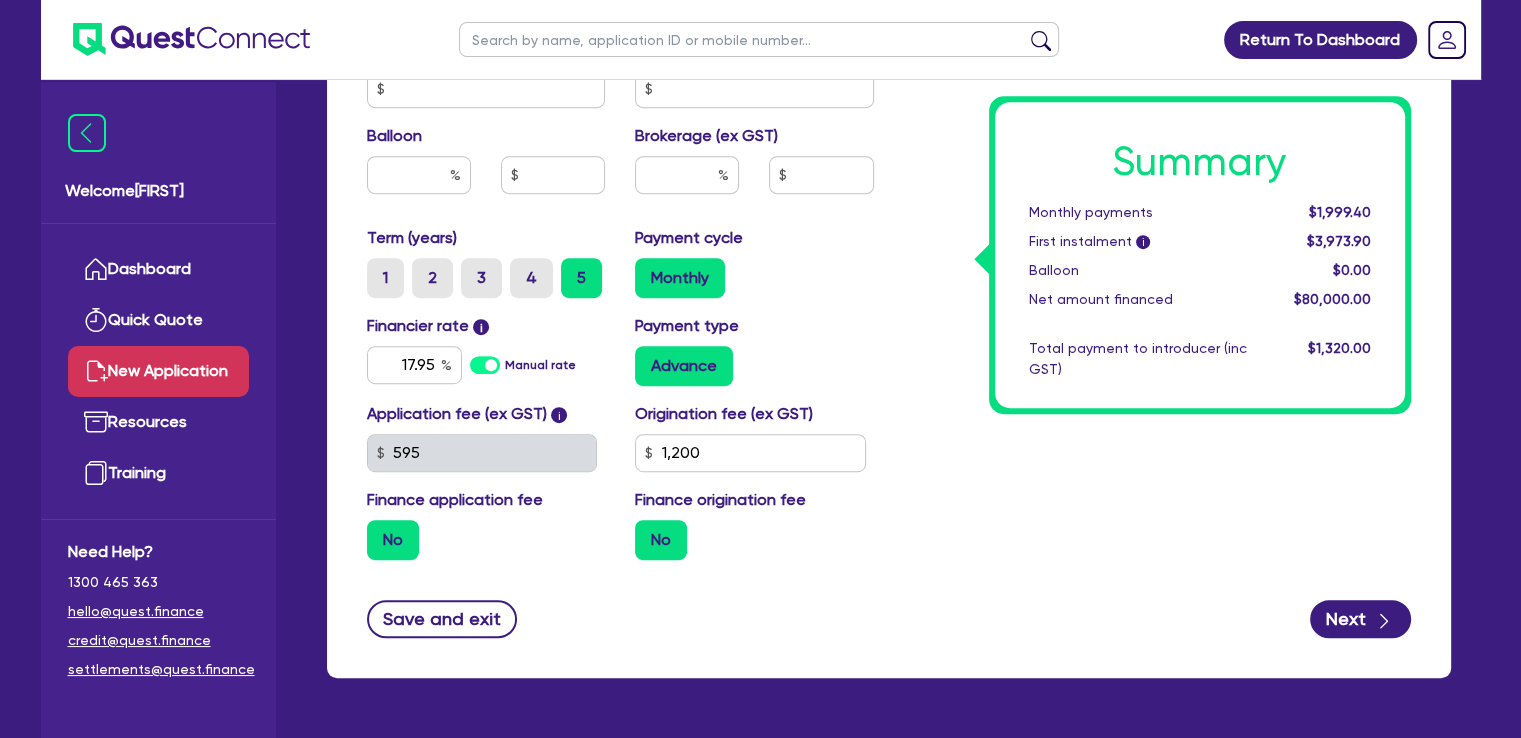 drag, startPoint x: 720, startPoint y: 524, endPoint x: 712, endPoint y: 531, distance: 10.630146 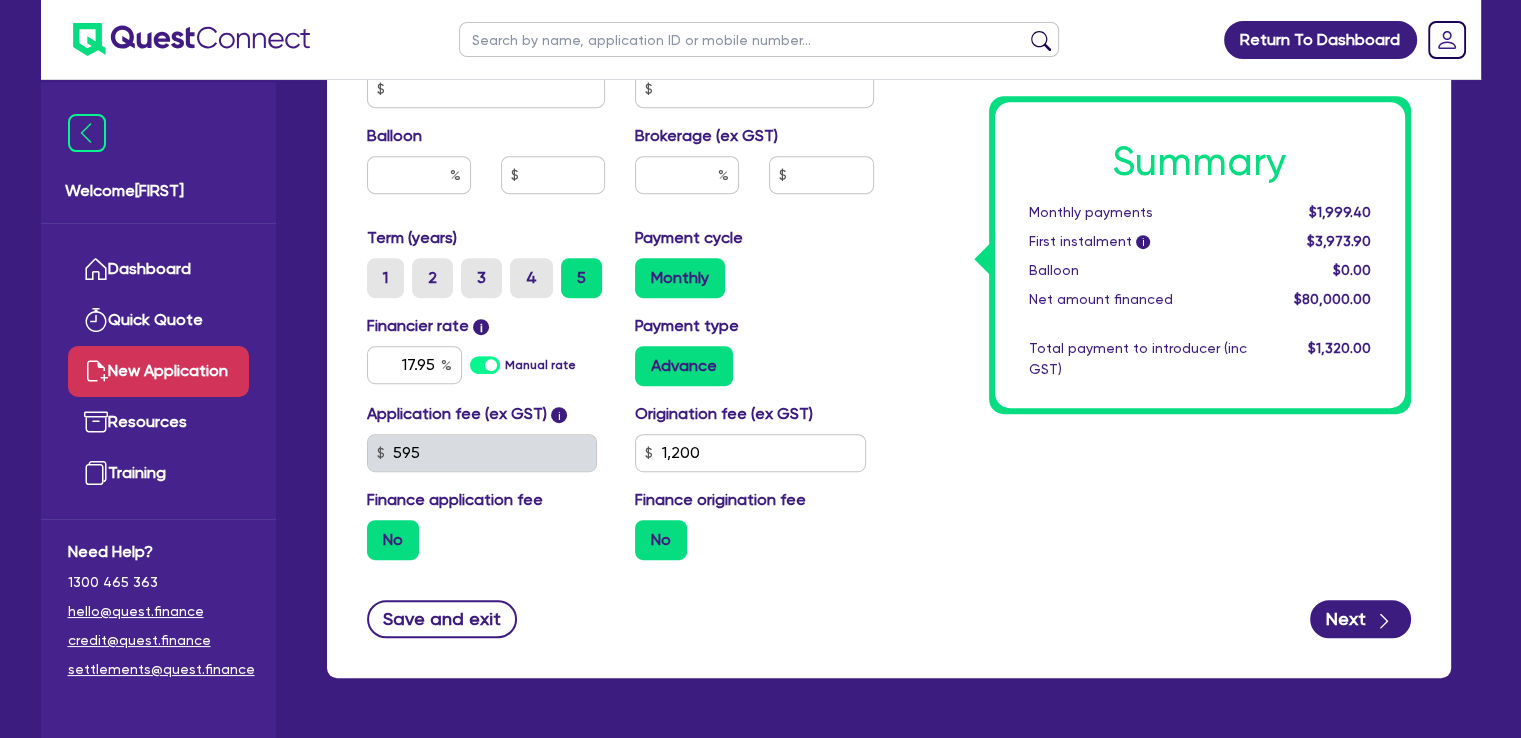click on "No" at bounding box center [754, 540] 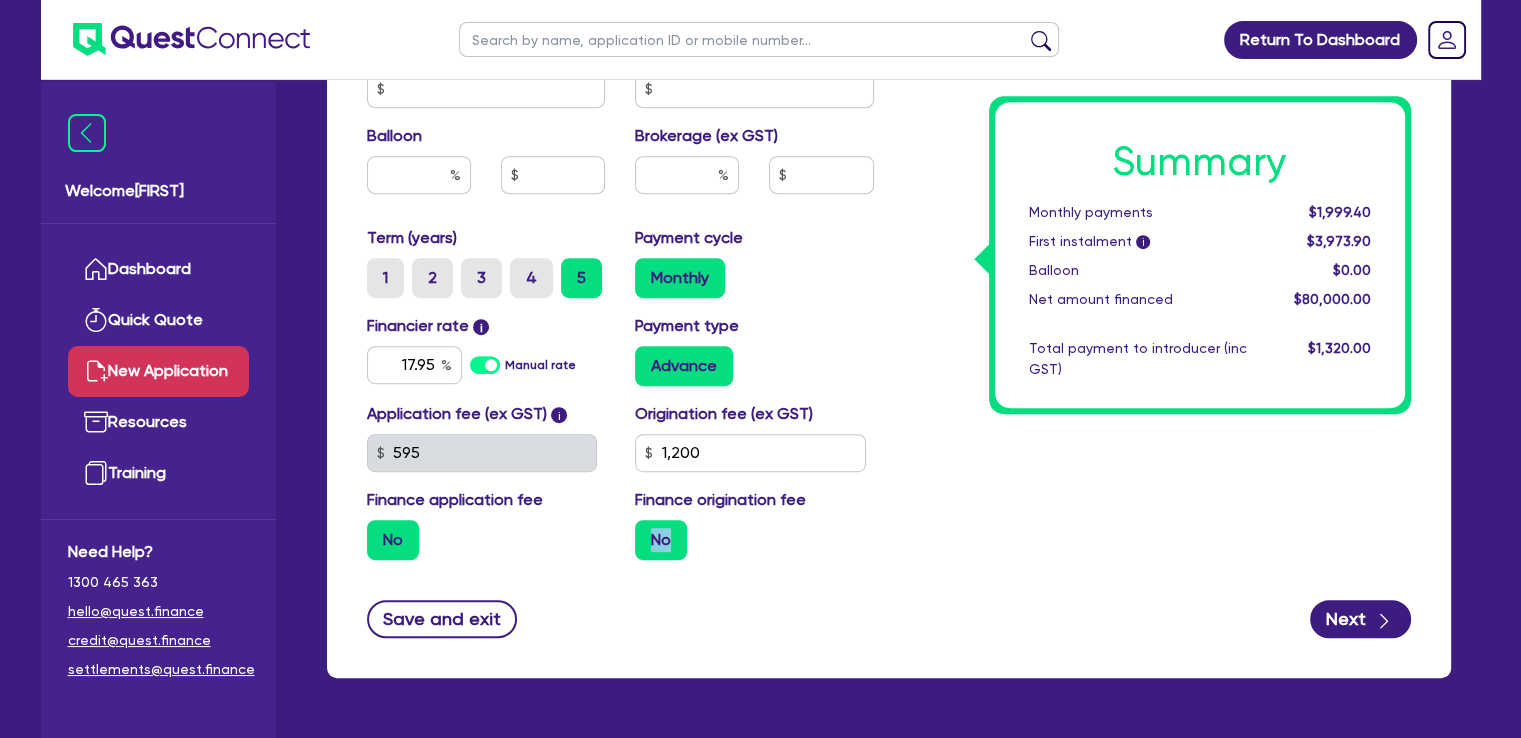 click on "No" at bounding box center [661, 540] 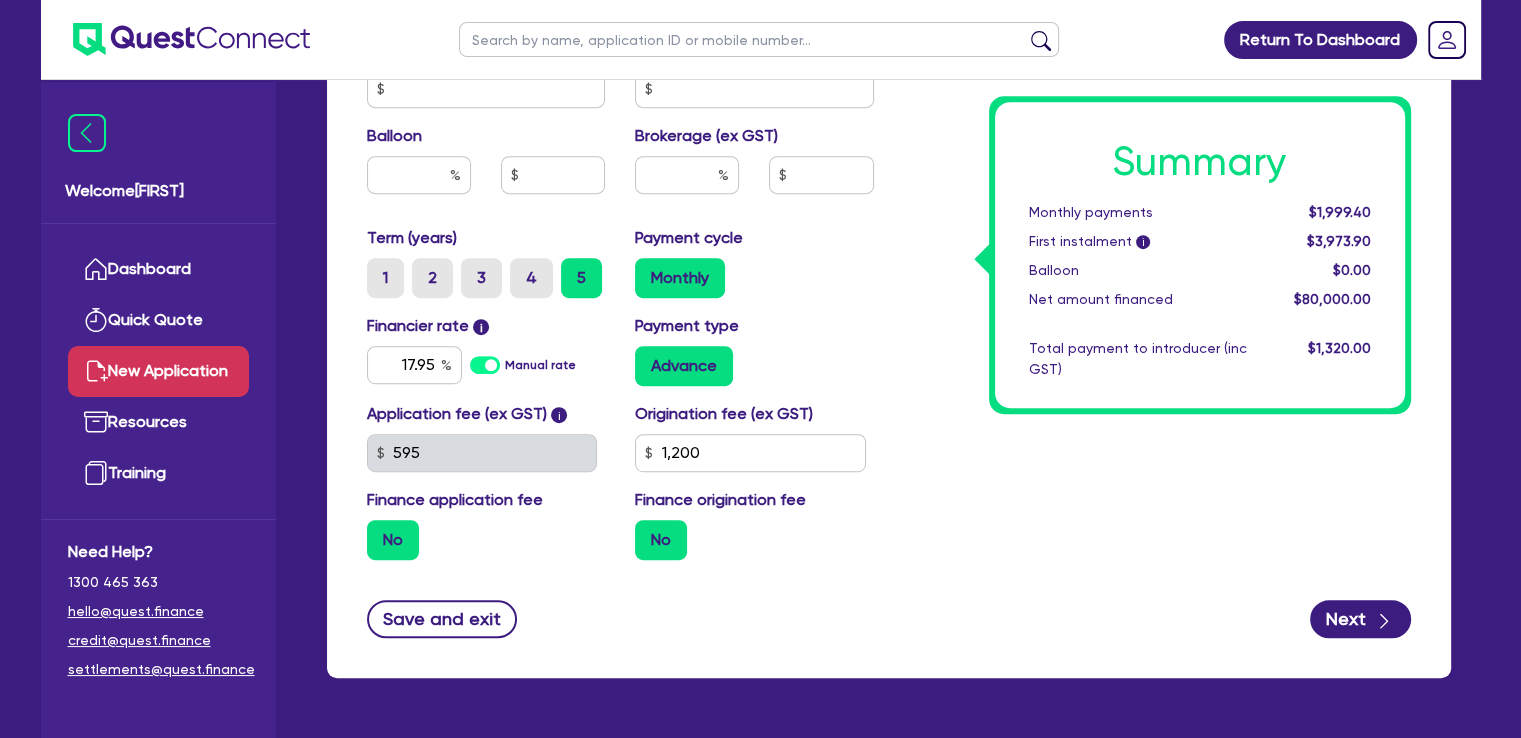 click on "Summary Monthly payments $1,999.40 First instalment i $3,973.90 Balloon $0.00 Net amount financed $80,000.00 Total payment to introducer (inc GST) $1,320.00" at bounding box center (1157, -9) 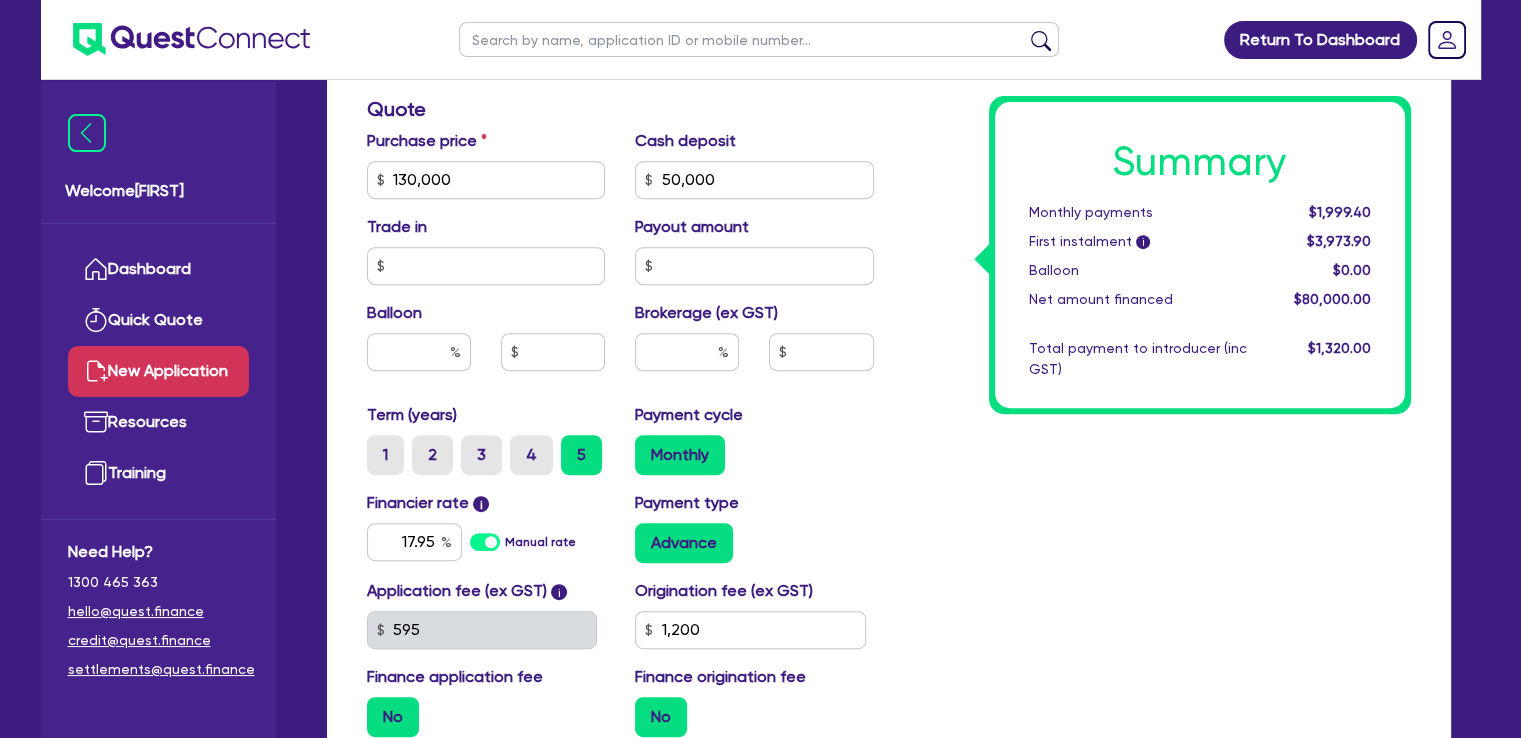 scroll, scrollTop: 800, scrollLeft: 0, axis: vertical 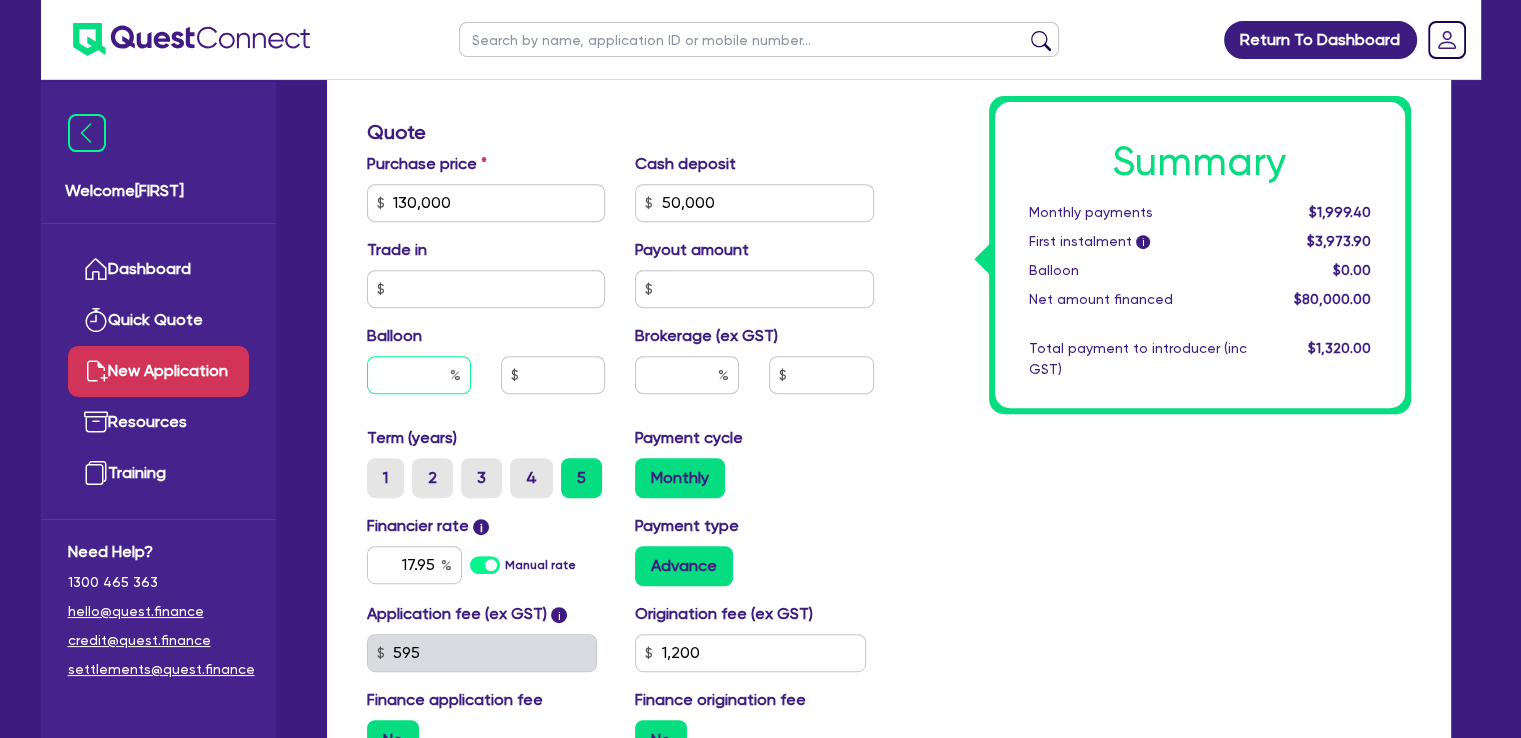click at bounding box center (419, 375) 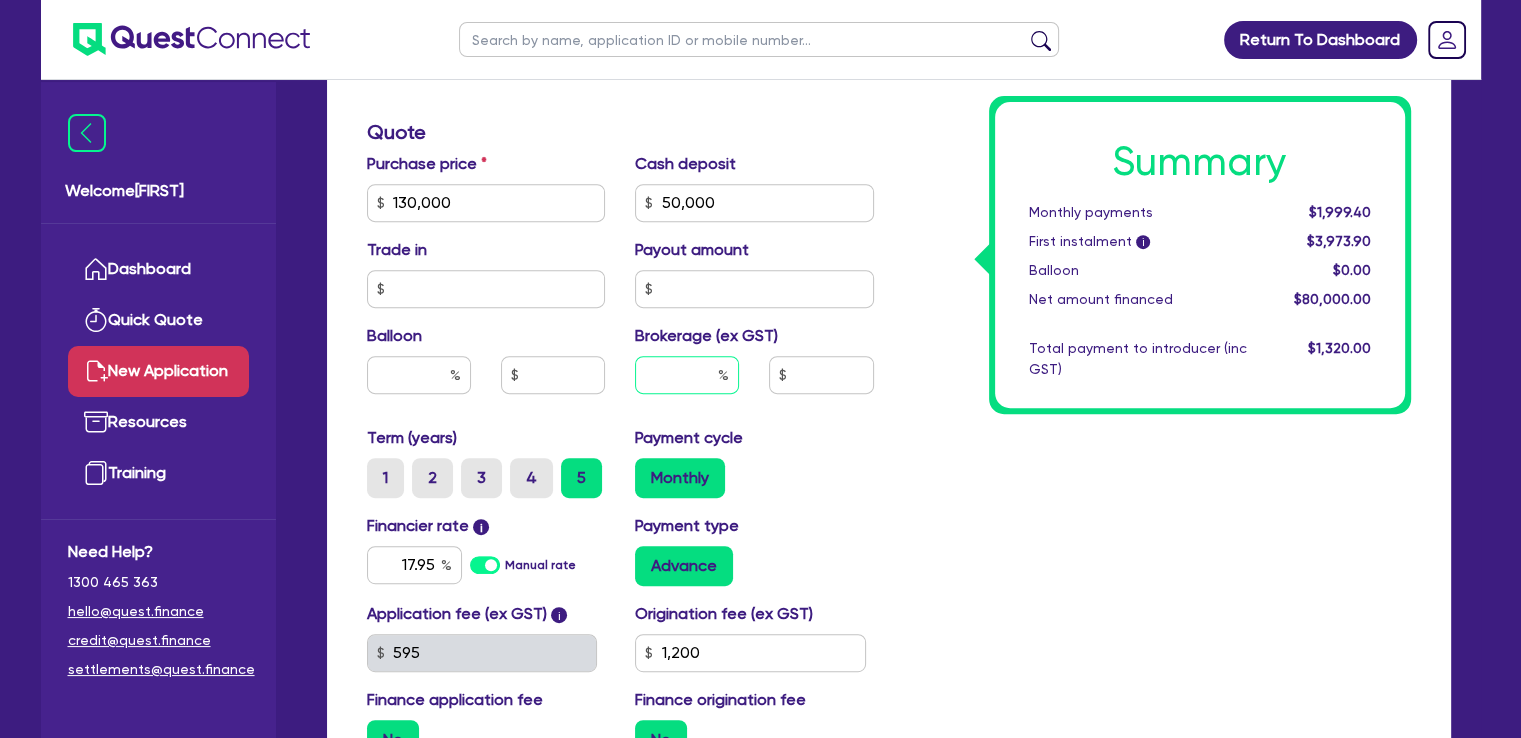 click at bounding box center [687, 375] 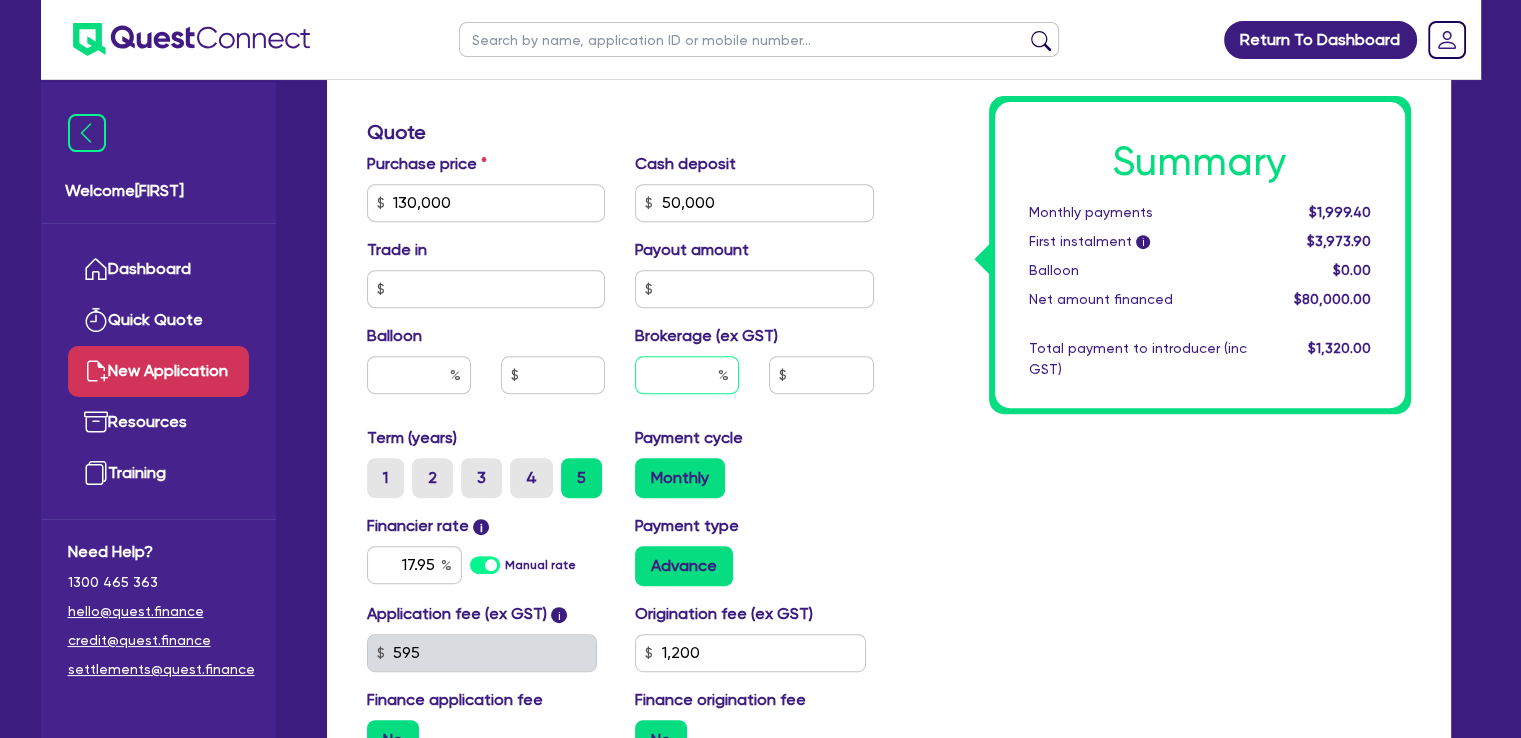 type on "3" 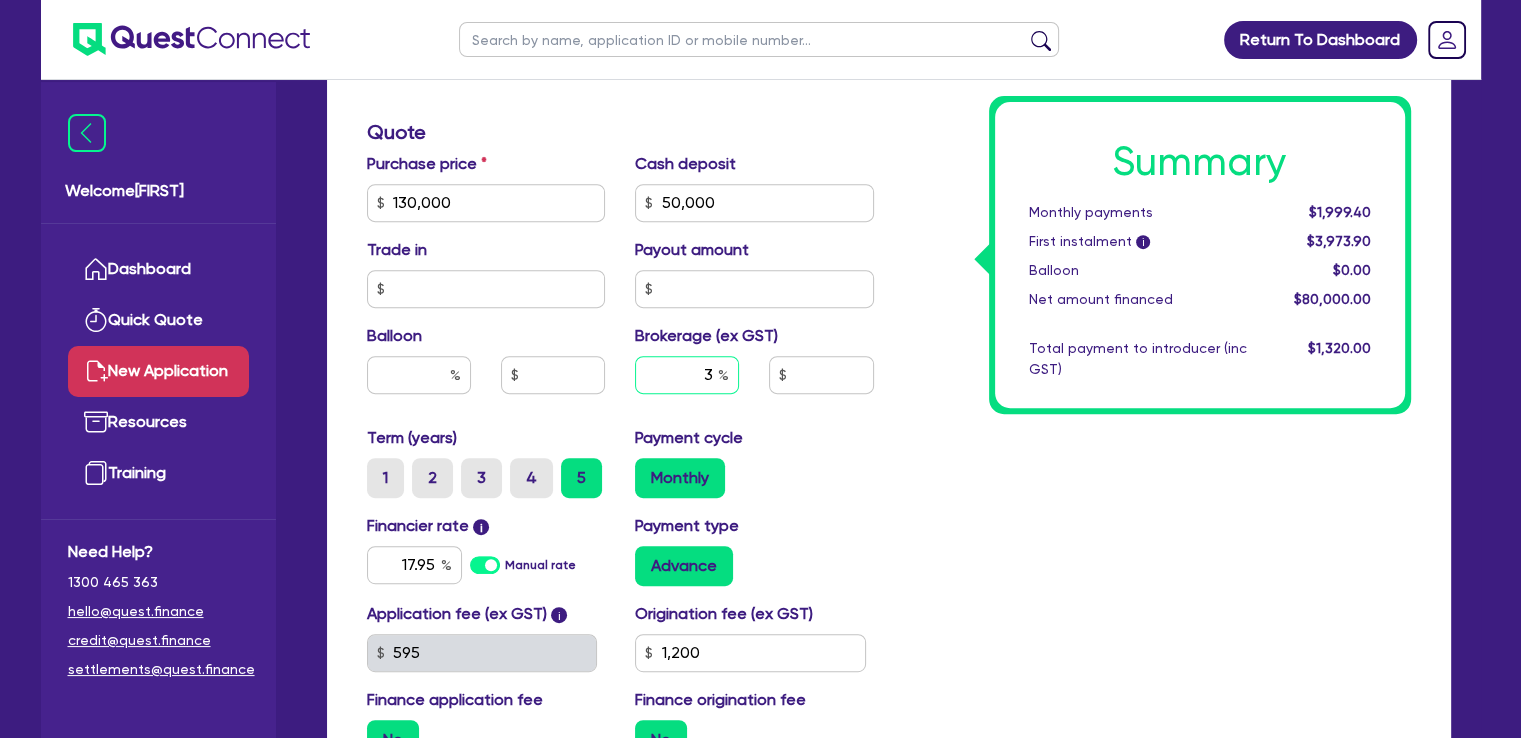 type on "2,400" 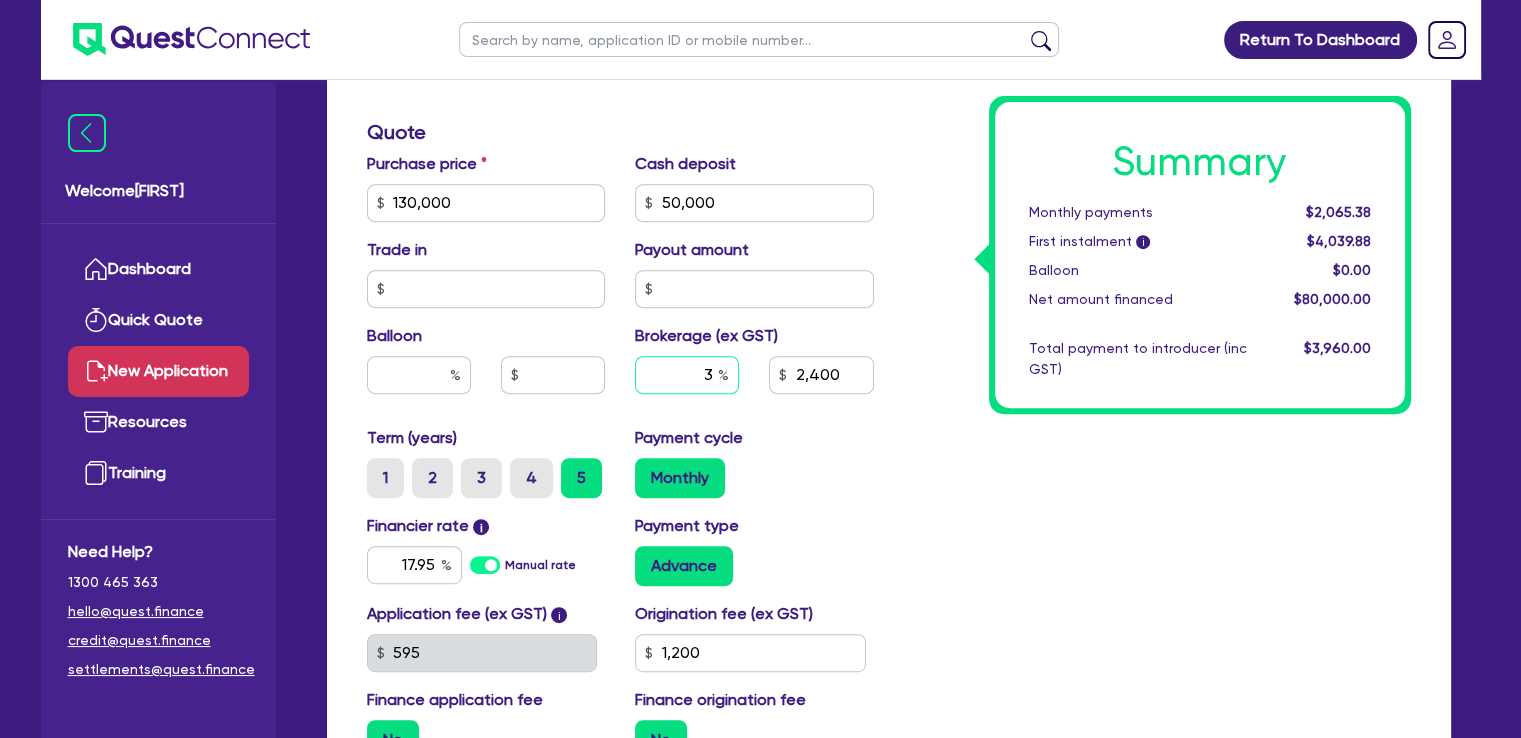 type on "3" 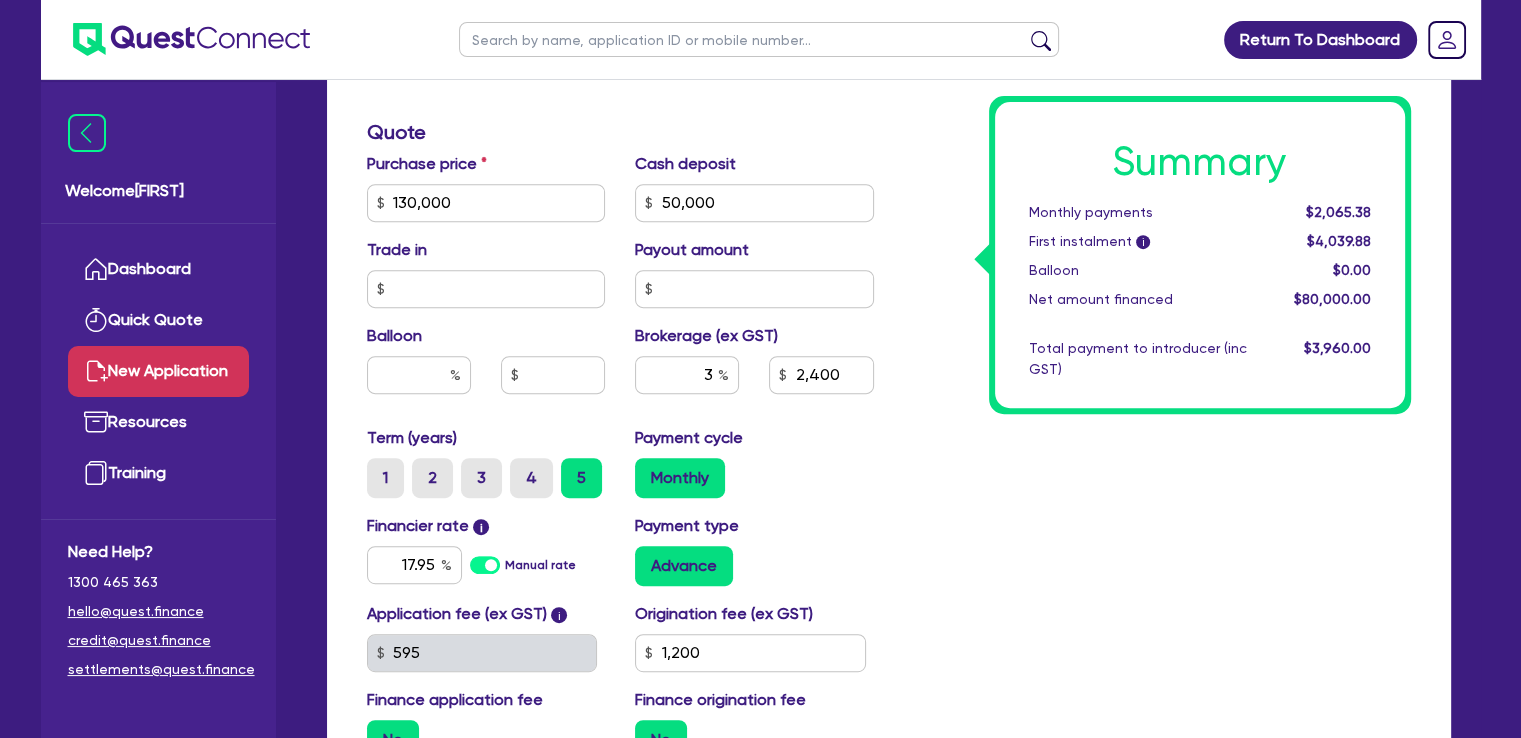 type on "2,400" 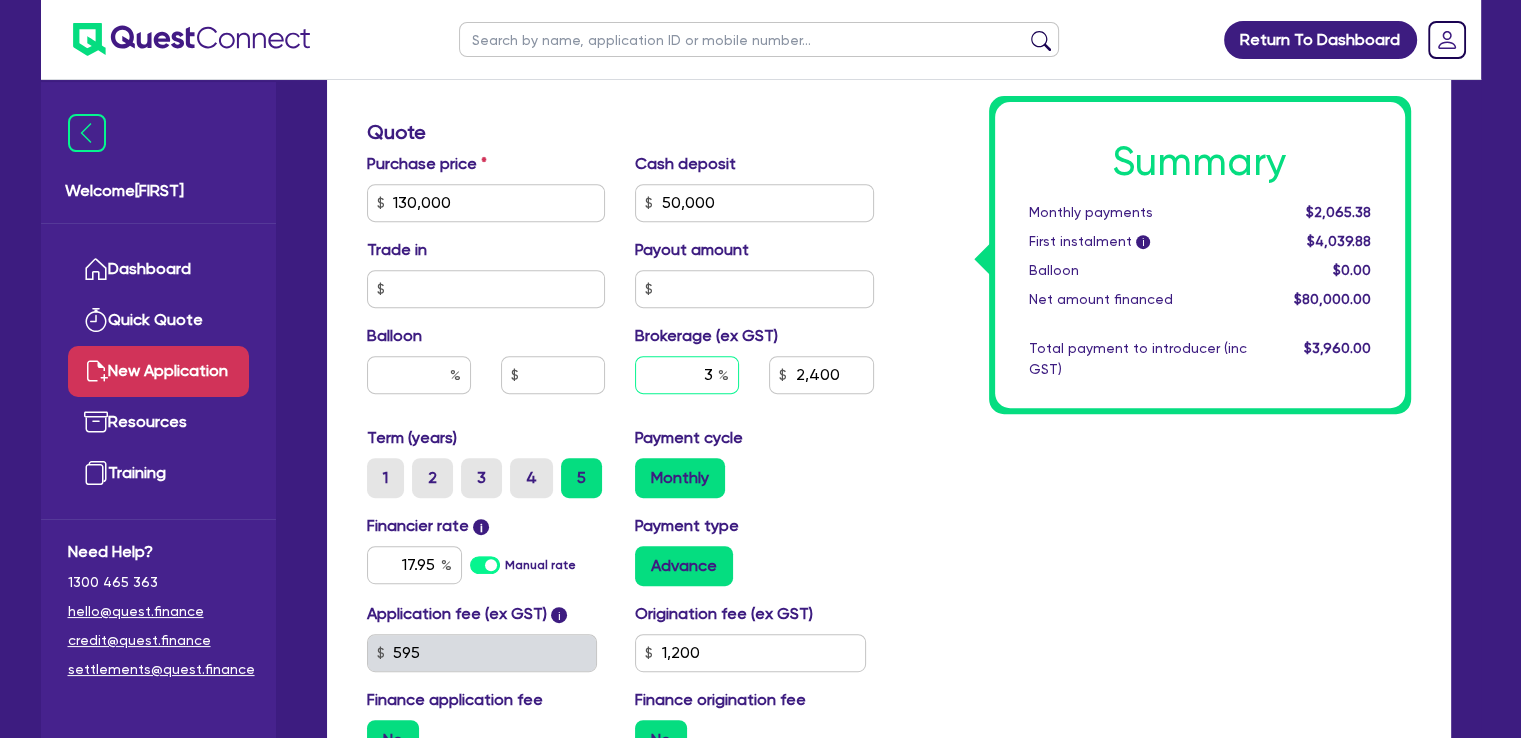 click on "3" at bounding box center [687, 375] 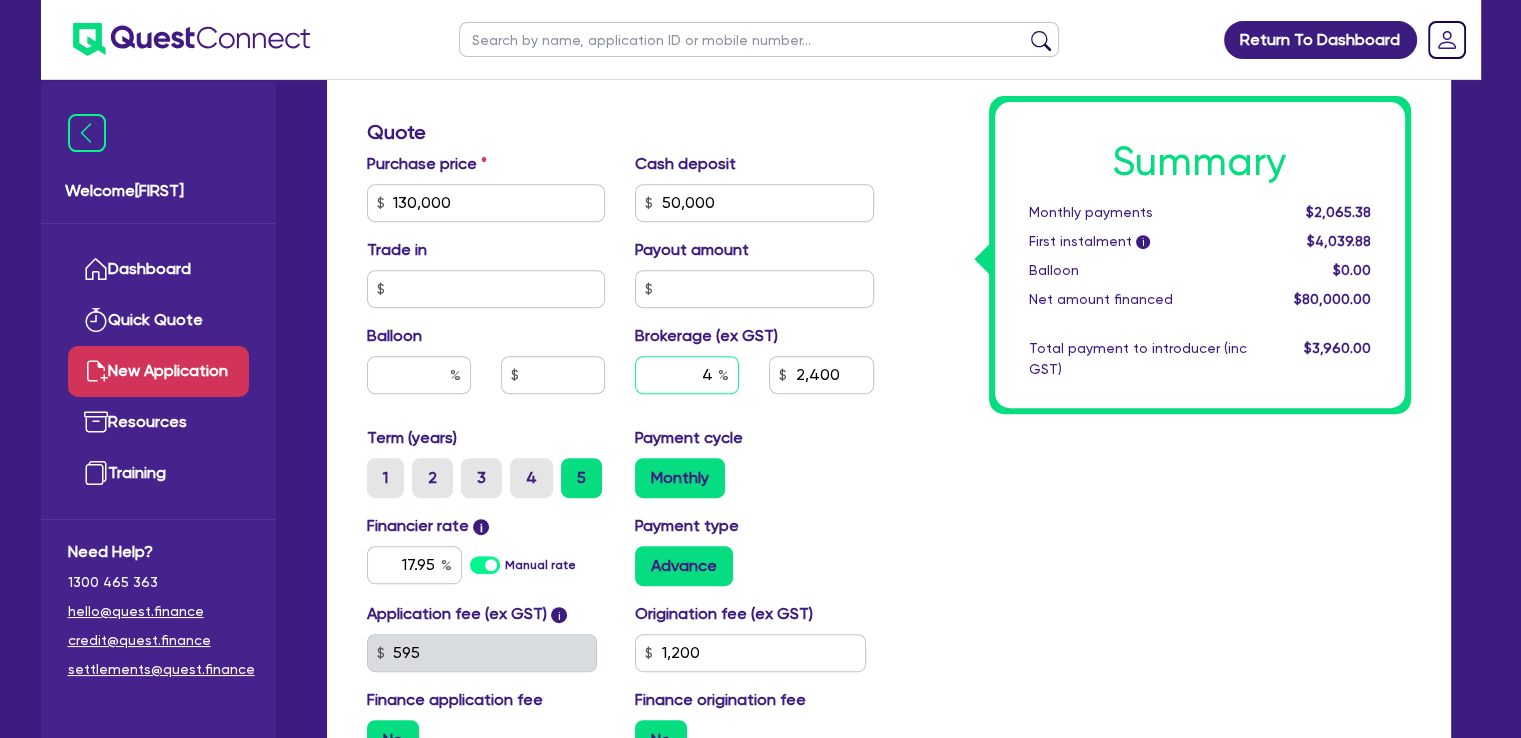 type on "4" 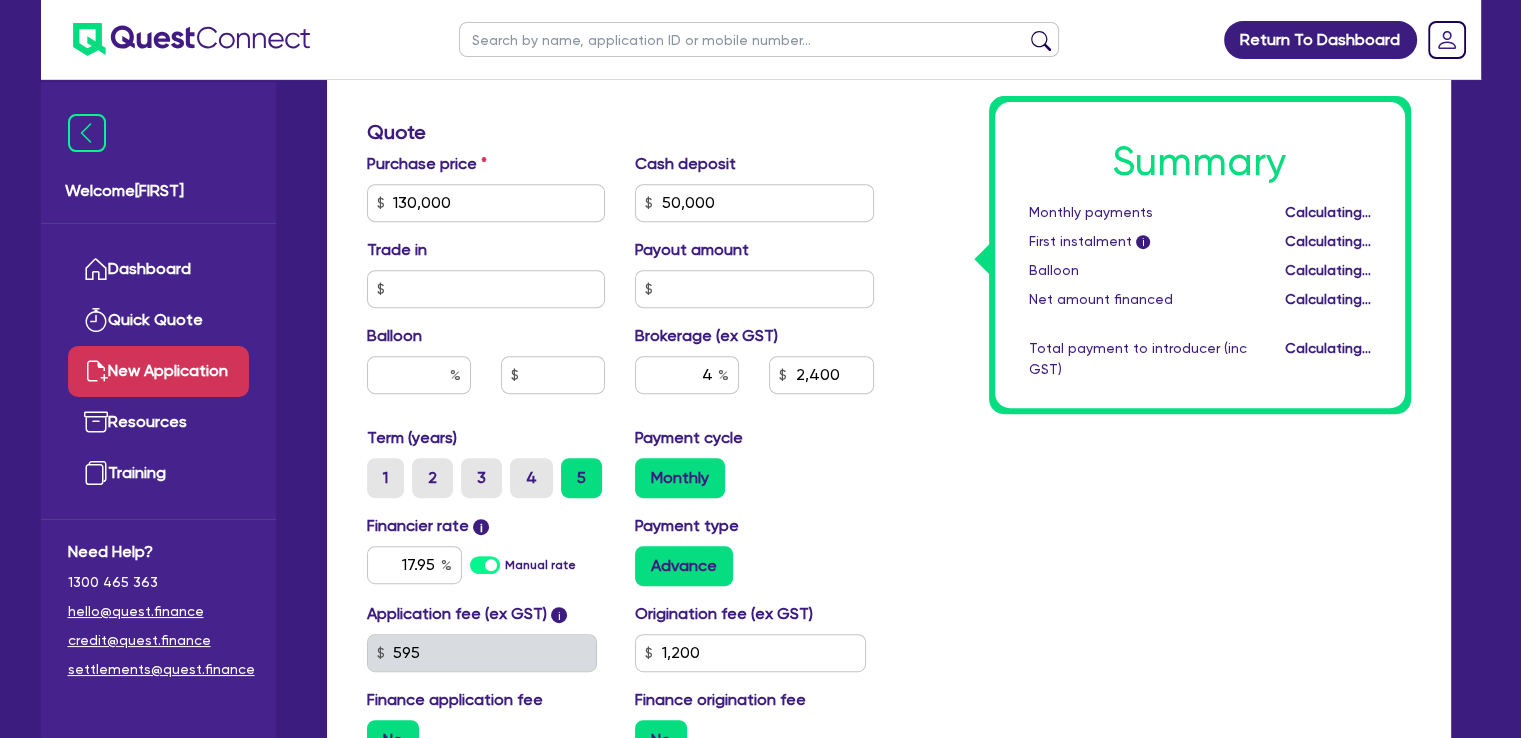 click on "Summary Monthly   payments Calculating... First instalment i Calculating... Balloon Calculating... Net amount financed Calculating... Total payment to introducer (inc GST) Calculating..." at bounding box center (1157, 191) 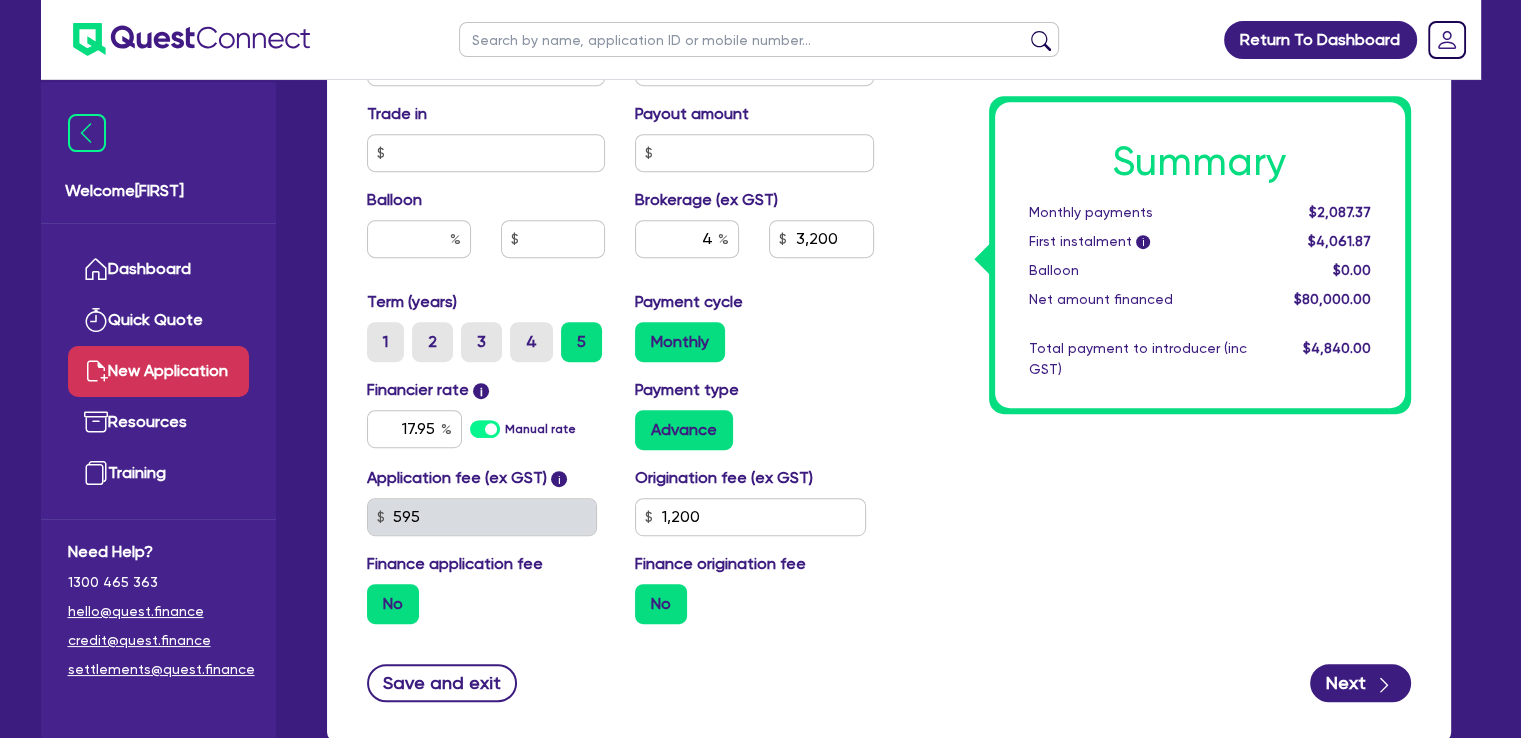 scroll, scrollTop: 928, scrollLeft: 0, axis: vertical 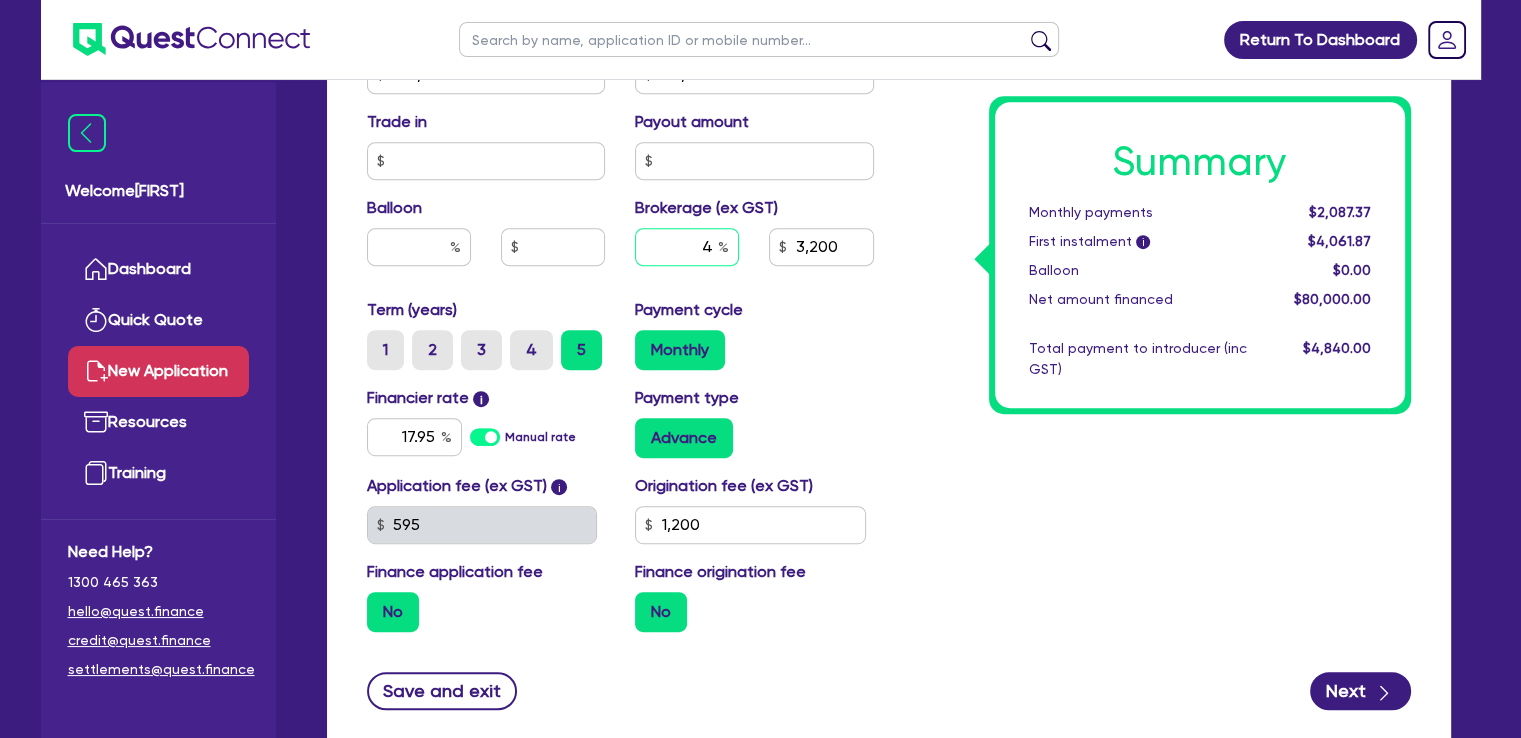 click on "4" at bounding box center [687, 247] 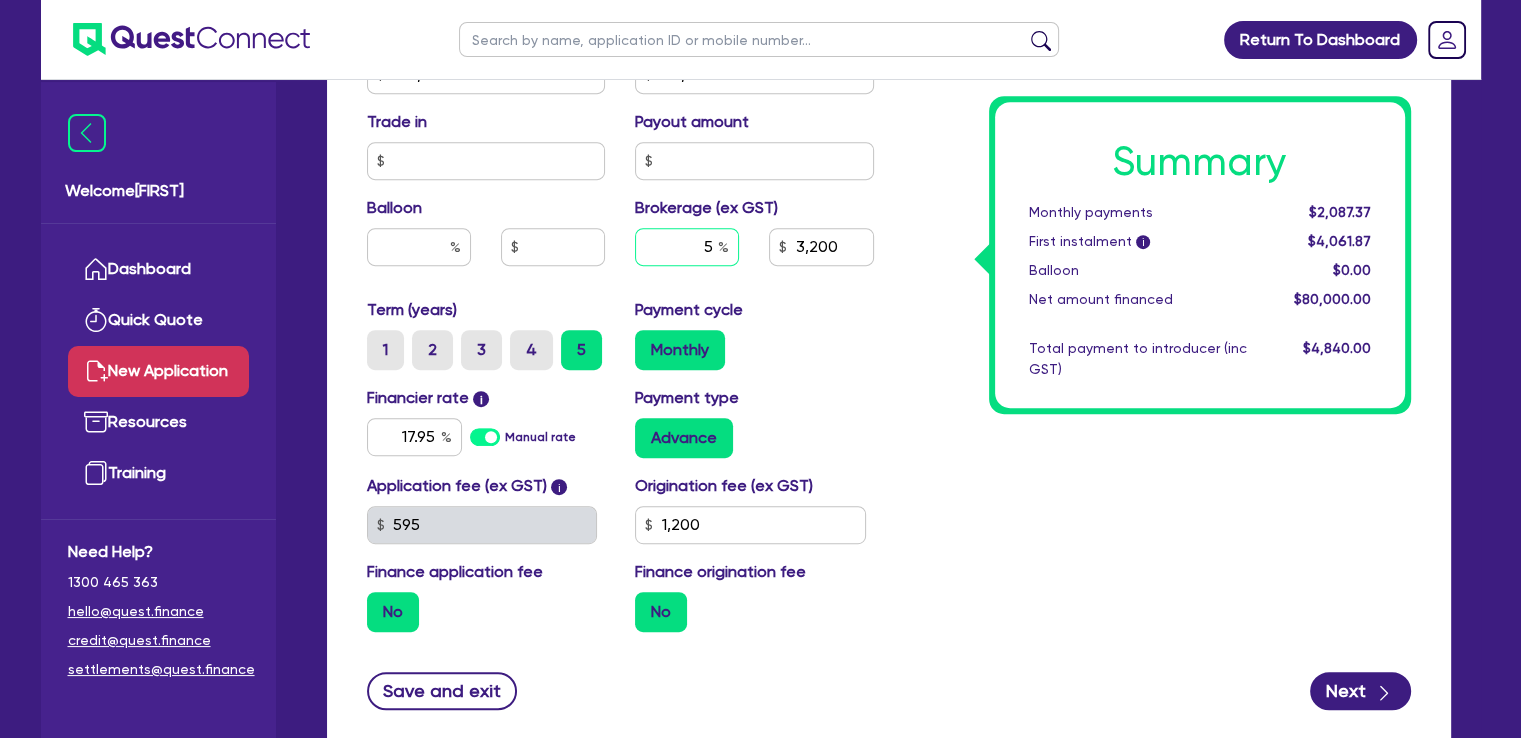 type on "5" 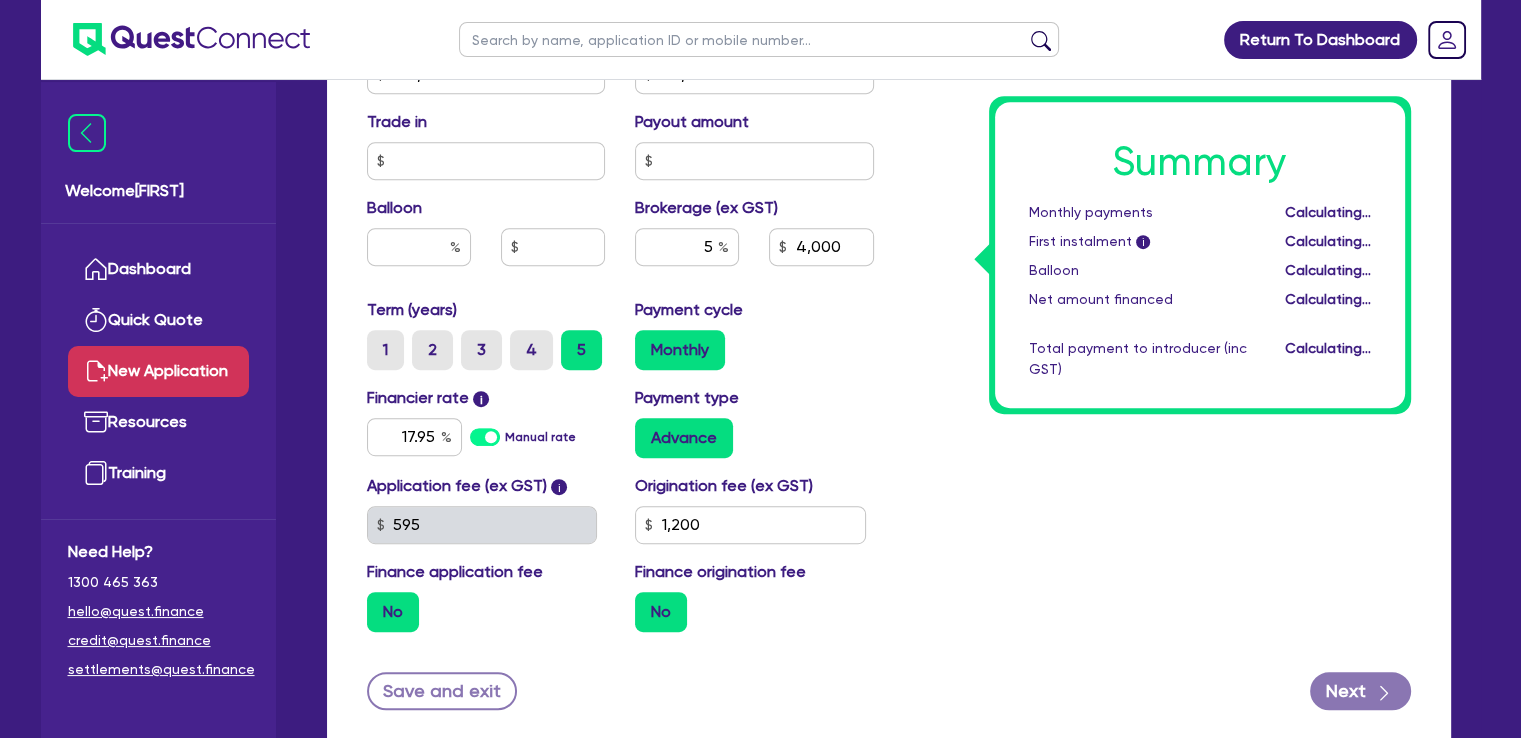 click on "Summary Monthly   payments Calculating... First instalment i Calculating... Balloon Calculating... Net amount financed Calculating... Total payment to introducer (inc GST) Calculating..." at bounding box center (1157, 63) 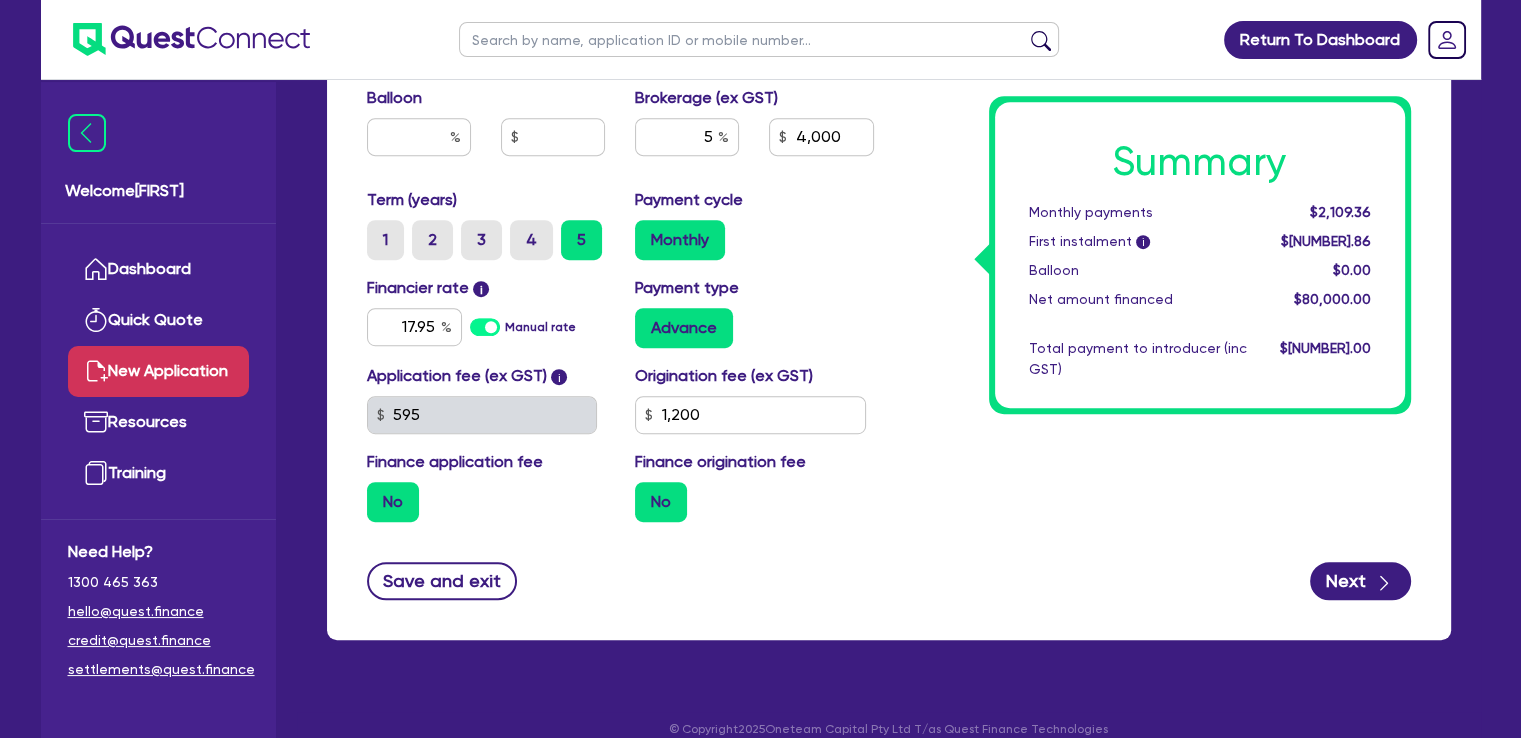scroll, scrollTop: 1061, scrollLeft: 0, axis: vertical 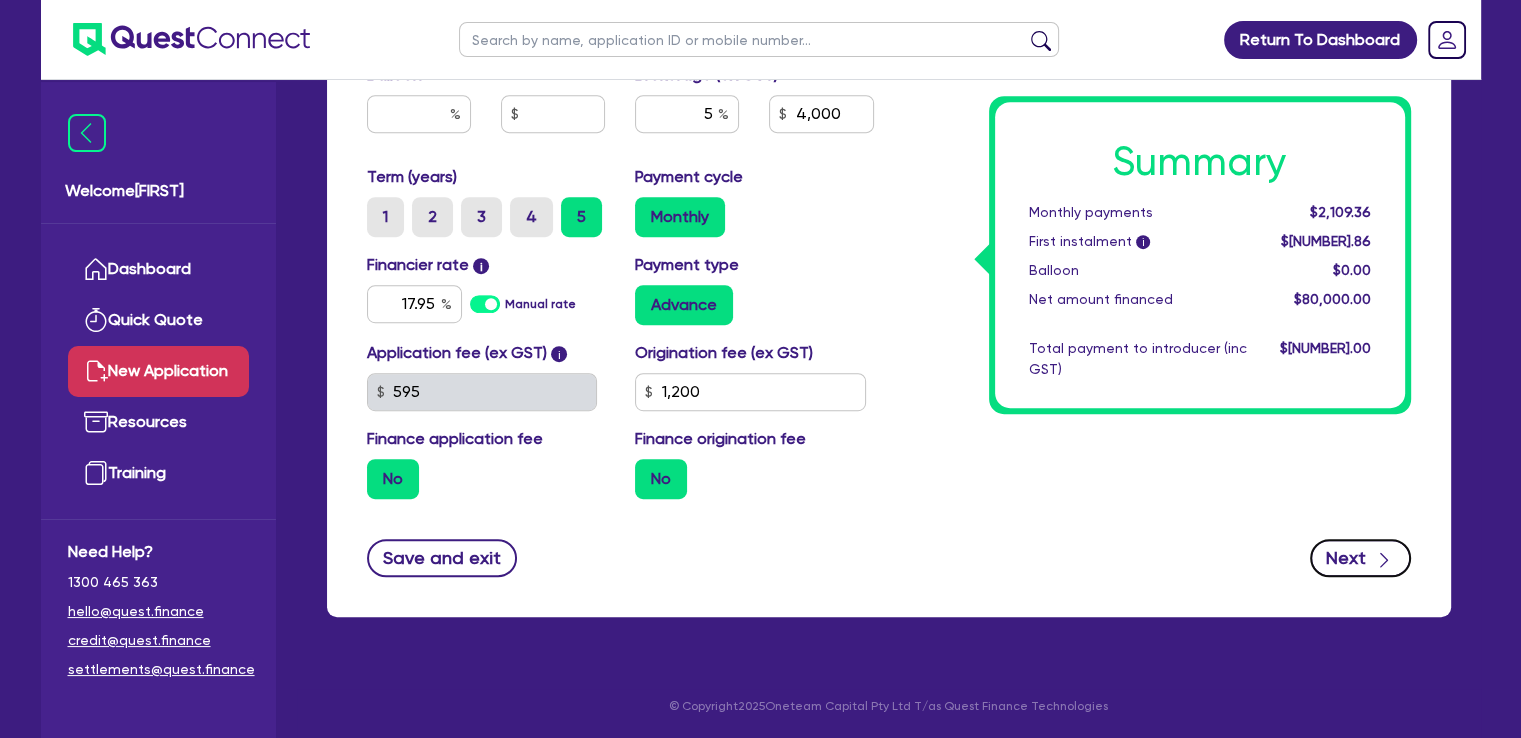 click on "Next" at bounding box center (1360, 558) 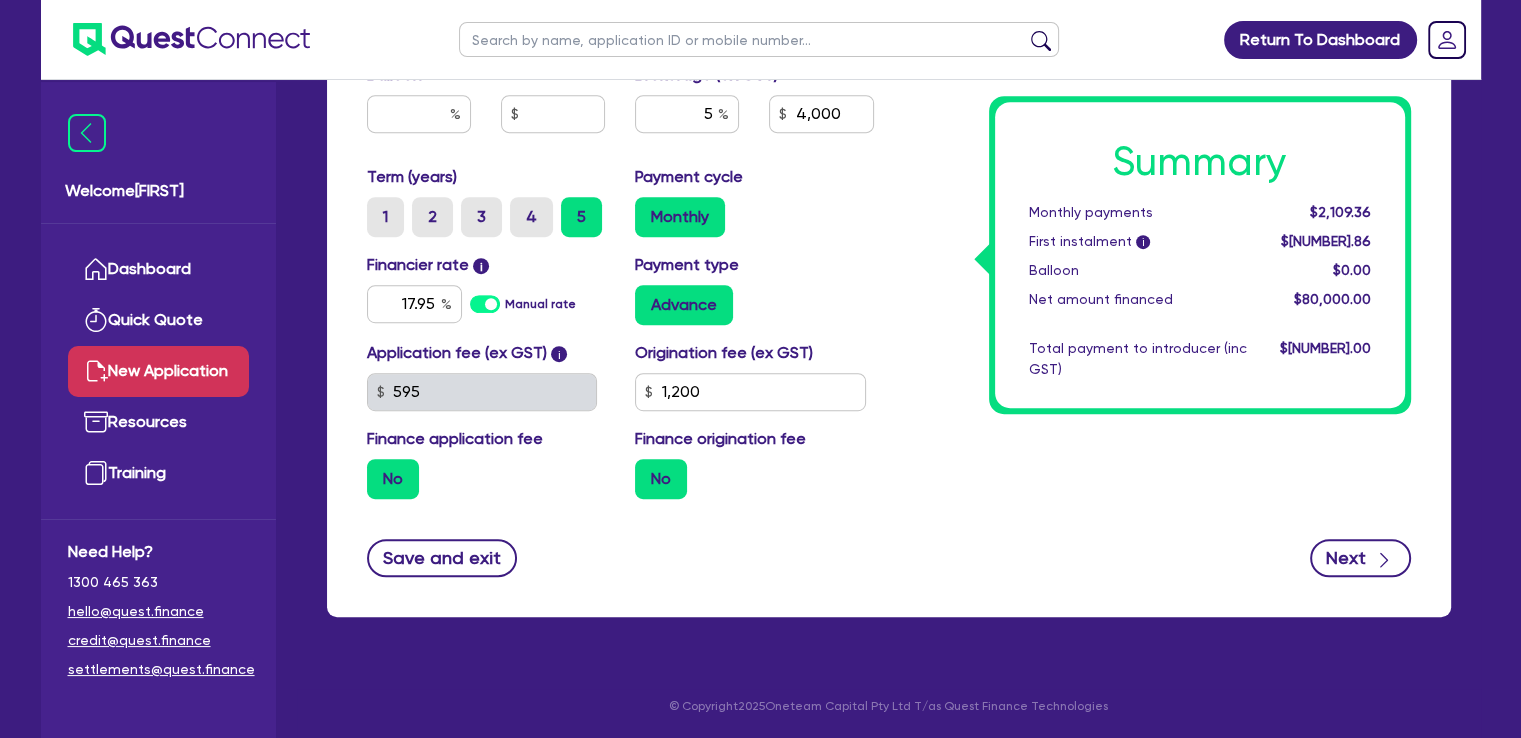 type on "4,000" 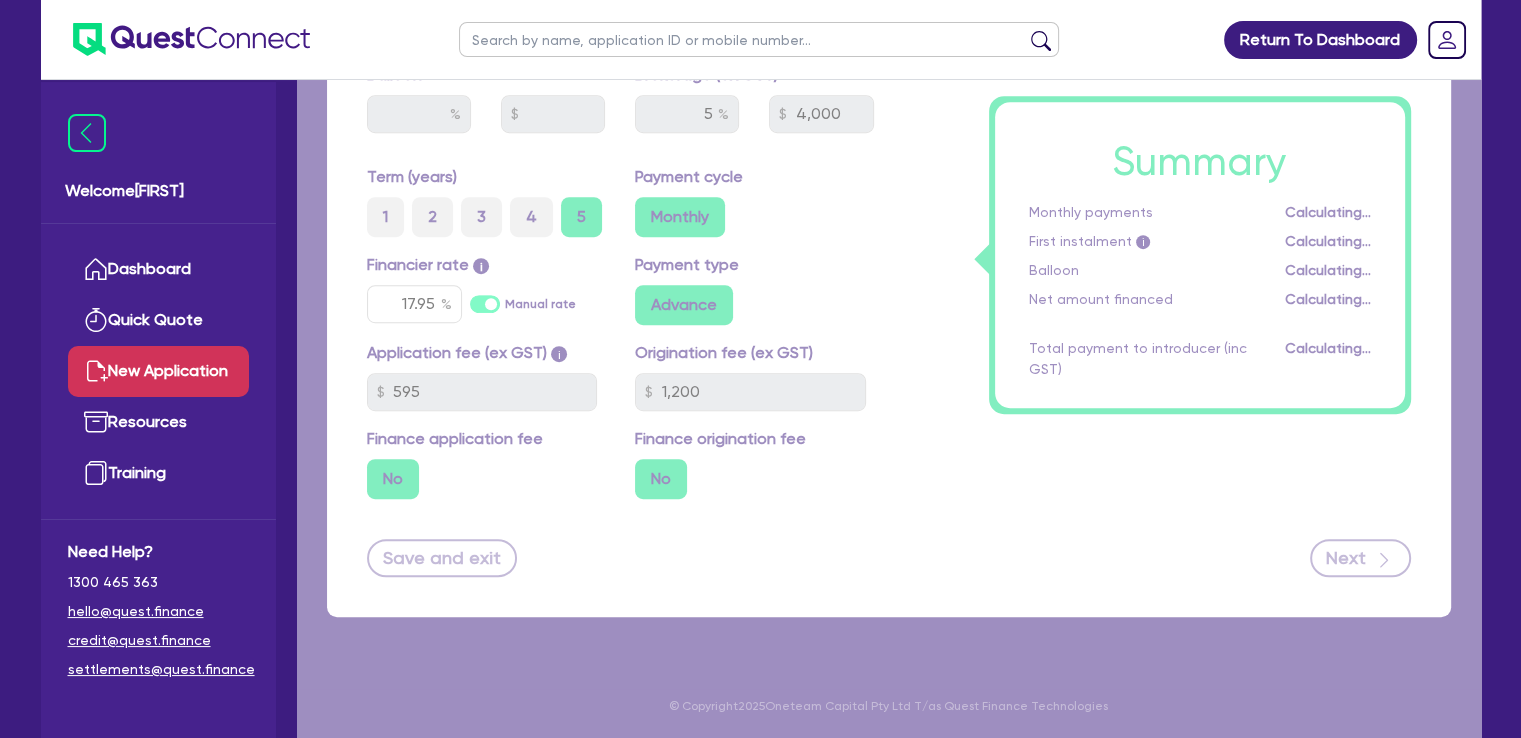 scroll, scrollTop: 0, scrollLeft: 0, axis: both 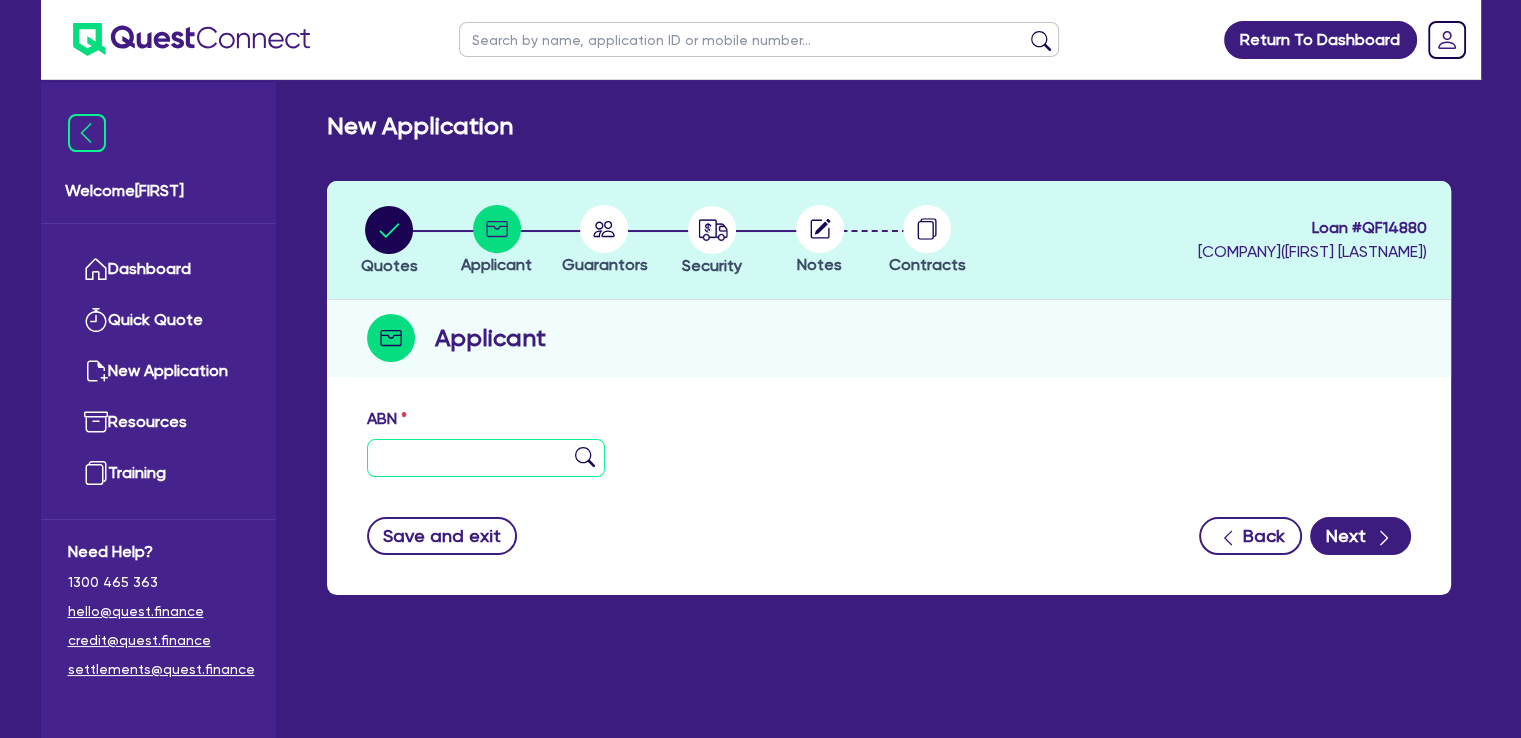 click at bounding box center (486, 458) 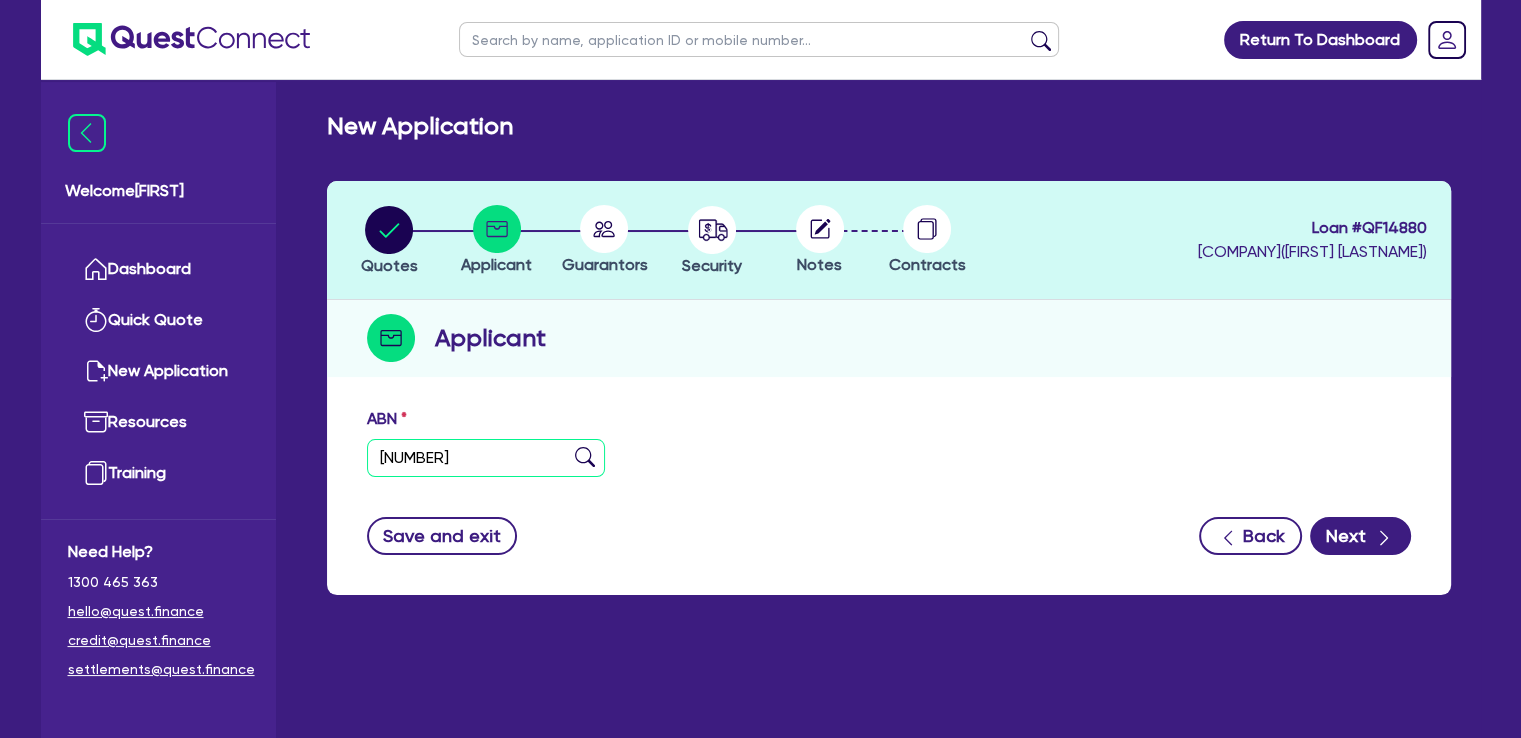 type on "[NUMBER]" 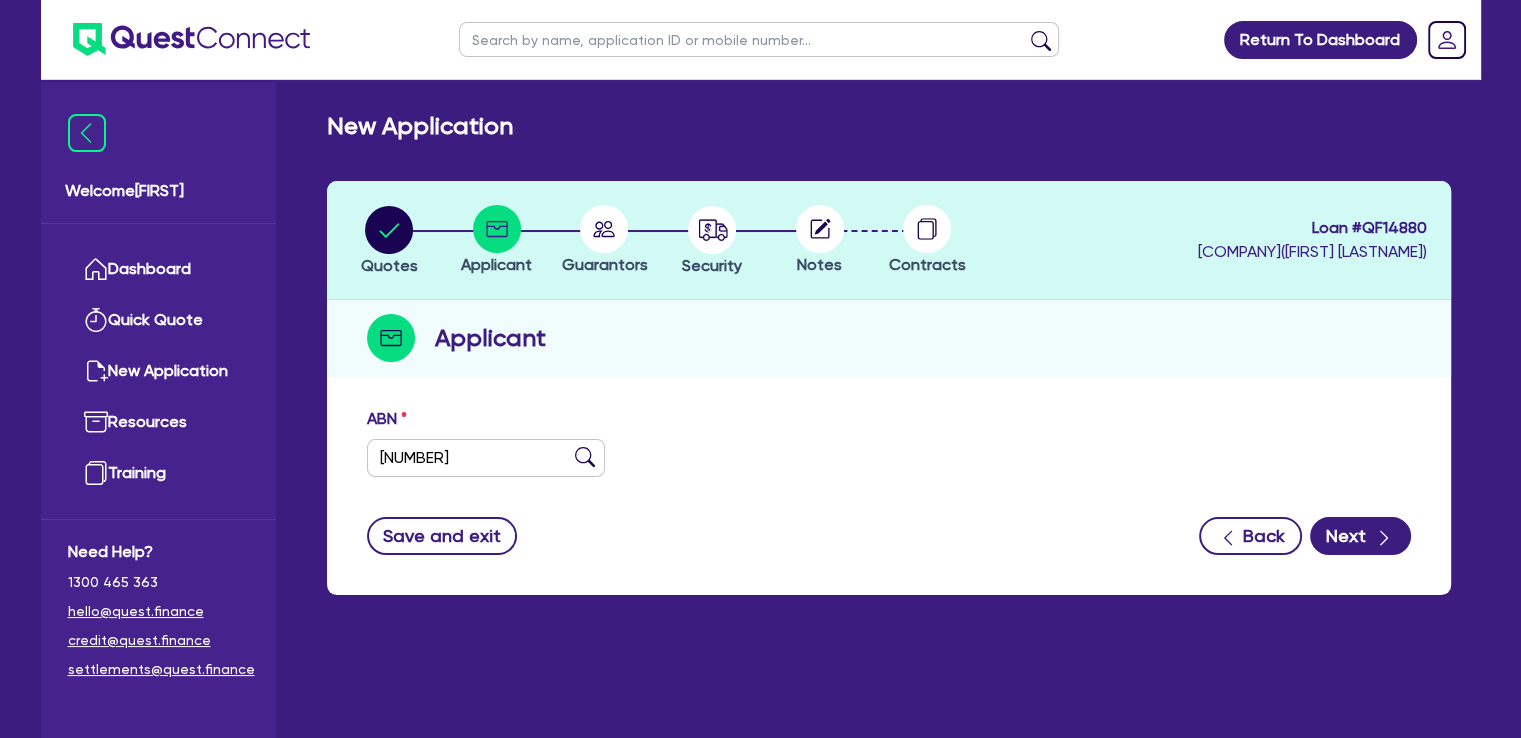 click at bounding box center [585, 457] 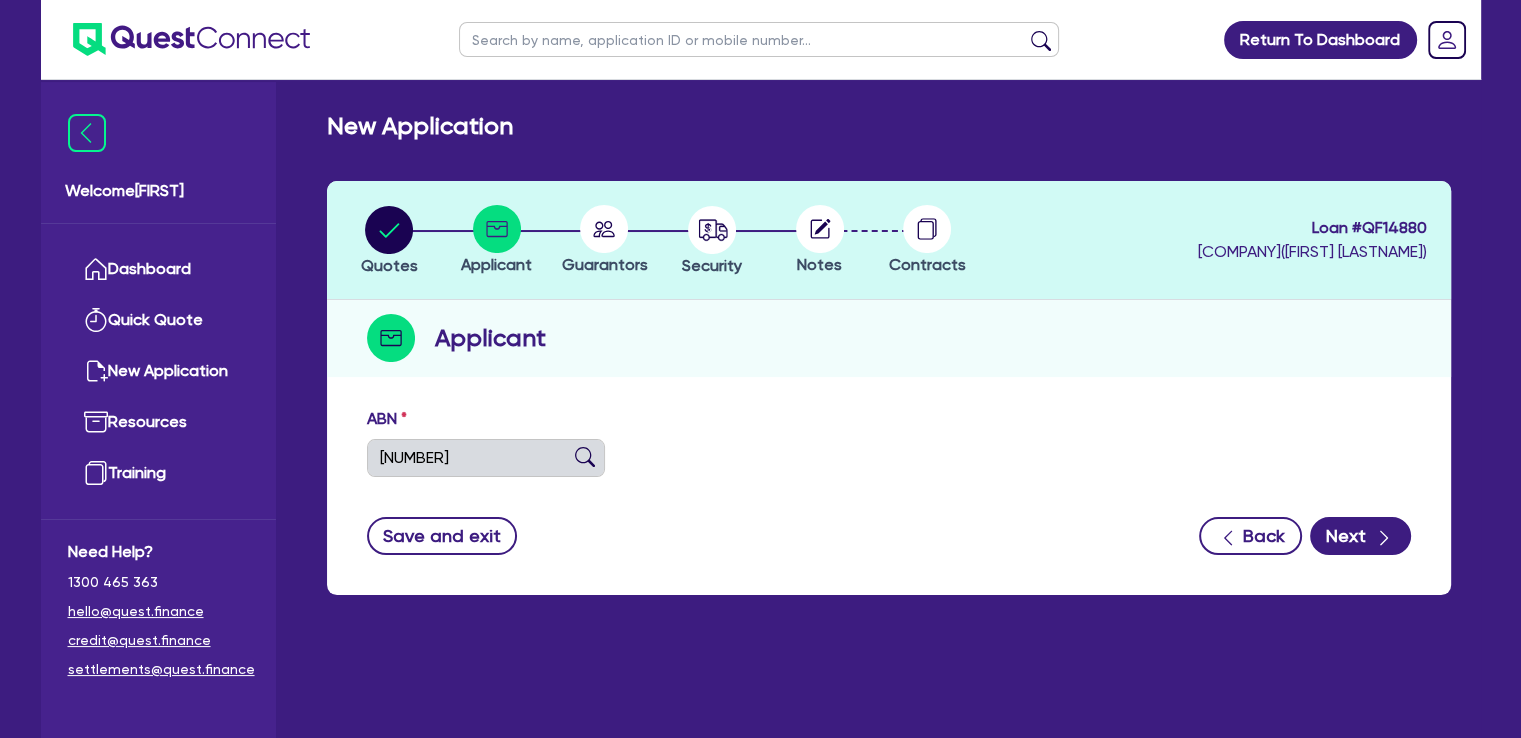 type on "[COMPANY]" 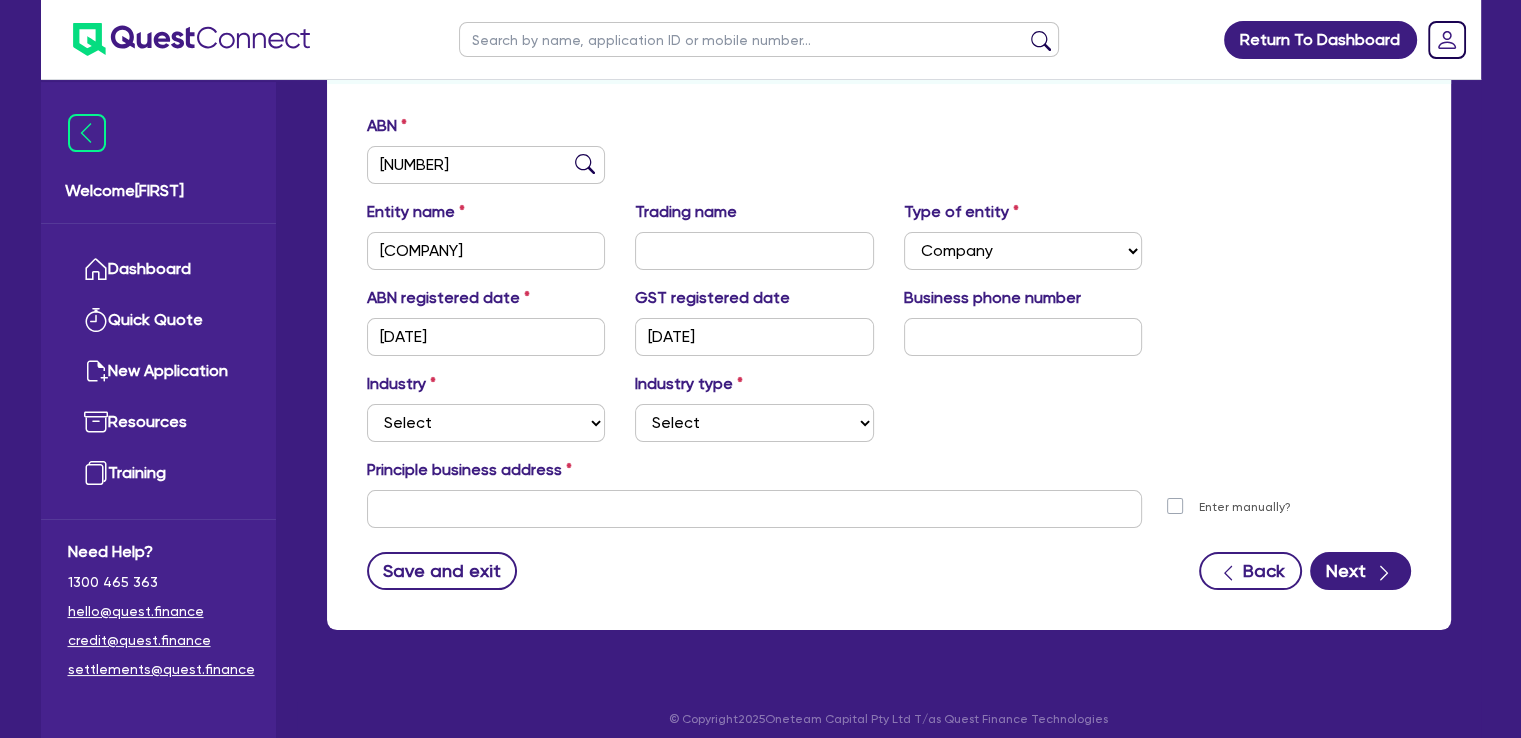 scroll, scrollTop: 307, scrollLeft: 0, axis: vertical 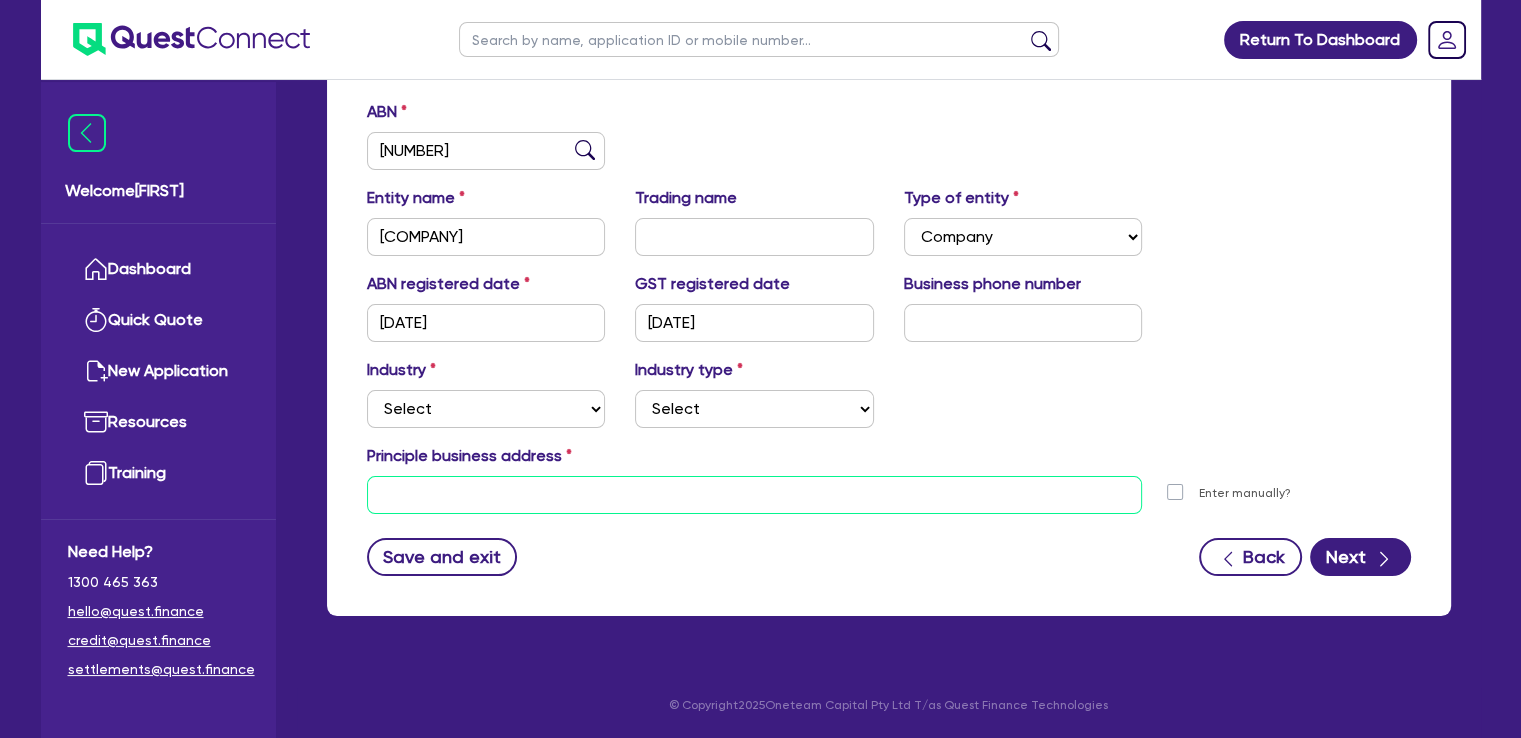 click at bounding box center [755, 495] 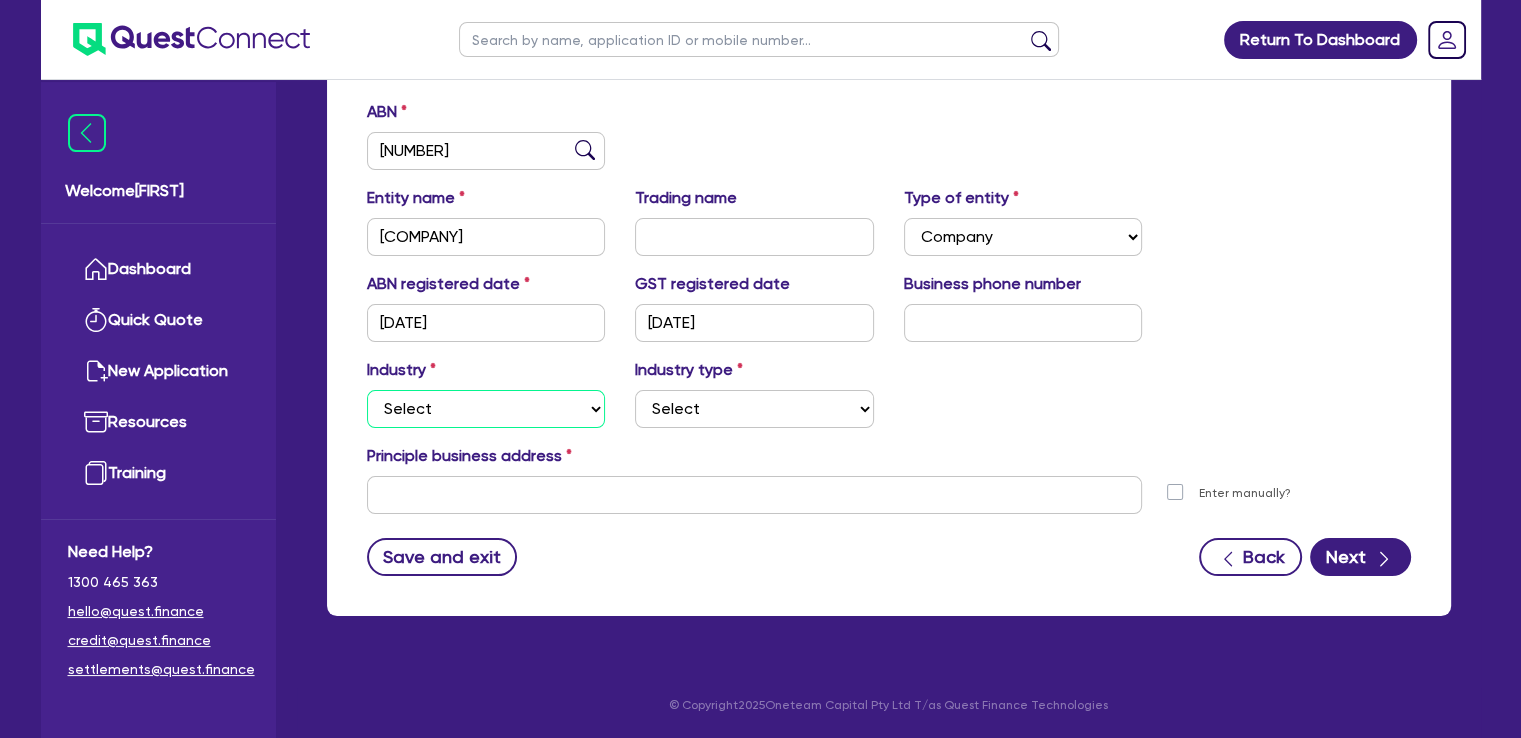 click on "Select Accomodation & Food Services Administrative & Support Services Agriculture Arts & Recreation Services Building and Construction Financial & Insurance Services Fisheries Forestry Health & Beauty Information Media & Telecommunication Manufacturing Professional, Scientific and Technical Services Rental, Hiring and Real Estate Services Retail & Wholesale Trade Tourism Transport, Postal & Warehousing Services" at bounding box center (486, 409) 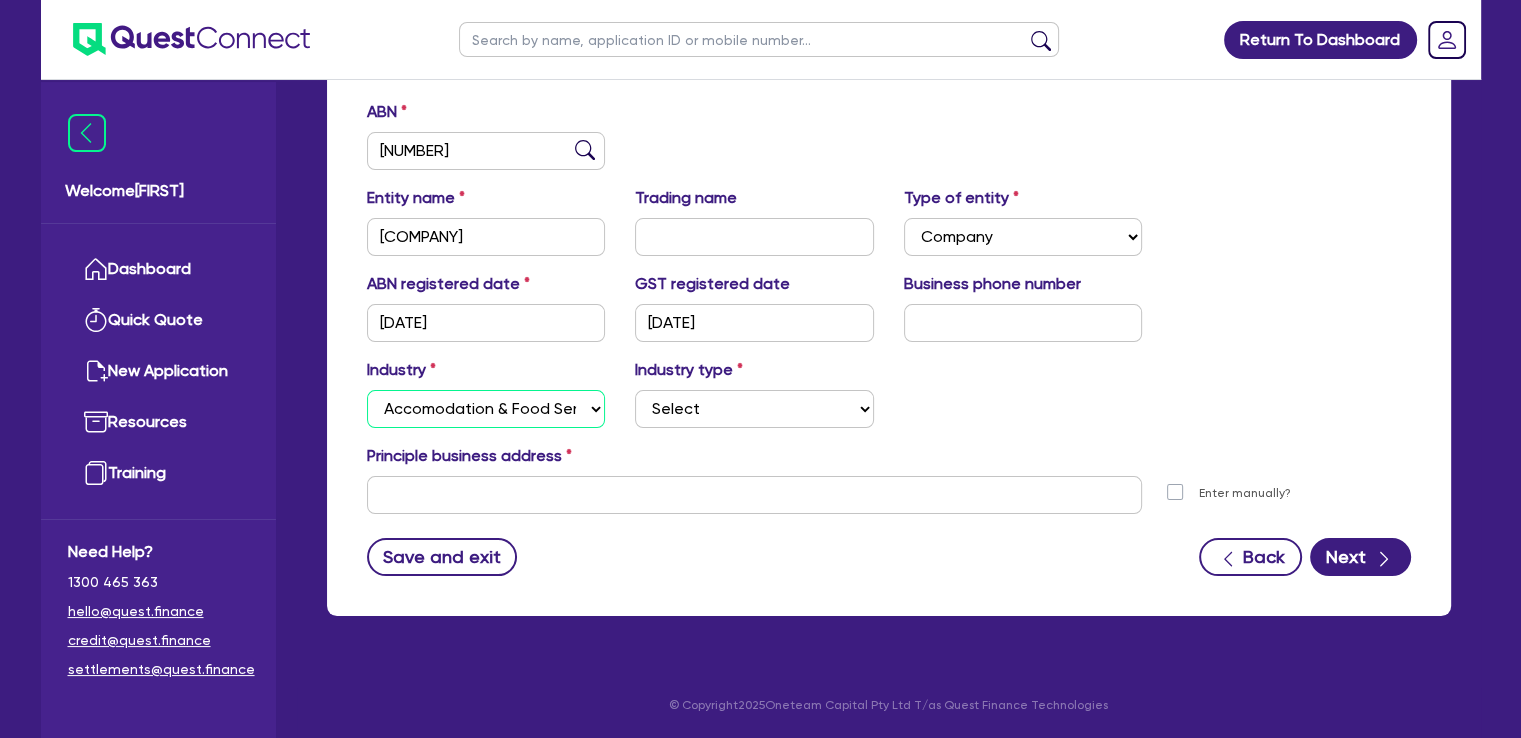 click on "Select Accomodation & Food Services Administrative & Support Services Agriculture Arts & Recreation Services Building and Construction Financial & Insurance Services Fisheries Forestry Health & Beauty Information Media & Telecommunication Manufacturing Professional, Scientific and Technical Services Rental, Hiring and Real Estate Services Retail & Wholesale Trade Tourism Transport, Postal & Warehousing Services" at bounding box center (486, 409) 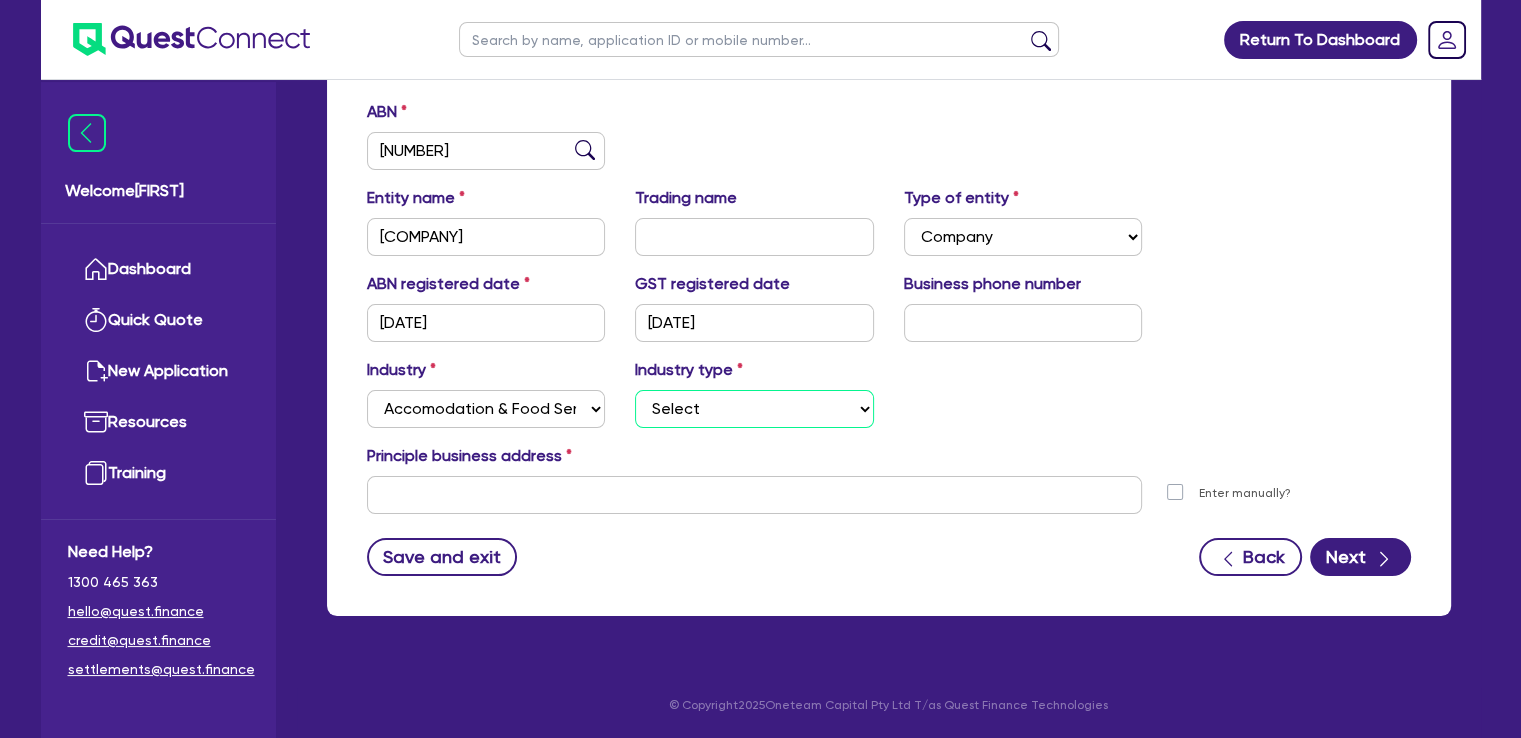 click on "Select Hotels Motels Serviced Apartments Other Short-term Accomodation Cafes Restaurants Takeaways Pubs Bars Other" at bounding box center (754, 409) 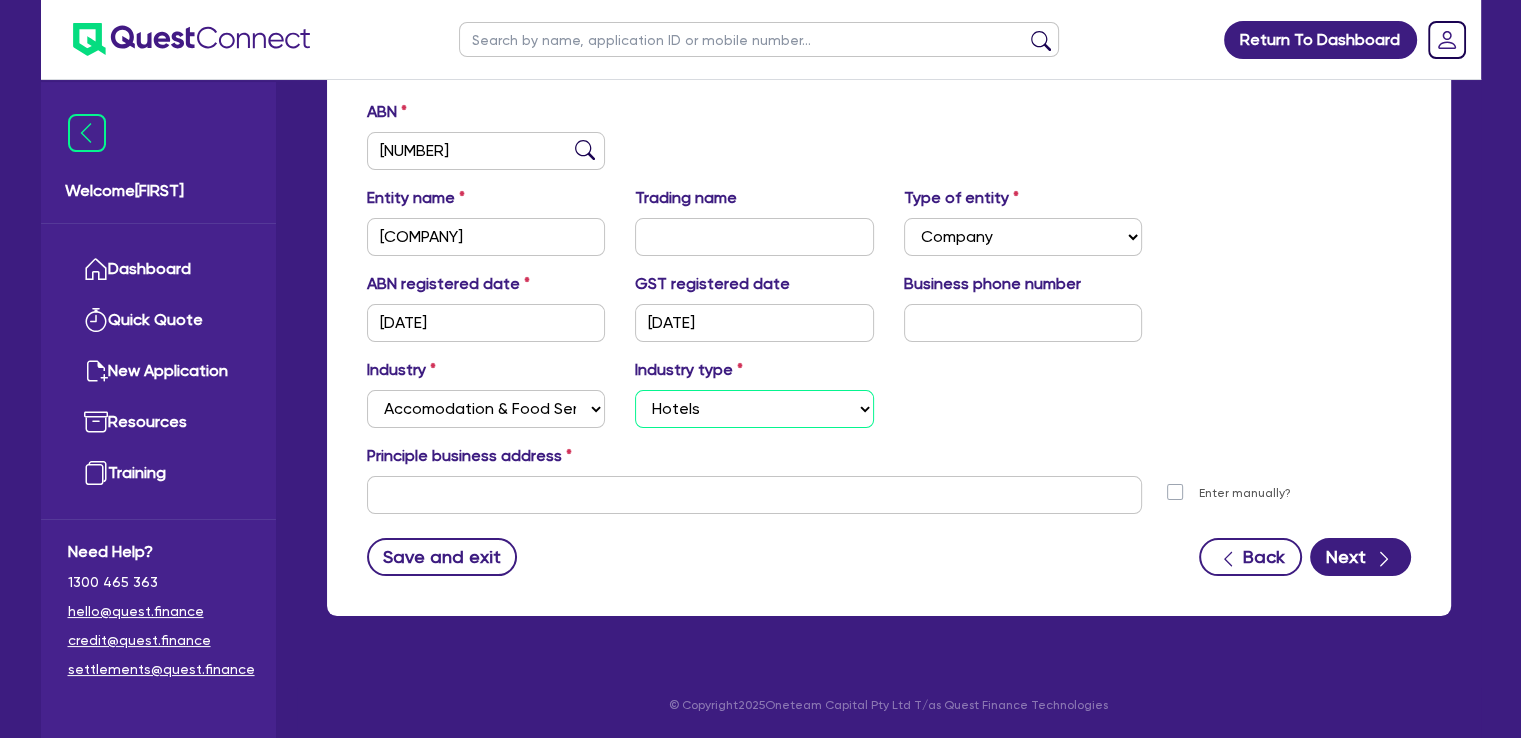click on "Select Hotels Motels Serviced Apartments Other Short-term Accomodation Cafes Restaurants Takeaways Pubs Bars Other" at bounding box center [754, 409] 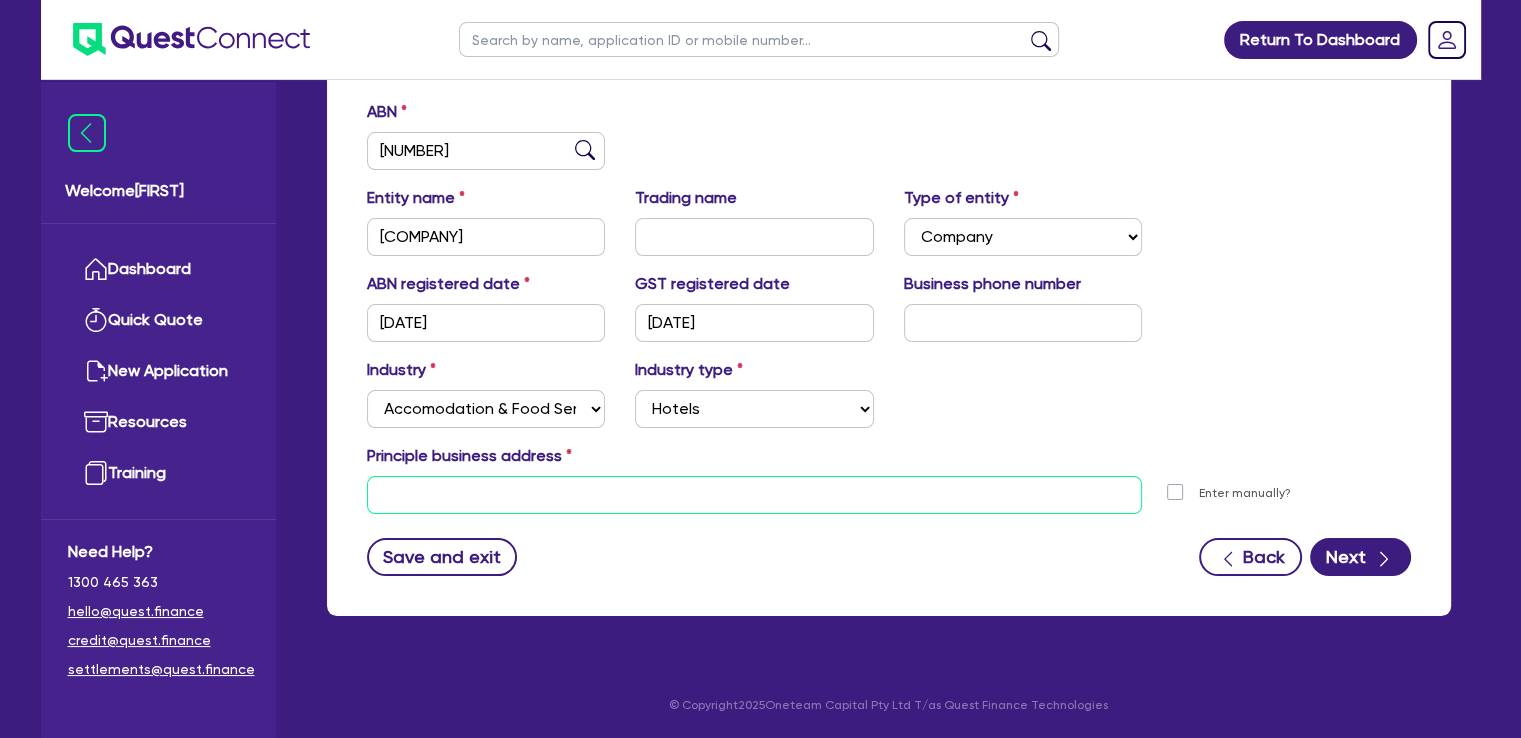 click at bounding box center [755, 495] 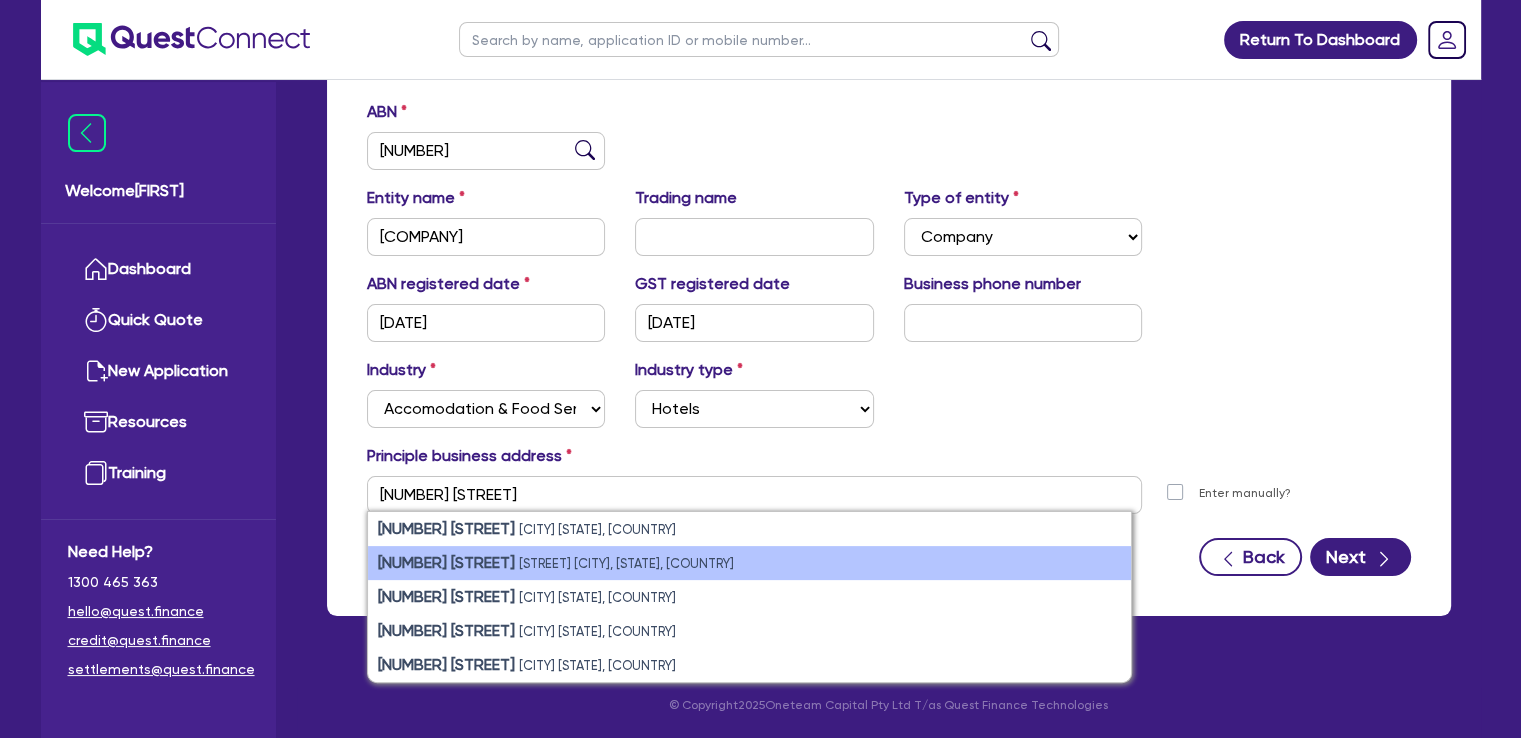 click on "[STREET] [CITY], [STATE], [COUNTRY]" at bounding box center [626, 563] 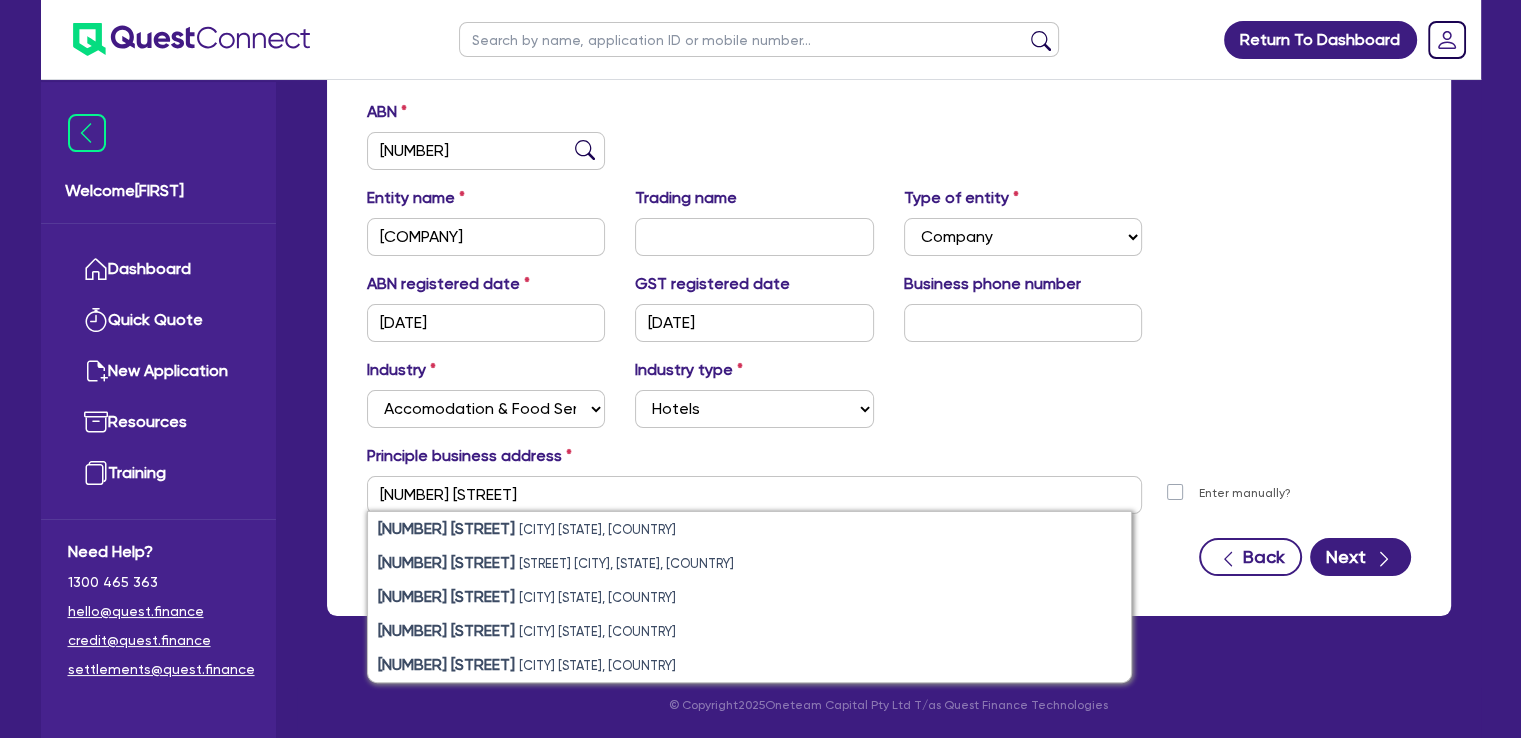 type on "[NUMBER] [STREET] [CITY] [STATE] [POSTAL_CODE]" 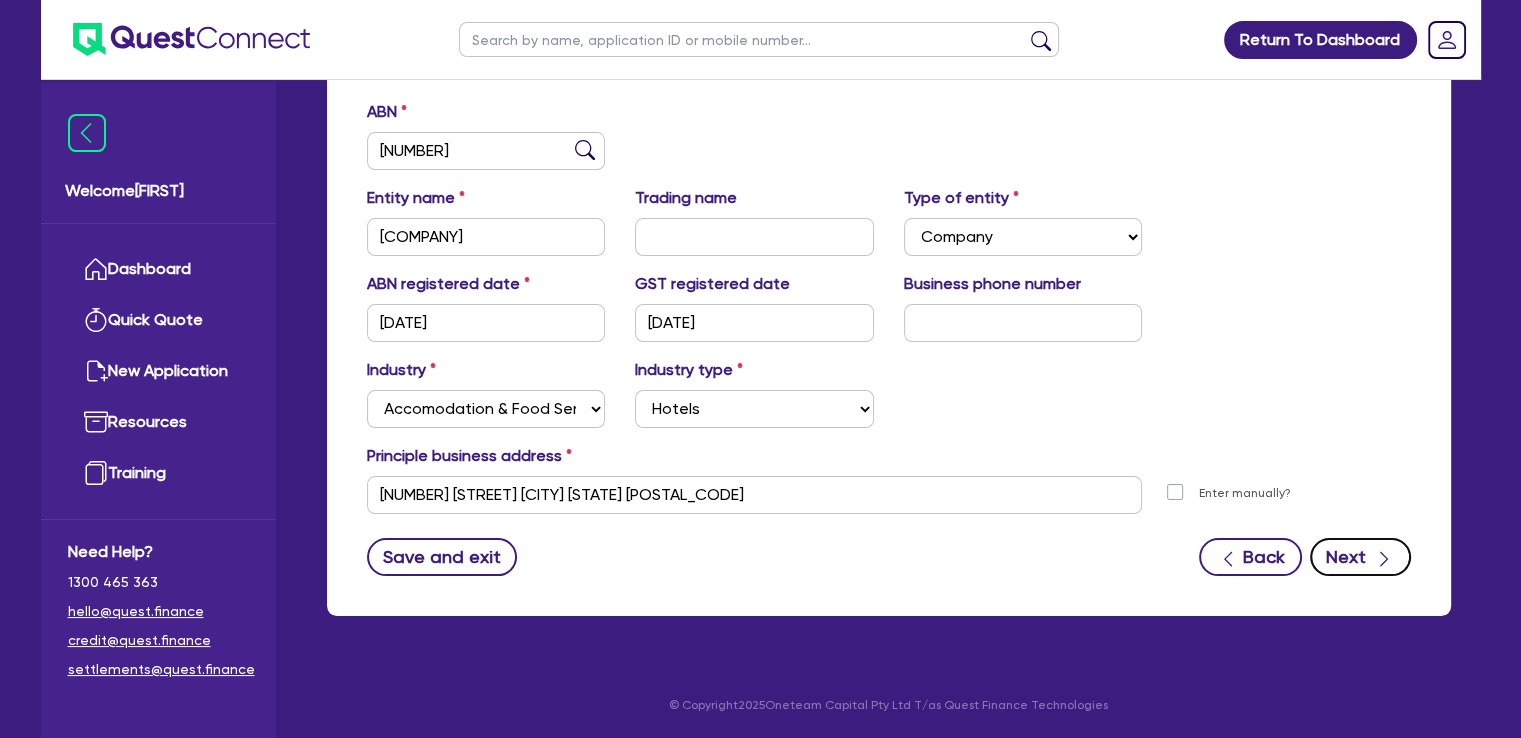 click on "Next" at bounding box center [1360, 557] 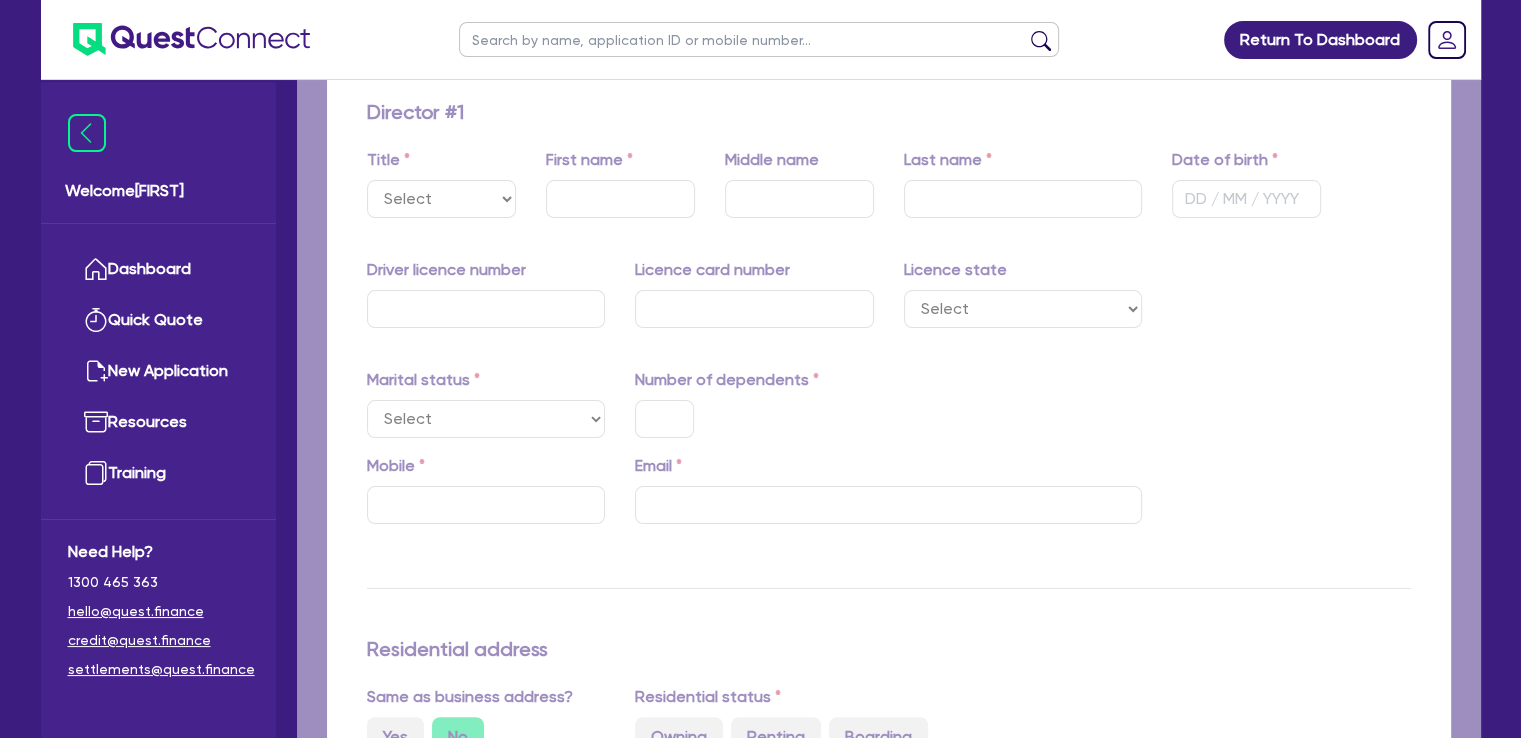scroll, scrollTop: 0, scrollLeft: 0, axis: both 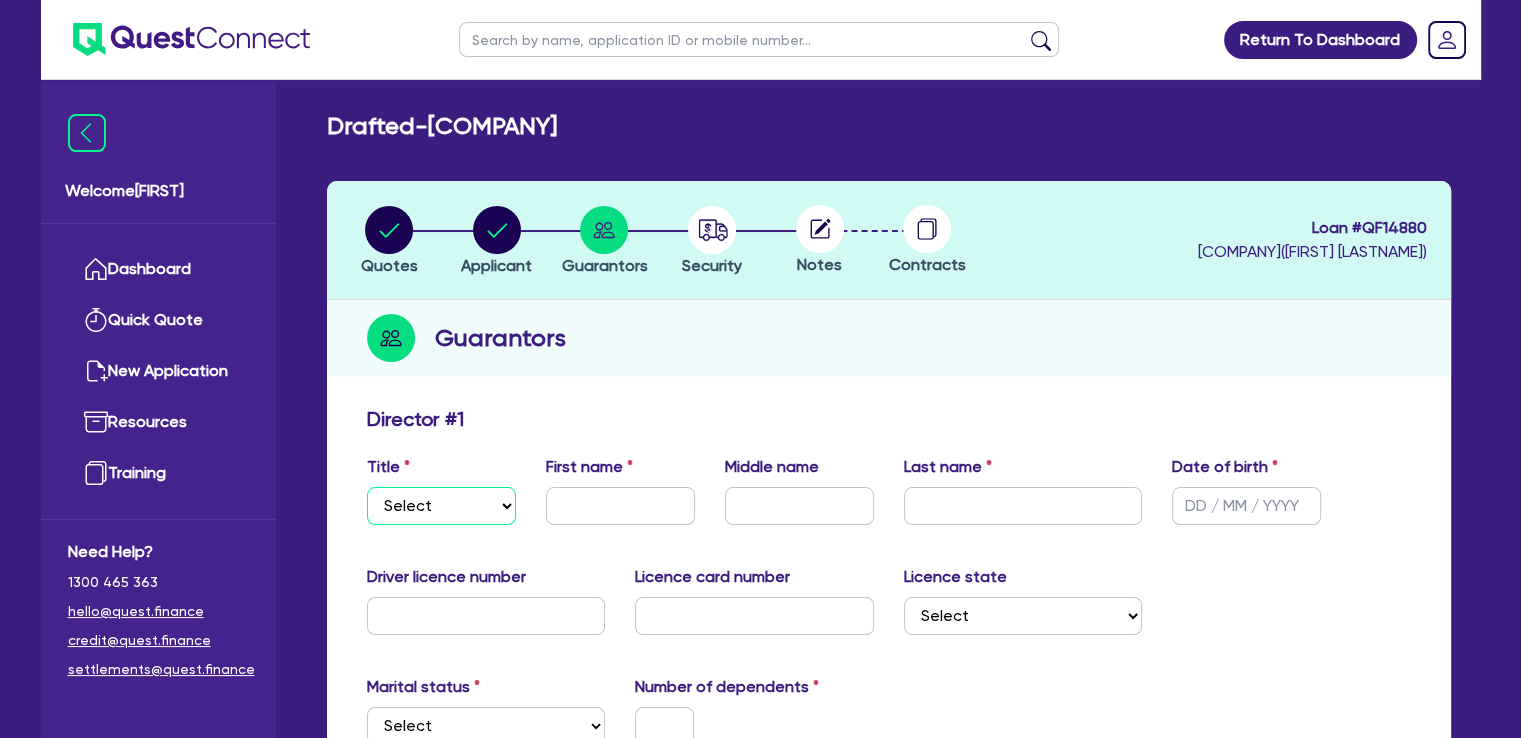 click on "Select Mr Mrs Ms Miss Dr" at bounding box center [441, 506] 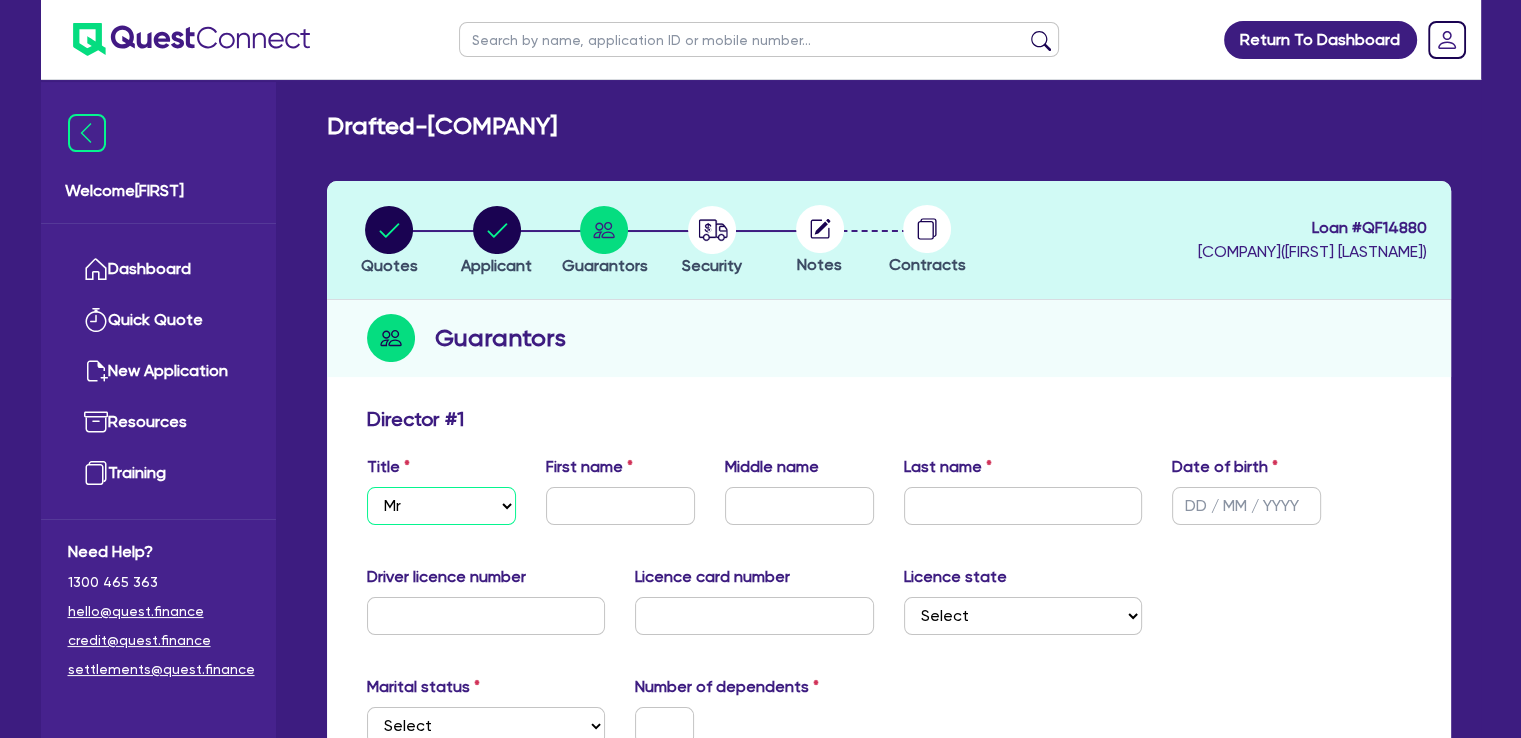 click on "Select Mr Mrs Ms Miss Dr" at bounding box center [441, 506] 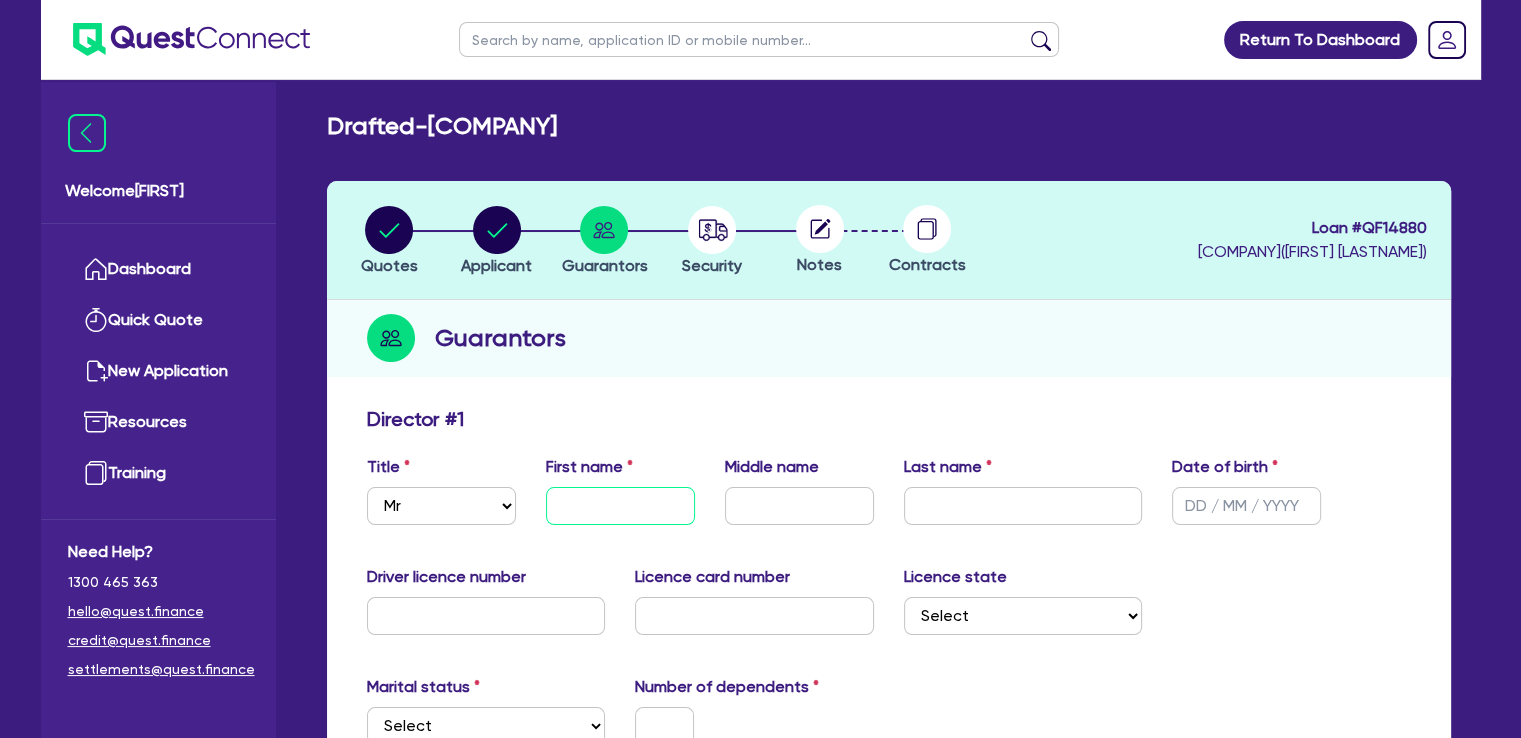 click at bounding box center [620, 506] 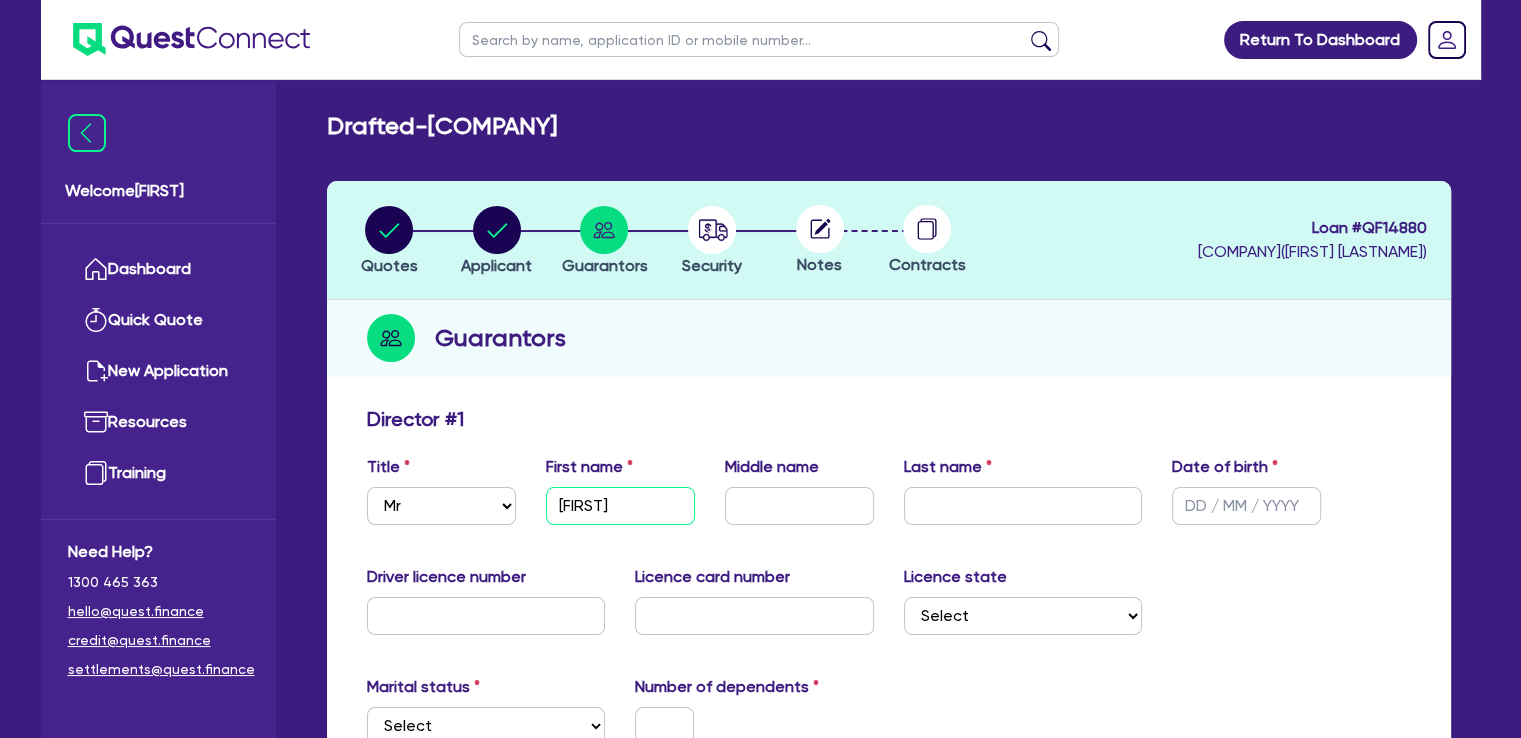 type on "[FIRST]" 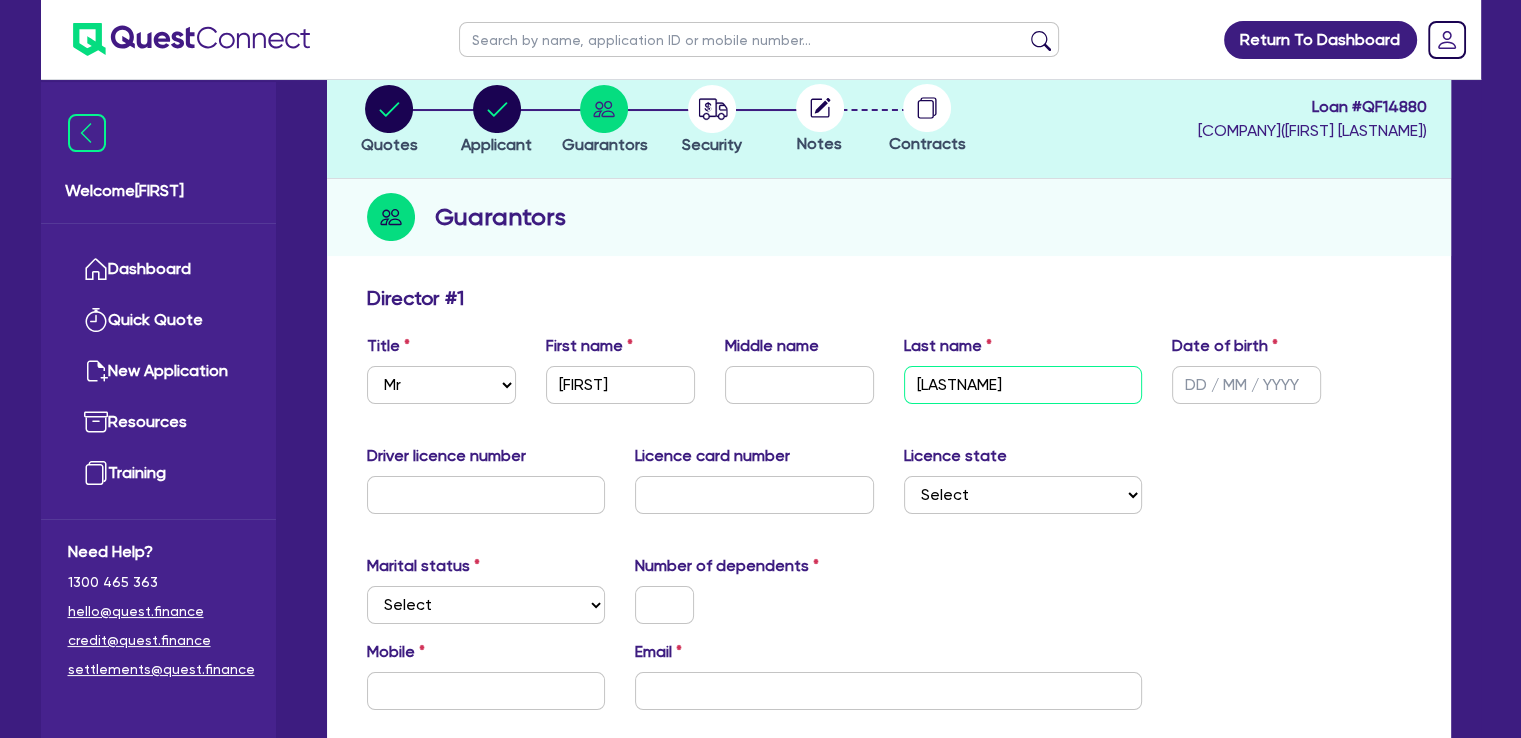 scroll, scrollTop: 200, scrollLeft: 0, axis: vertical 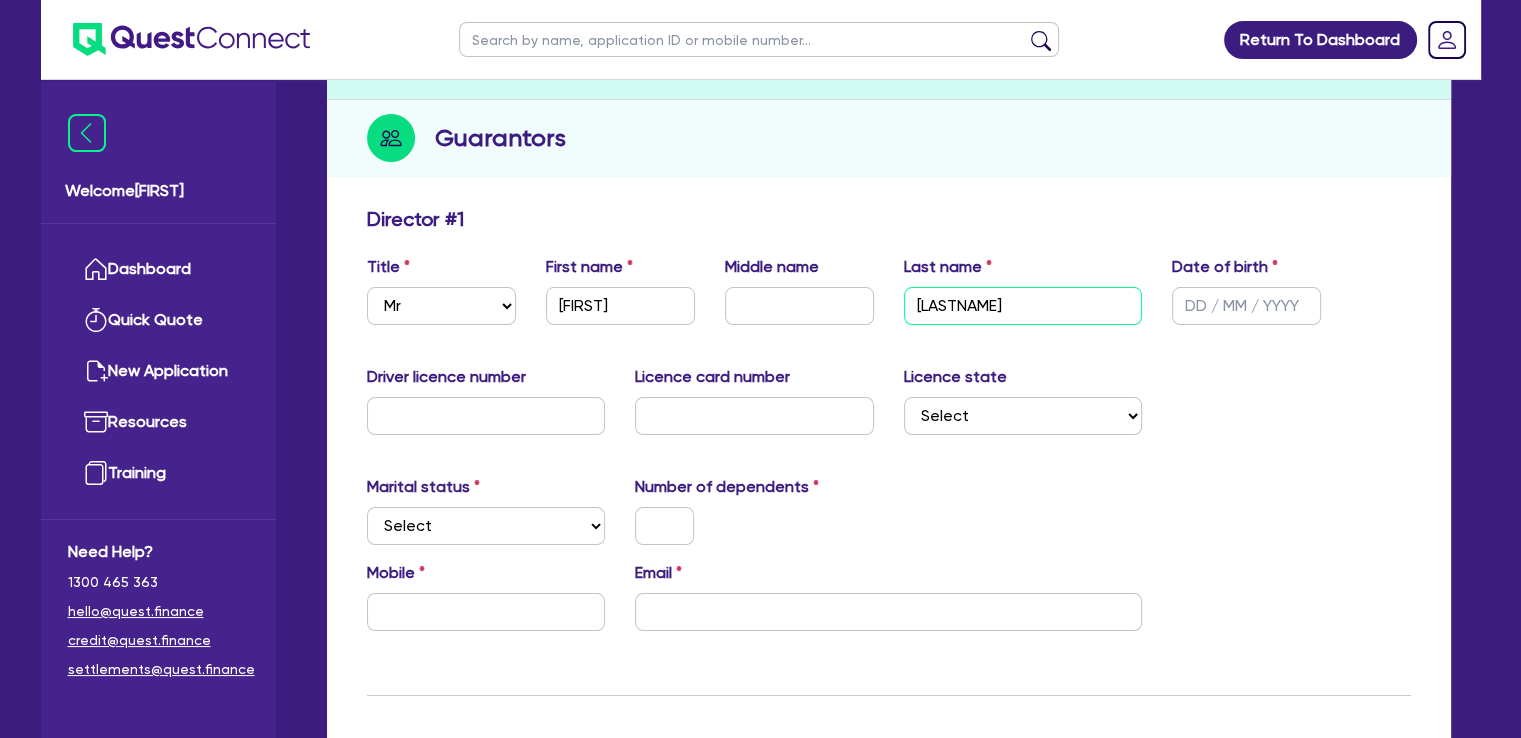 type on "[LASTNAME]" 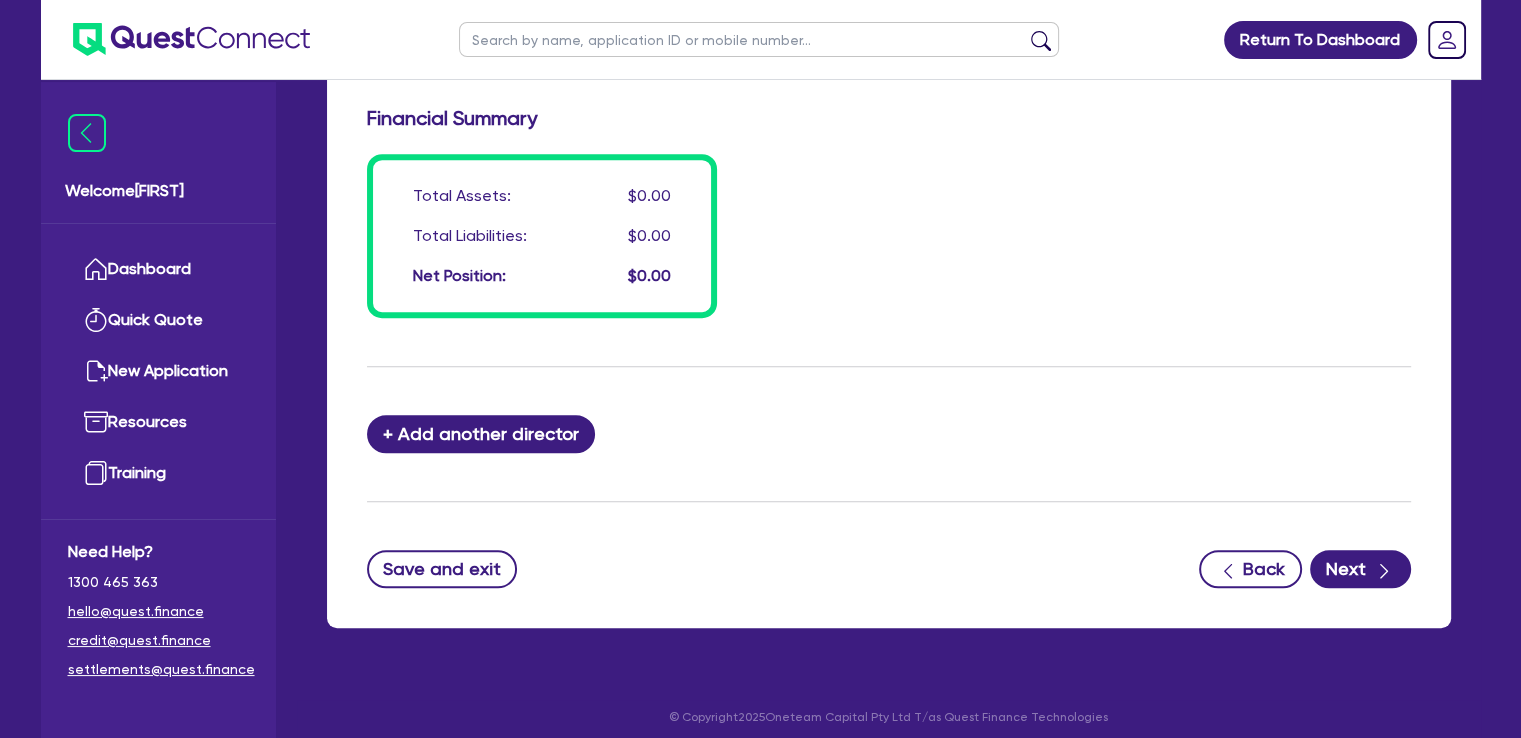 scroll, scrollTop: 1578, scrollLeft: 0, axis: vertical 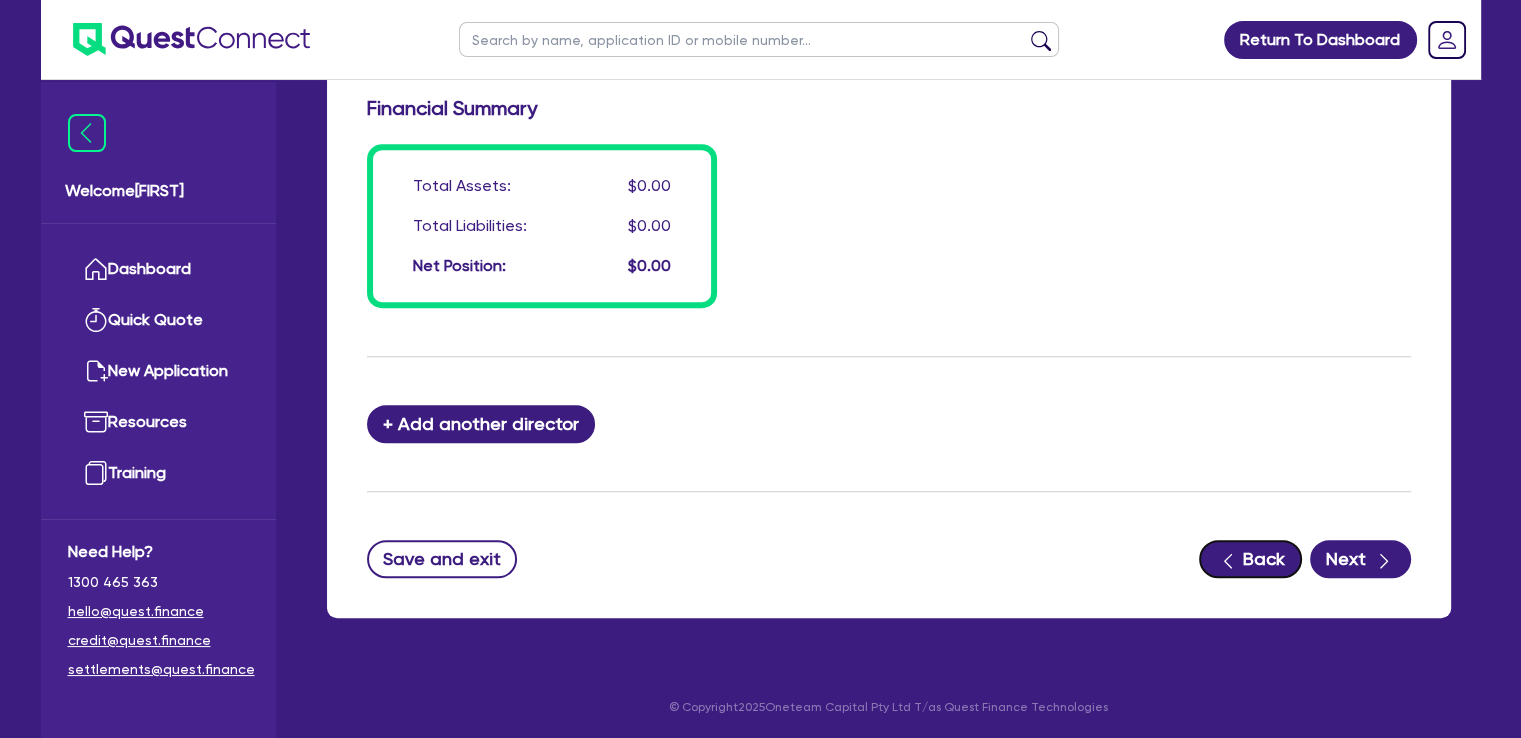click 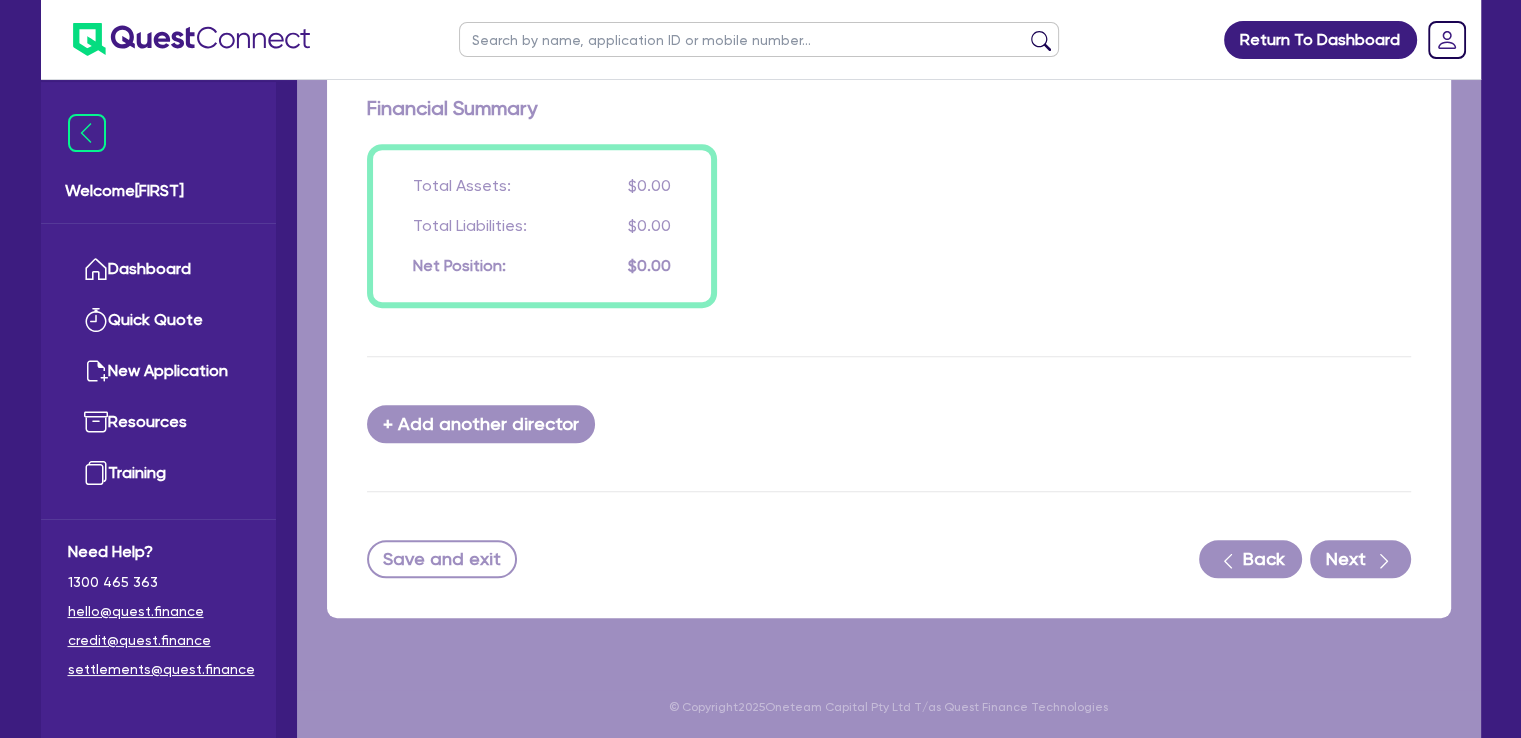 scroll, scrollTop: 0, scrollLeft: 0, axis: both 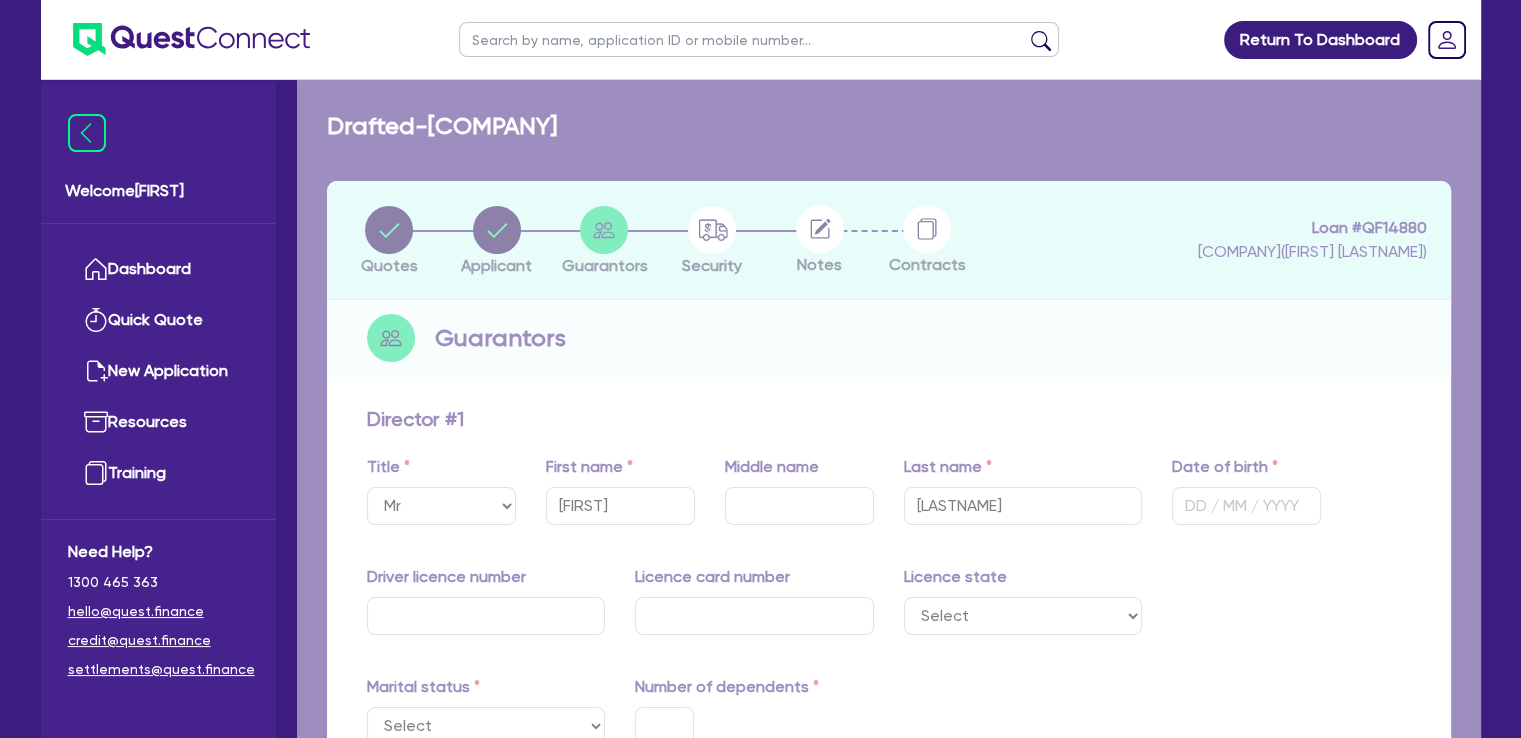 select on "COMPANY" 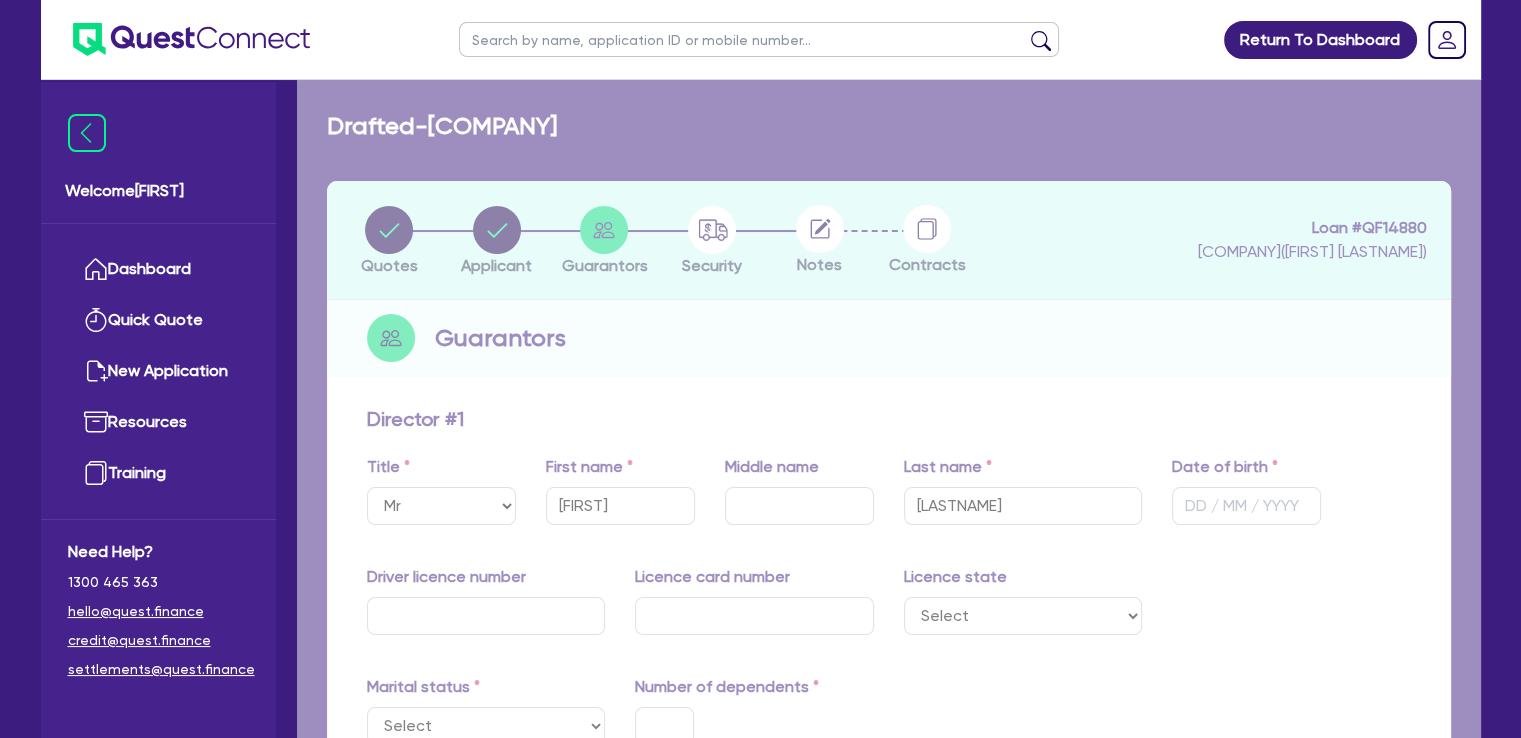select on "ACCOMODATION_FOOD" 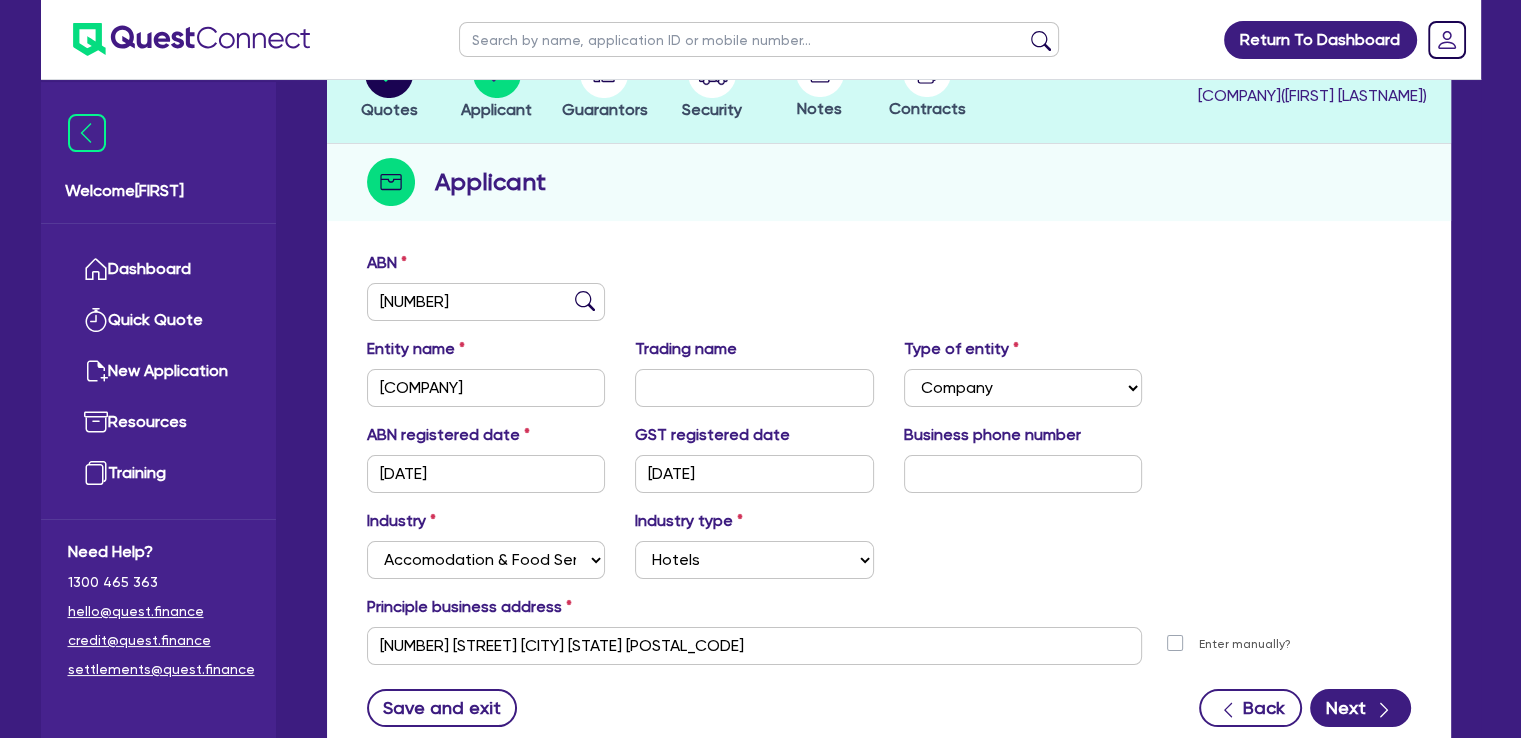 scroll, scrollTop: 307, scrollLeft: 0, axis: vertical 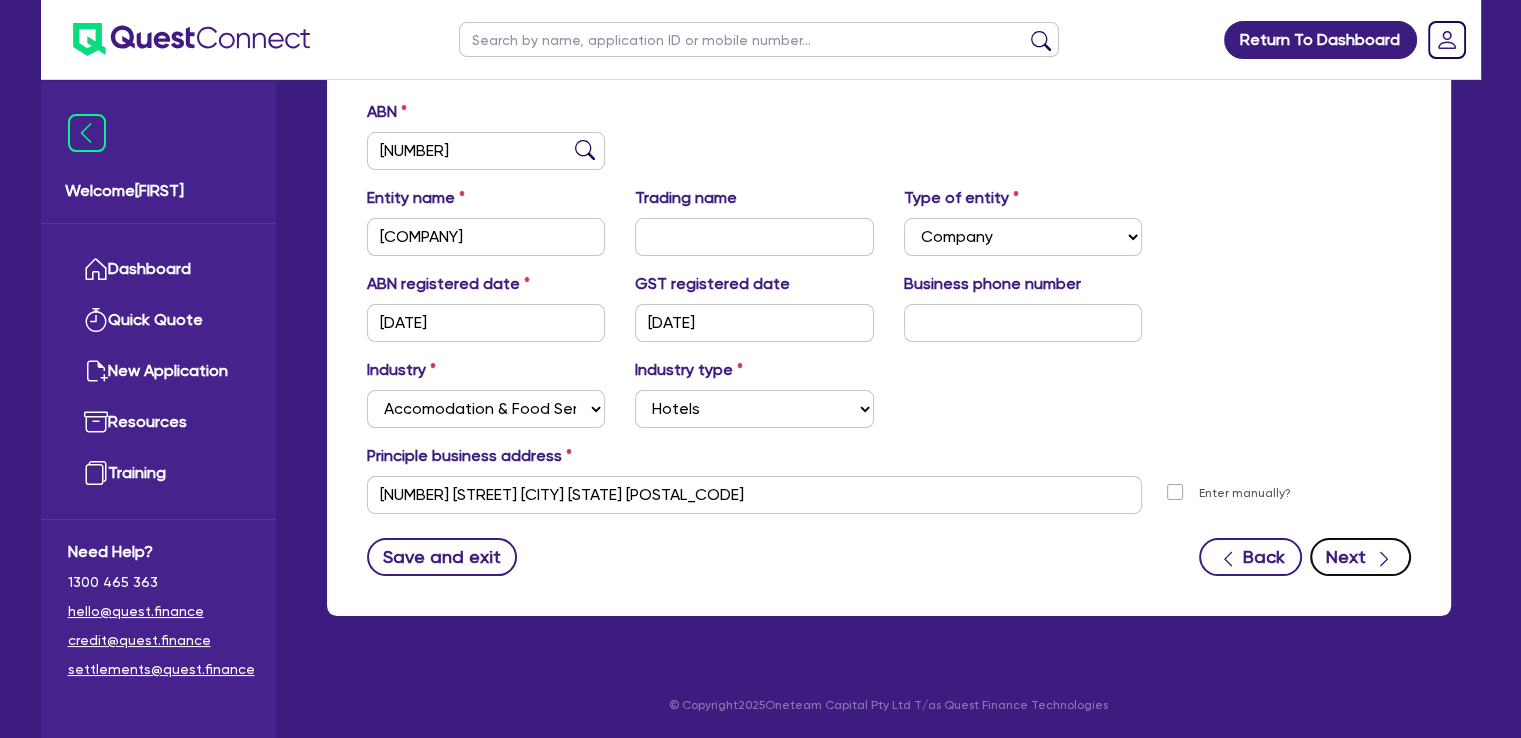 click on "Next" at bounding box center (1360, 557) 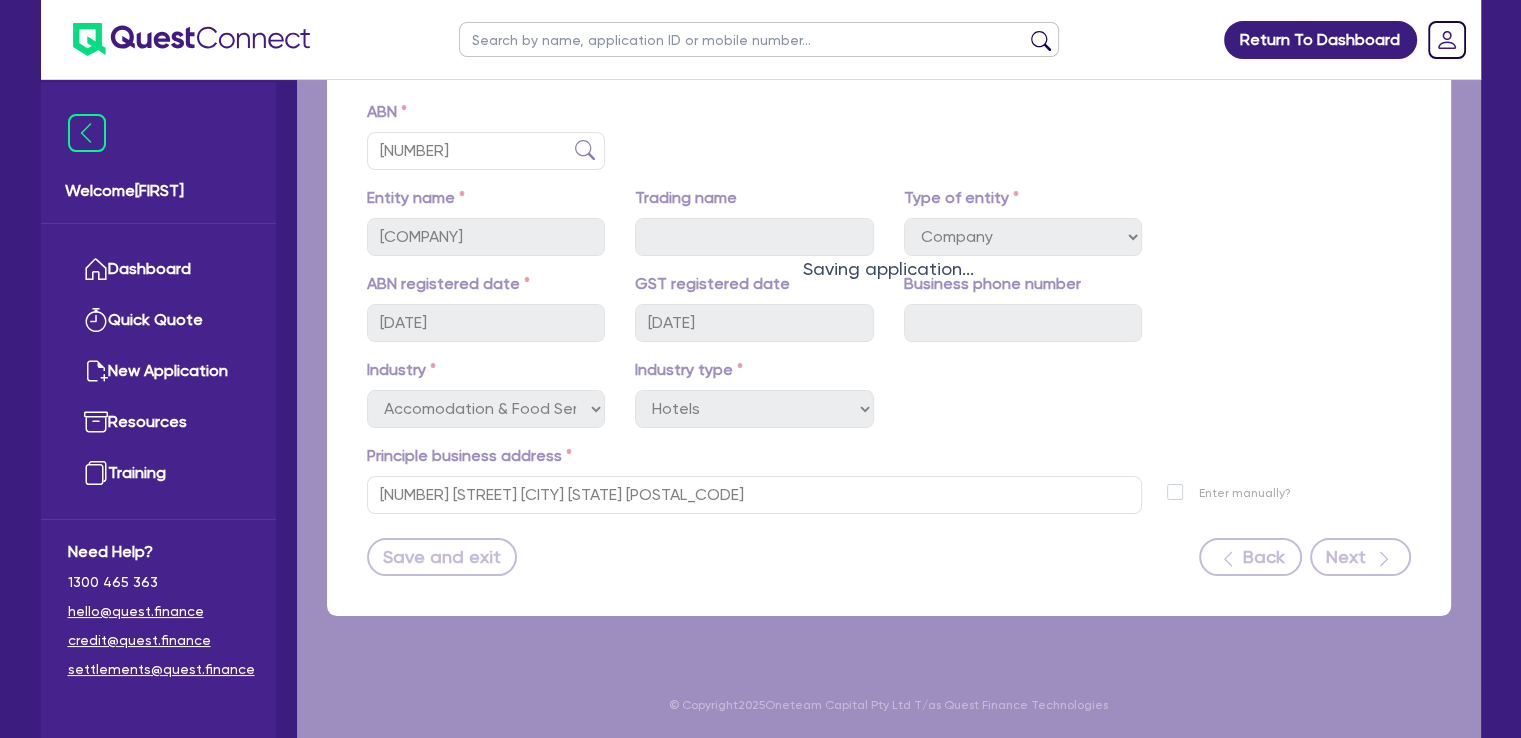 scroll, scrollTop: 0, scrollLeft: 0, axis: both 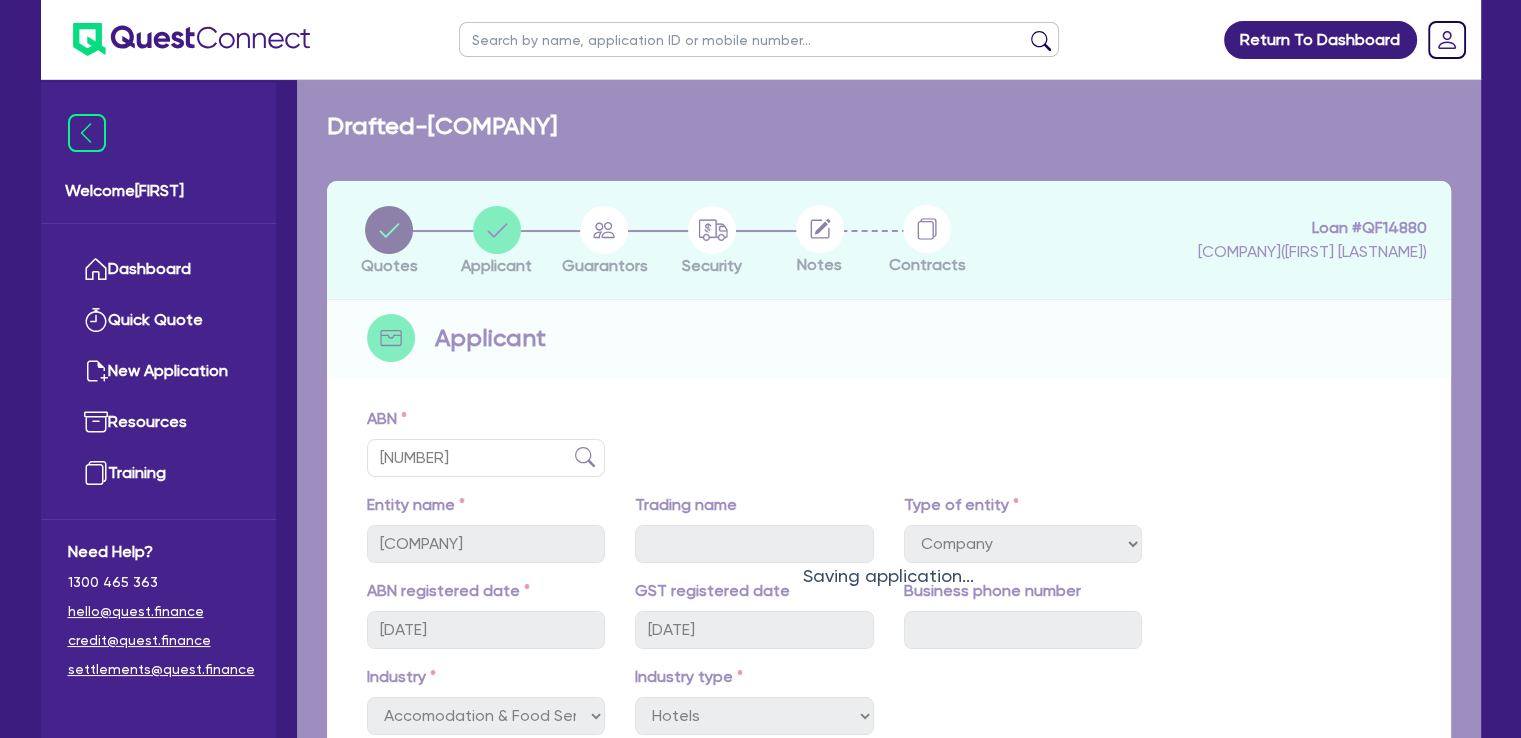select on "MR" 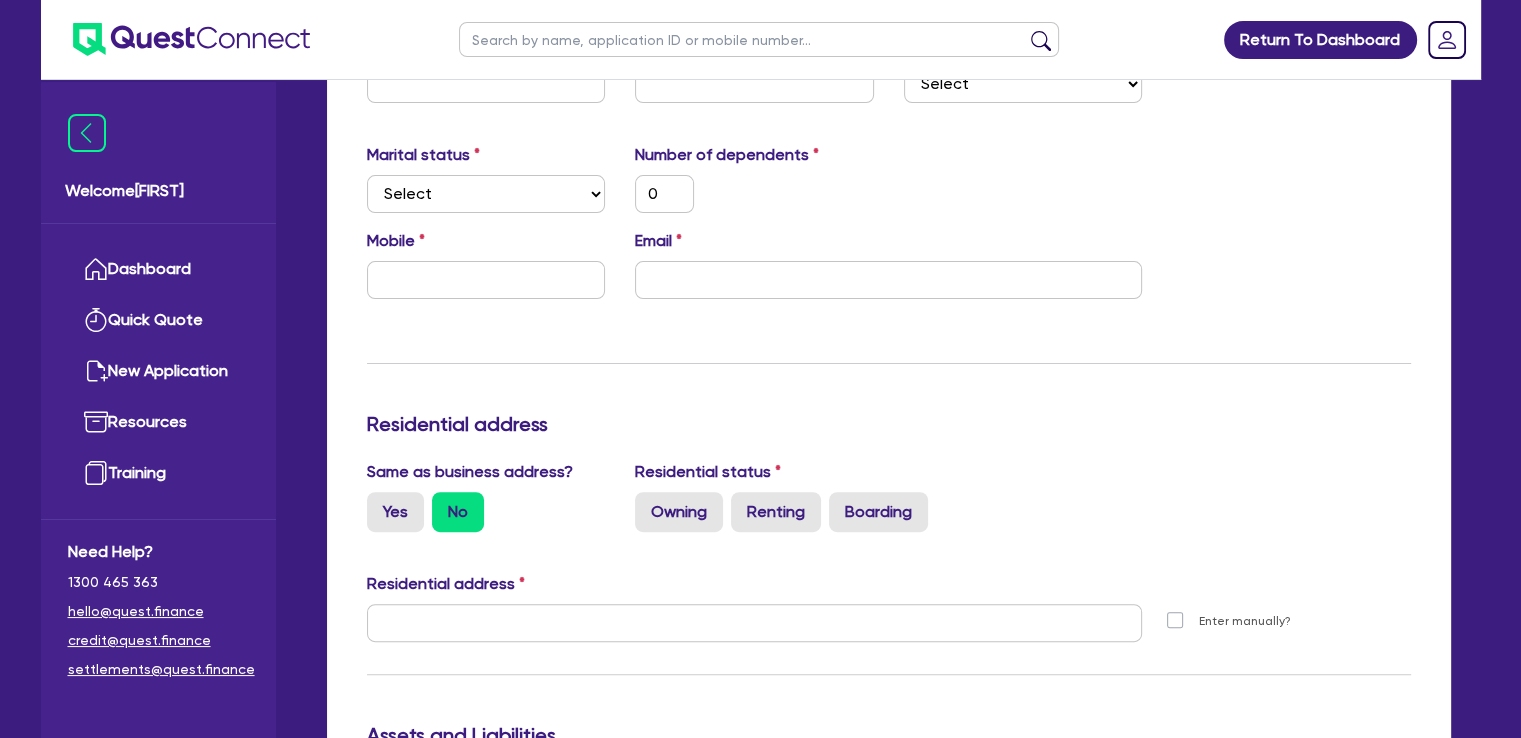 scroll, scrollTop: 600, scrollLeft: 0, axis: vertical 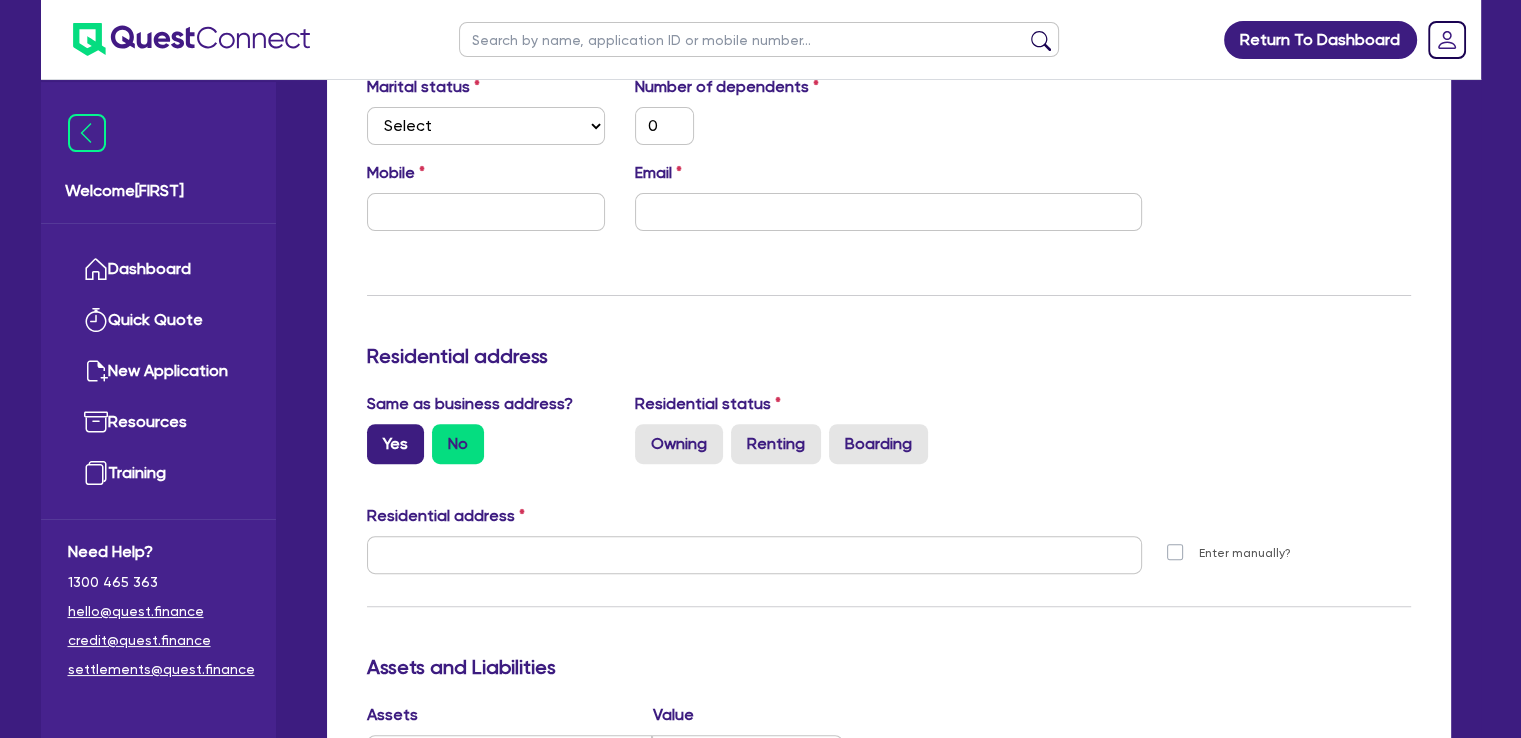click on "Yes" at bounding box center [395, 444] 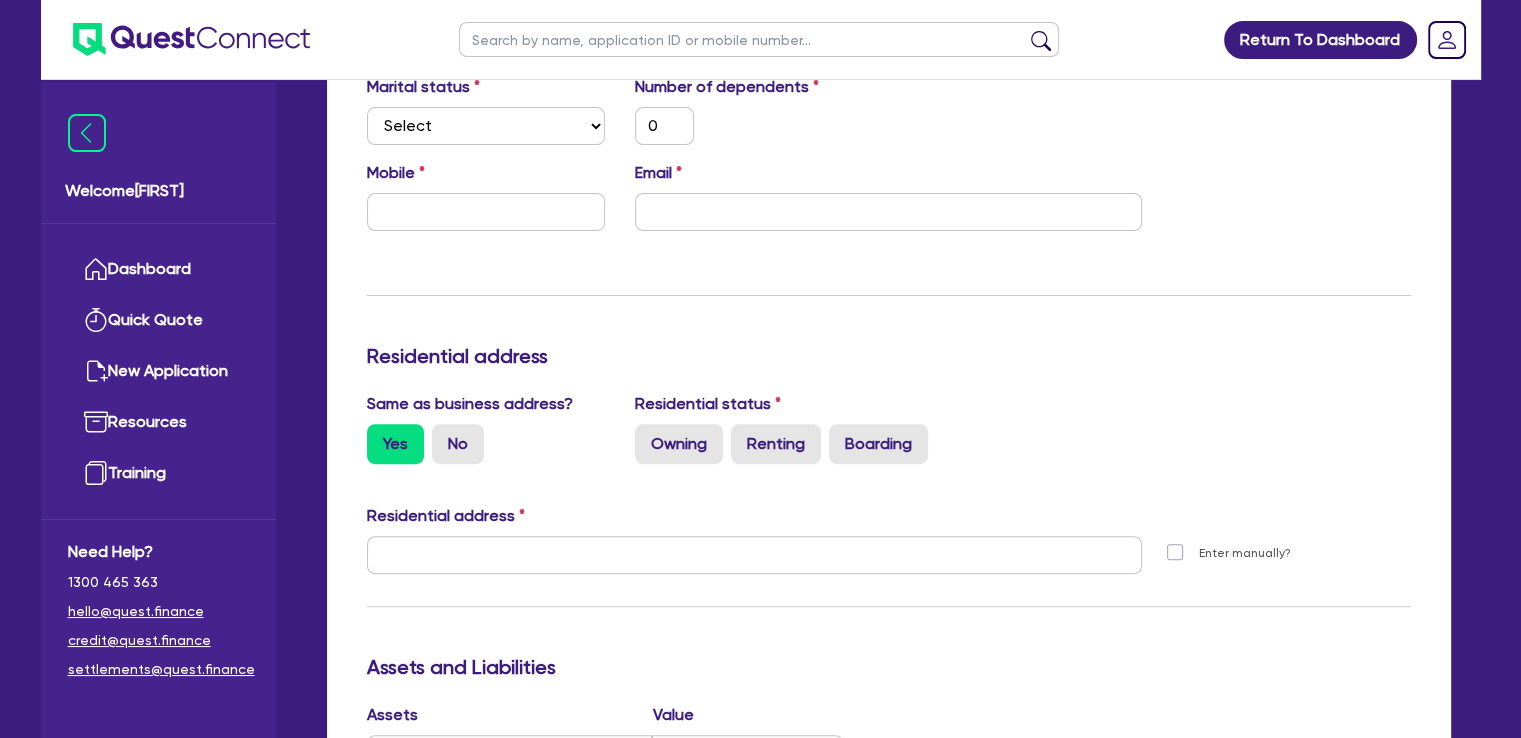 type on "0" 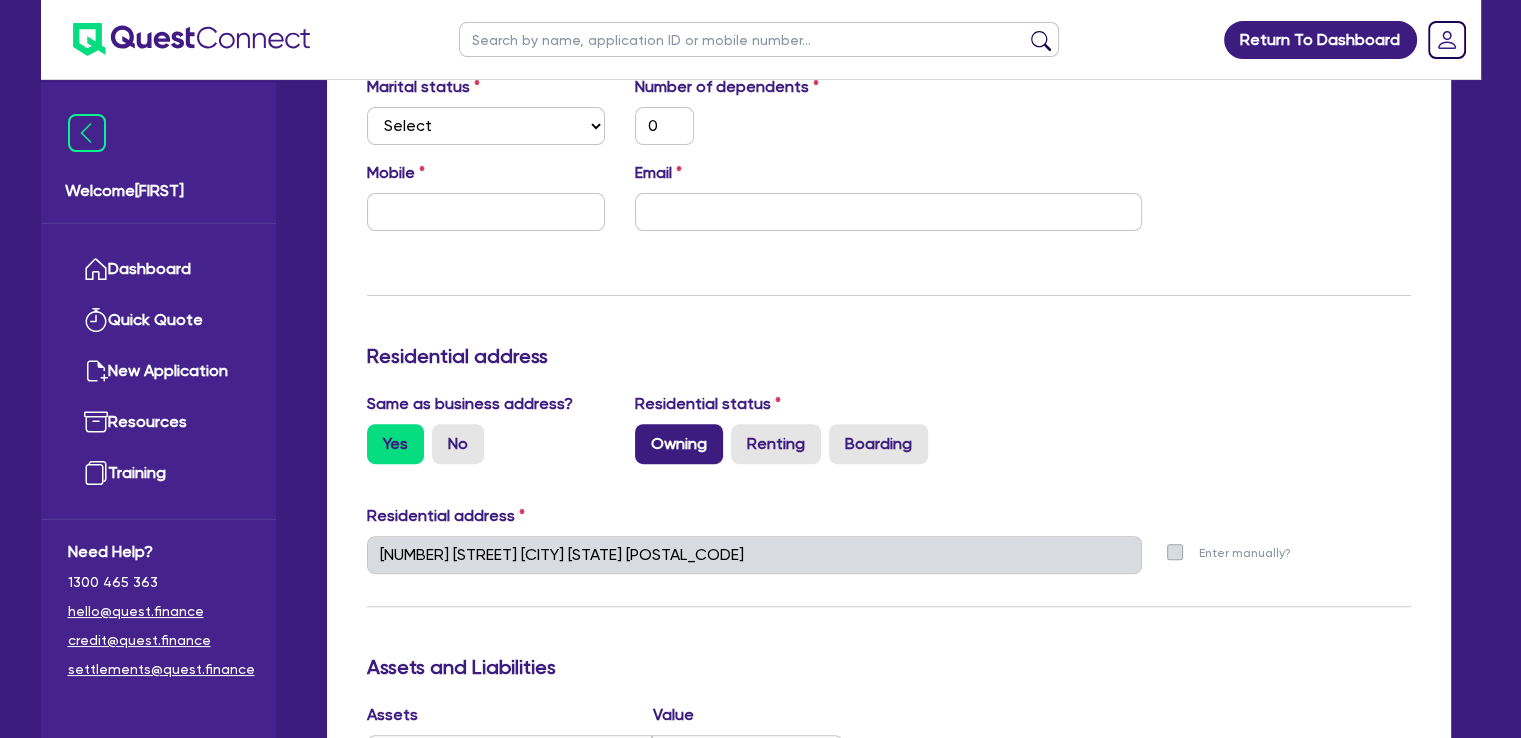 click on "Owning" at bounding box center [679, 444] 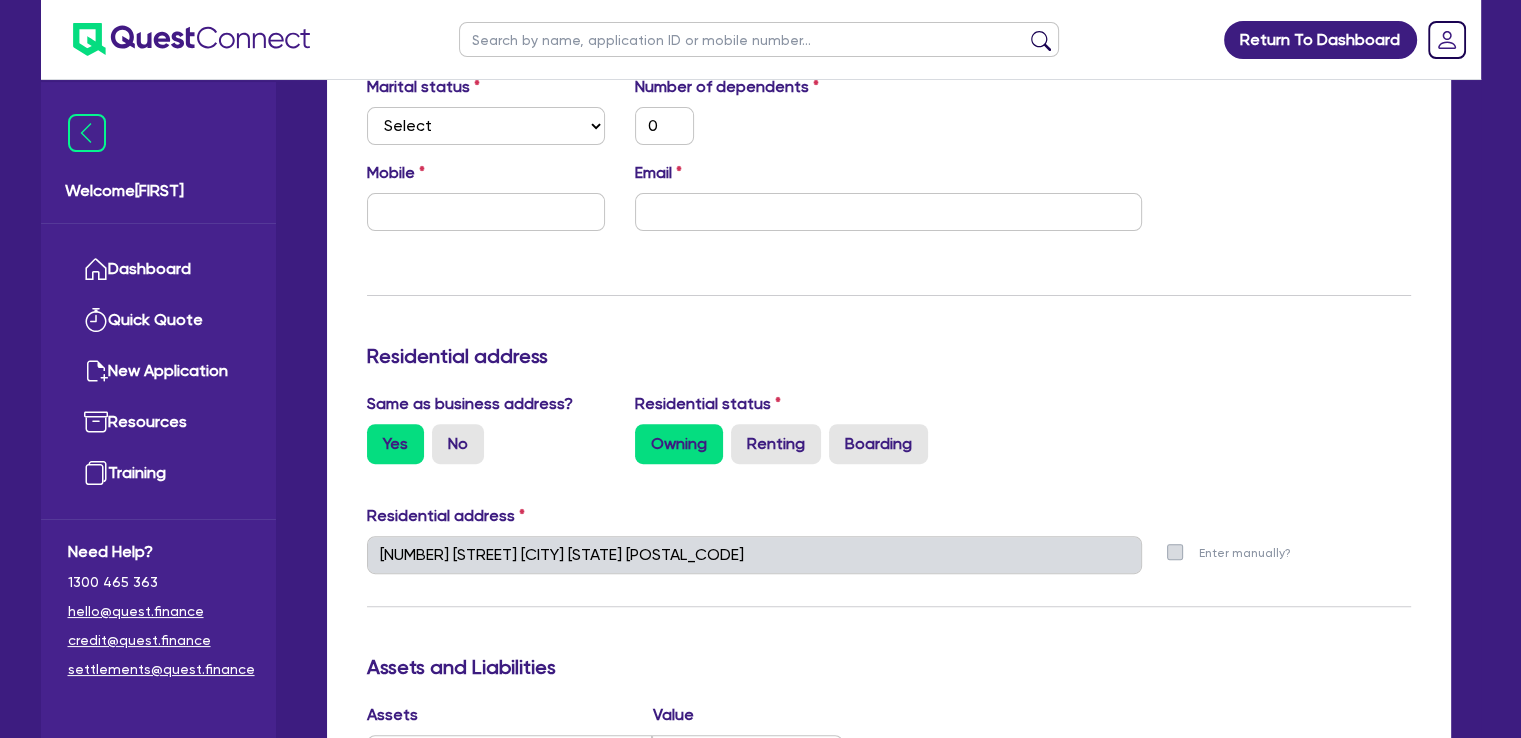 type on "0" 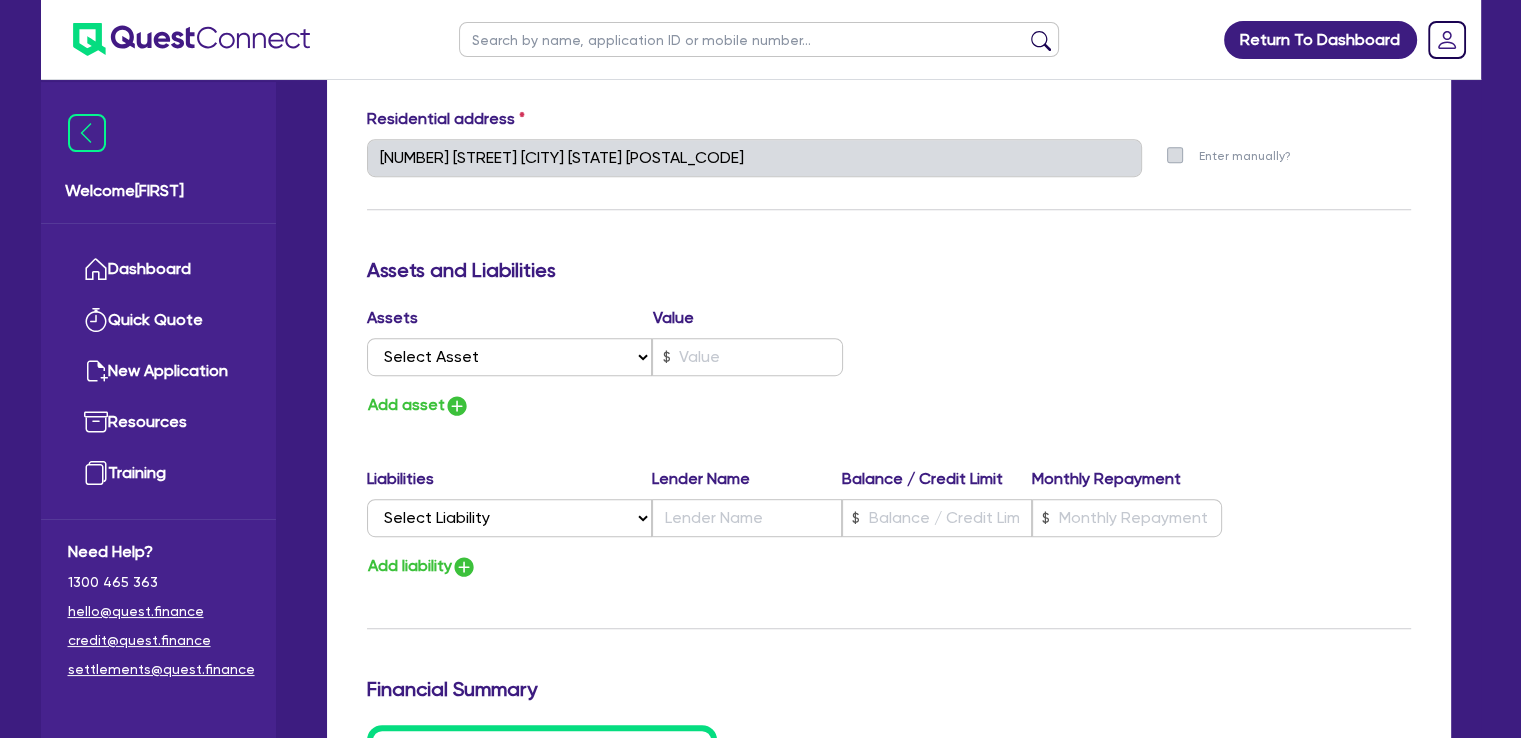 scroll, scrollTop: 1000, scrollLeft: 0, axis: vertical 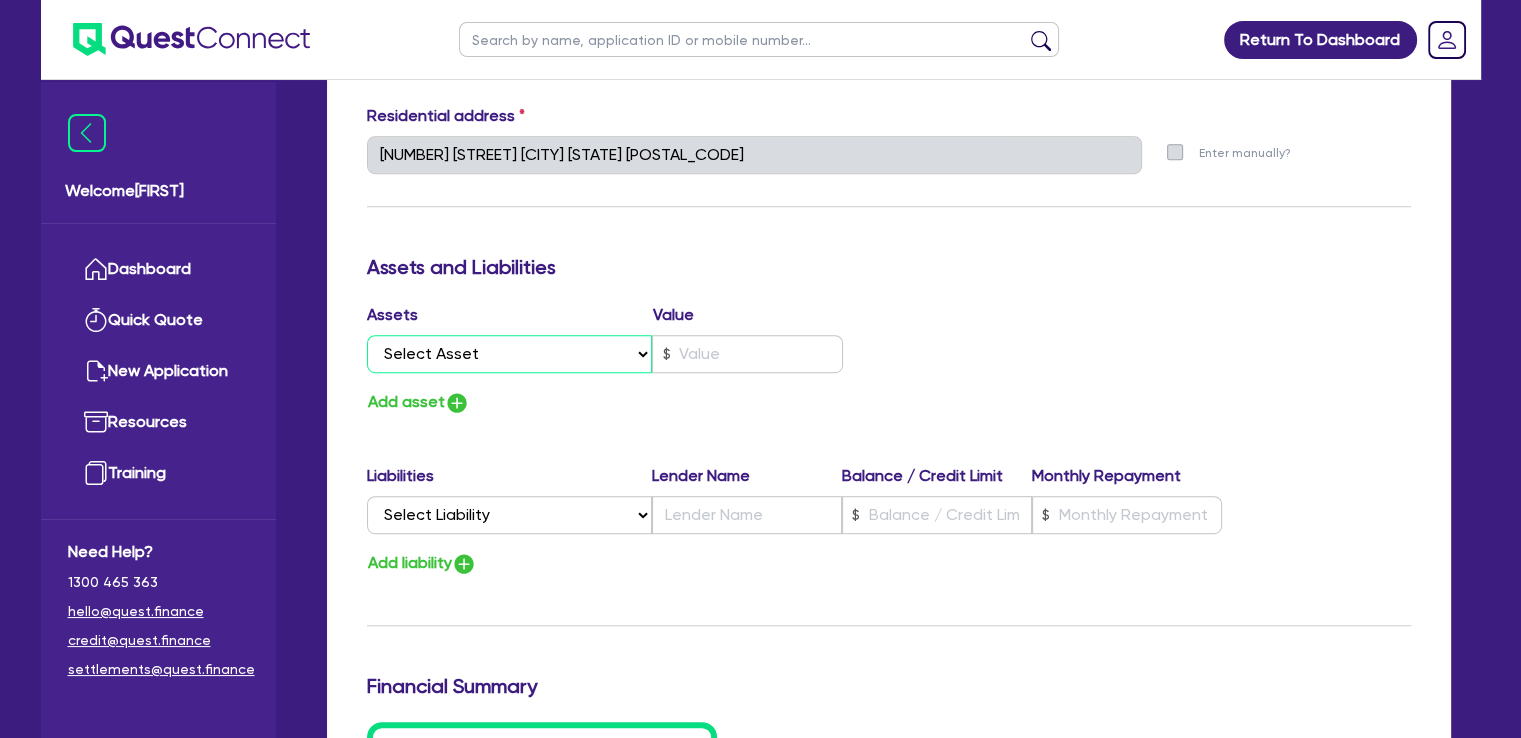 click on "Select Asset Cash Property Investment property Vehicle Truck Trailer Equipment Household & personal asset Other asset" at bounding box center (510, 354) 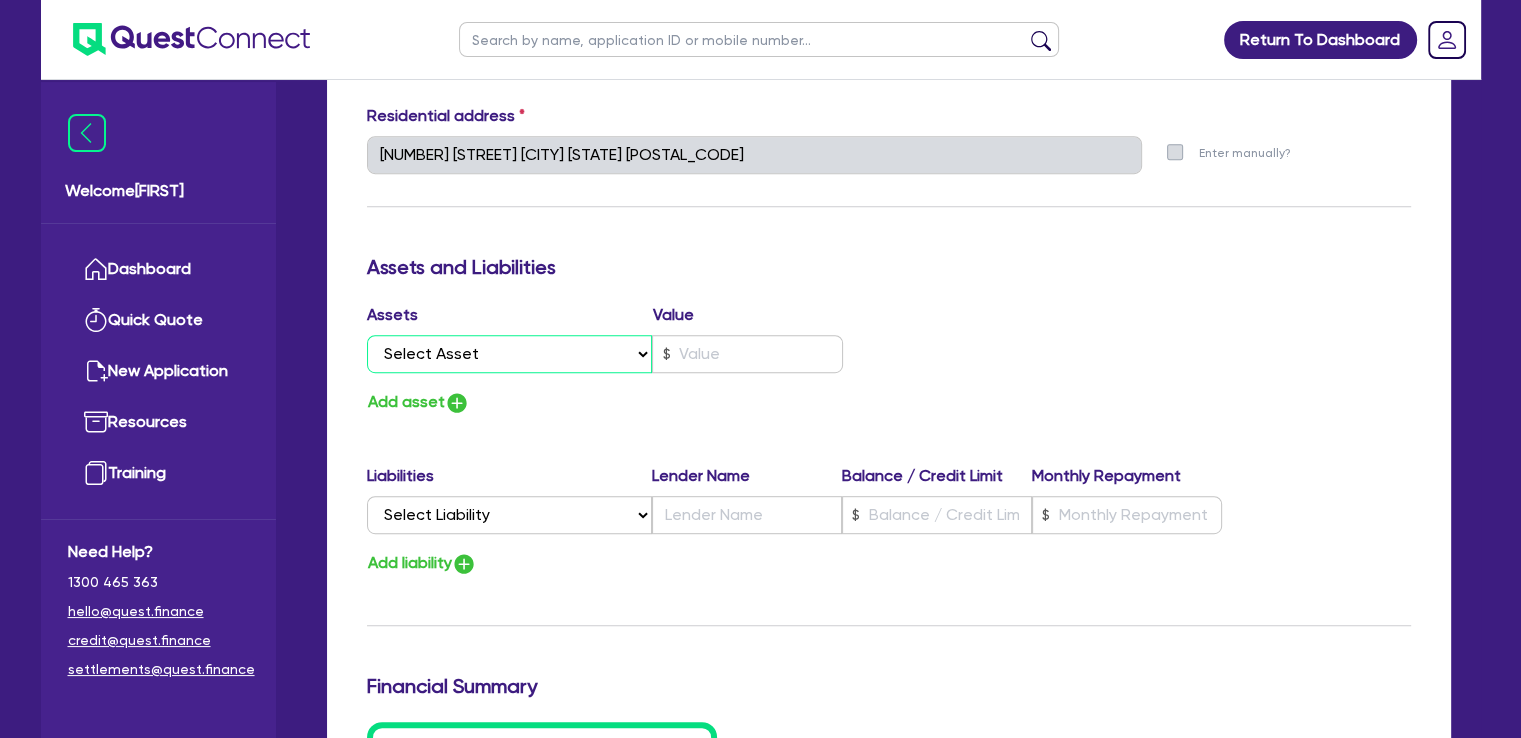 select on "PROPERTY" 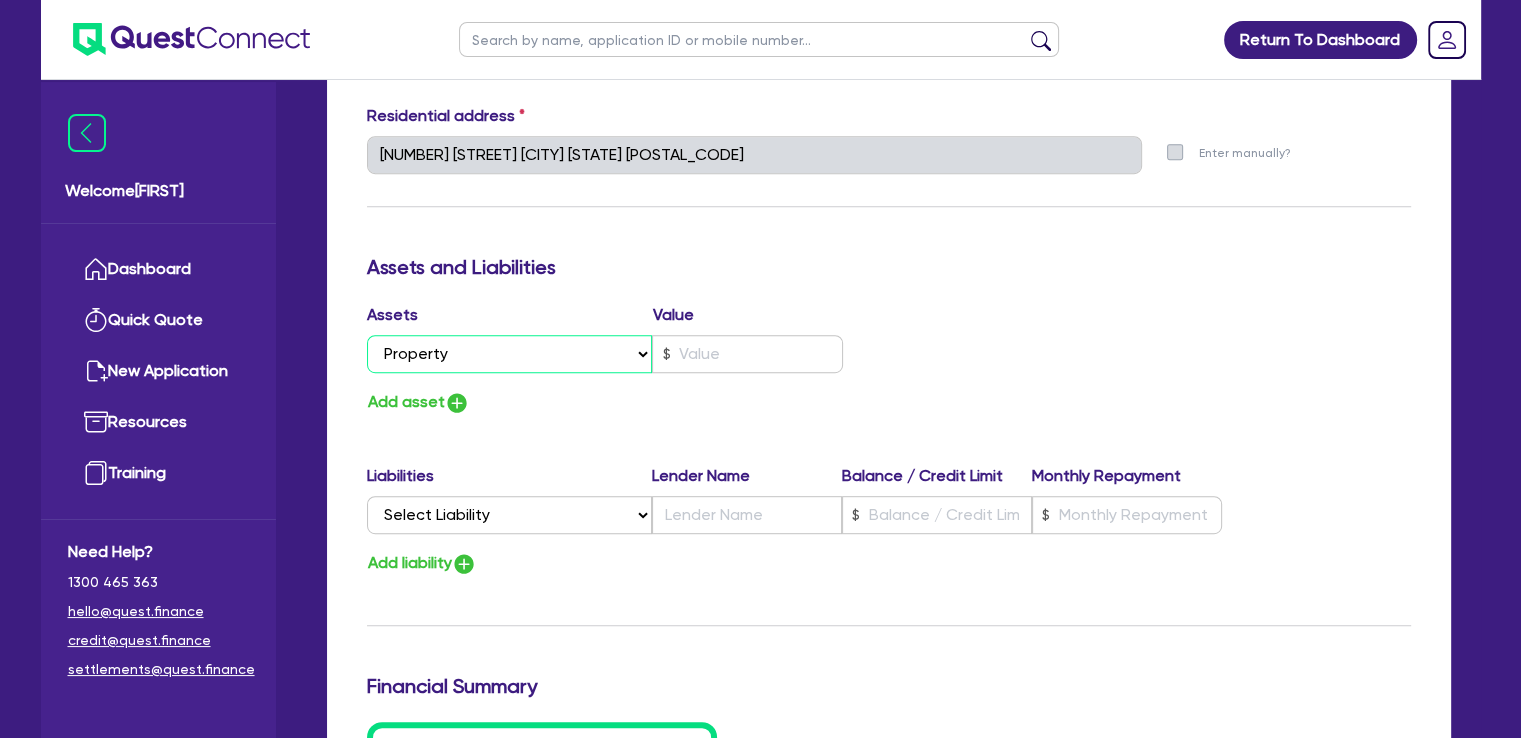 click on "Select Asset Cash Property Investment property Vehicle Truck Trailer Equipment Household & personal asset Other asset" at bounding box center [510, 354] 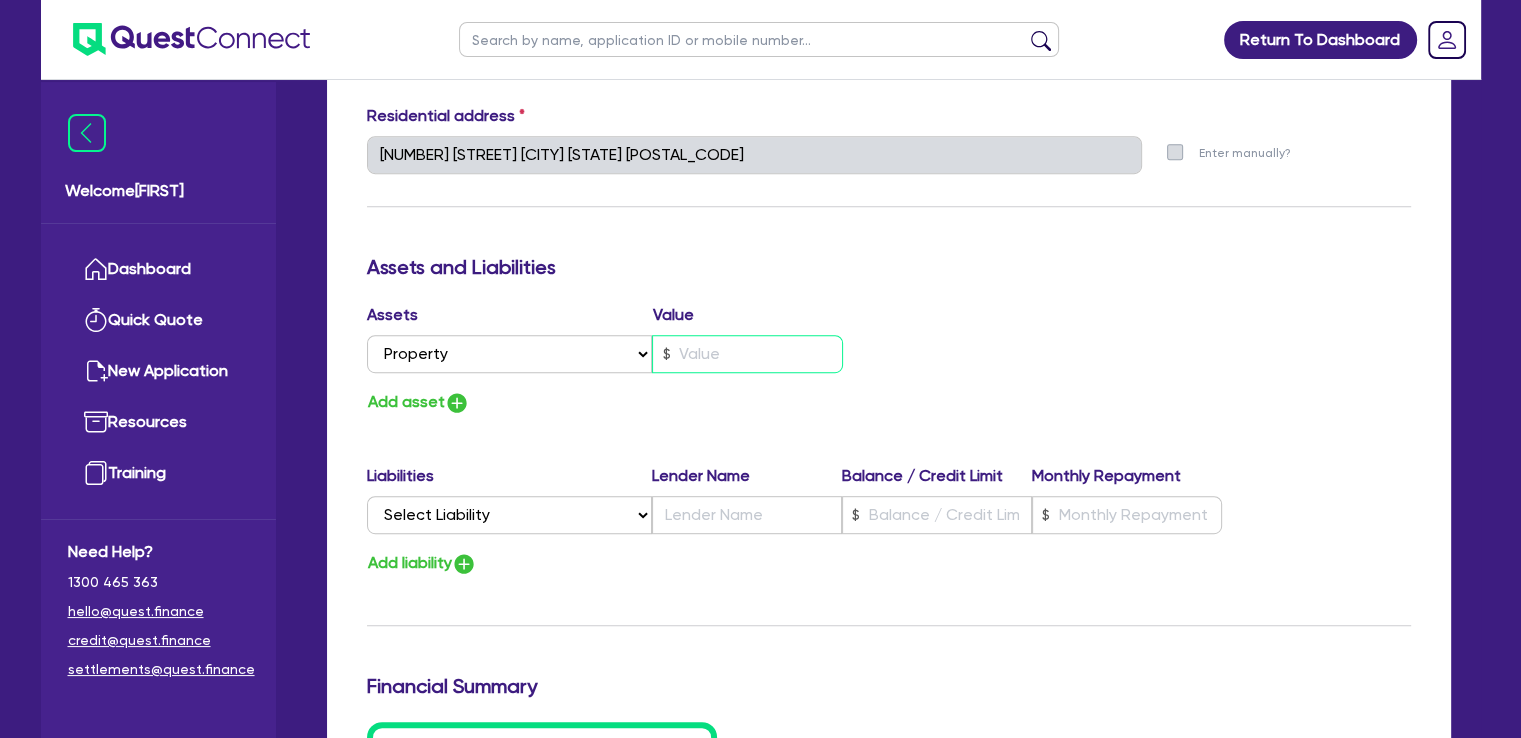 click at bounding box center [747, 354] 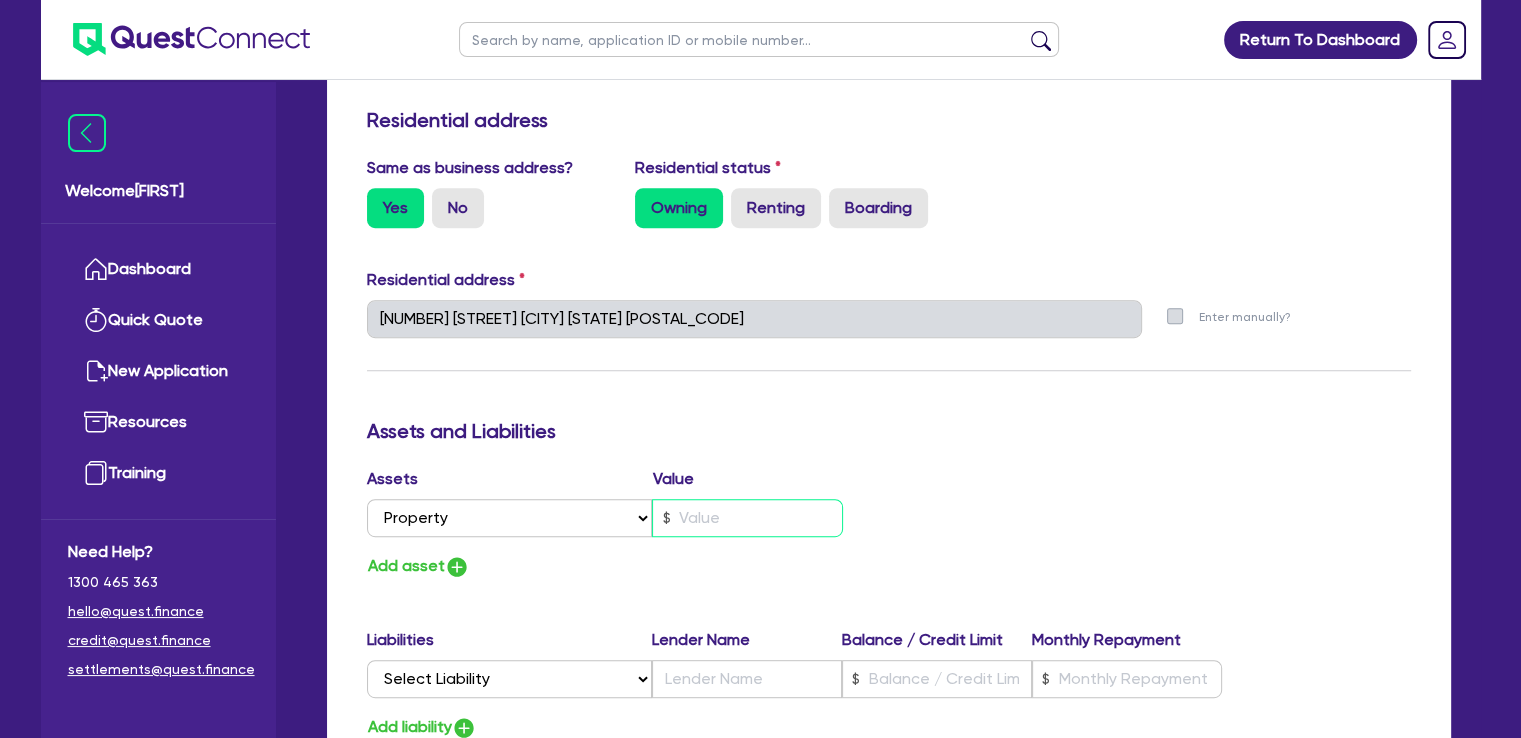 scroll, scrollTop: 1000, scrollLeft: 0, axis: vertical 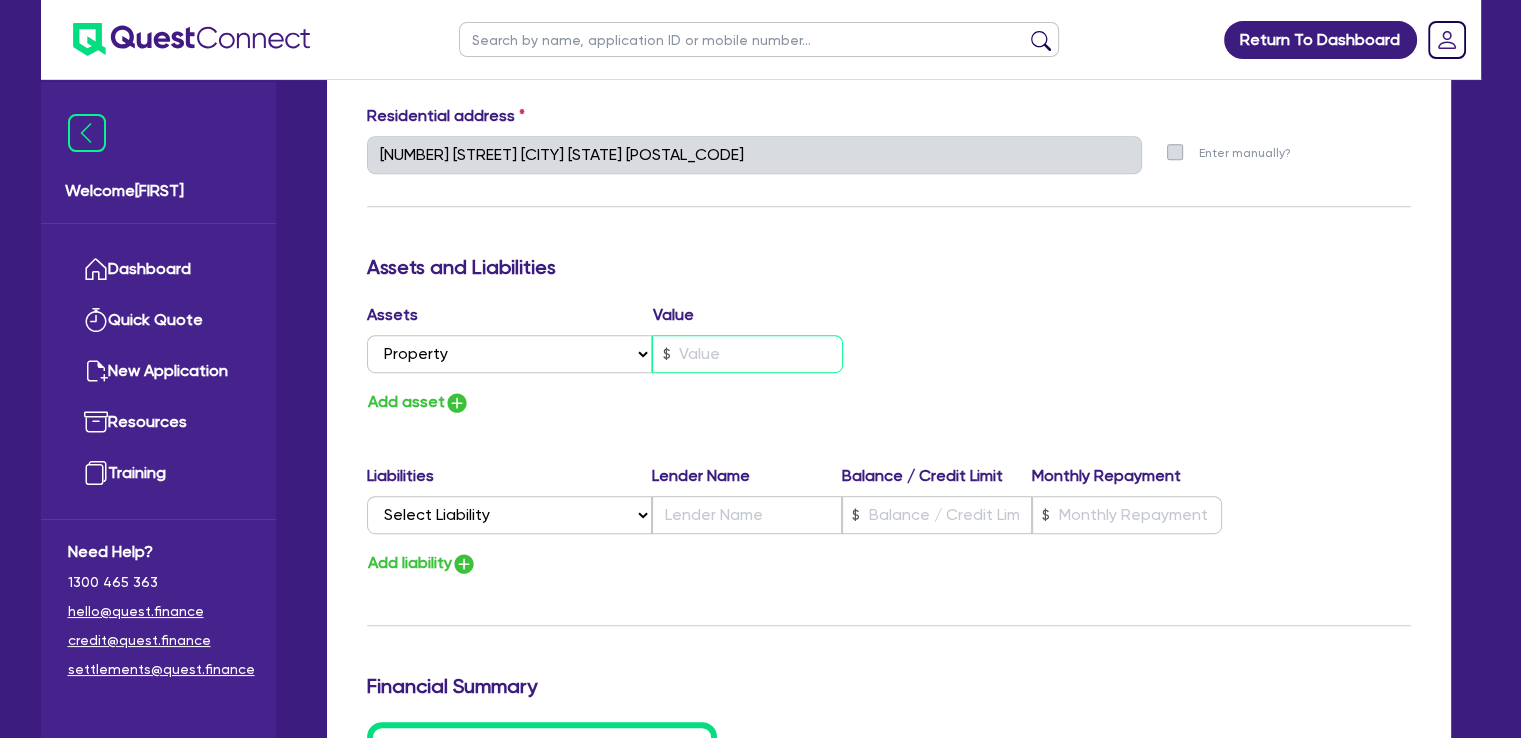 type on "0" 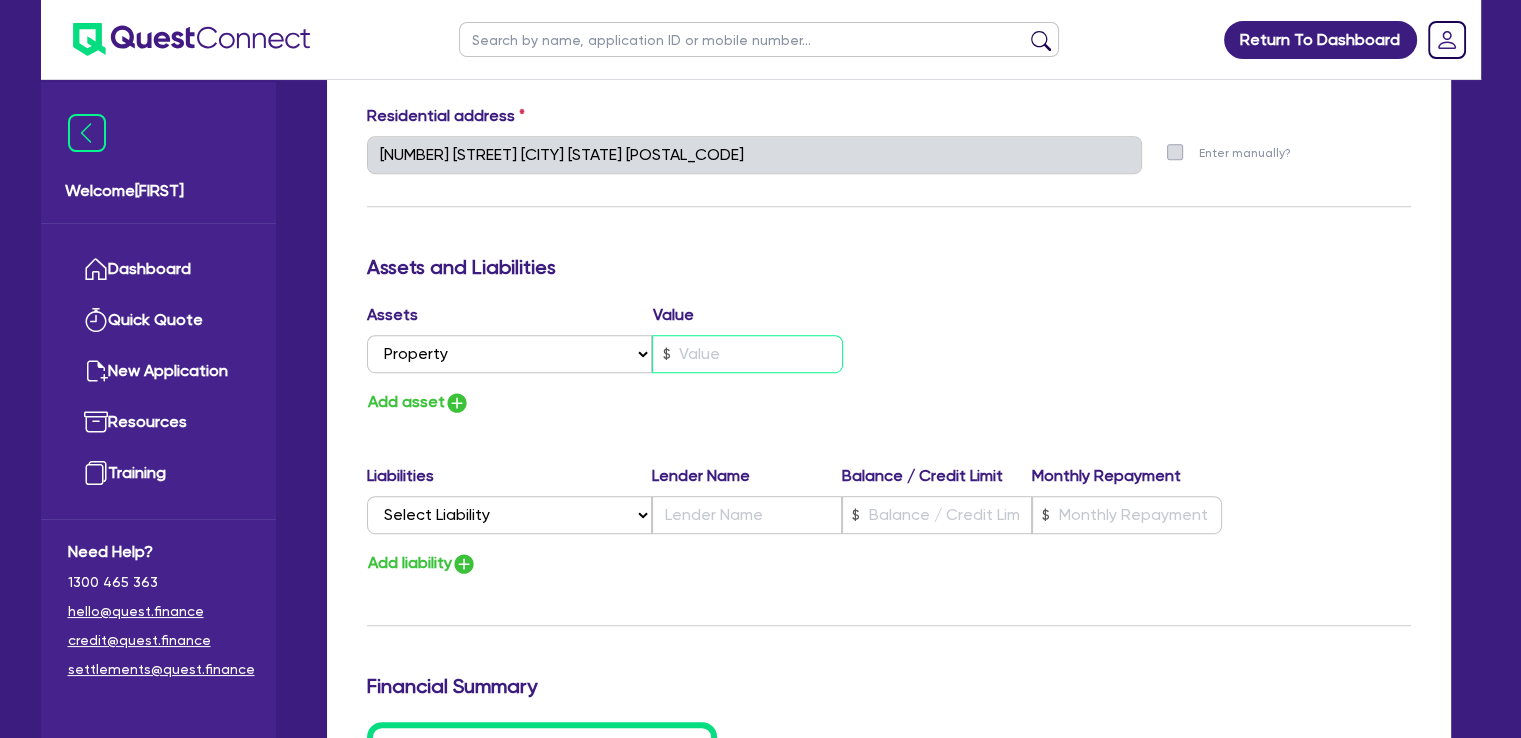 type on "5" 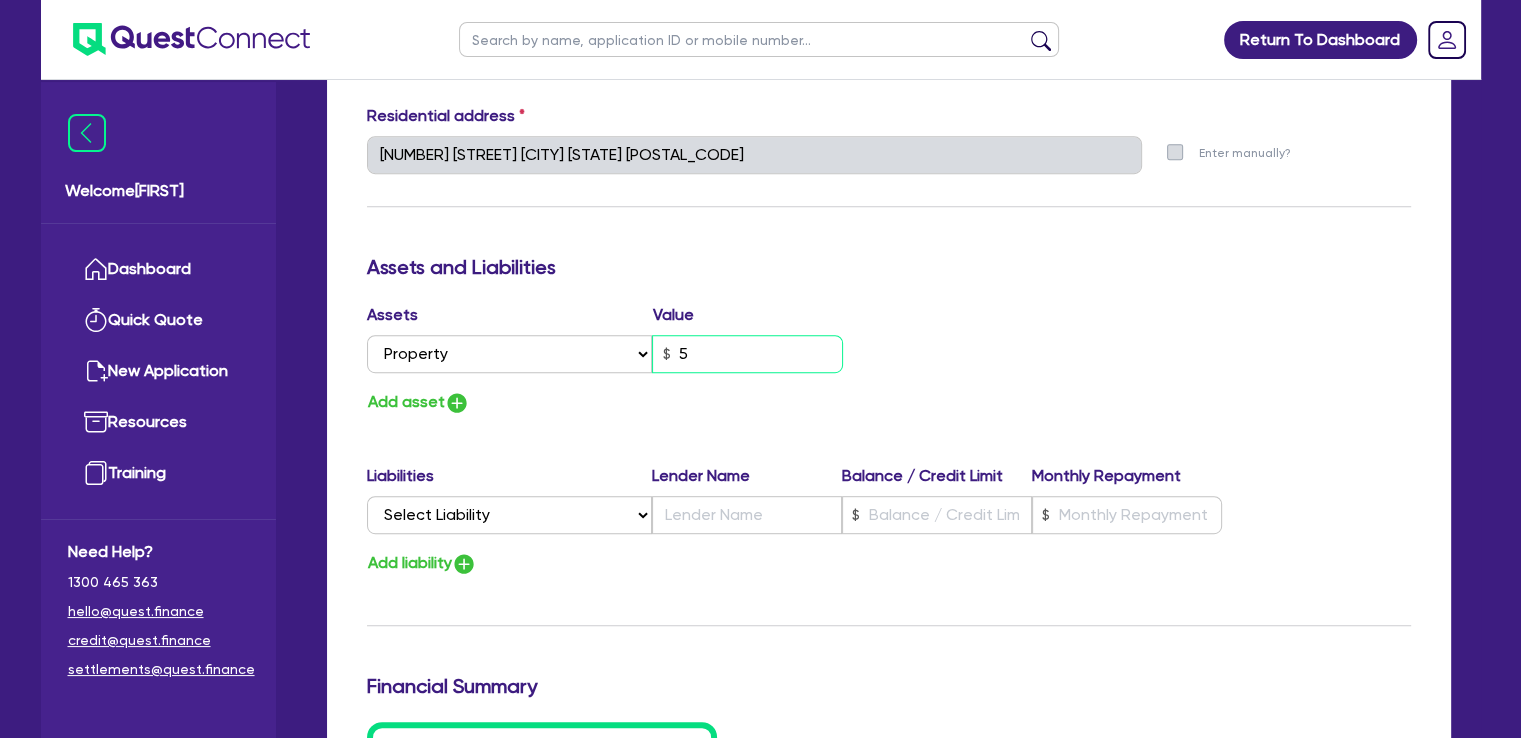 type on "0" 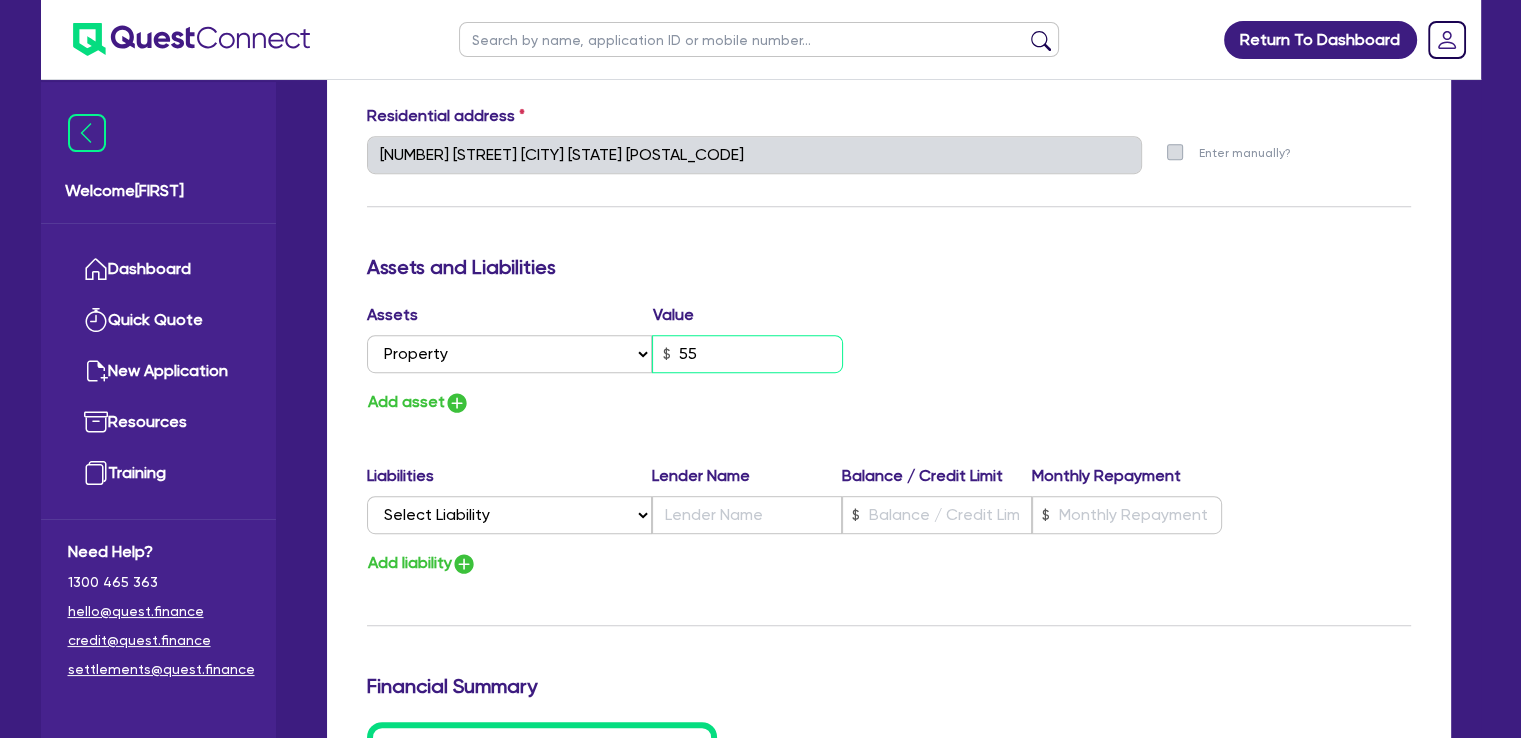 type on "0" 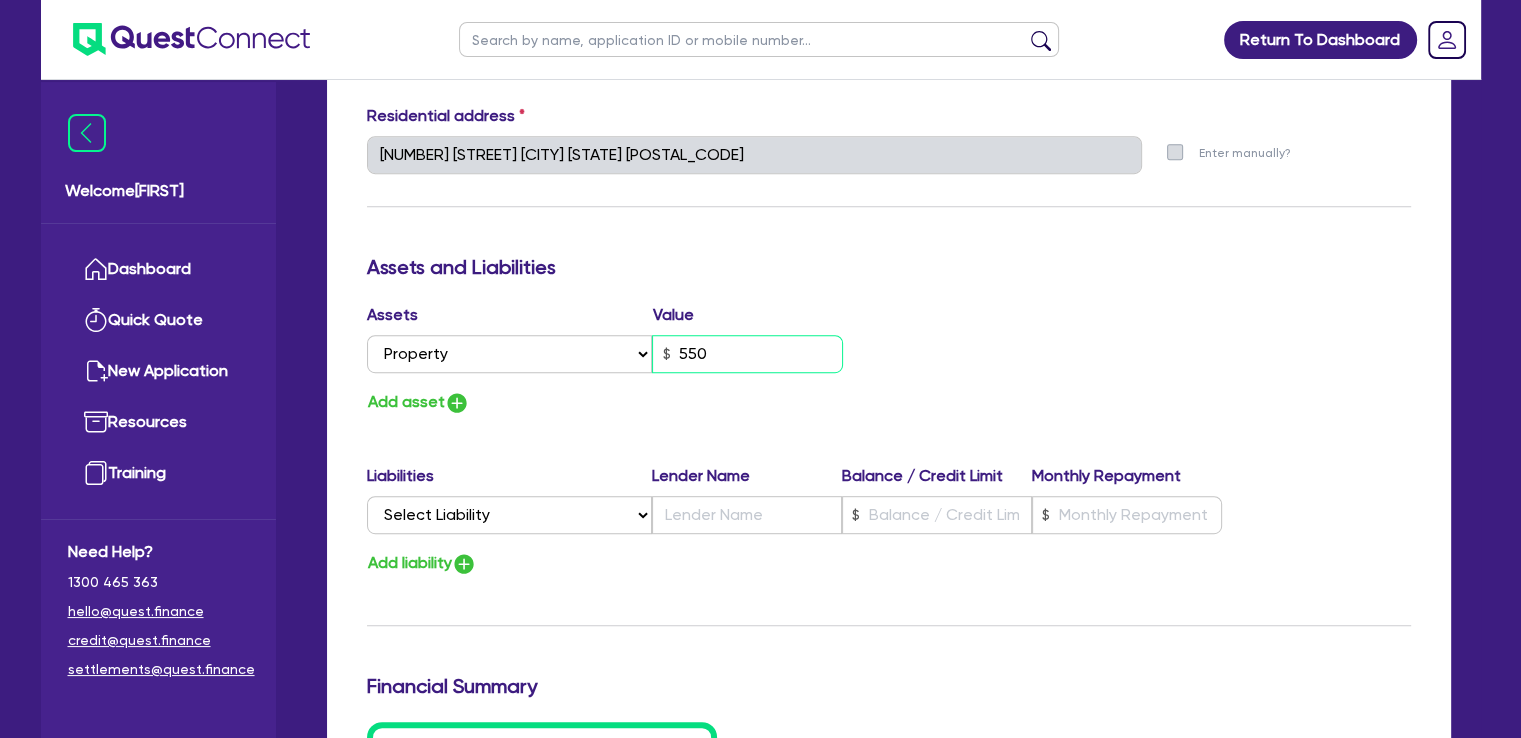 type on "0" 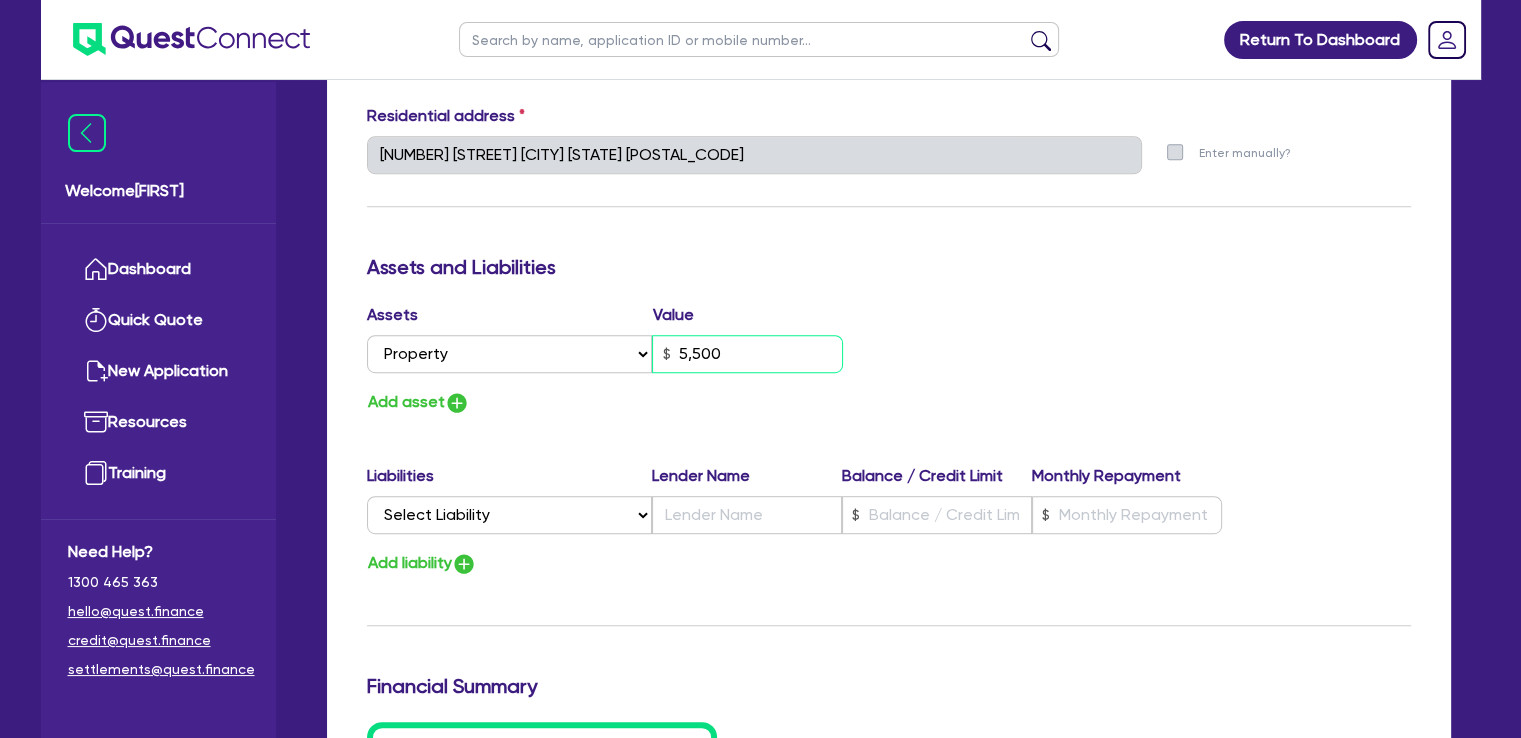 type on "0" 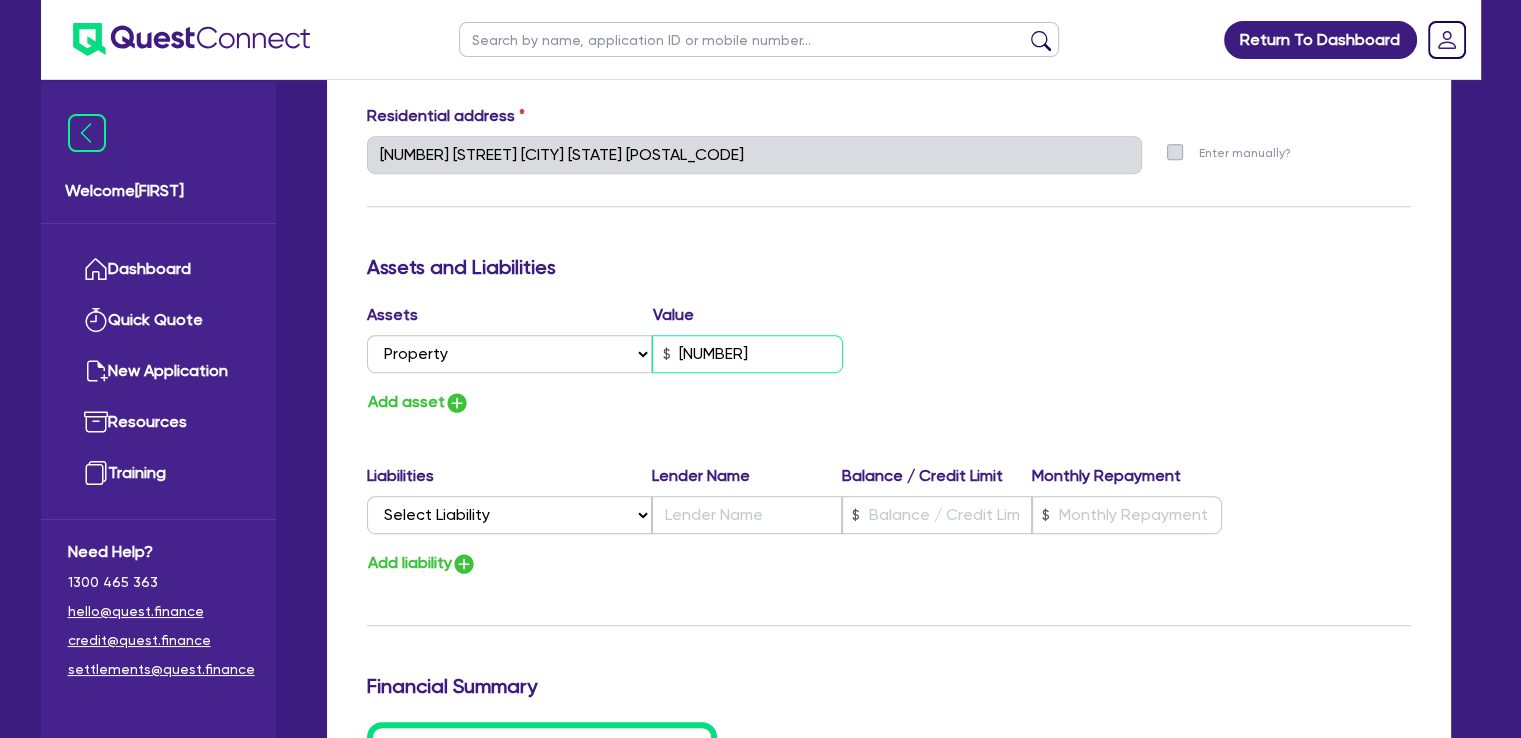 type on "0" 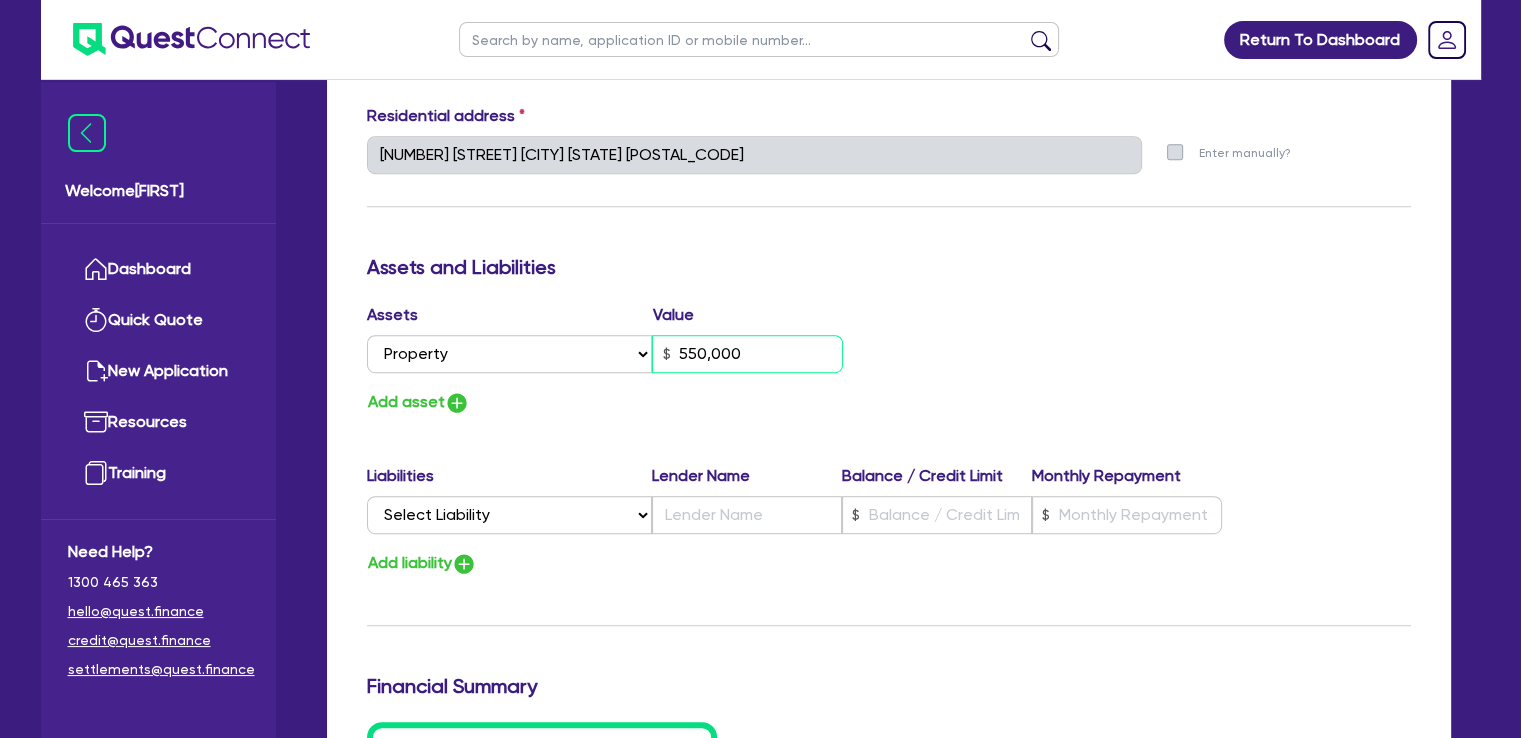 type on "550,000" 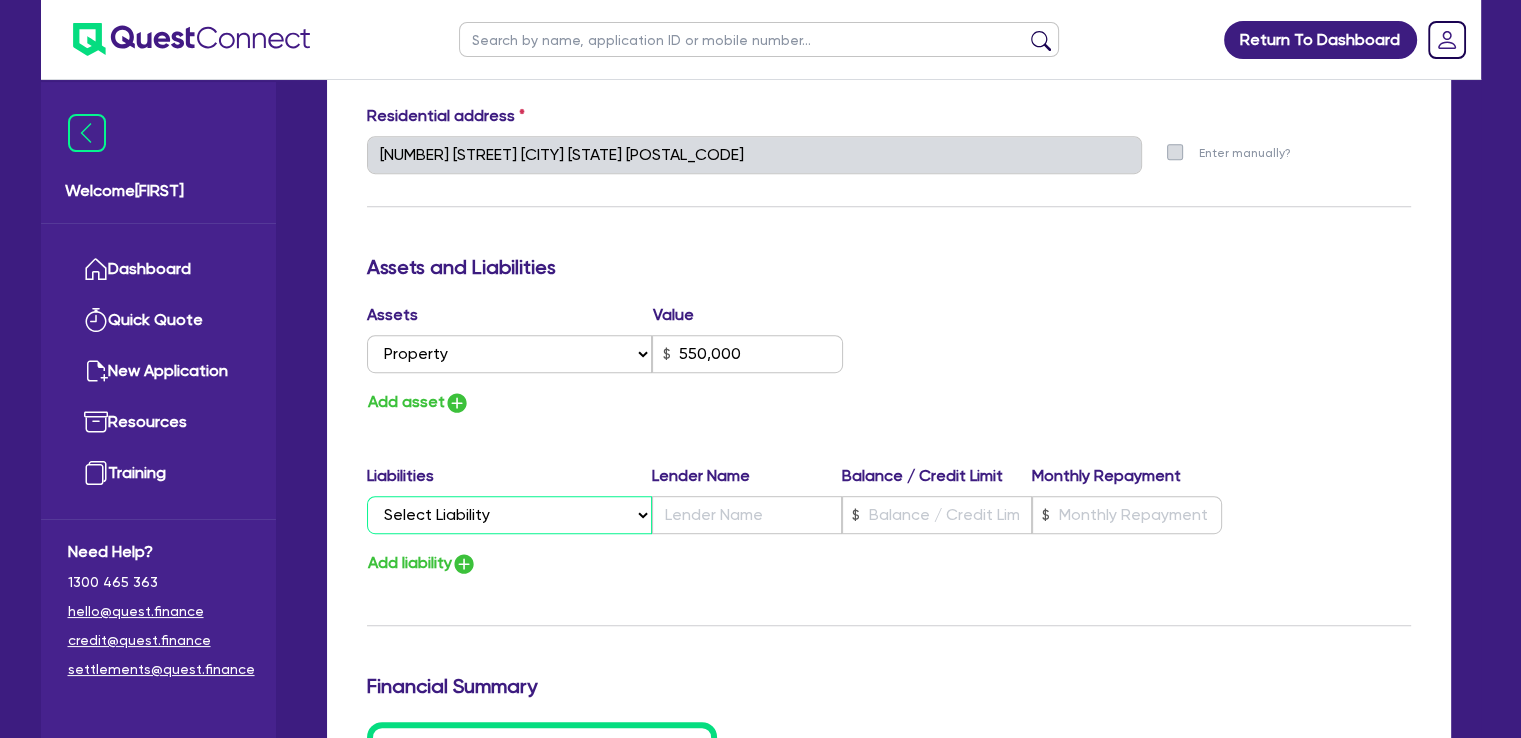 click on "Select Liability Credit card Mortgage Investment property loan Vehicle loan Truck loan Trailer loan Equipment loan Personal loan Other loan" at bounding box center (509, 515) 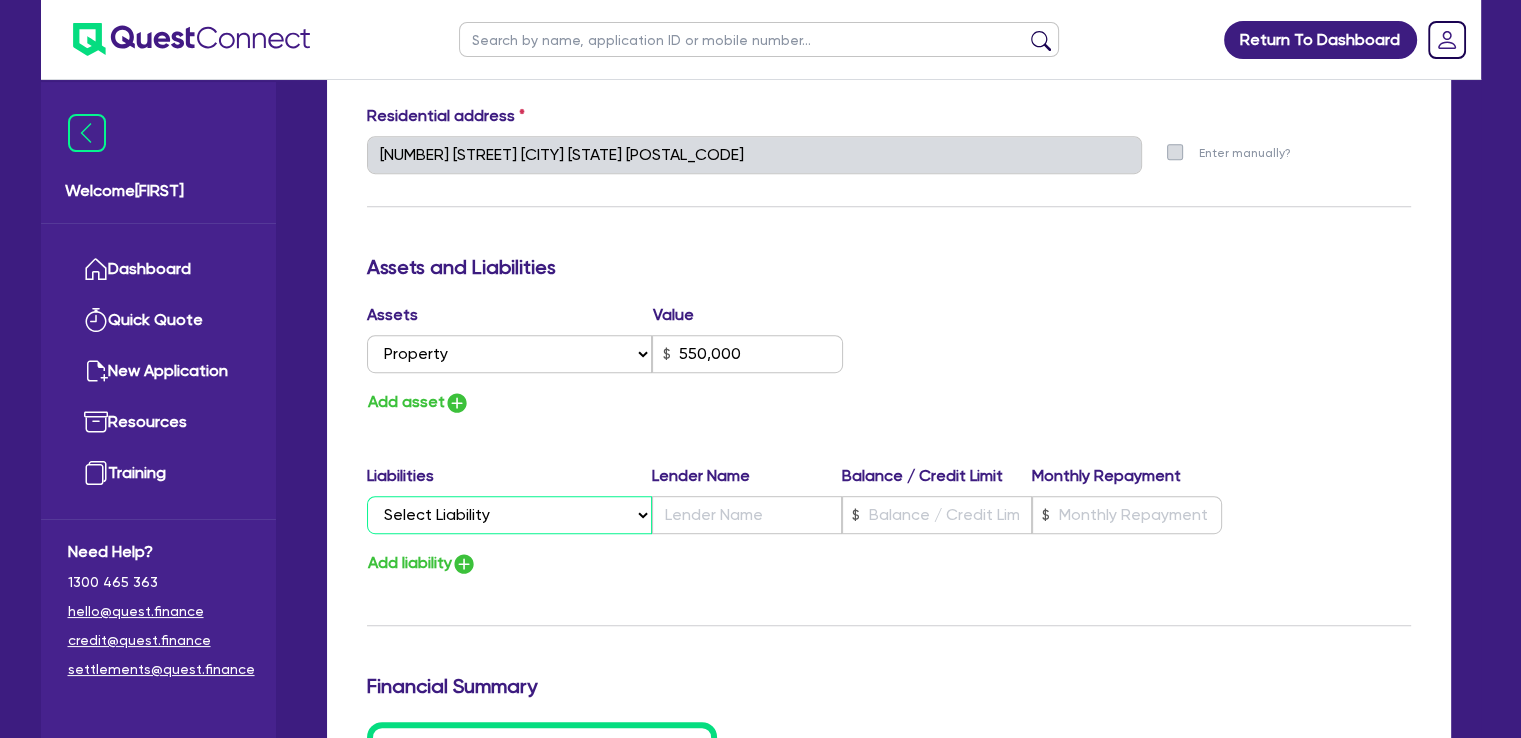 select on "MORTGAGE" 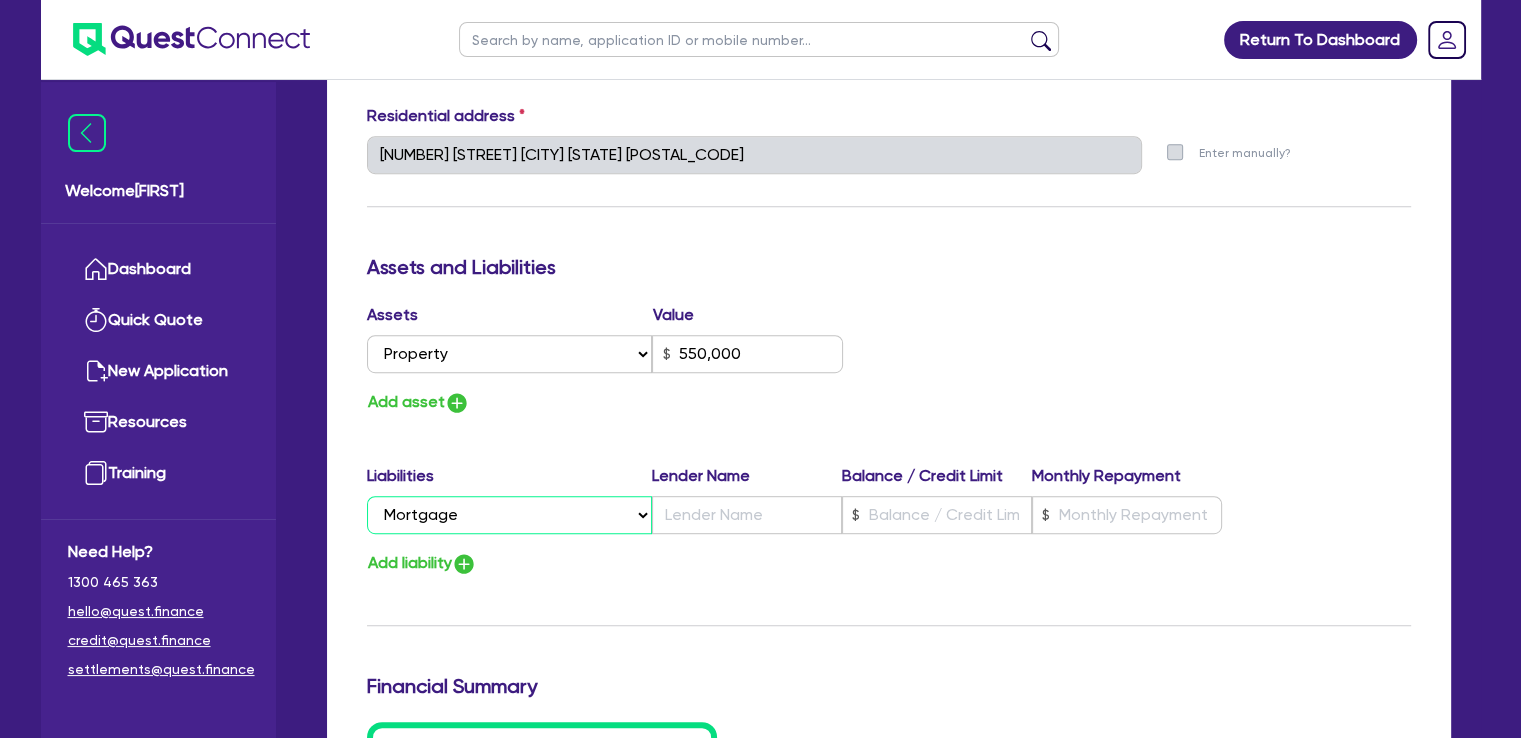 click on "Select Liability Credit card Mortgage Investment property loan Vehicle loan Truck loan Trailer loan Equipment loan Personal loan Other loan" at bounding box center [509, 515] 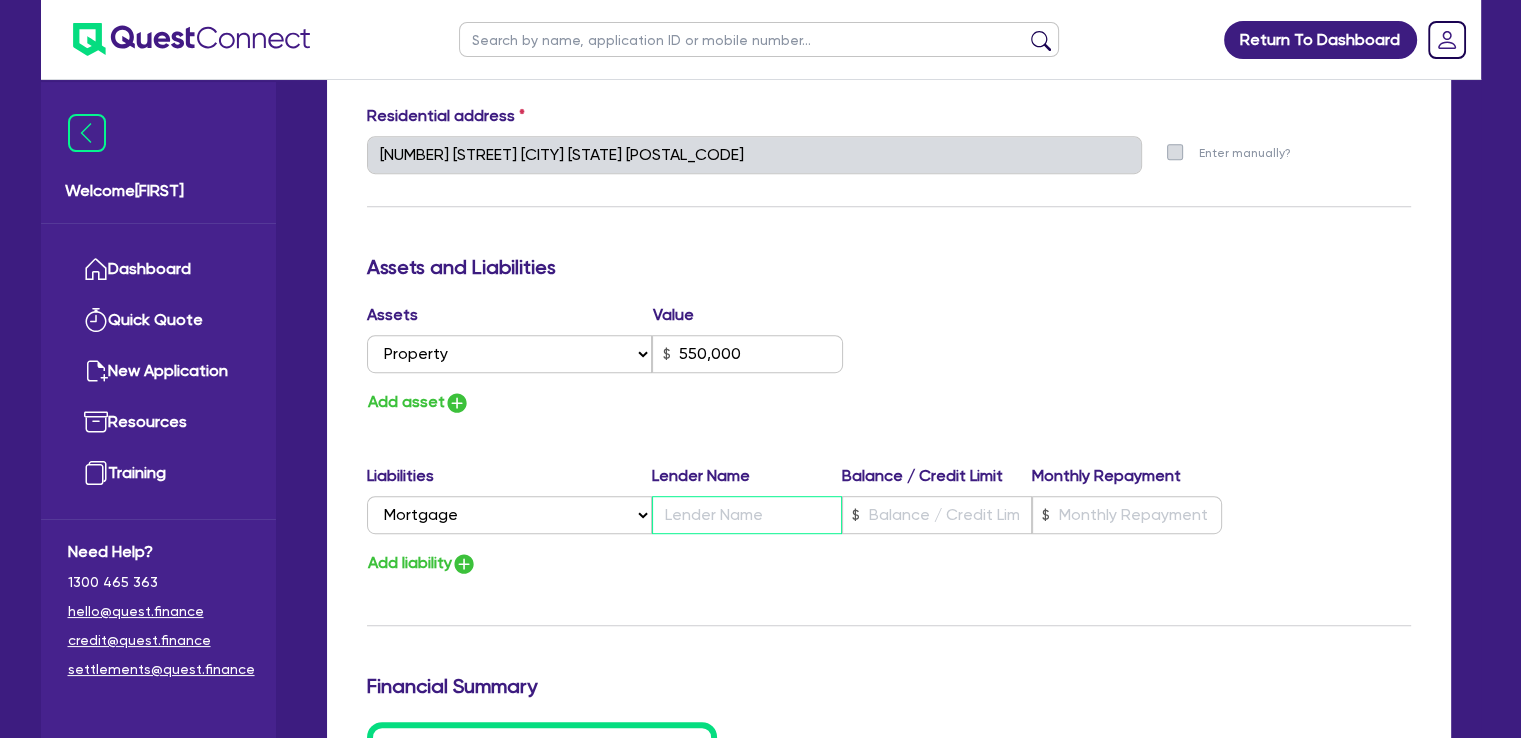 click at bounding box center (747, 515) 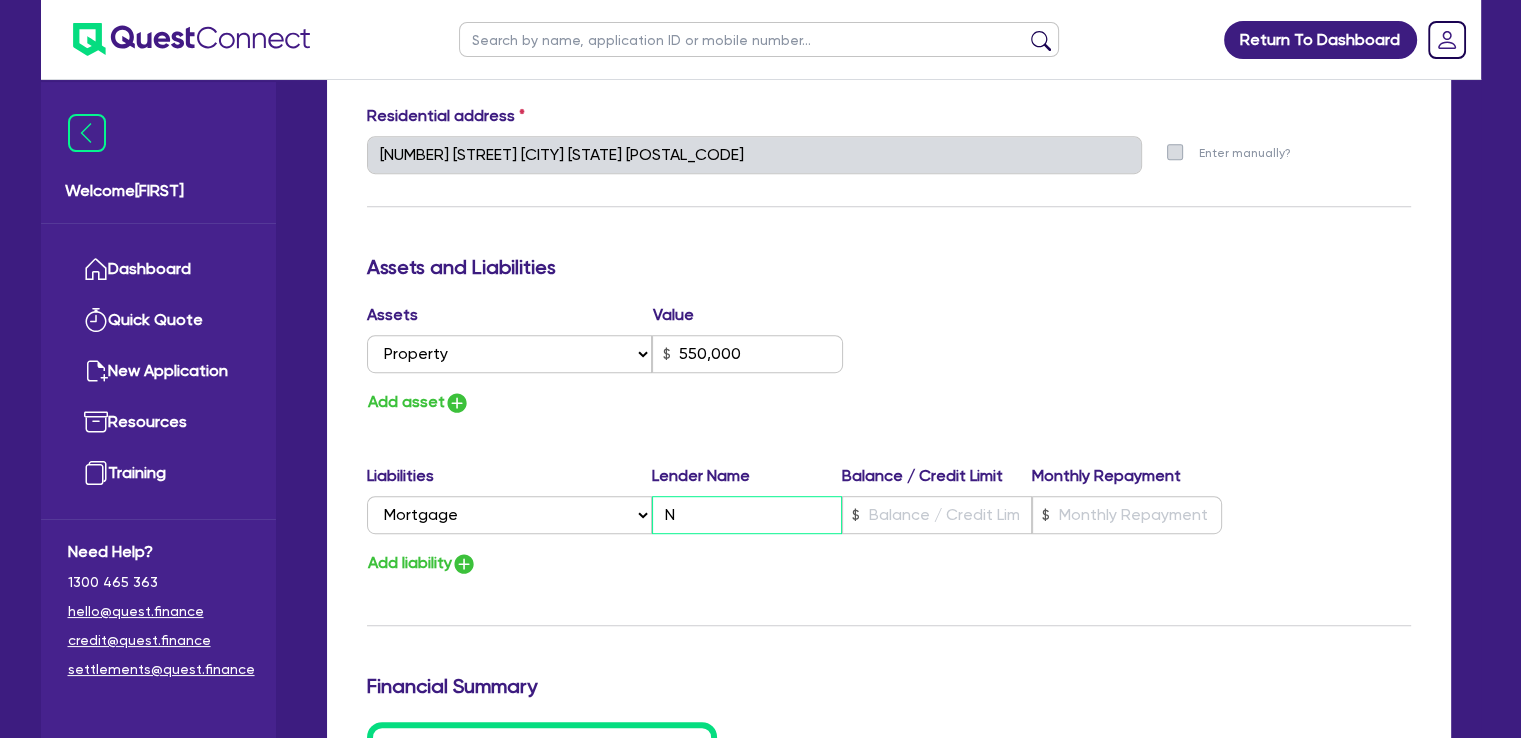 type on "0" 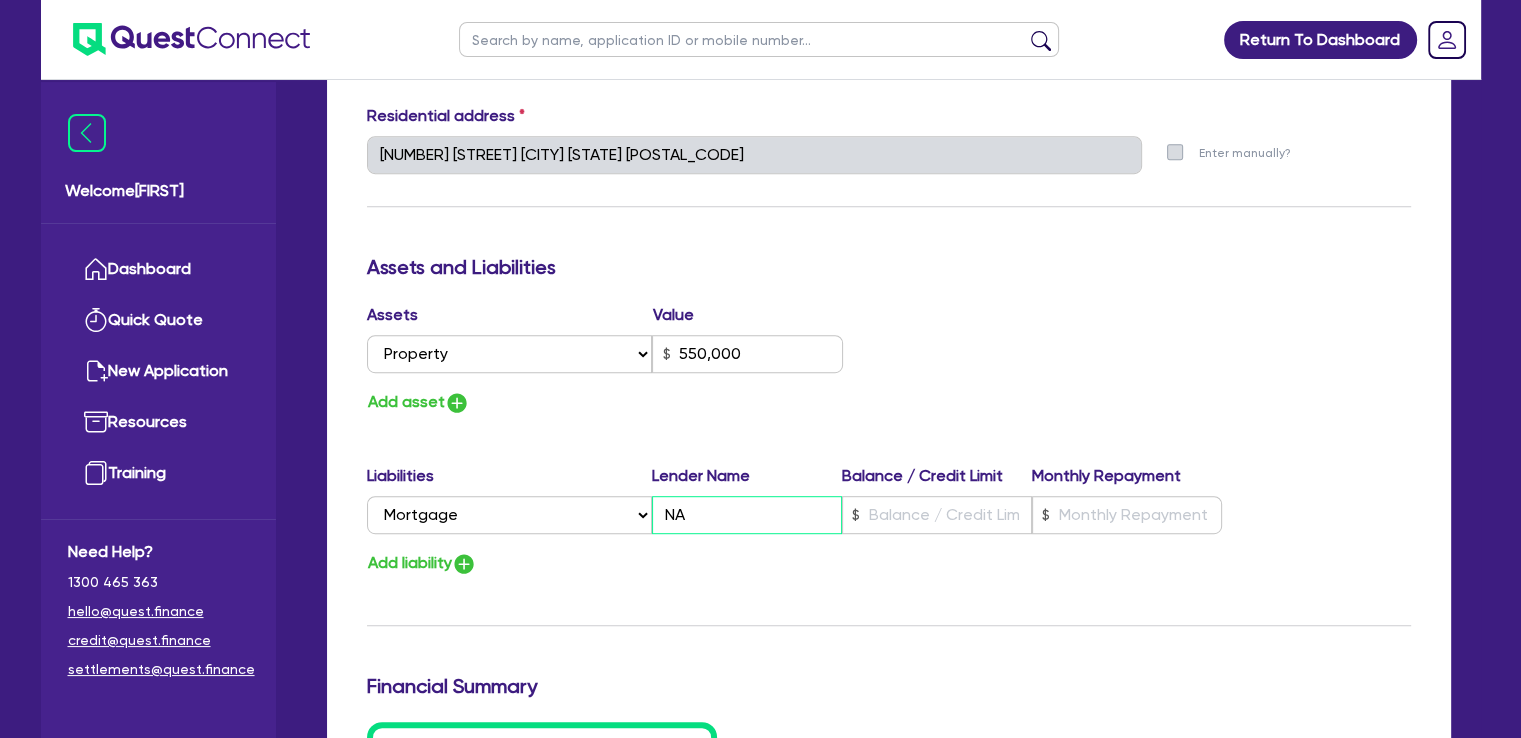 type on "0" 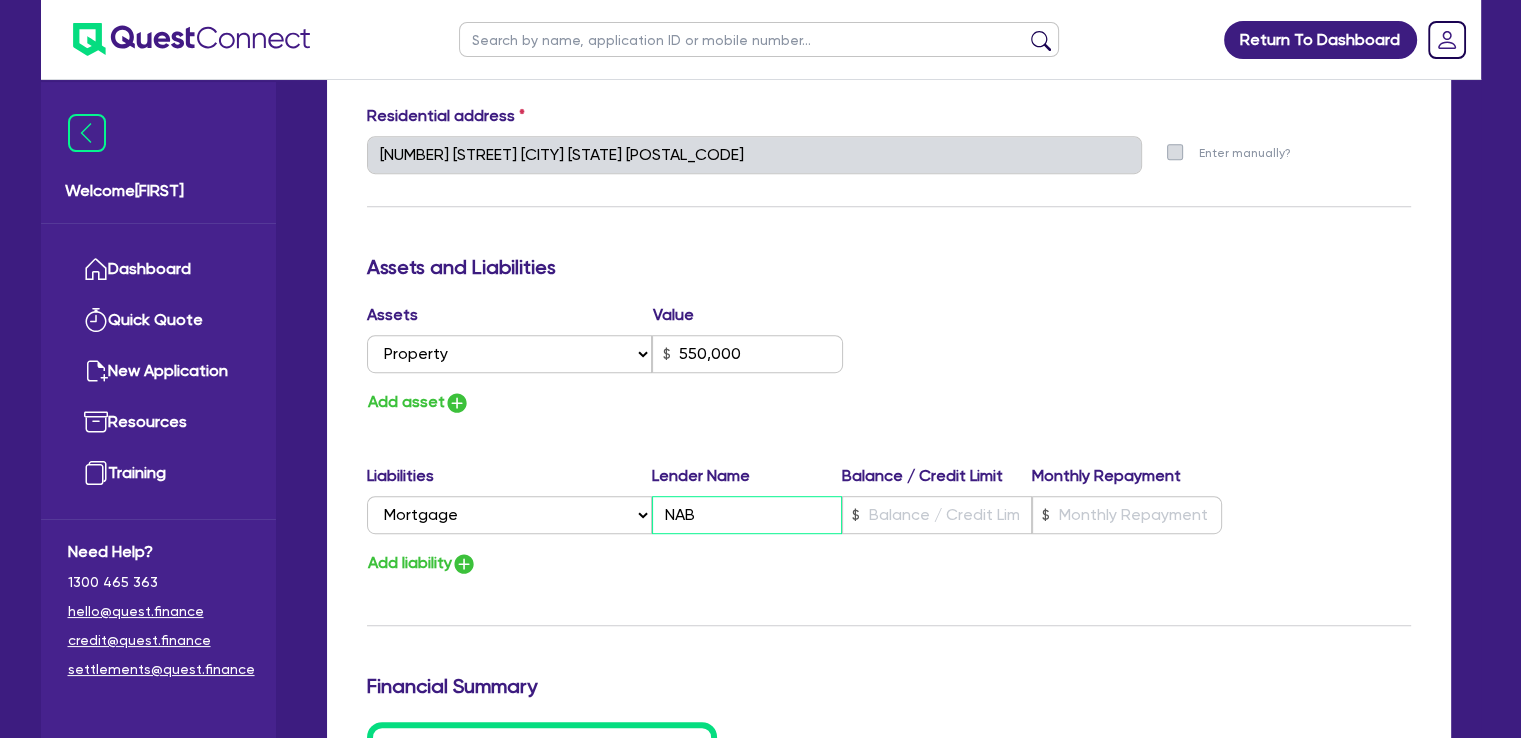 type on "NAB" 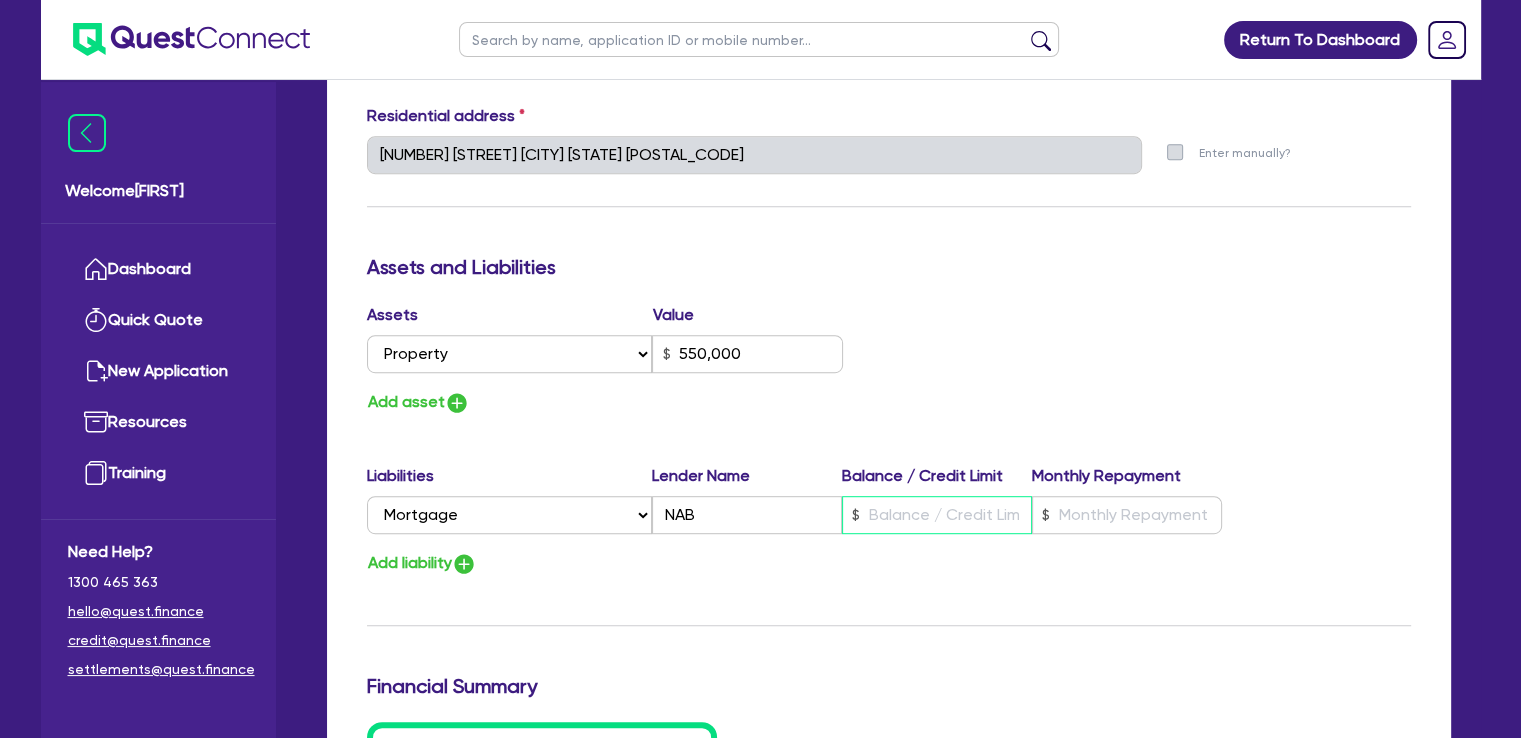type on "0" 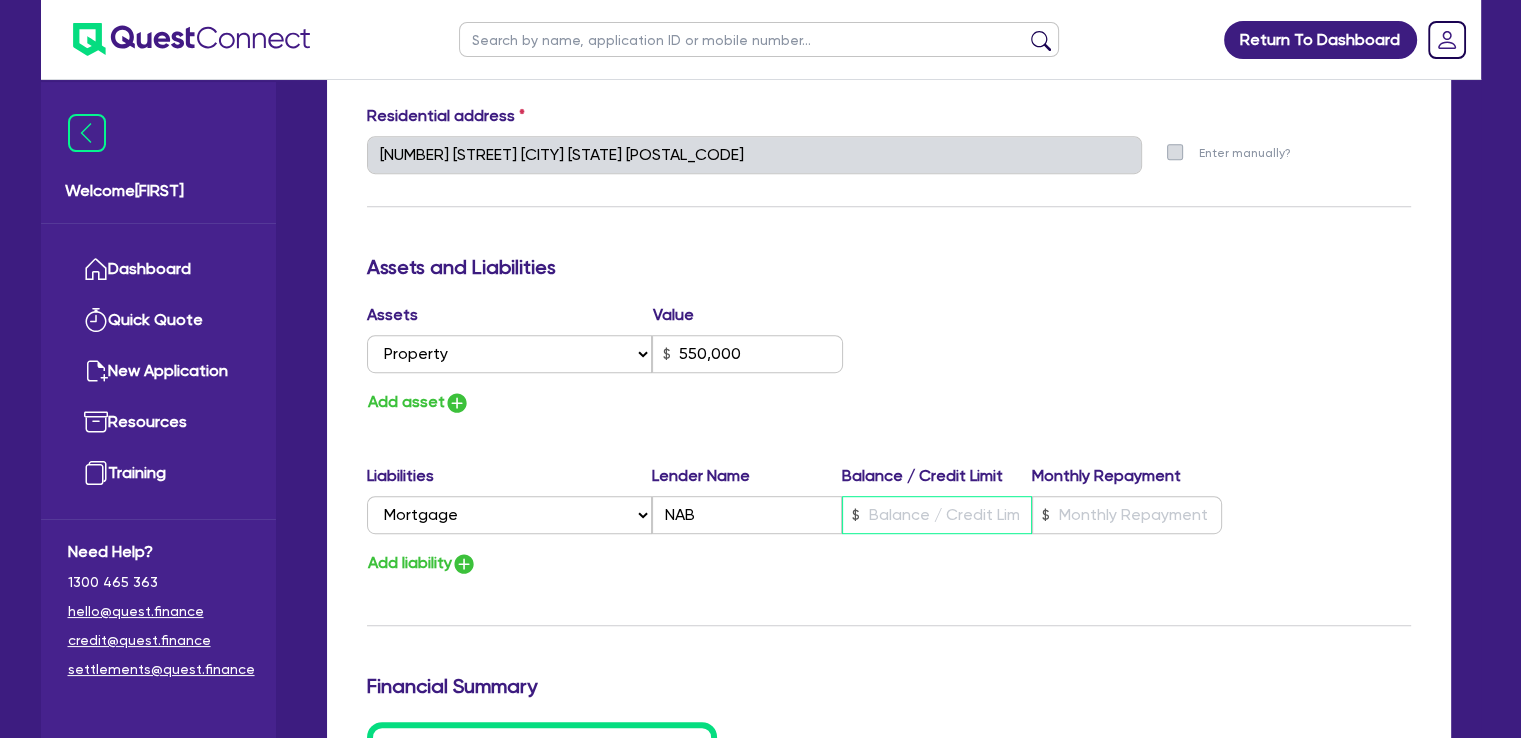 type on "550,000" 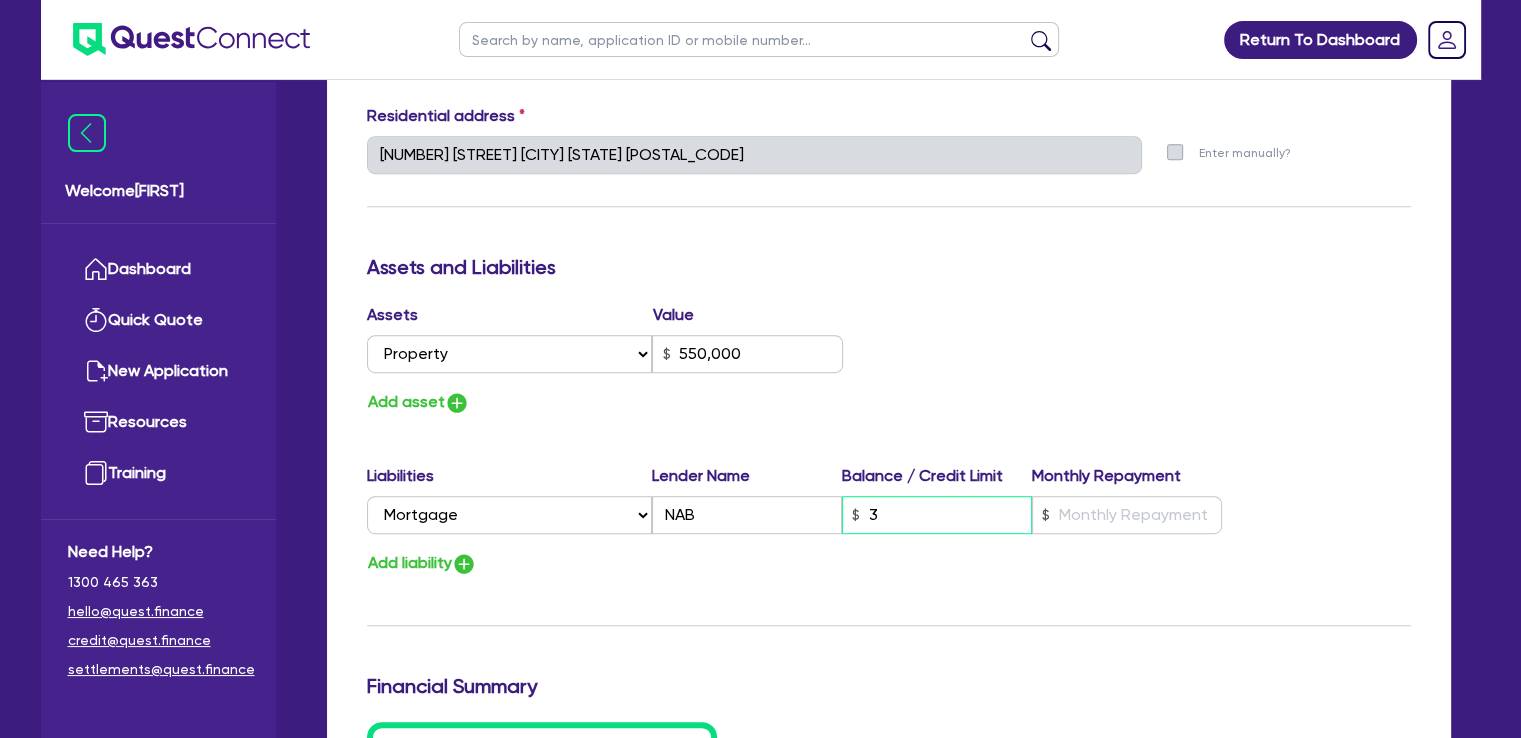 type on "0" 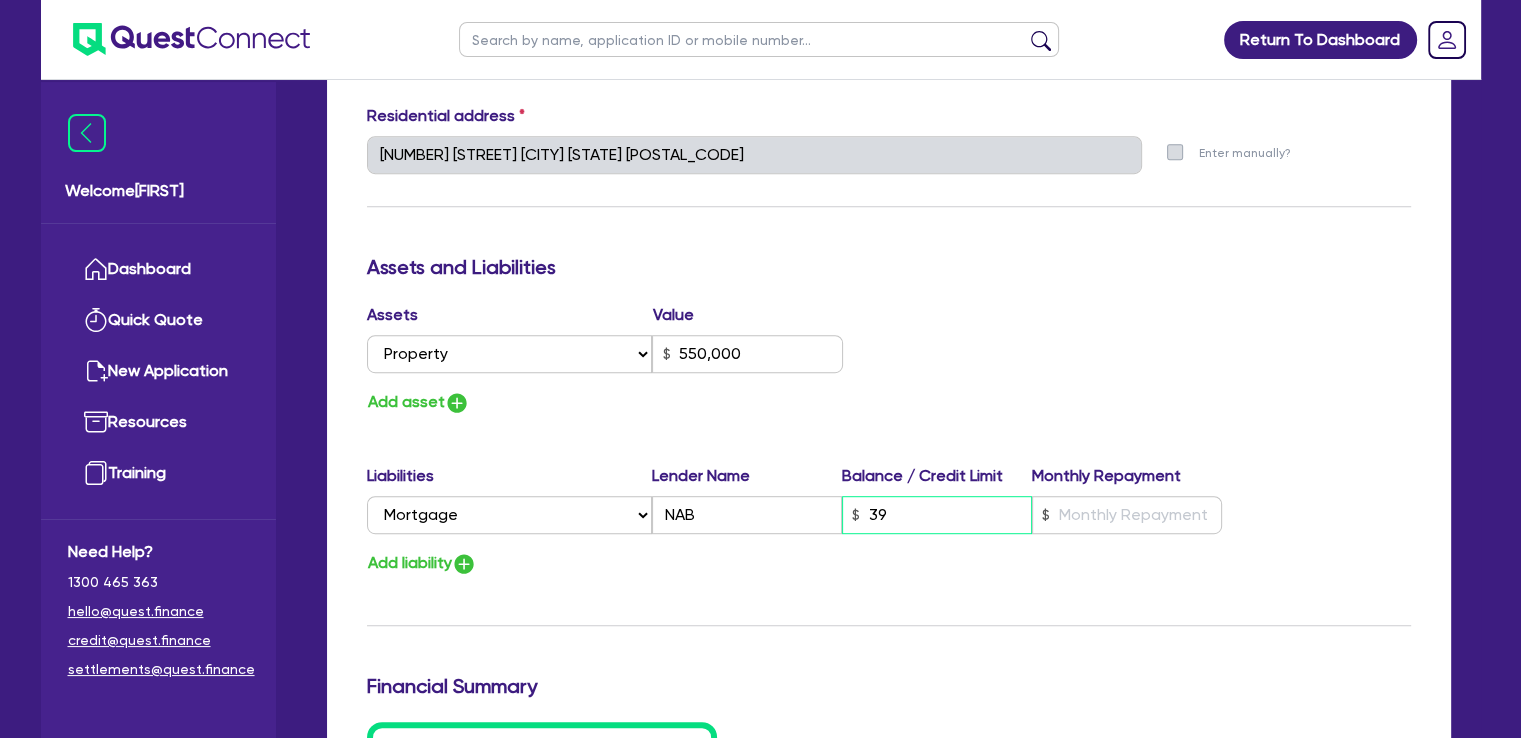 type on "0" 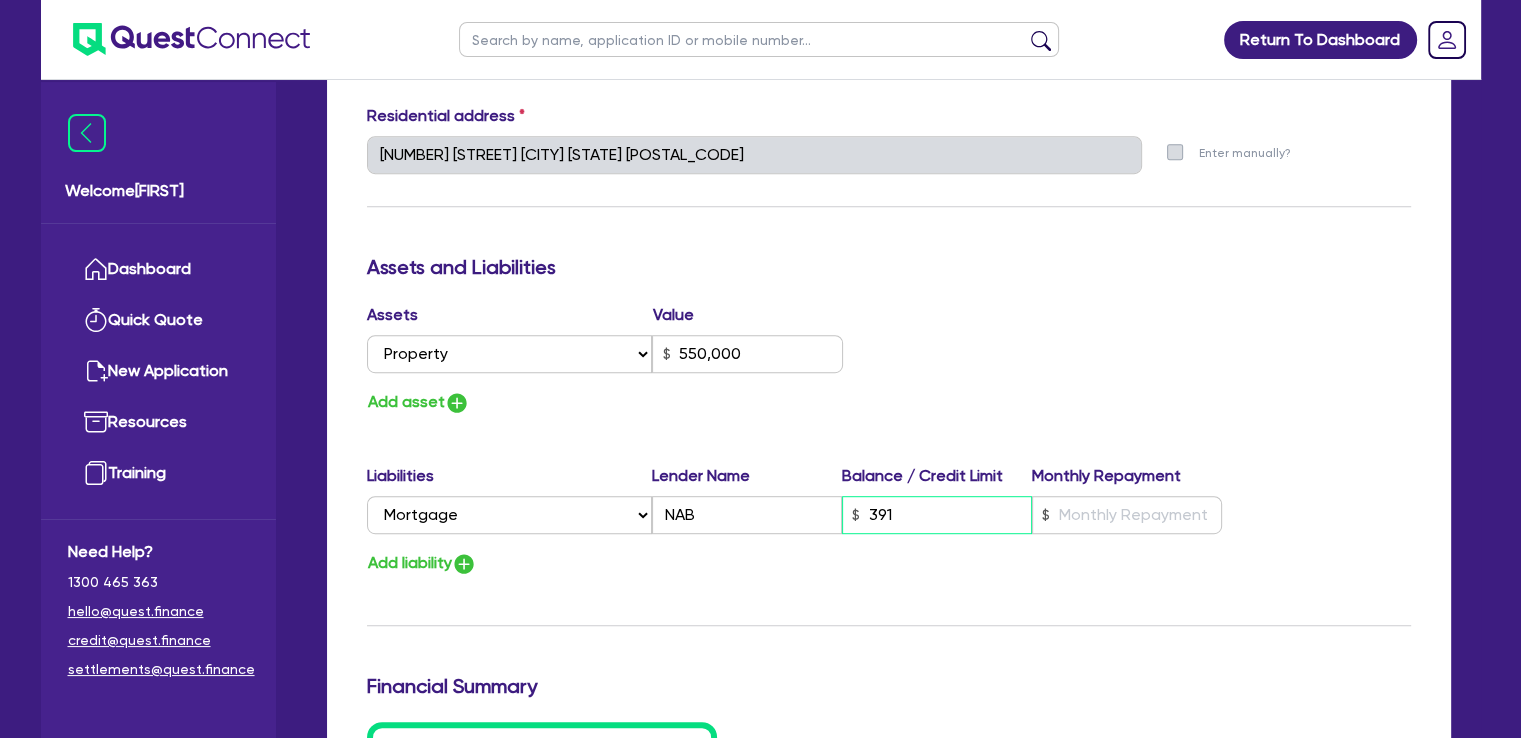 type on "0" 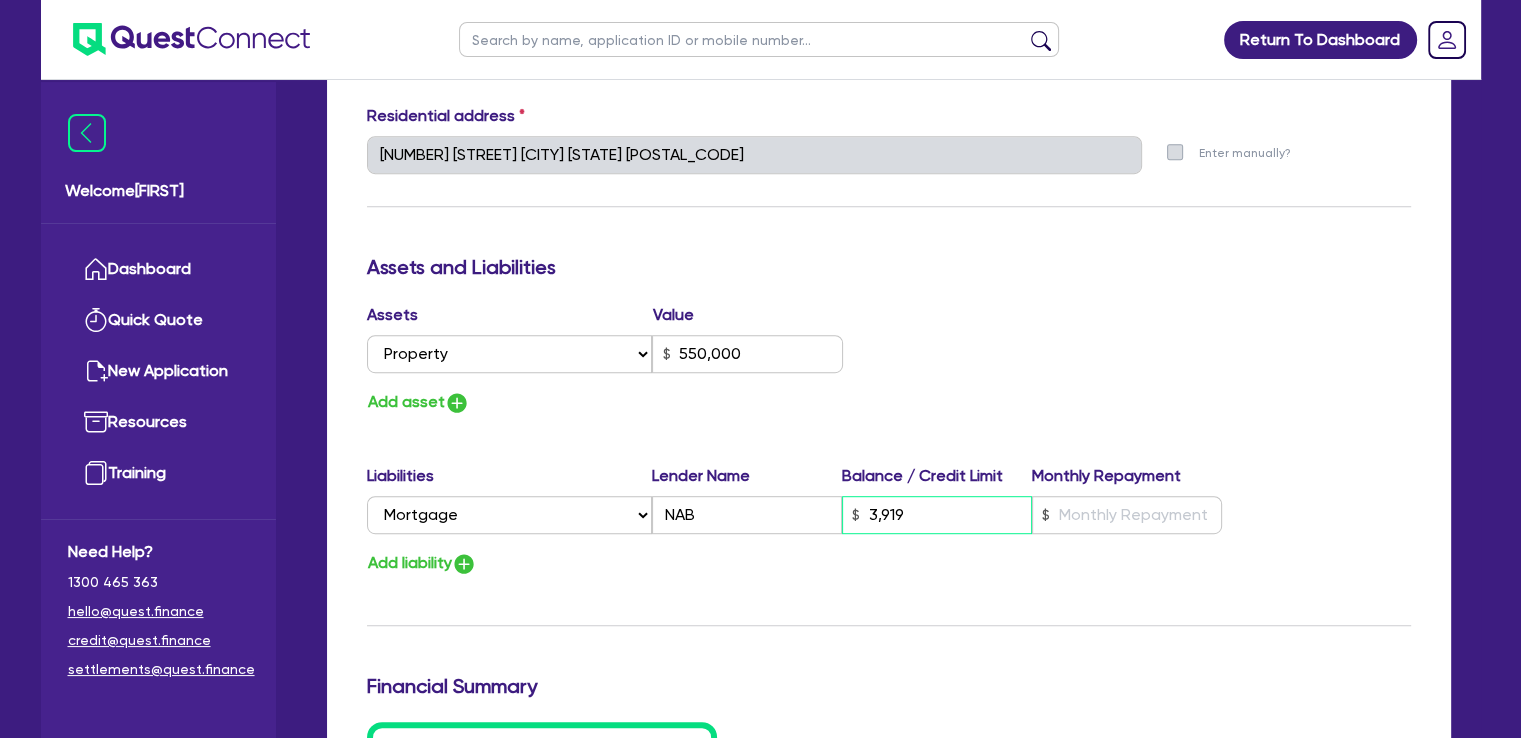 type on "0" 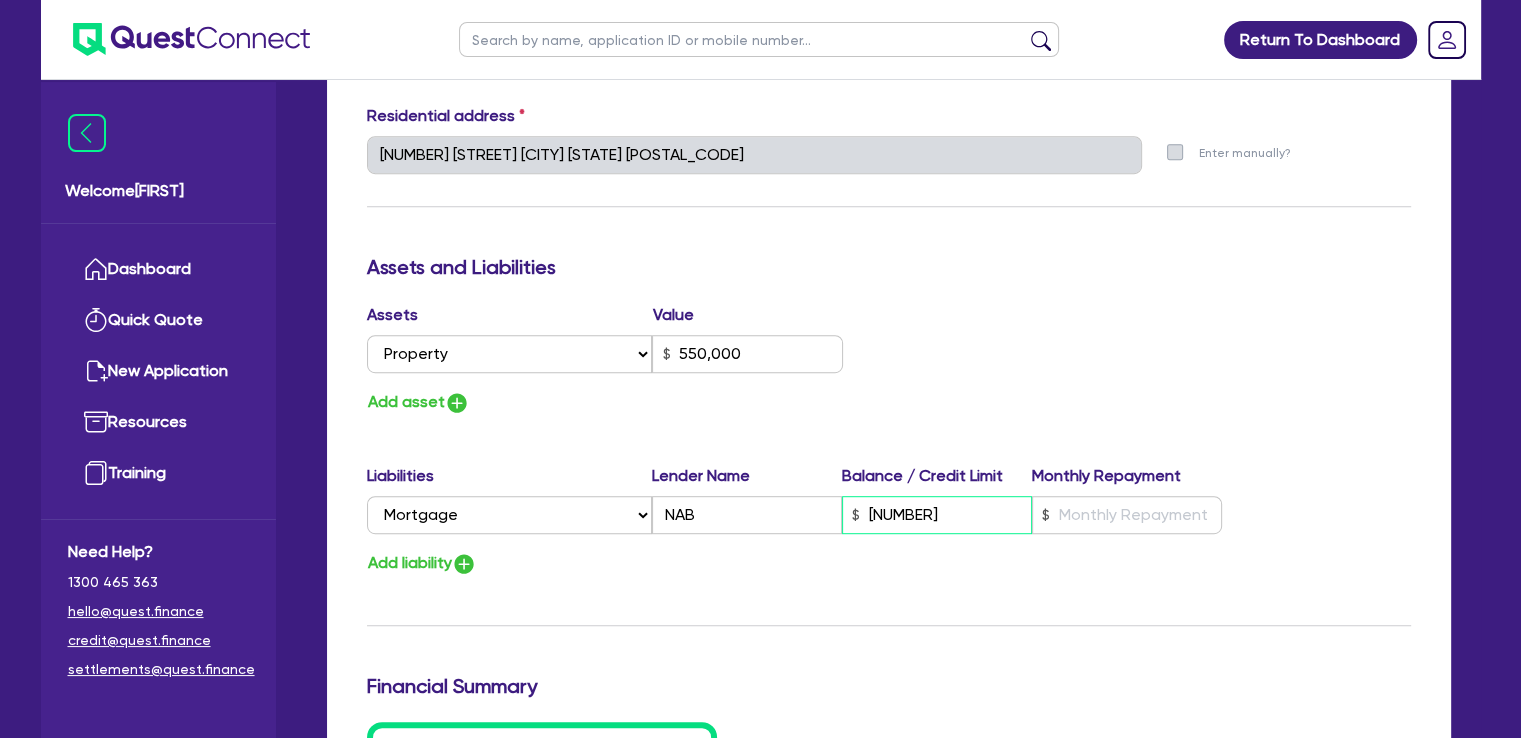 type on "0" 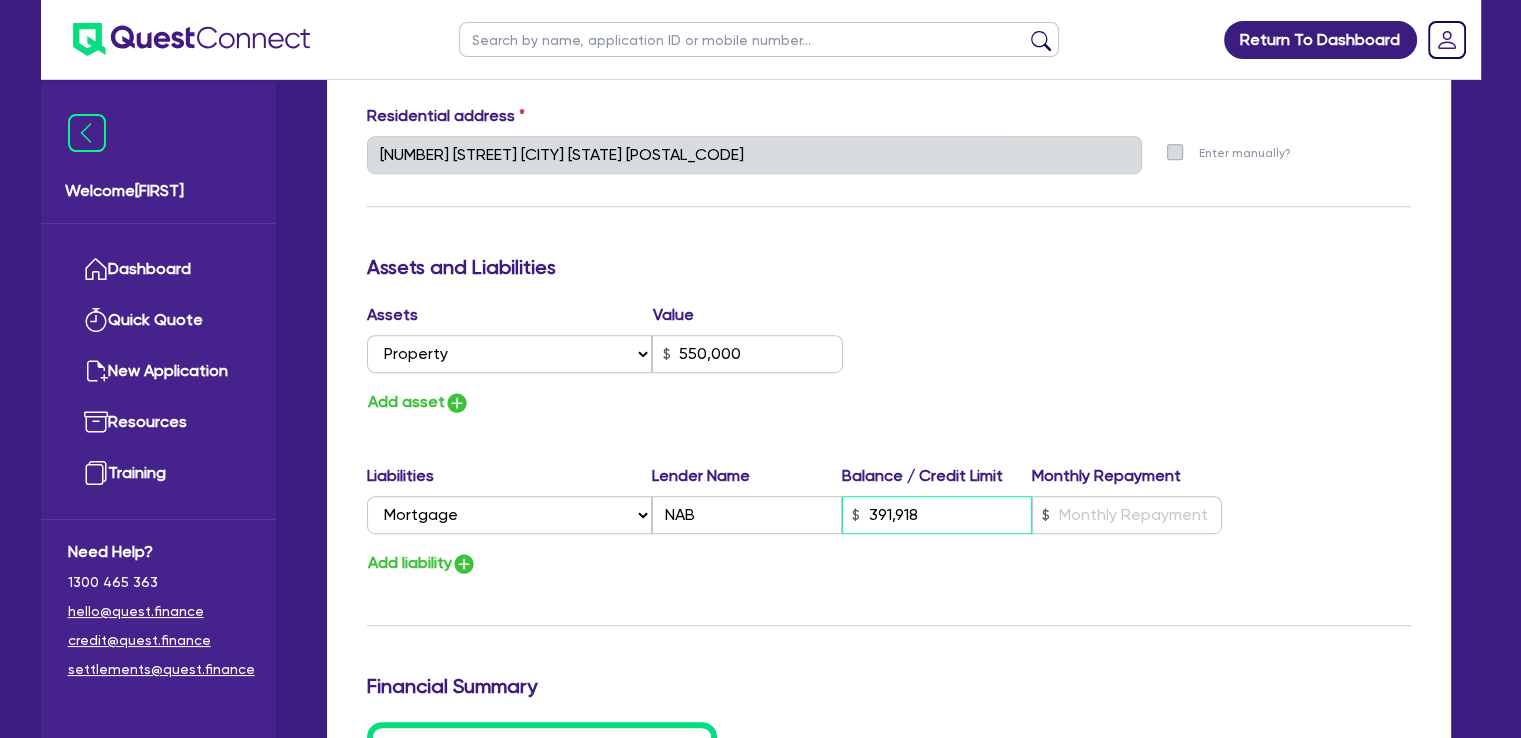 type on "391,918" 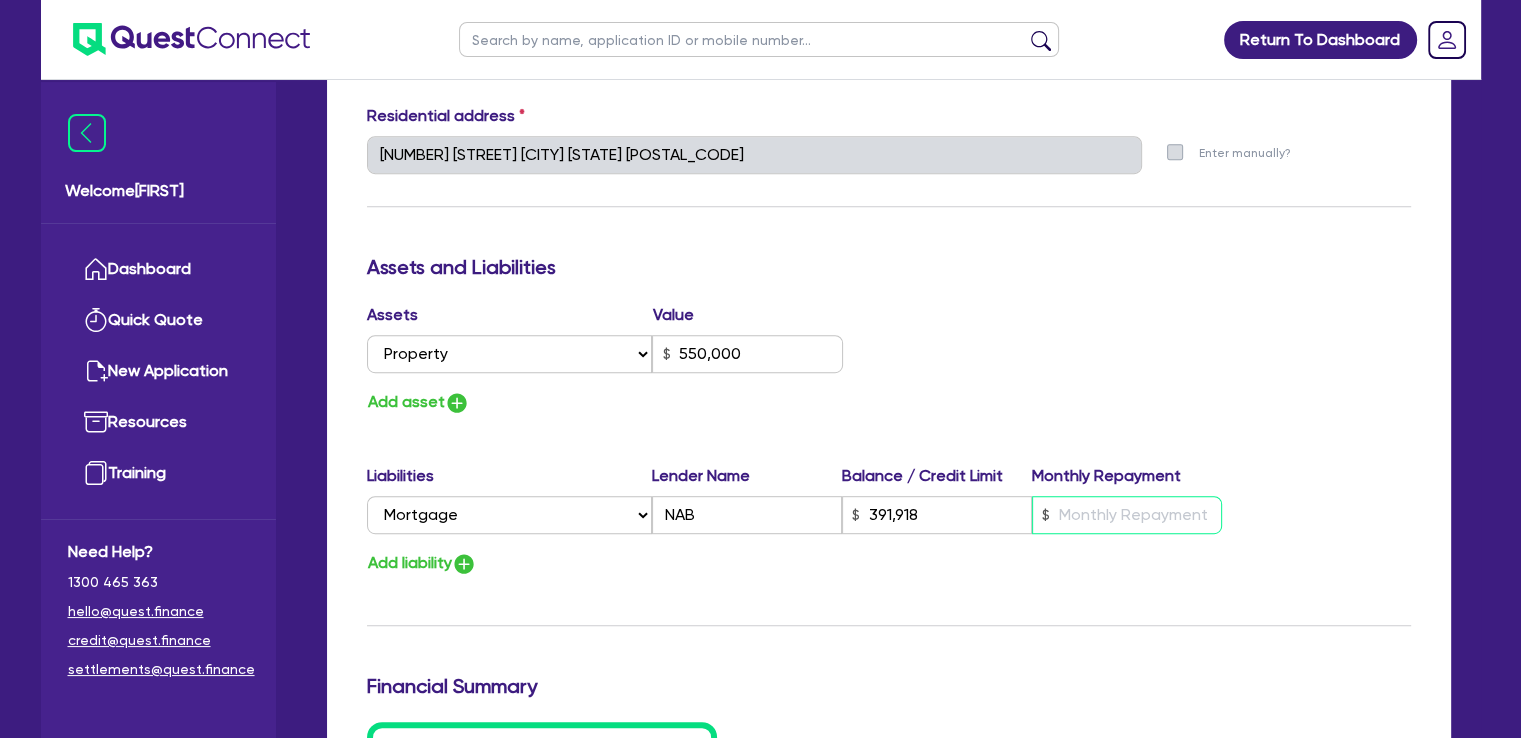 type on "0" 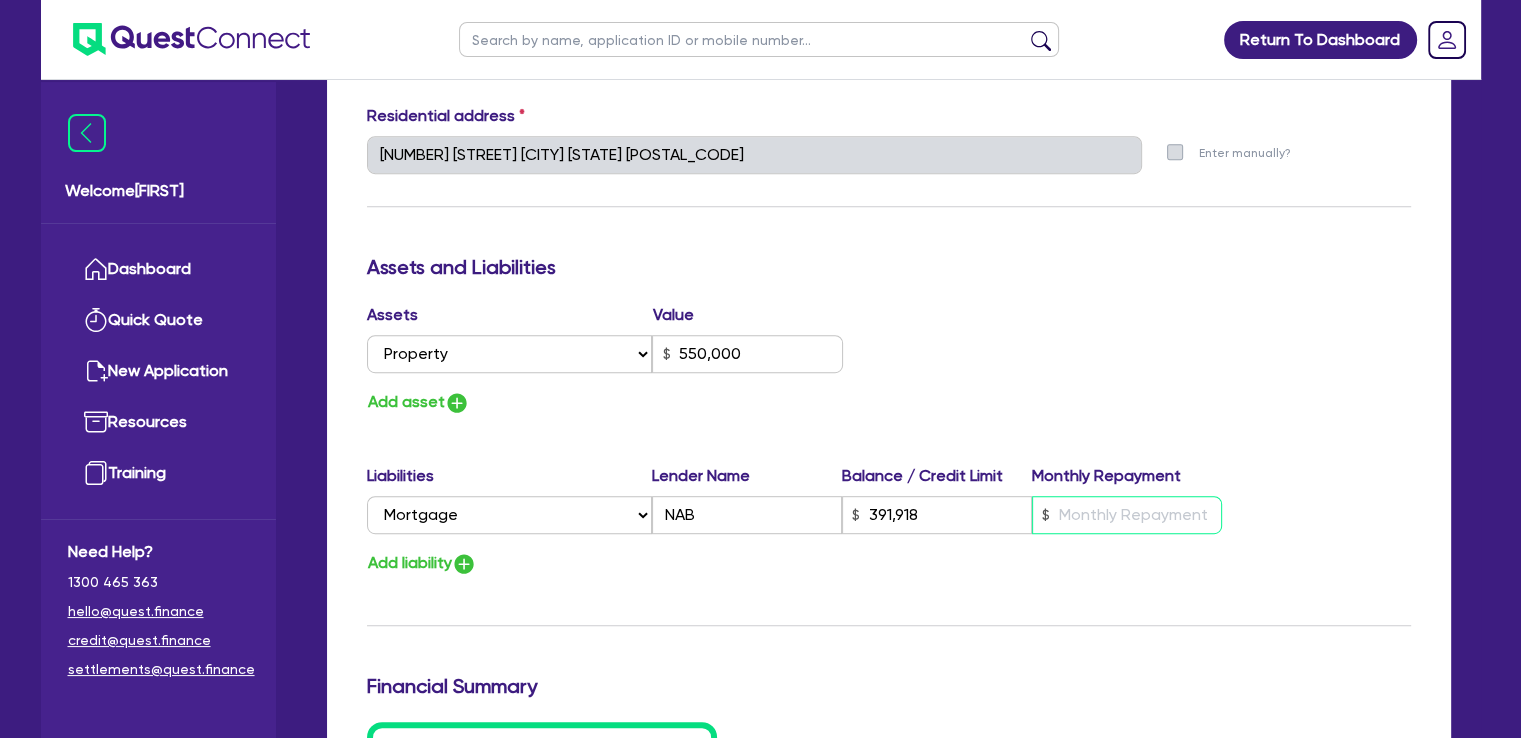type on "550,000" 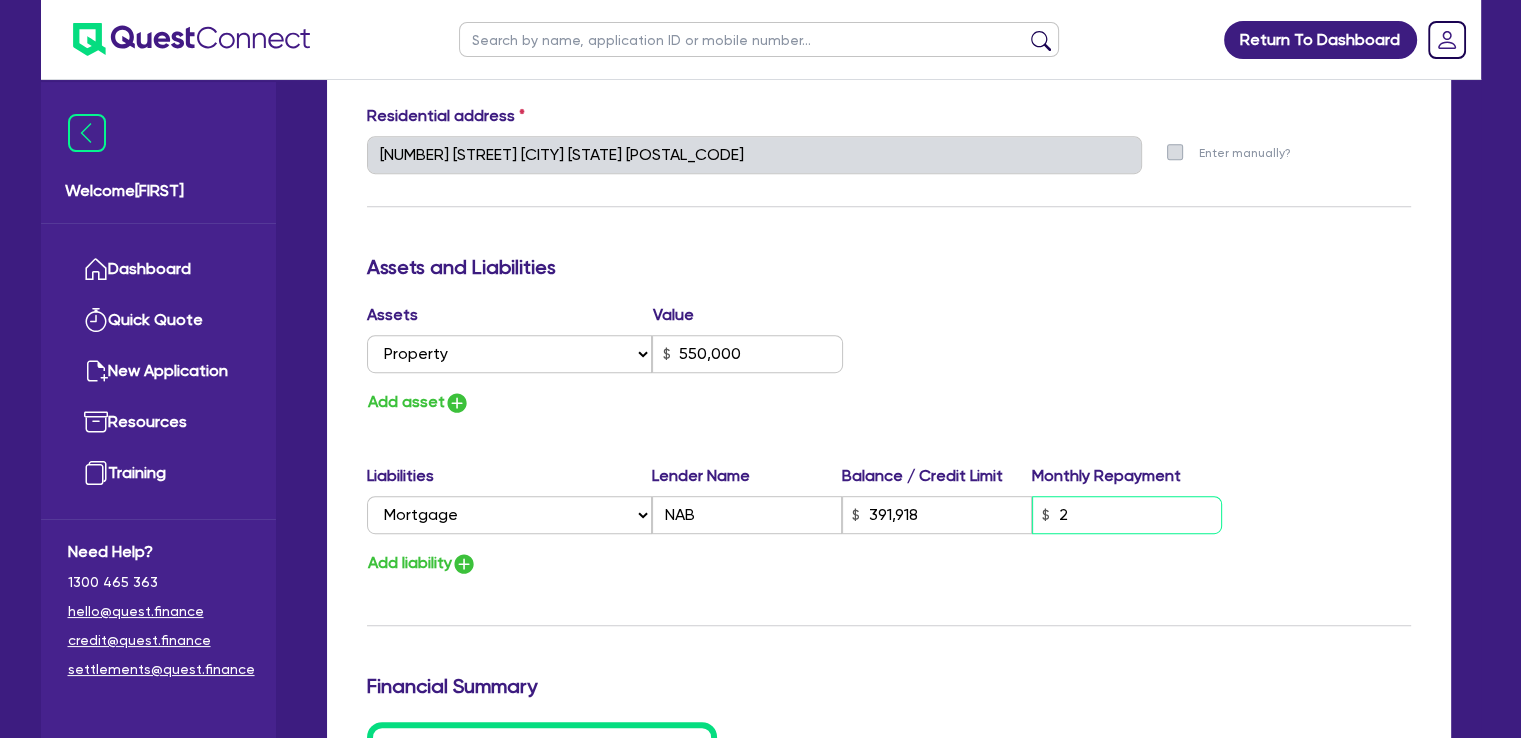 type on "0" 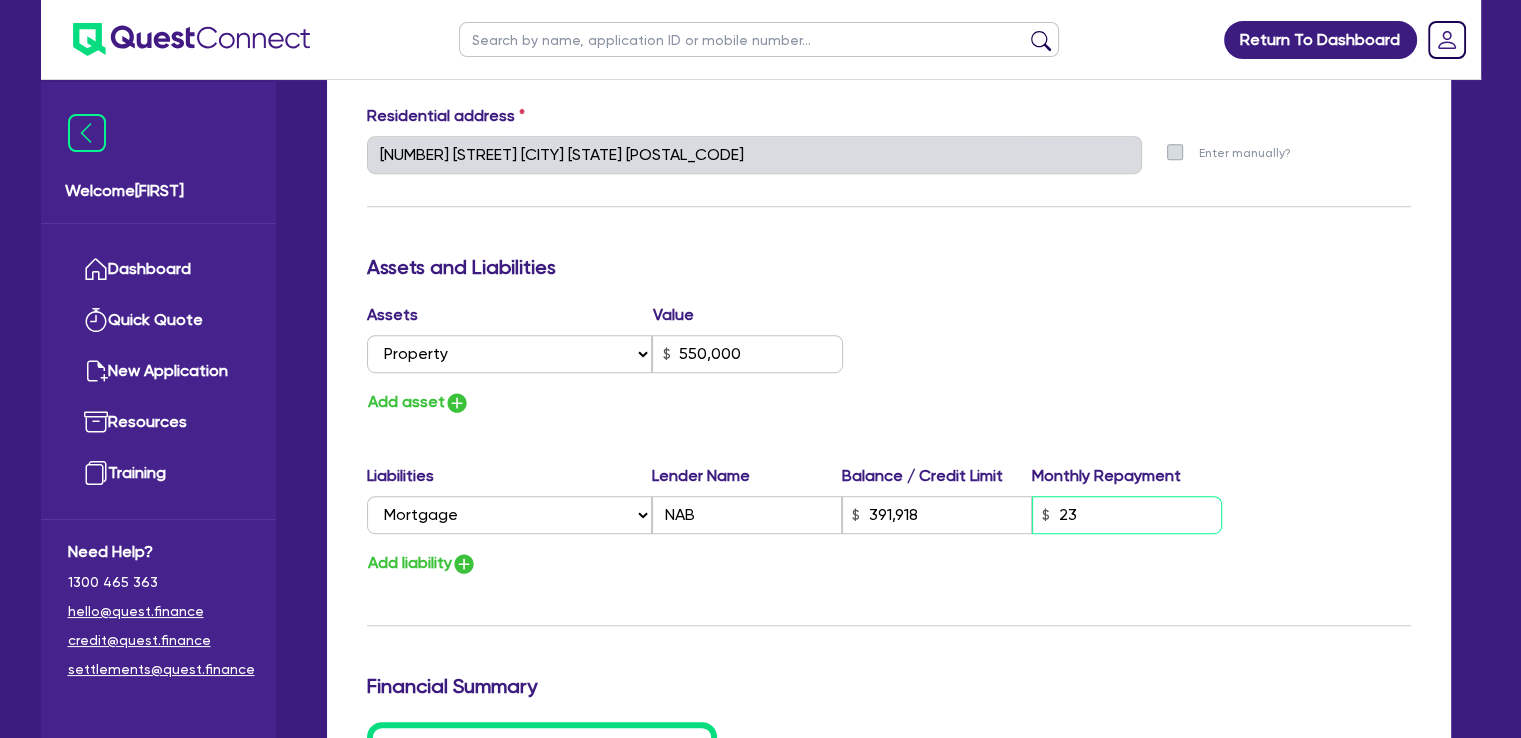 type on "0" 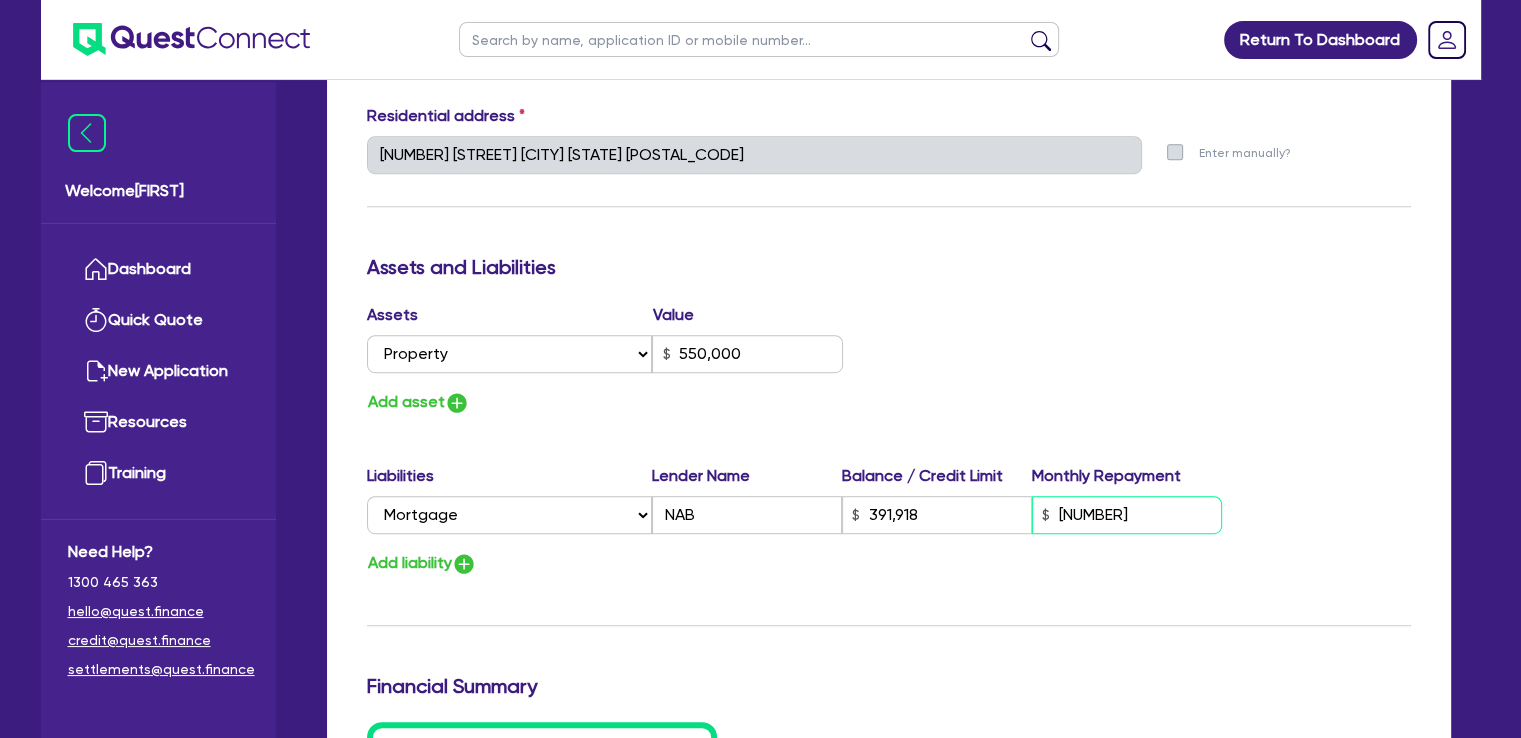 type on "0" 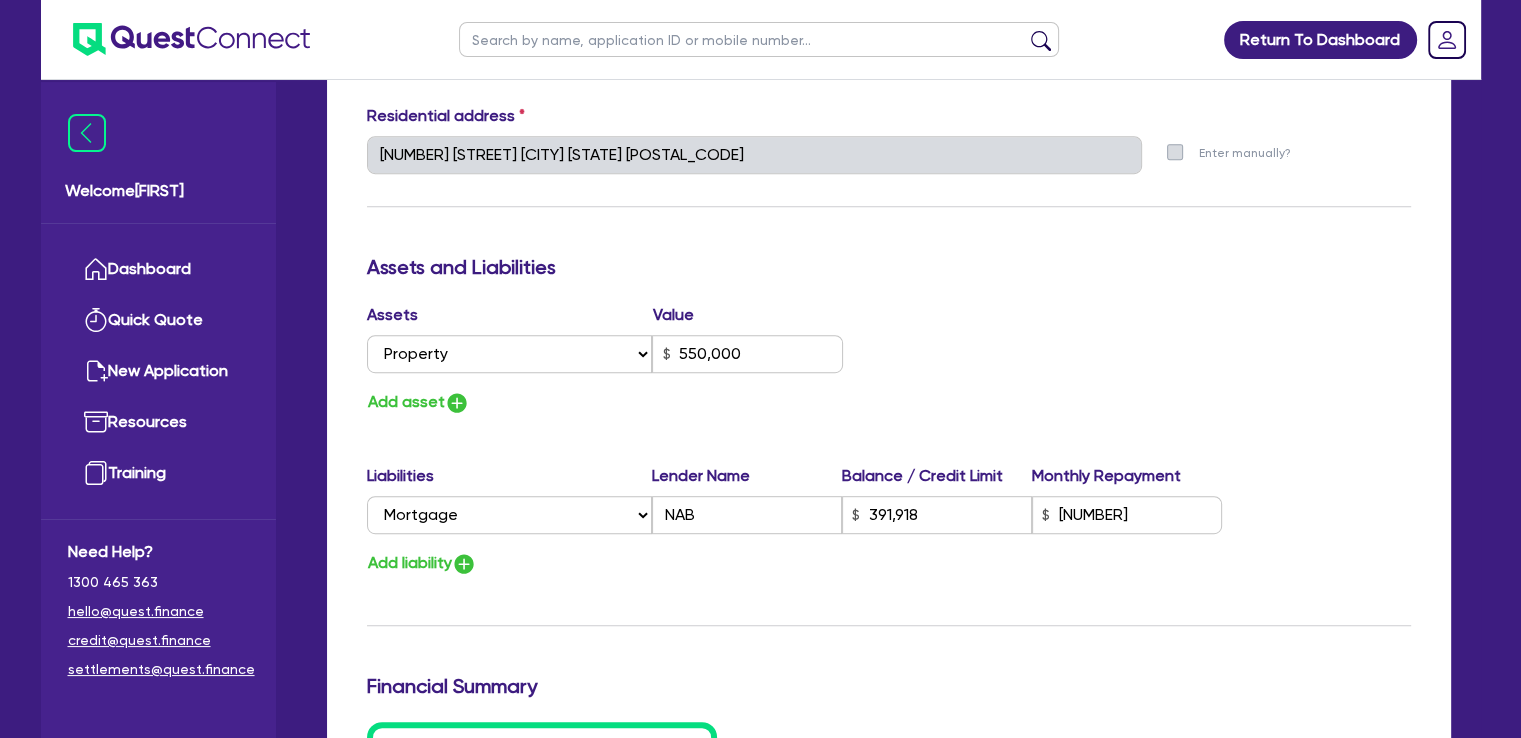 click on "Add liability" at bounding box center [889, 563] 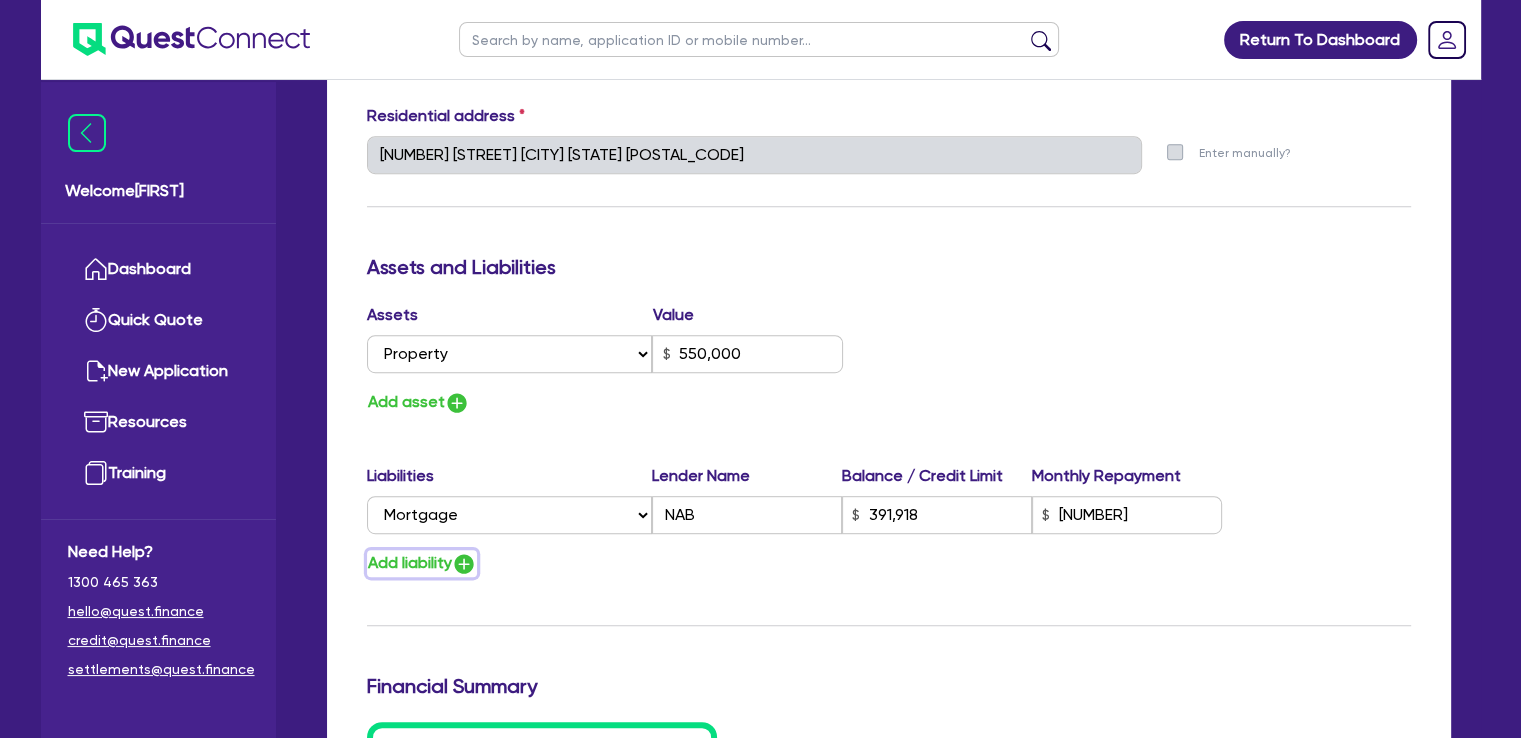 click at bounding box center [464, 564] 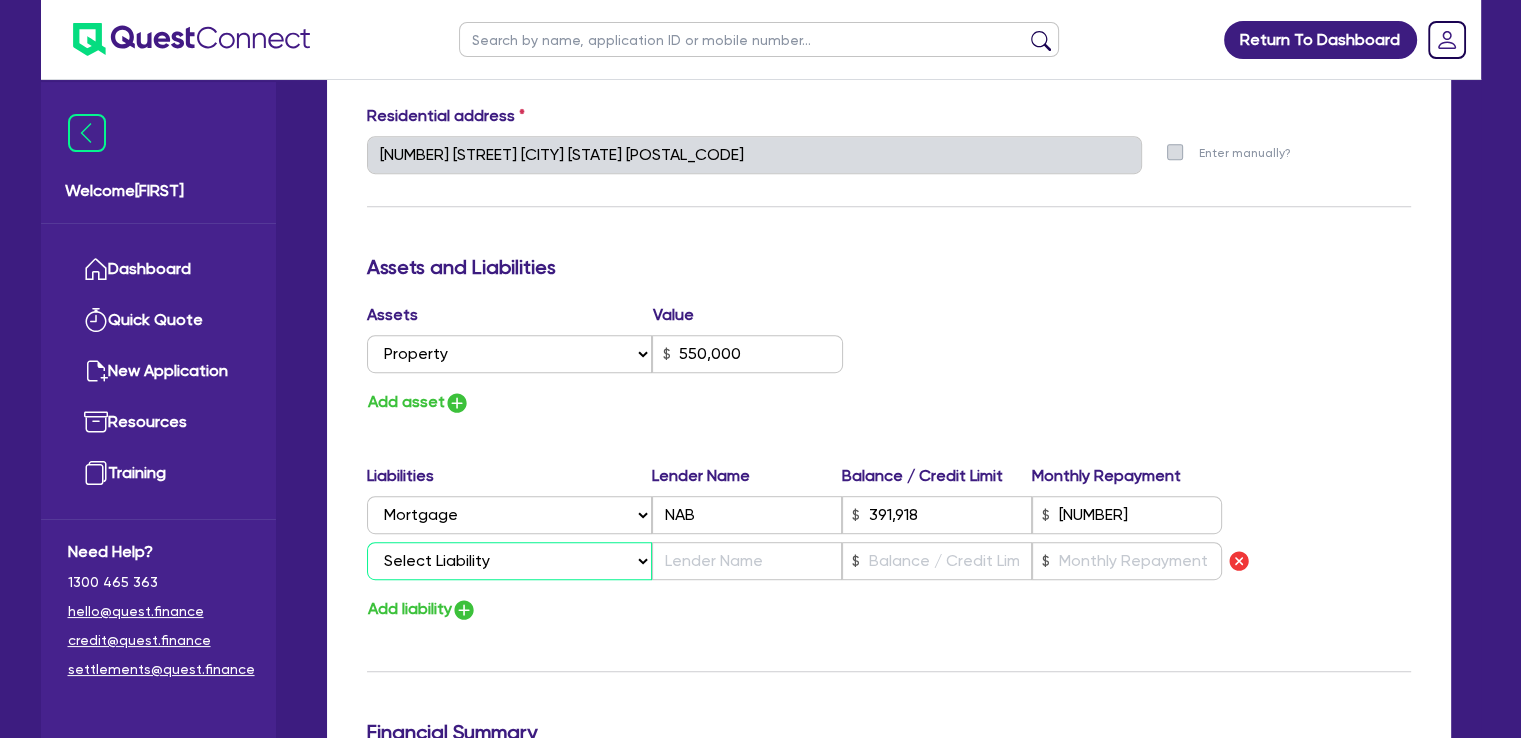click on "Select Liability Credit card Mortgage Investment property loan Vehicle loan Truck loan Trailer loan Equipment loan Personal loan Other loan" at bounding box center [509, 561] 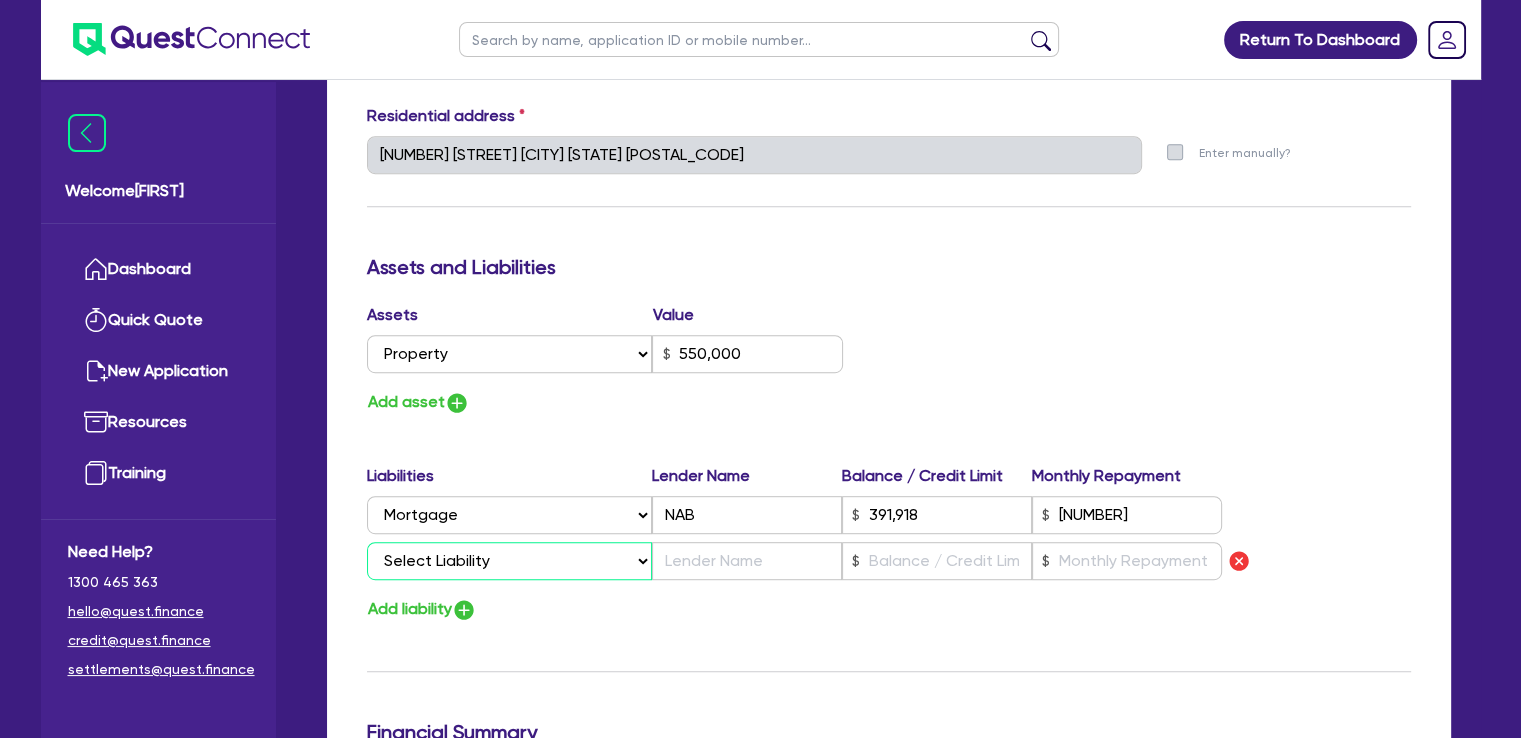select on "CREDIT_CARD" 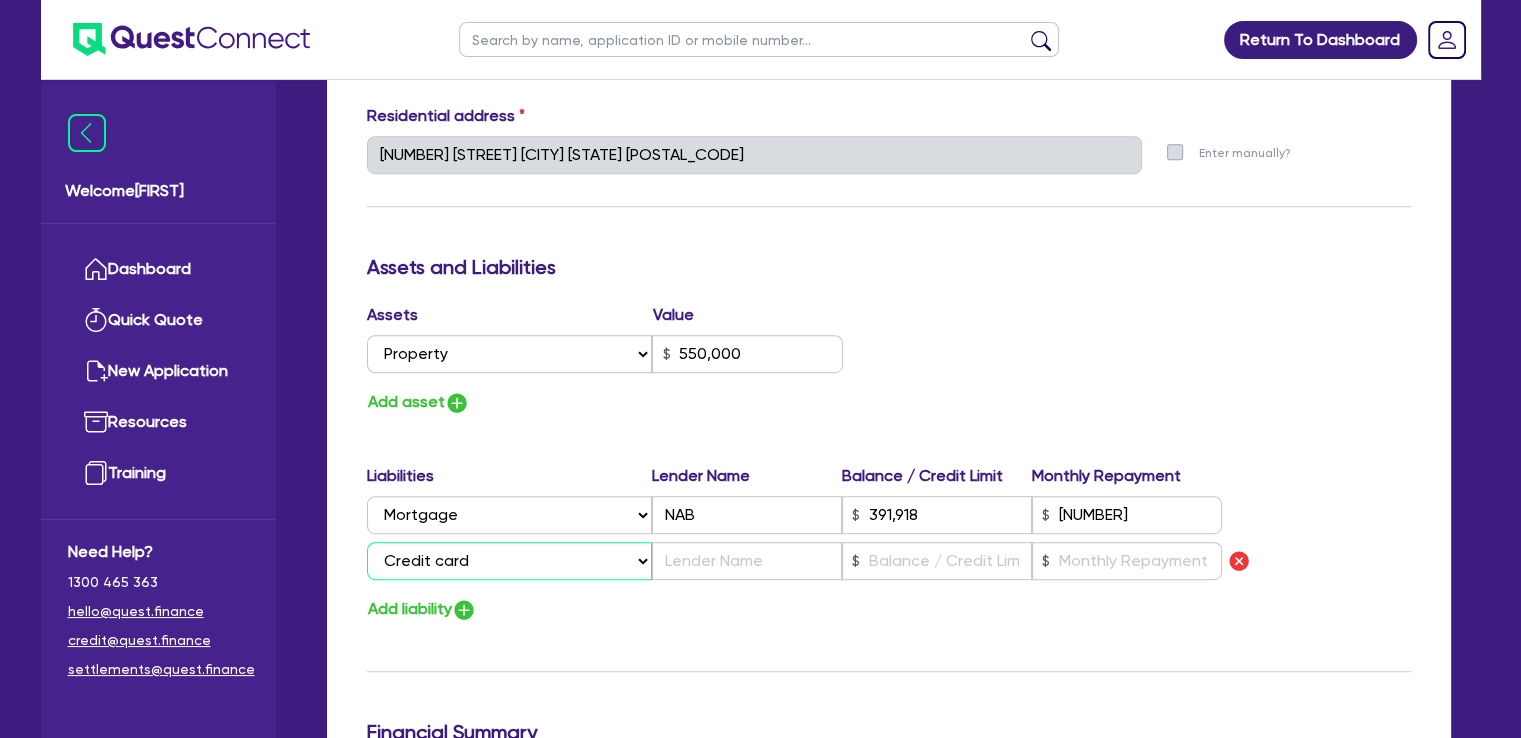click on "Select Liability Credit card Mortgage Investment property loan Vehicle loan Truck loan Trailer loan Equipment loan Personal loan Other loan" at bounding box center (509, 561) 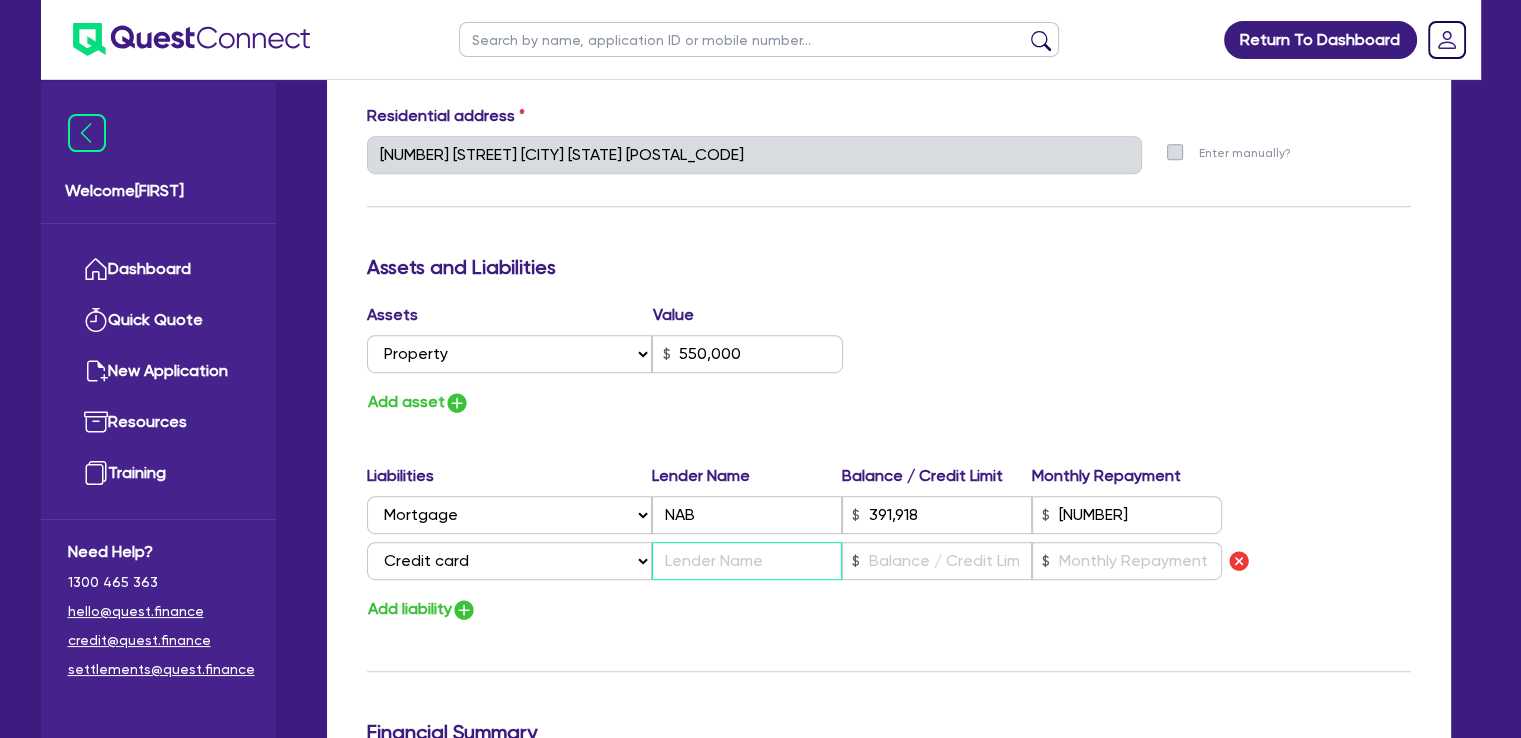 click at bounding box center [747, 561] 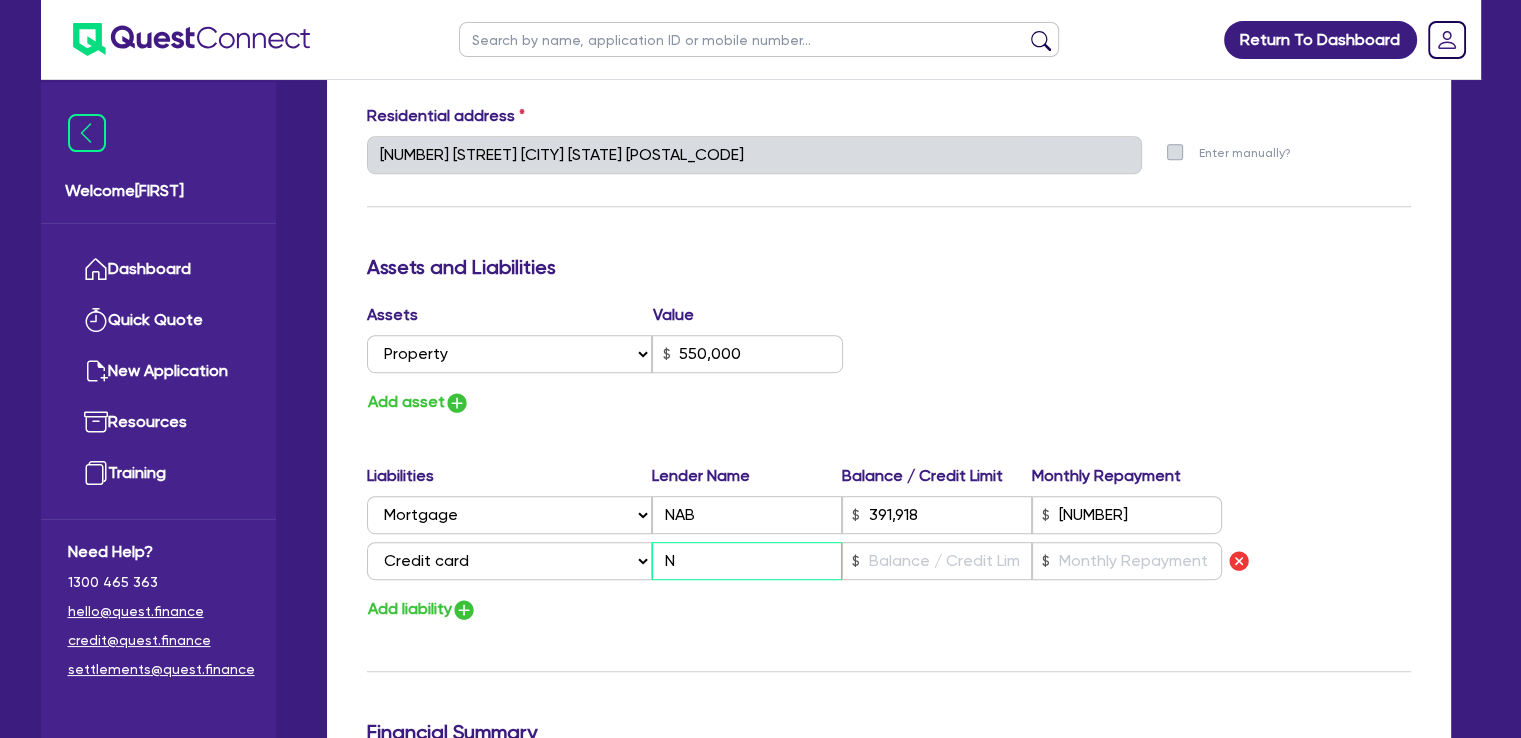 type on "0" 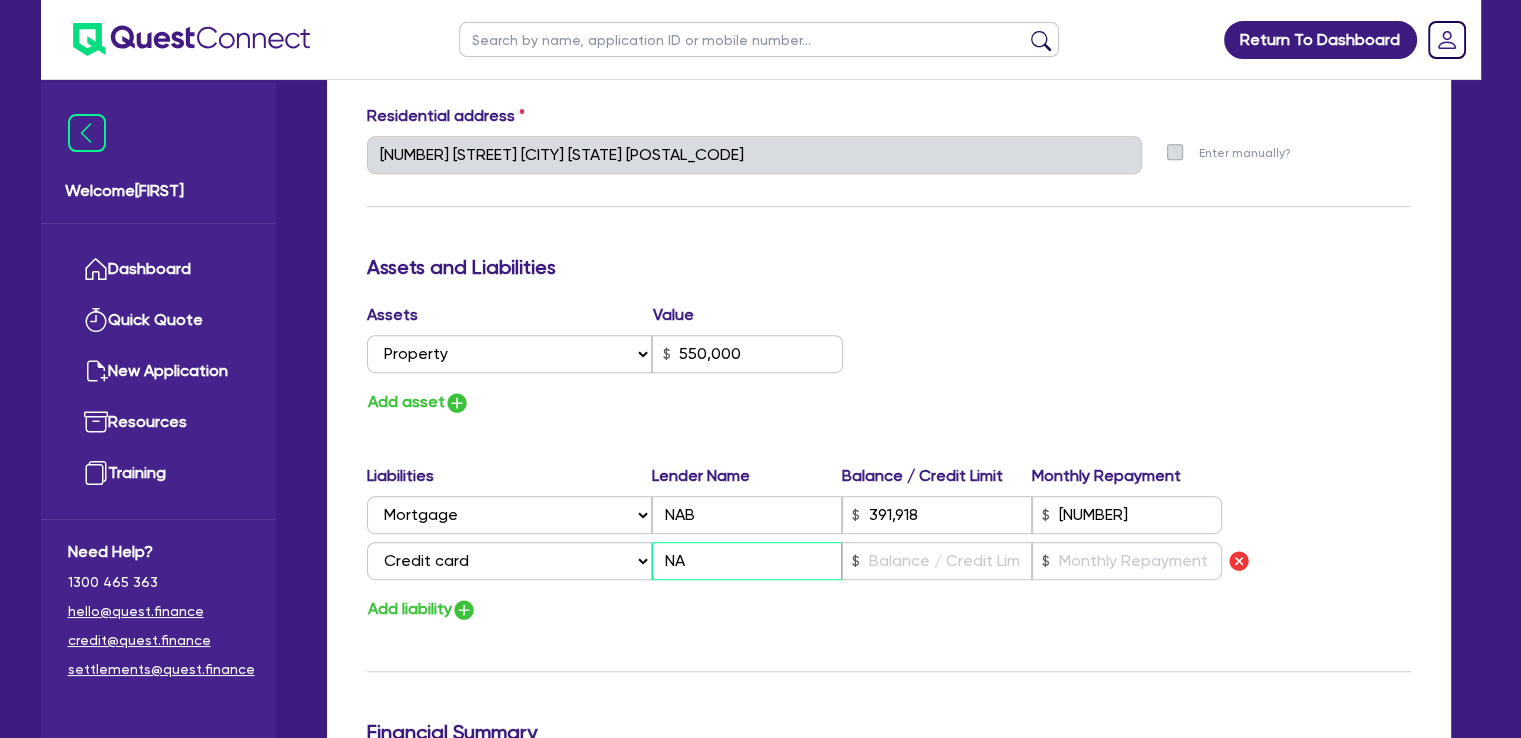 type on "0" 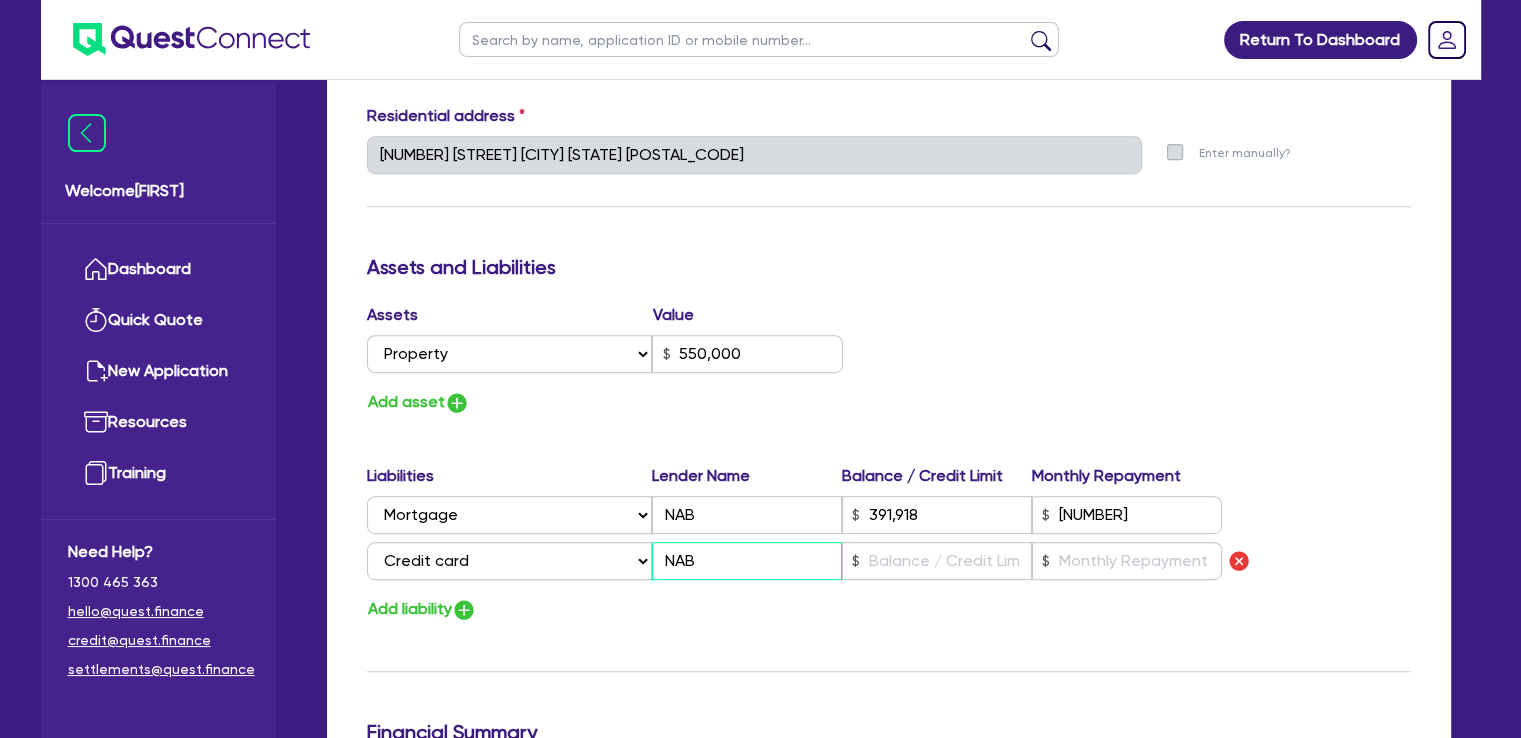 type on "NAB" 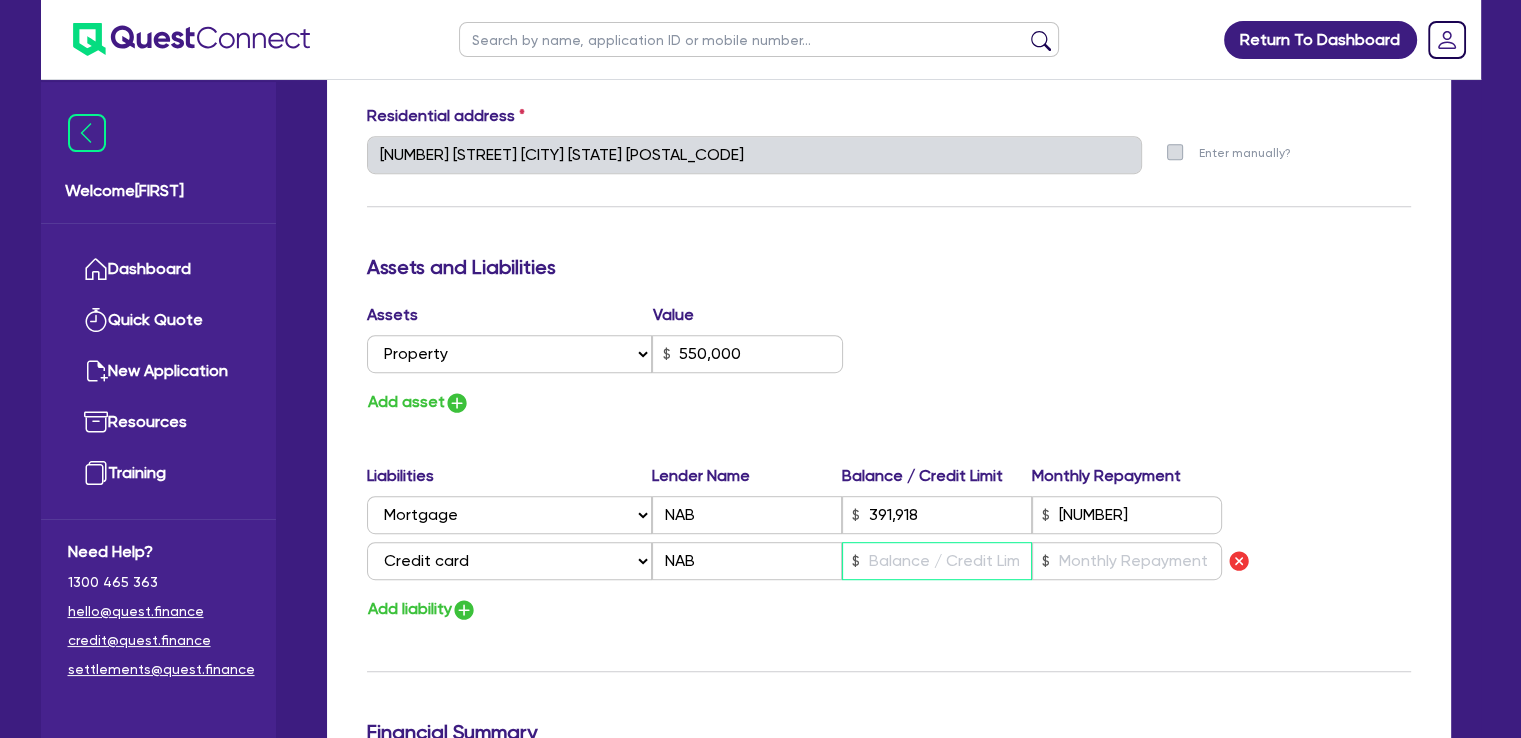 type on "0" 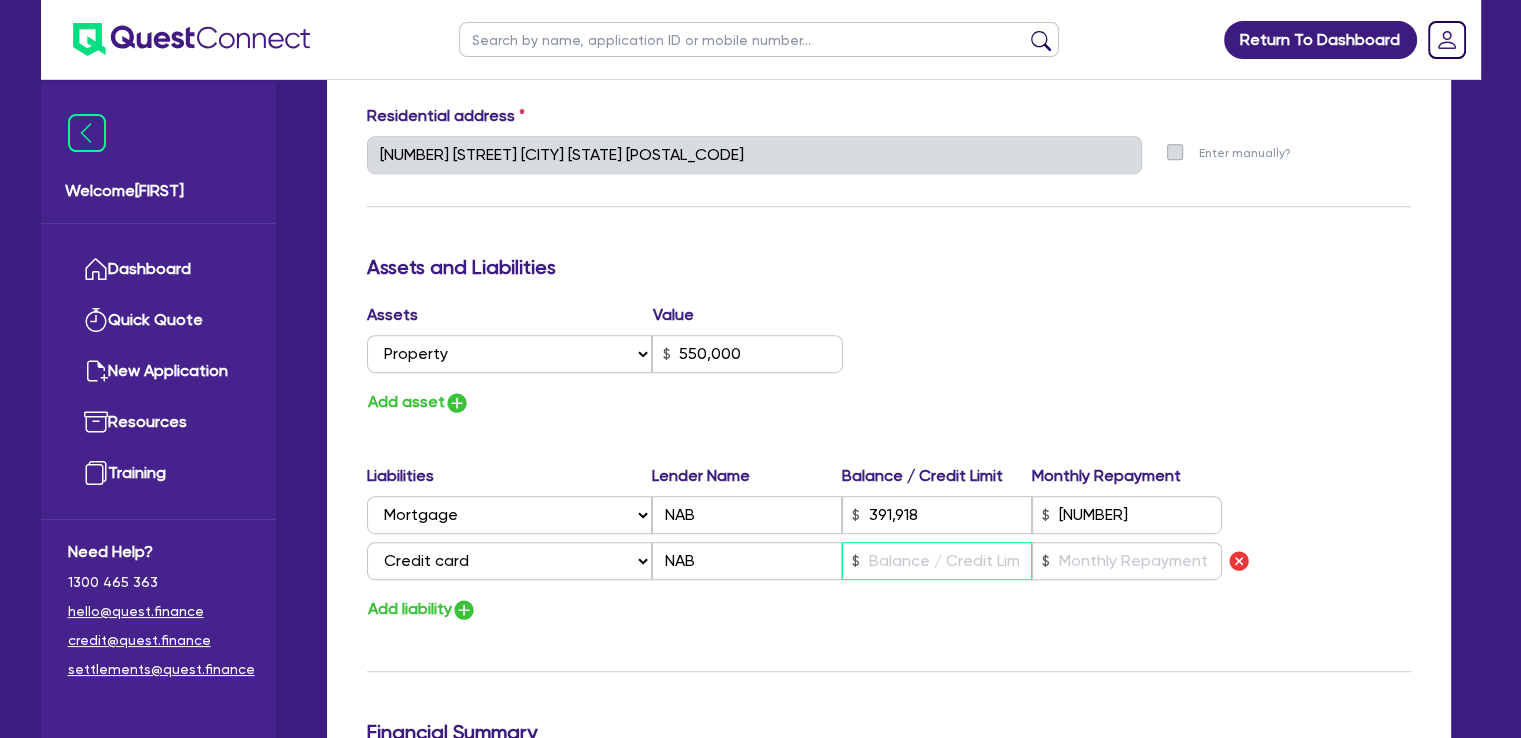 type on "550,000" 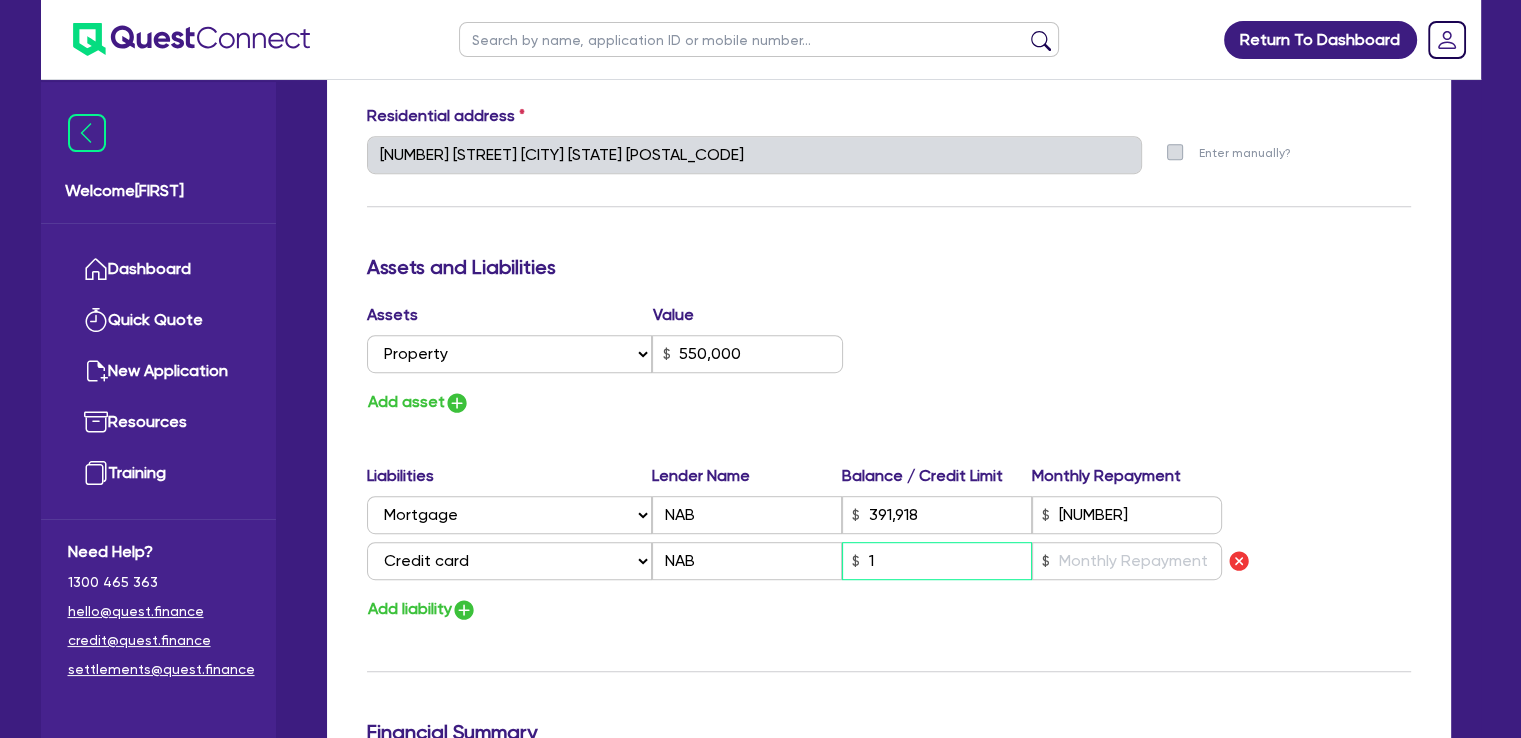 type on "0" 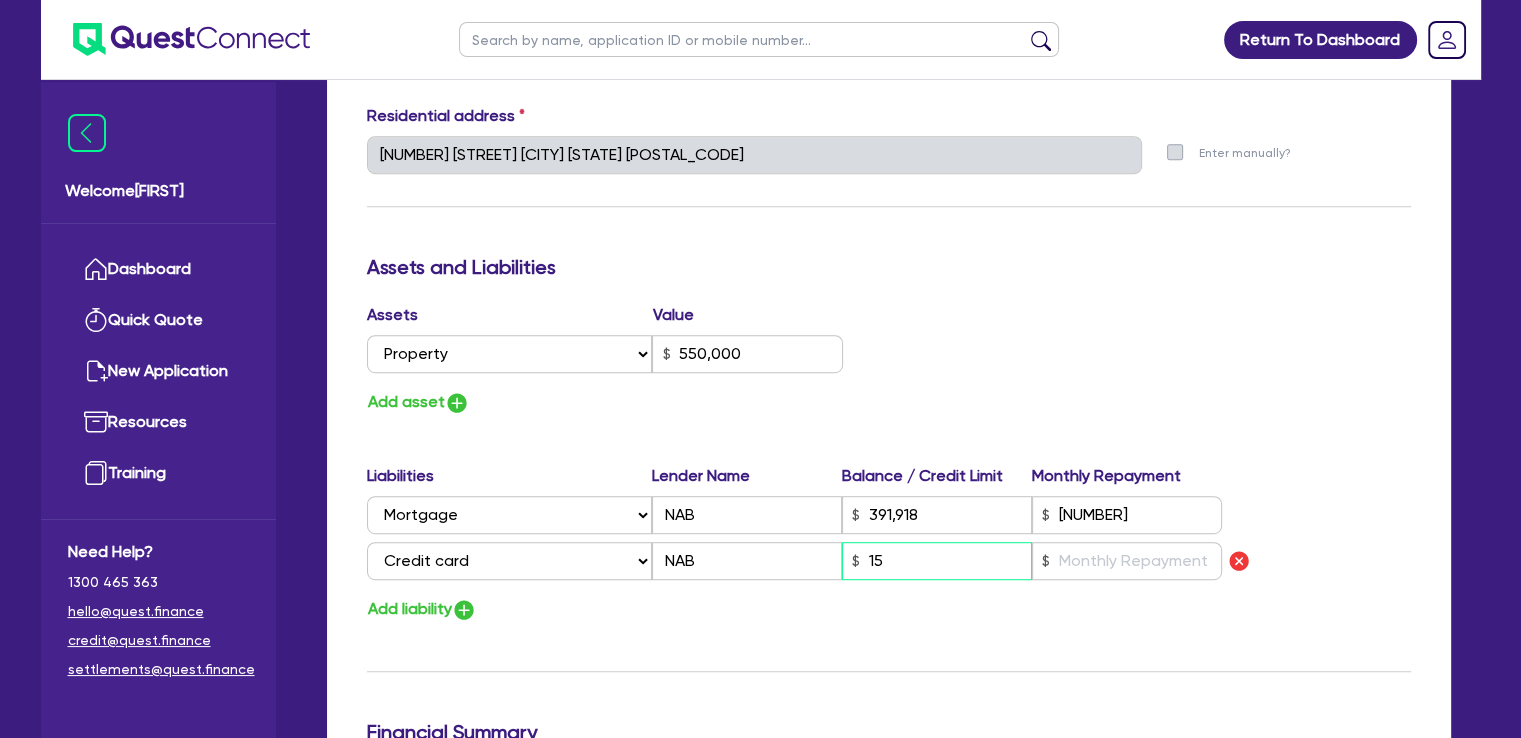 type on "0" 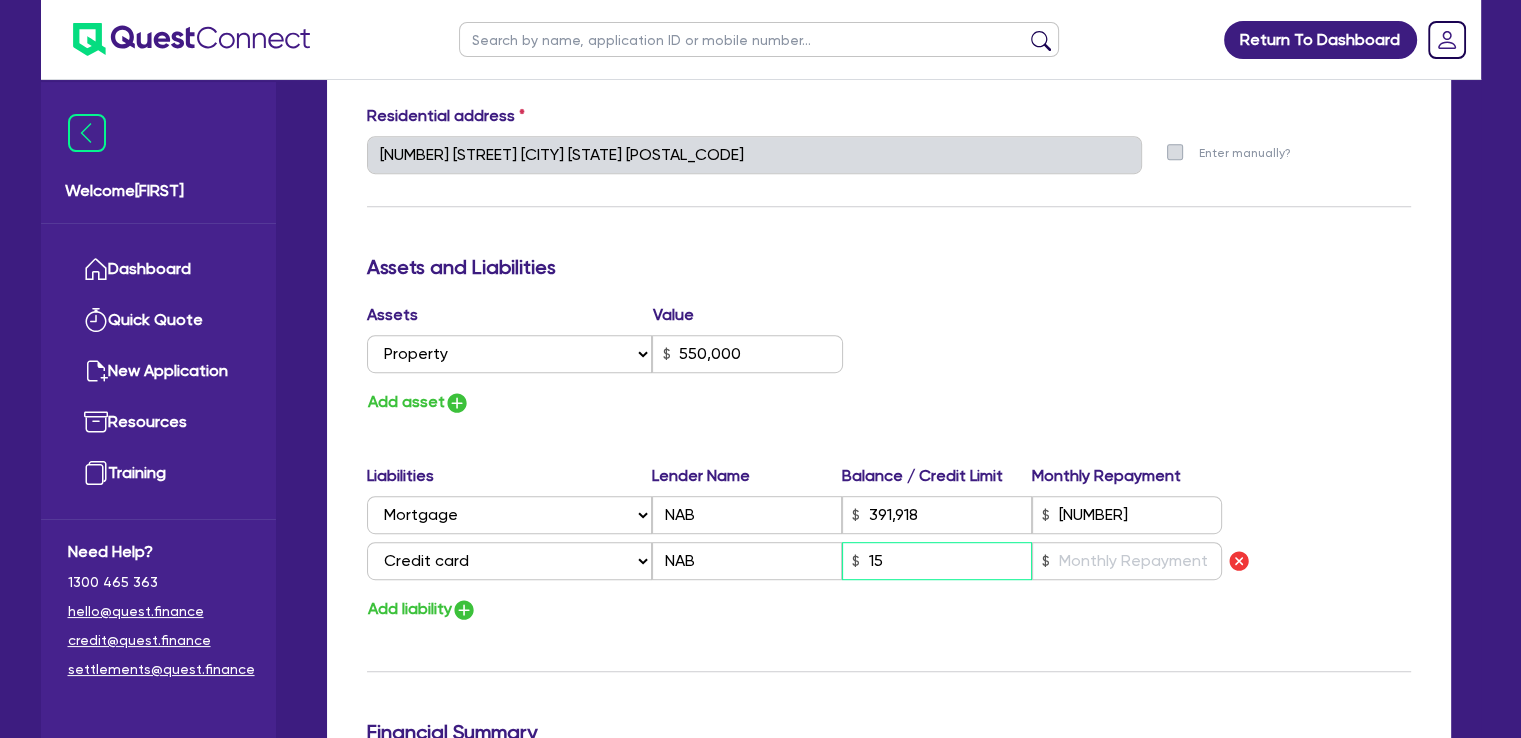 type on "550,000" 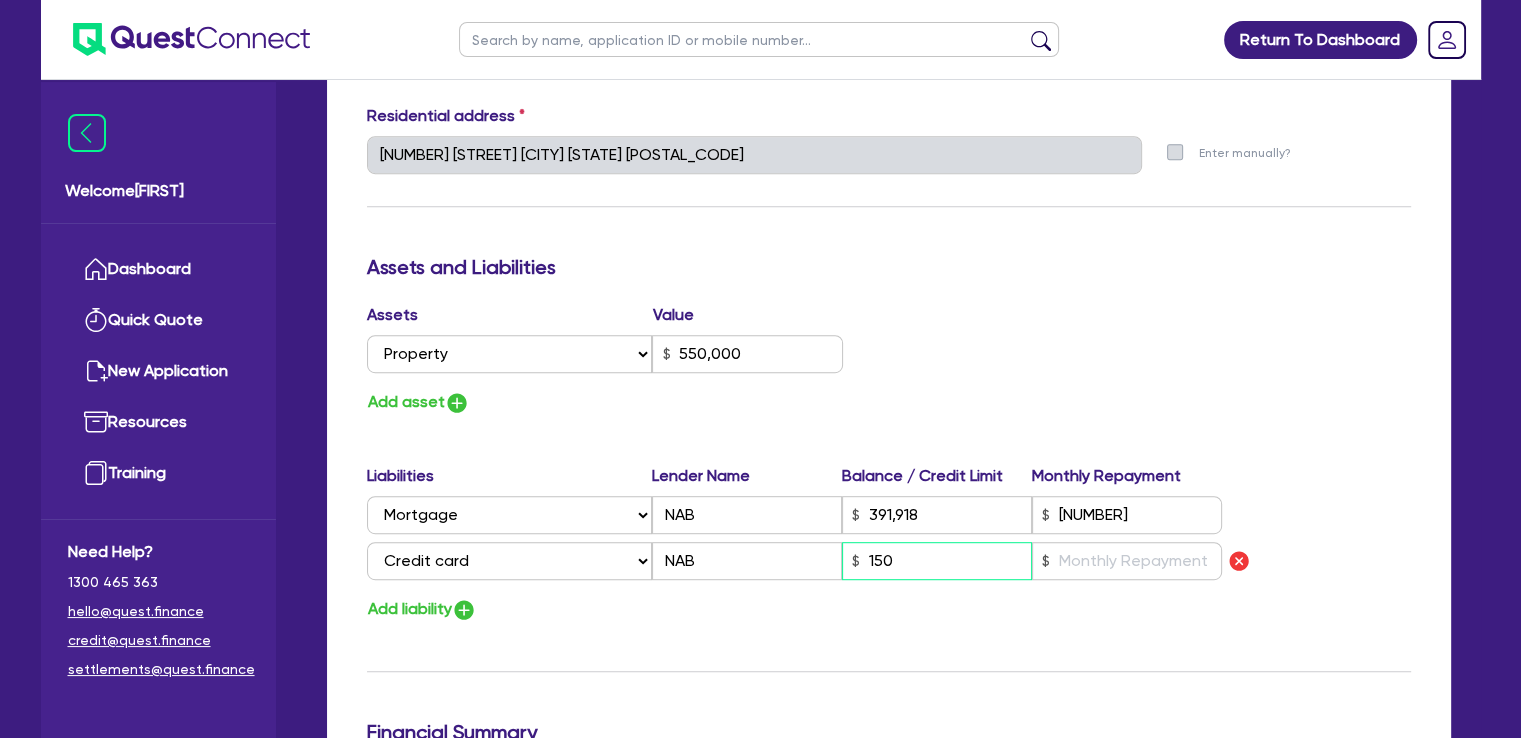 type on "0" 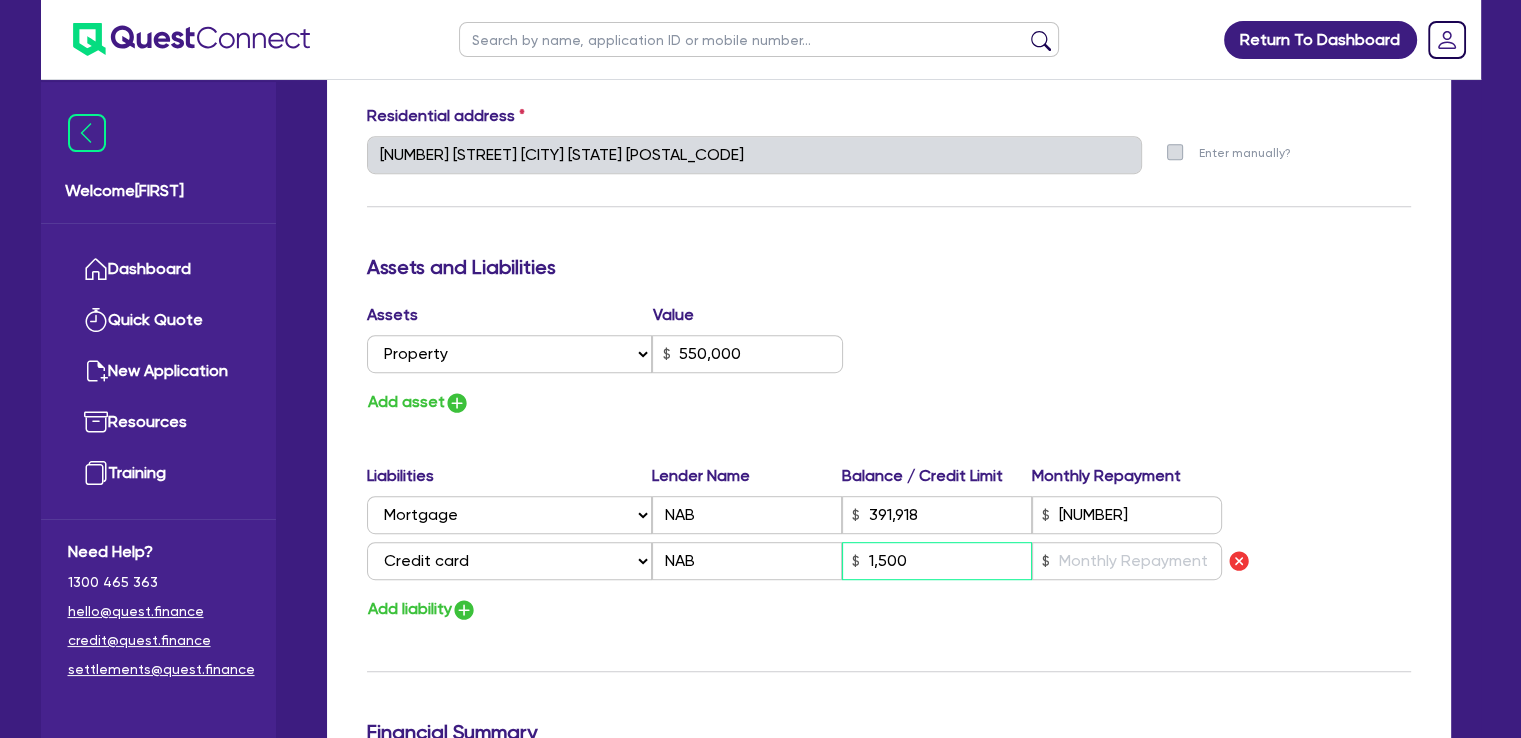 type on "0" 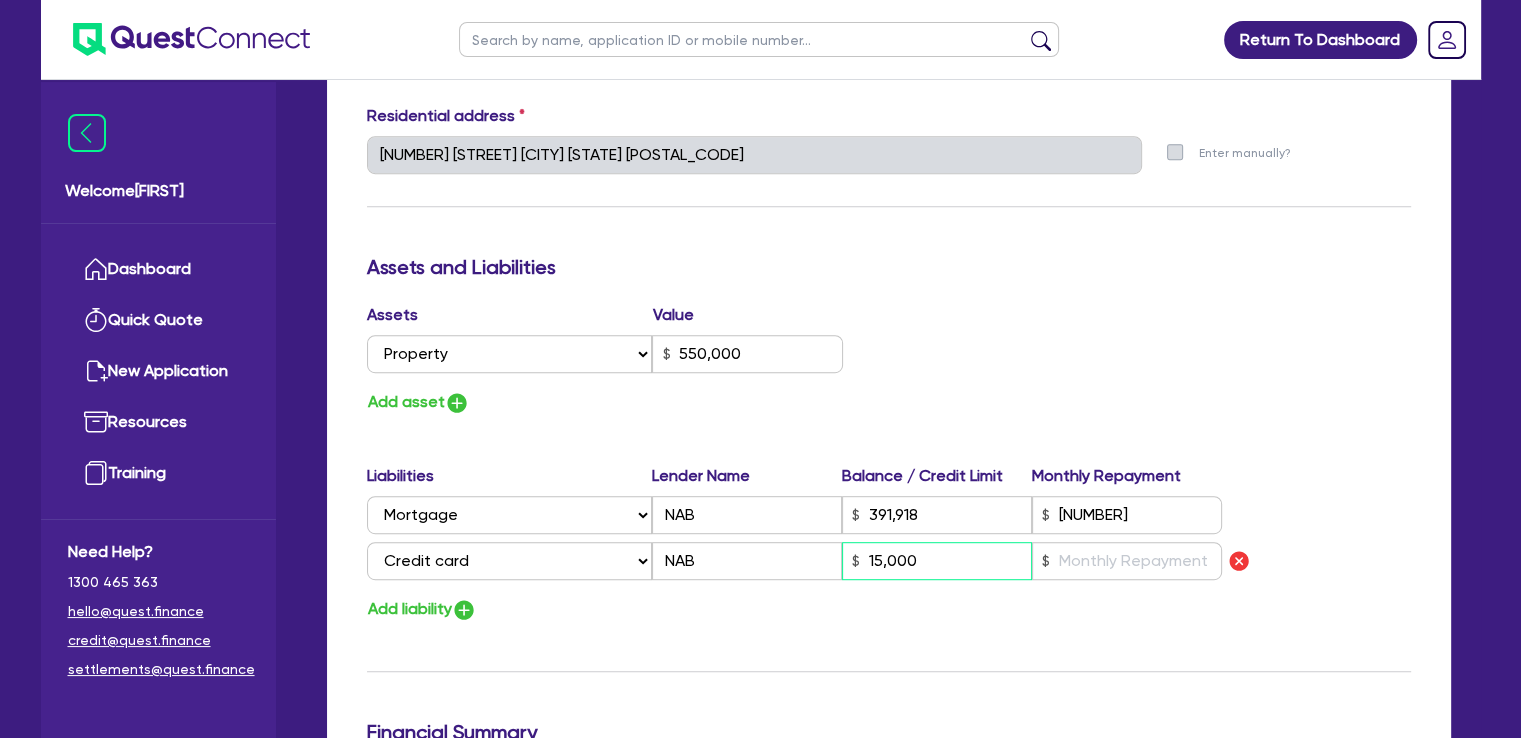 type on "15,000" 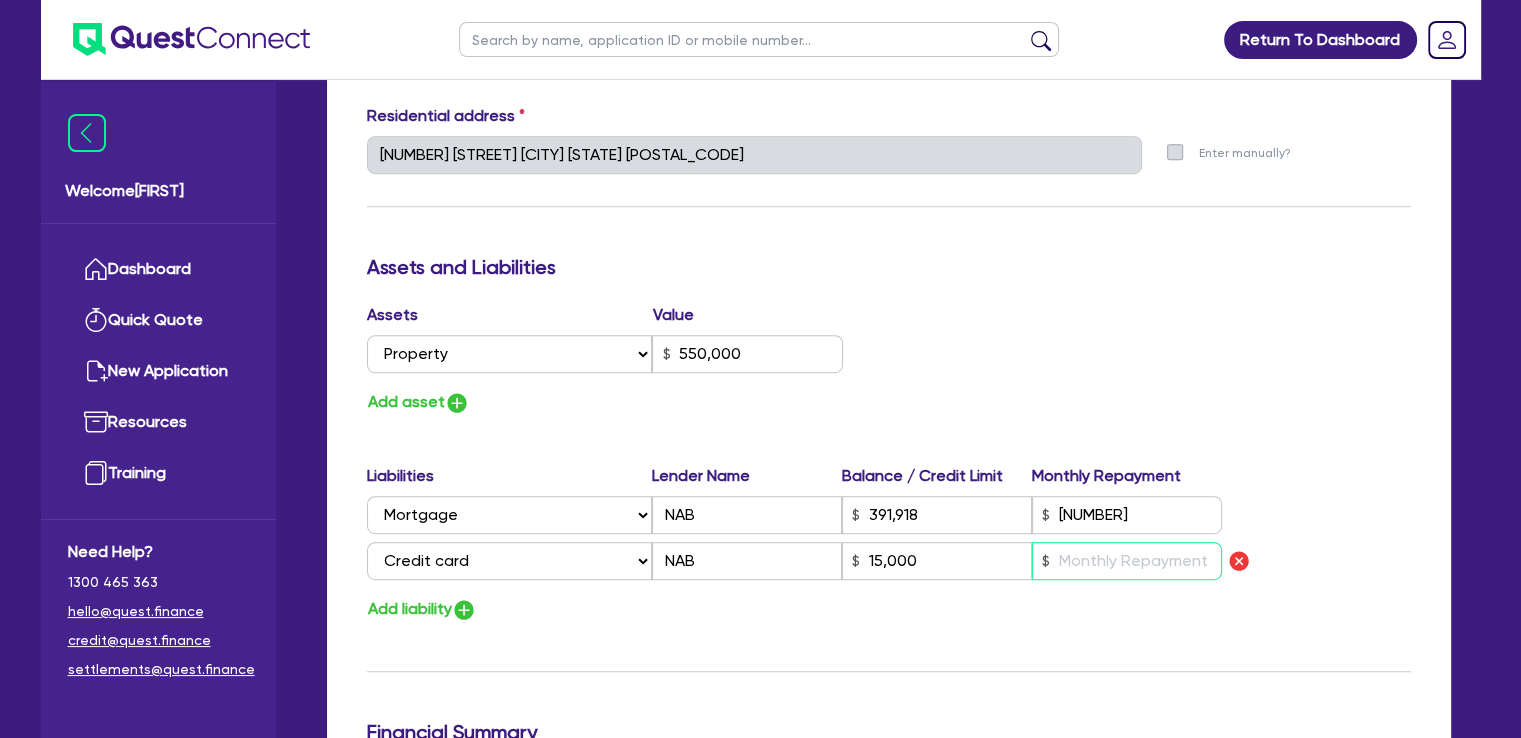 click at bounding box center [1127, 561] 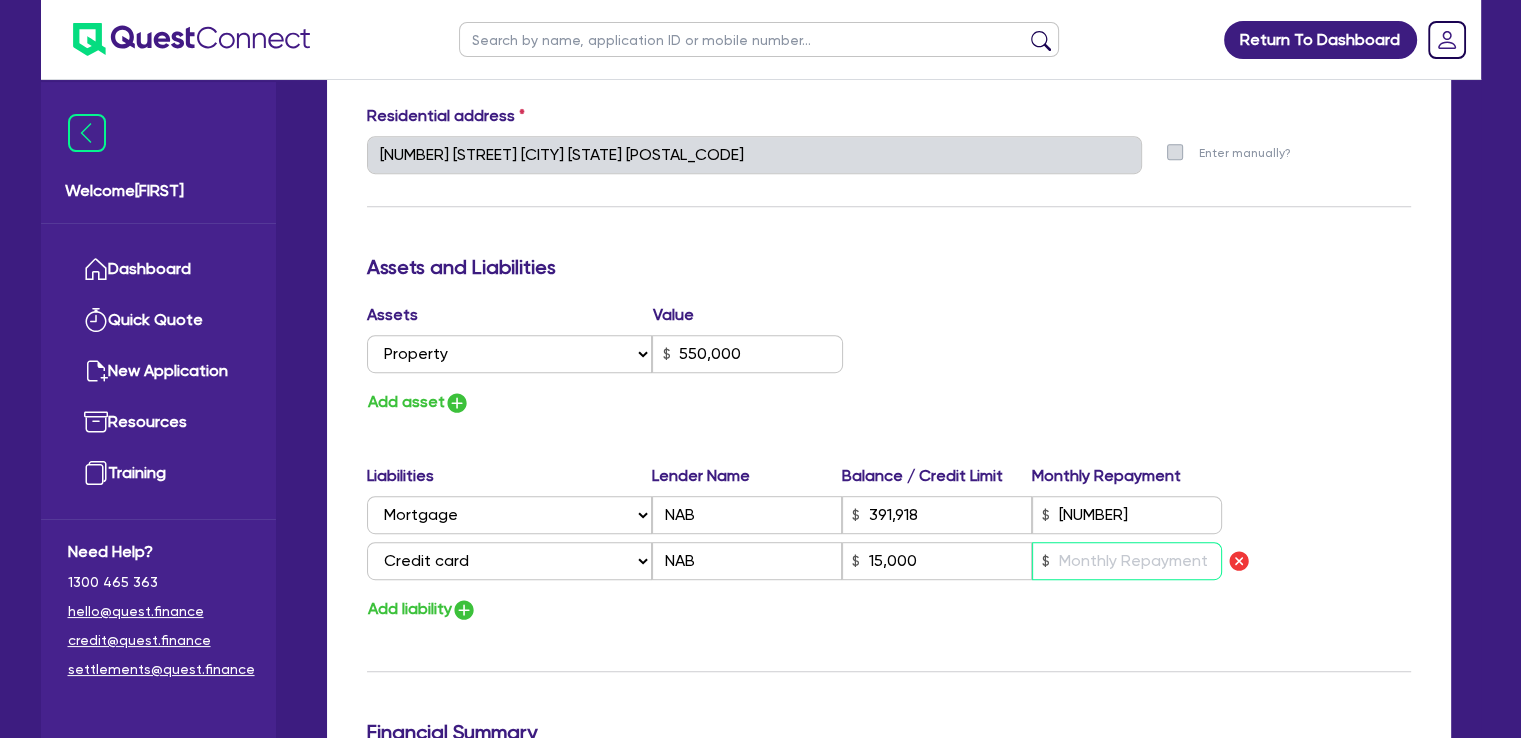 type on "0" 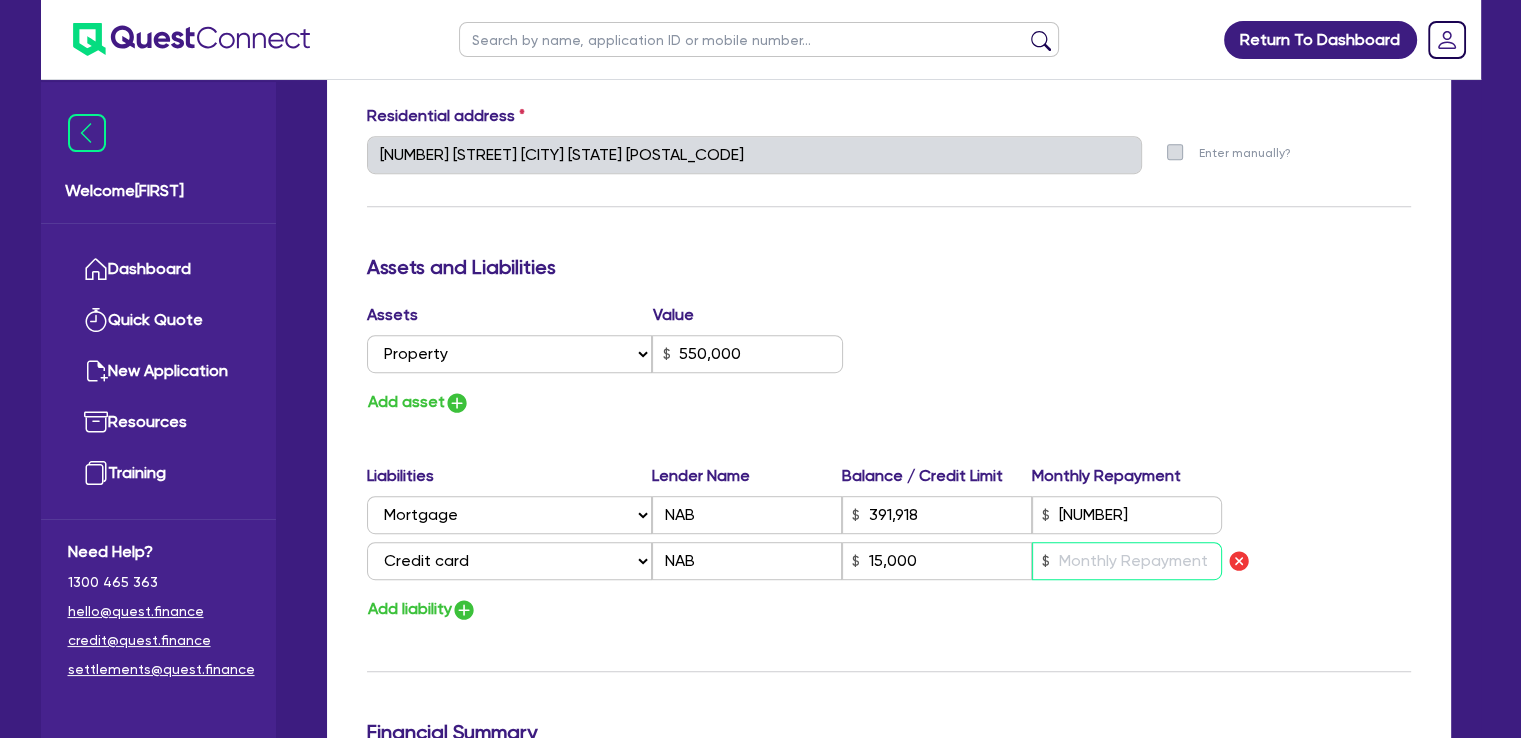 type on "550,000" 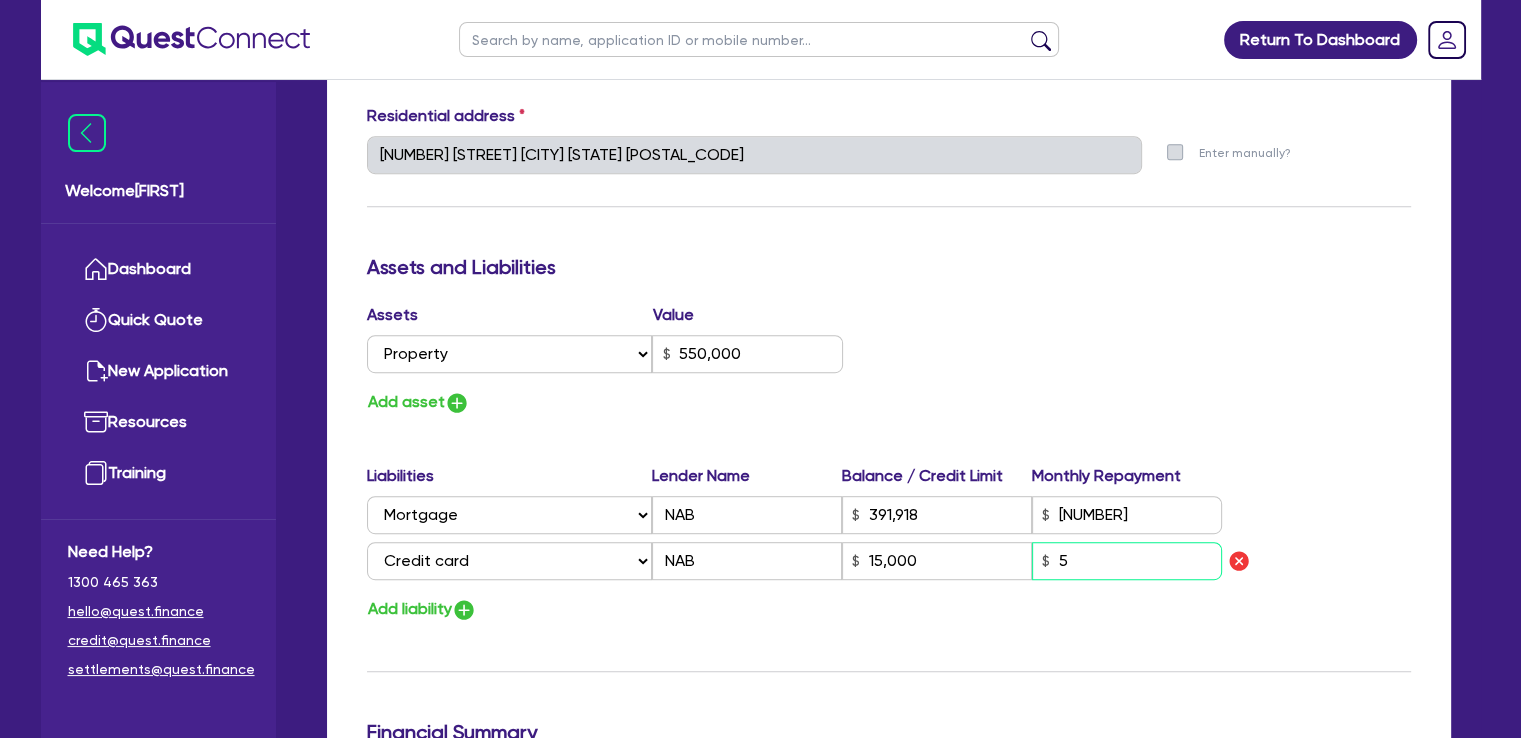 type on "0" 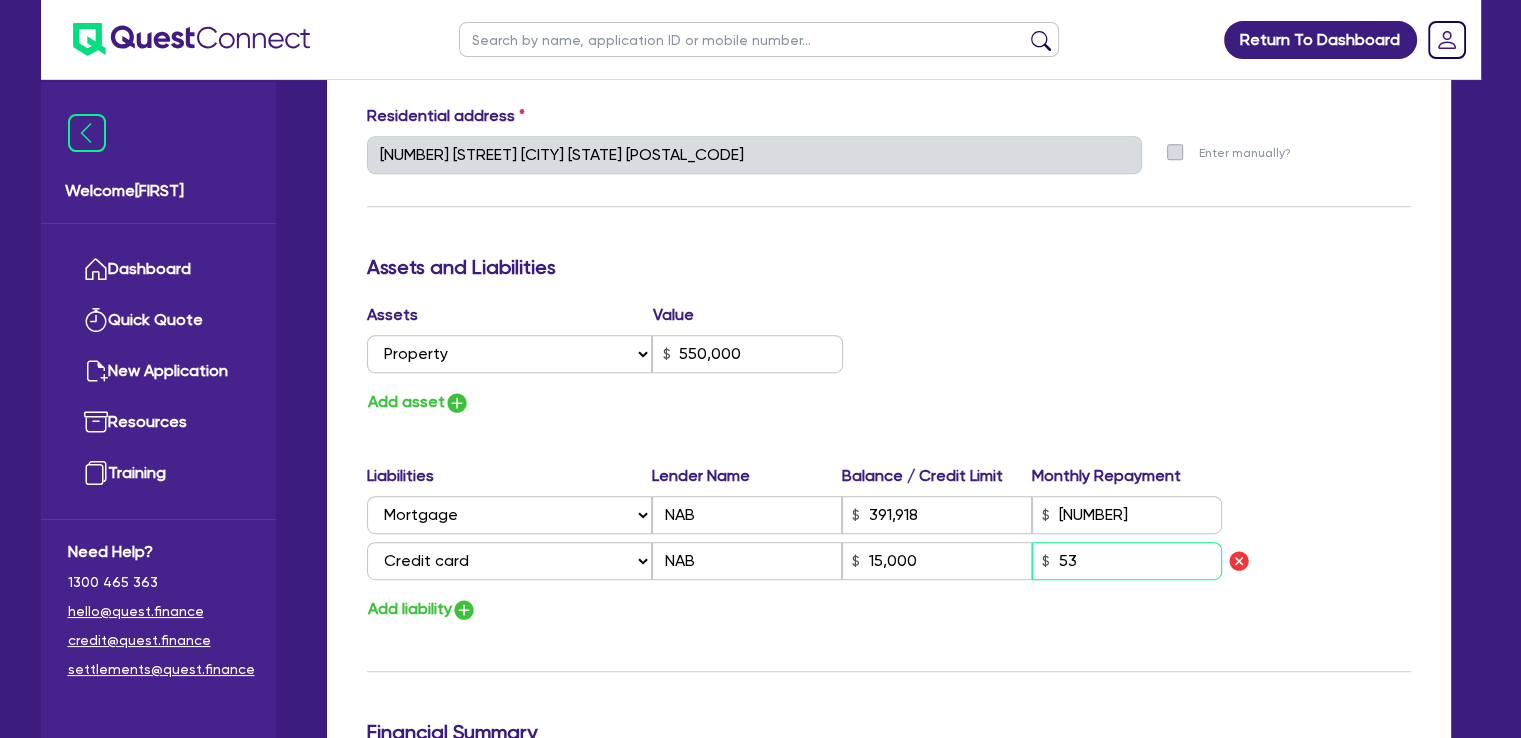 type on "0" 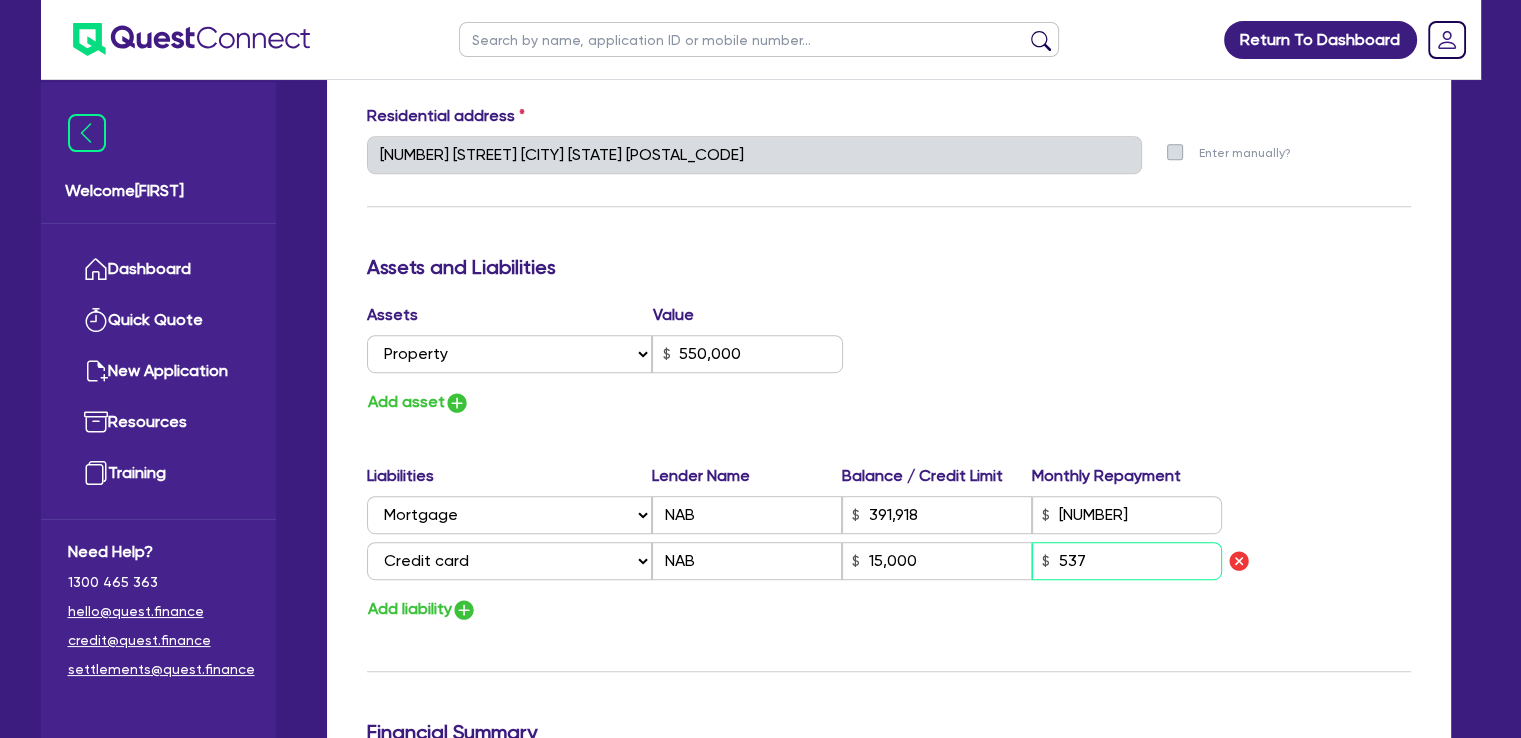 type on "537" 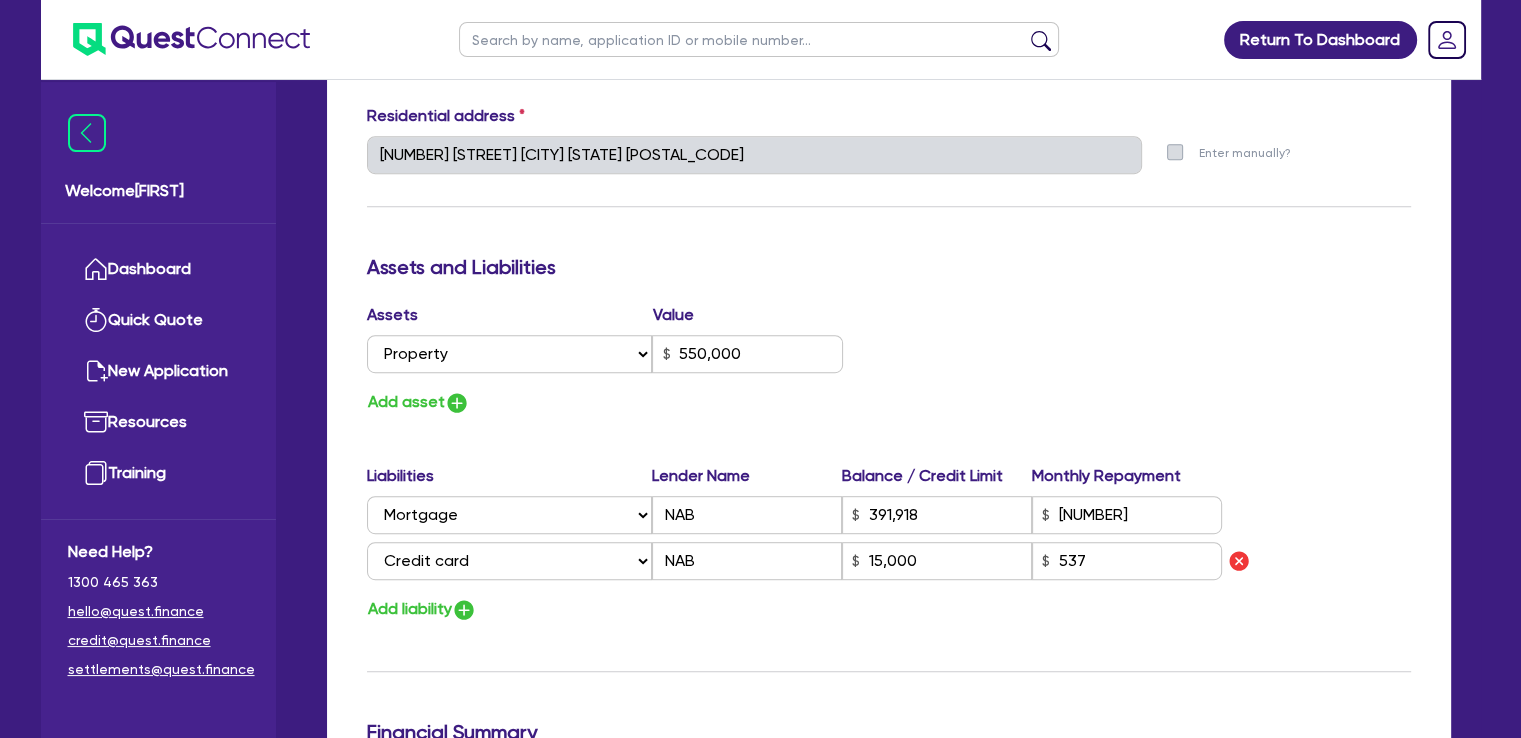 click on "Update residential status for Director #[NUMBER] Boarding is only acceptable when the spouse owns the property. Cancel Ok Director #[NUMBER]   Title Select Mr Mrs Ms Miss Dr First name [FIRST] Middle name [LAST] Last name [LAST] Date of birth [DATE] Driver licence number [NUMBER] Licence card number [NUMBER] Licence state Select [STATE] [STATE] [STATE] [STATE] [STATE] [STATE] [STATE] [STATE] Marital status Select Single Married De Facto / Partner Number of dependents [NUMBER] Mobile [PHONE] Email [EMAIL] Residential address Same as business address? Yes No Residential status Owning Renting Boarding Residential address [NUMBER] [STREET] [SUBURB] [STATE] [POSTAL_CODE] Unit number [NUMBER] Street number [NUMBER] Street name [STREET] Suburb [SUBURB] State Select [STATE] [STATE] [STATE] [STATE] [STATE] [STATE] [STATE] [STATE] Postal code [POSTAL_CODE] Enter manually? Assets and Liabilities Assets Value Select Asset Cash Property Investment property Vehicle Truck Trailer Equipment Household & personal asset Other asset [AMOUNT] Add asset  Liabilities Lender Name Balance / Credit Limit Monthly Repayment Select Liability Credit card Mortgage Investment property loan Vehicle loan NAB" at bounding box center (889, 169) 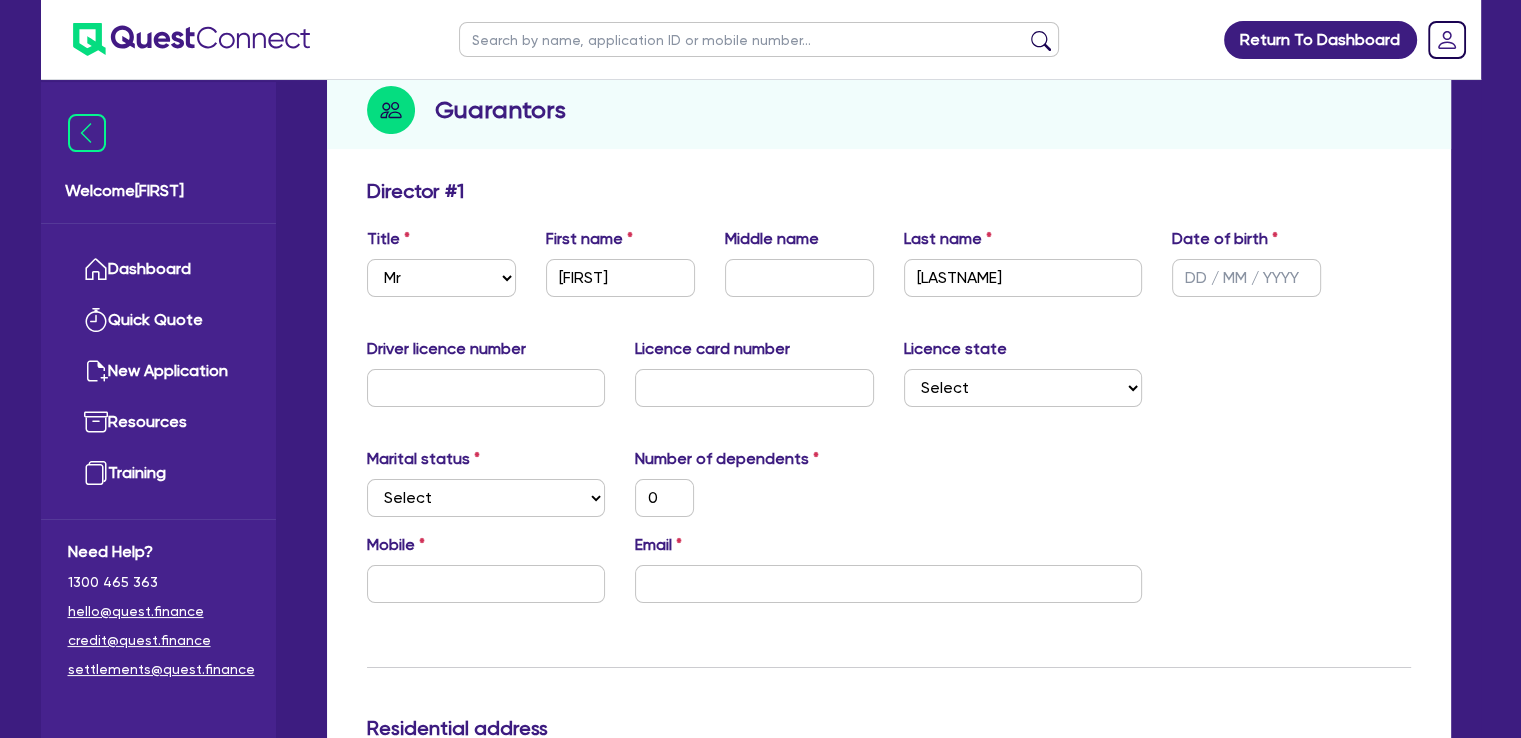 scroll, scrollTop: 200, scrollLeft: 0, axis: vertical 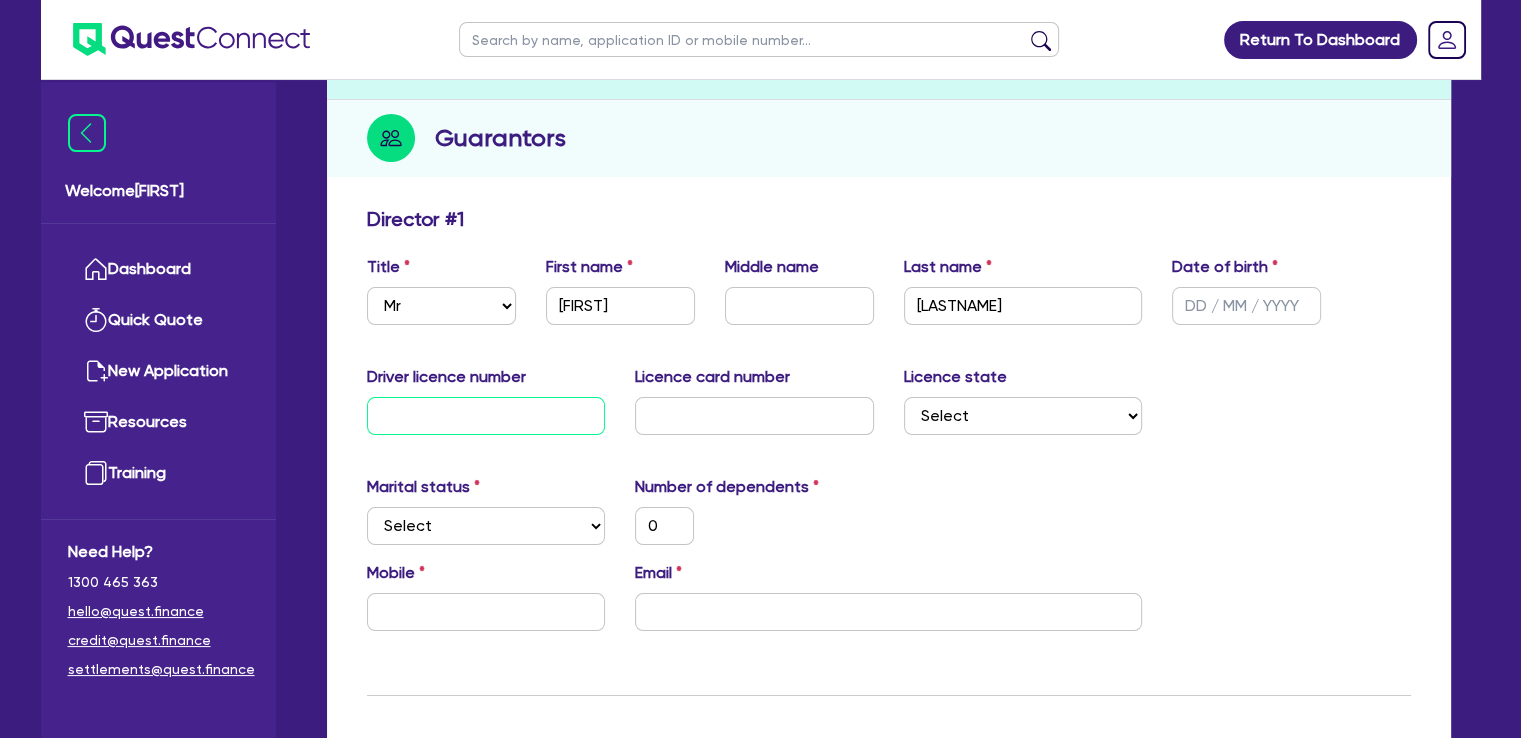 click at bounding box center [486, 416] 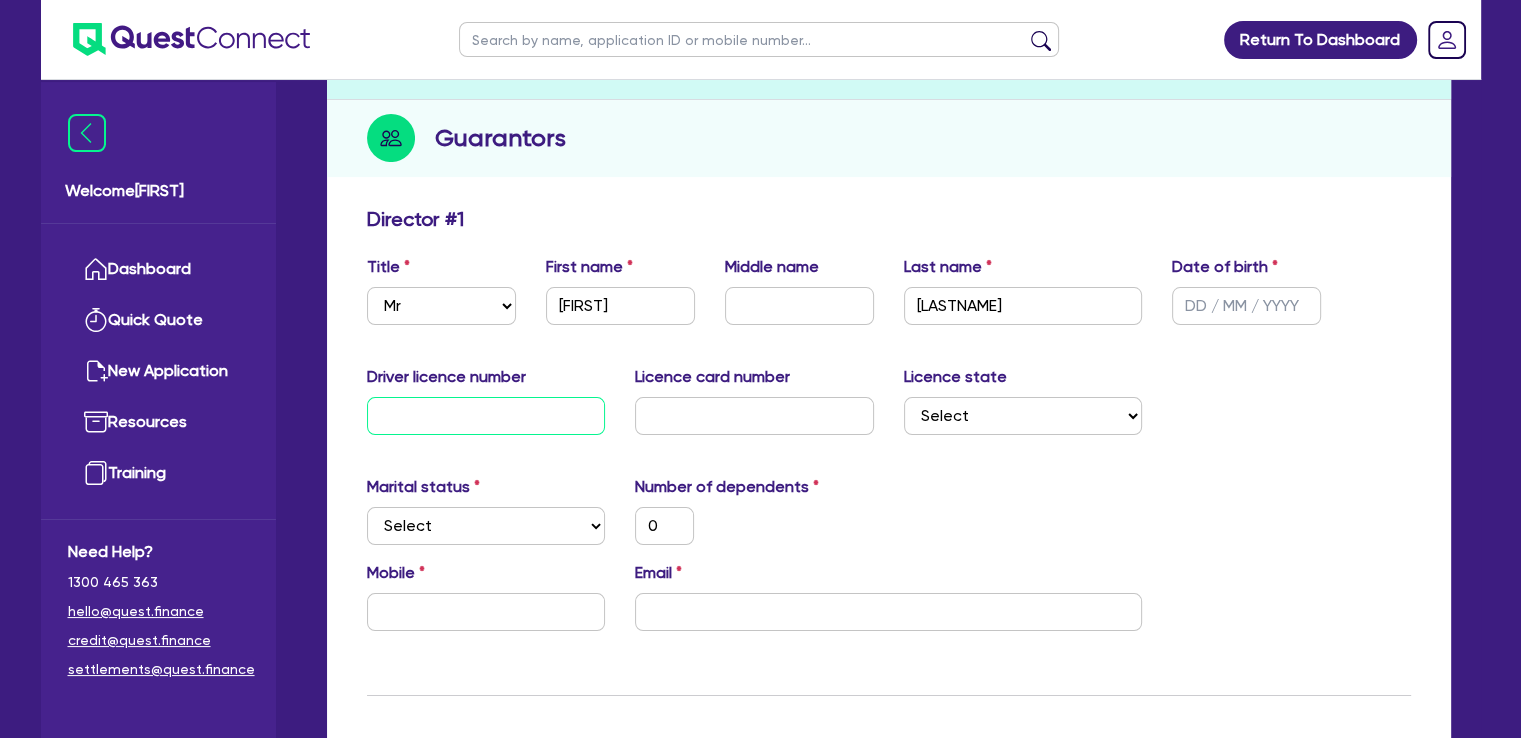 type on "2" 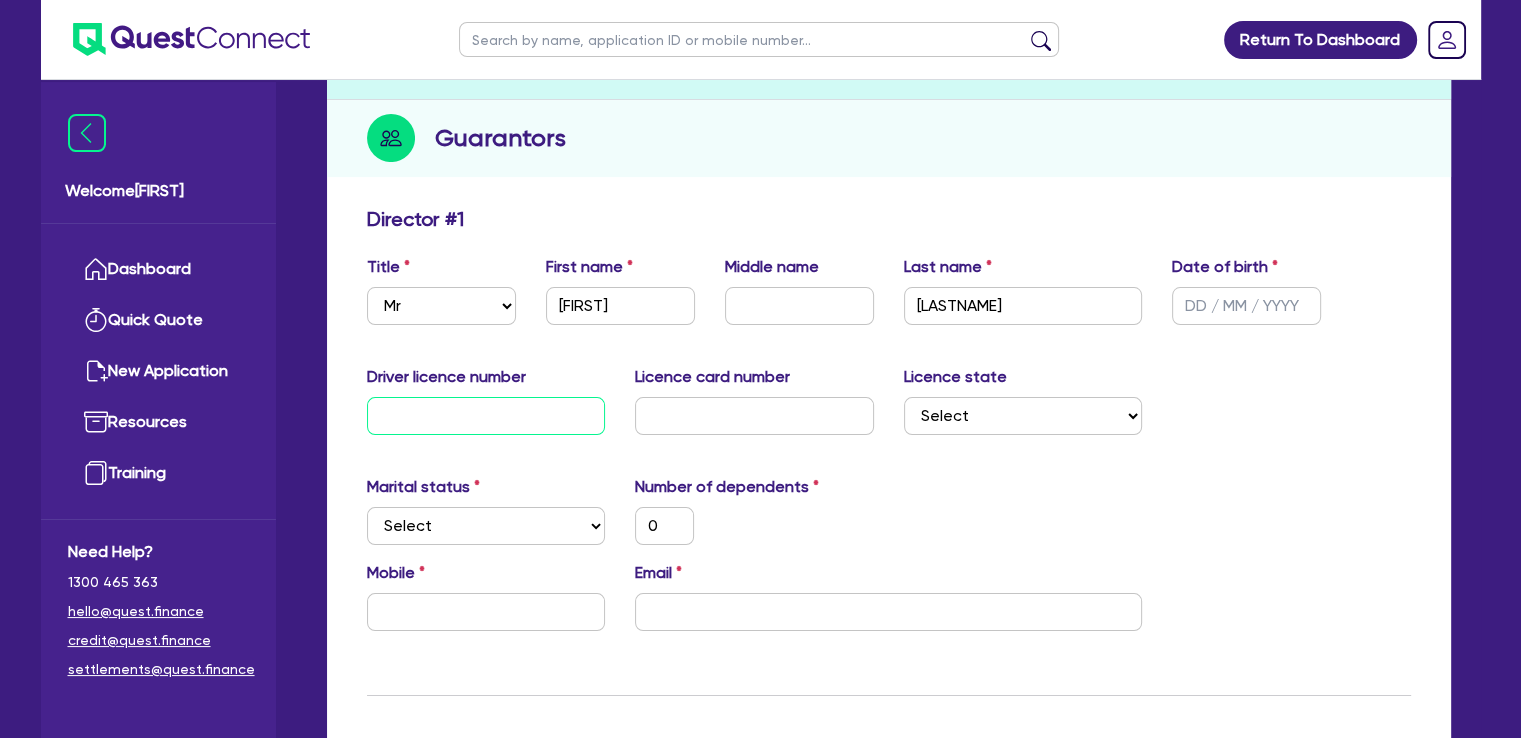 type on "0" 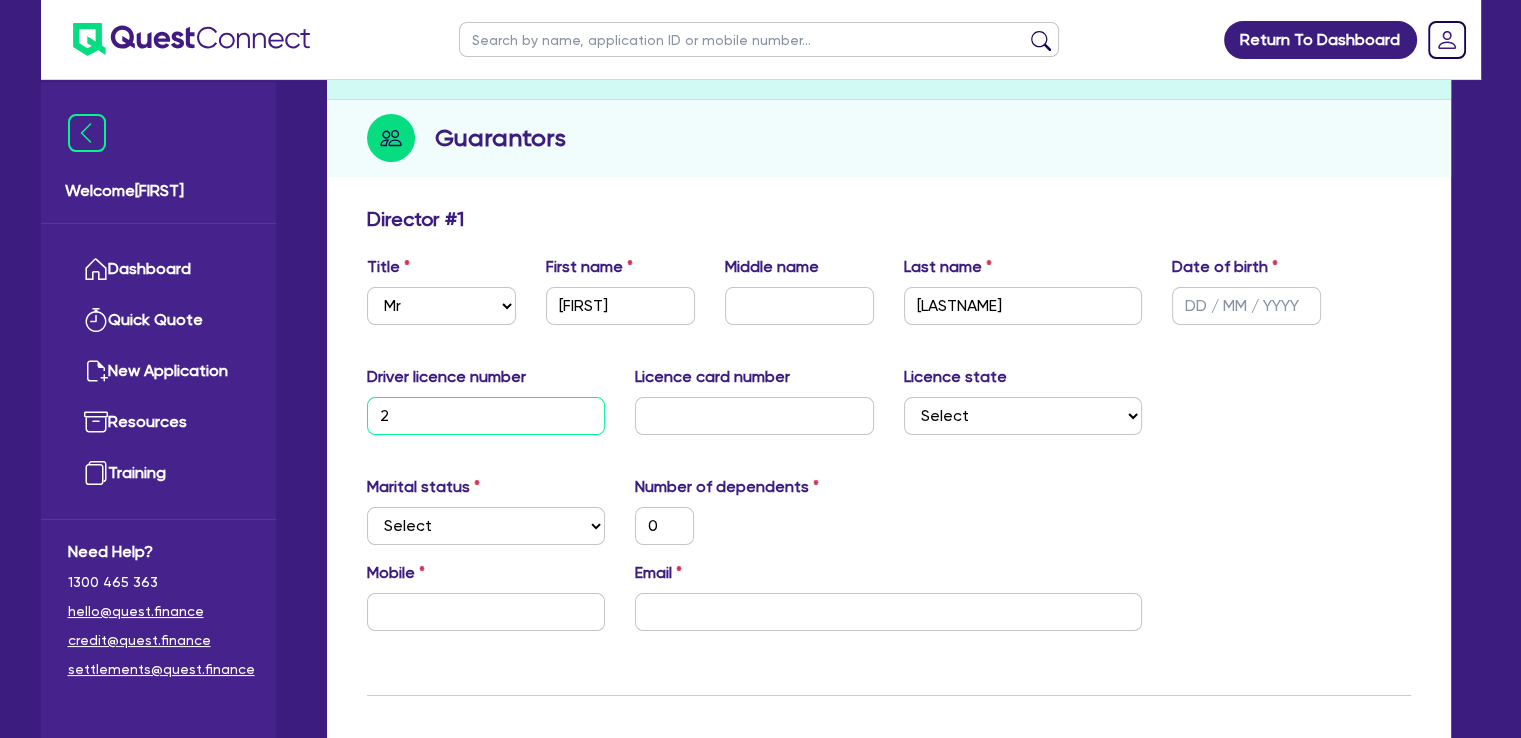 type on "550,000" 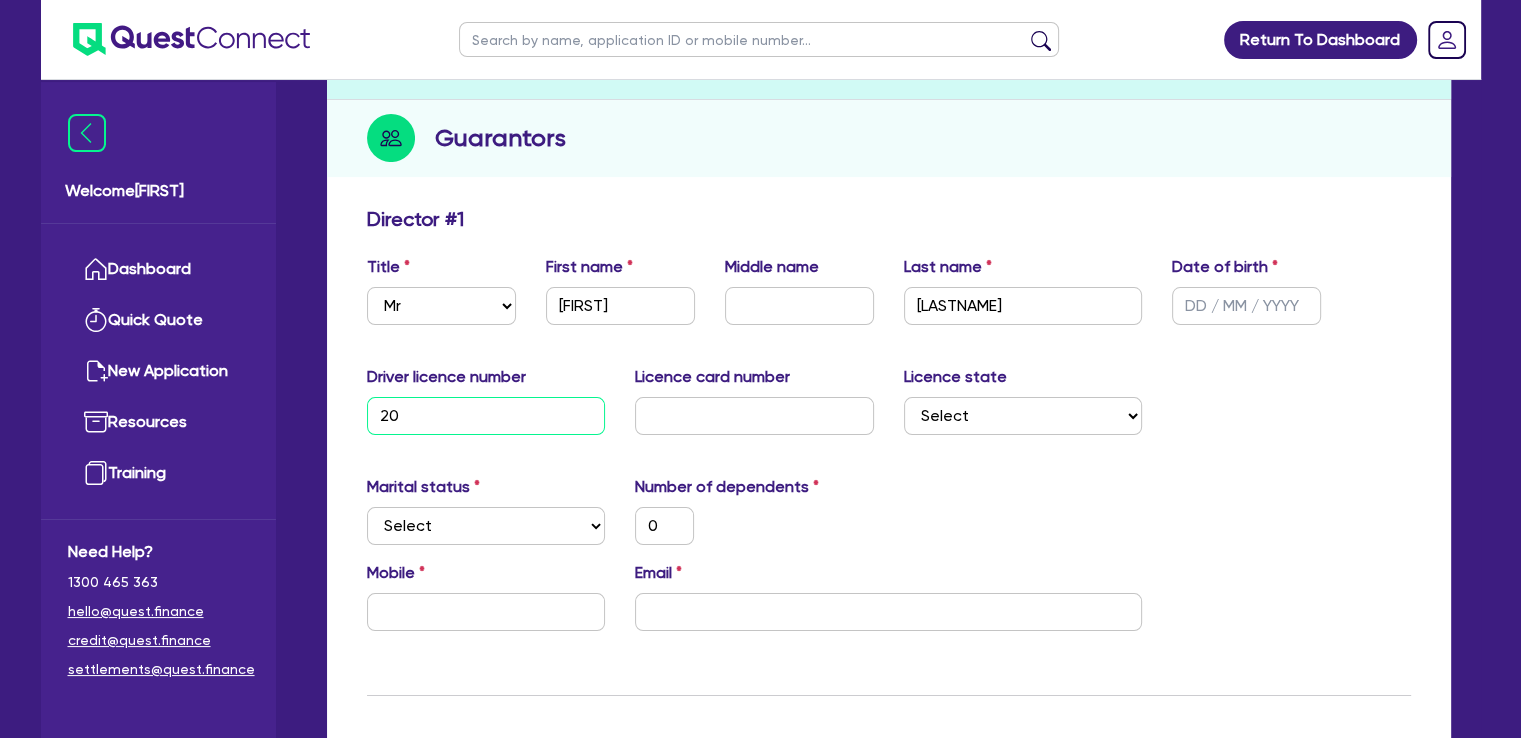 type on "205" 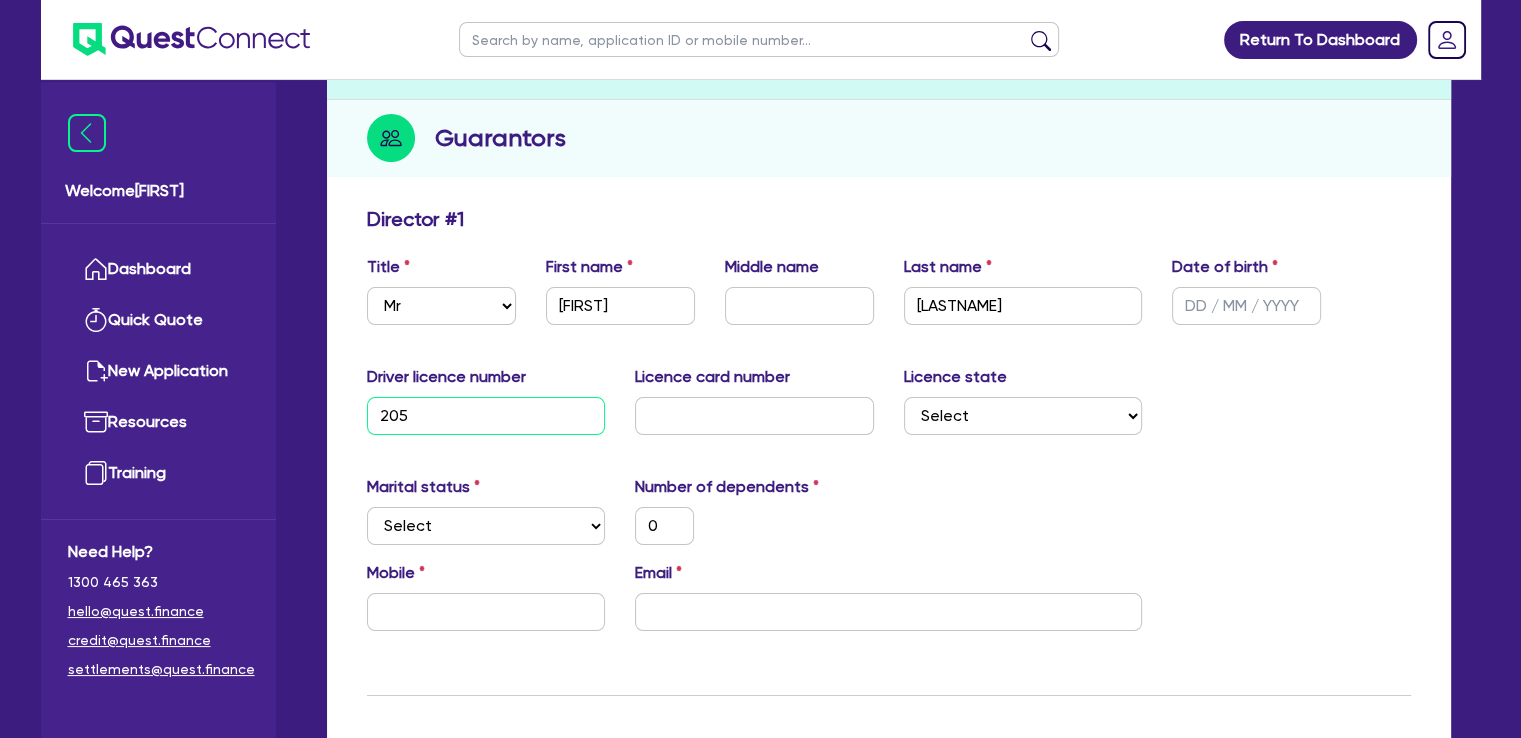 type on "2050" 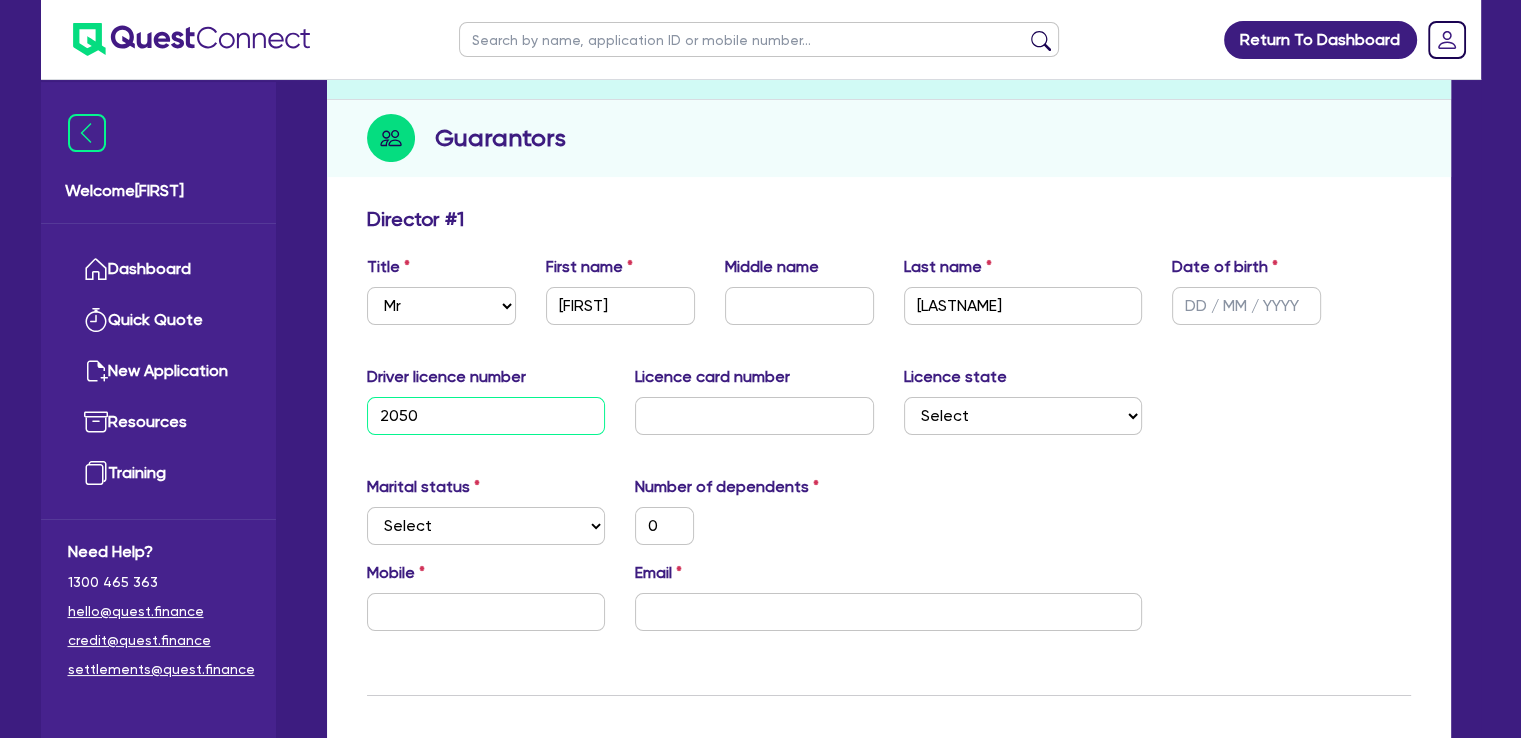 type on "[NUMBER]" 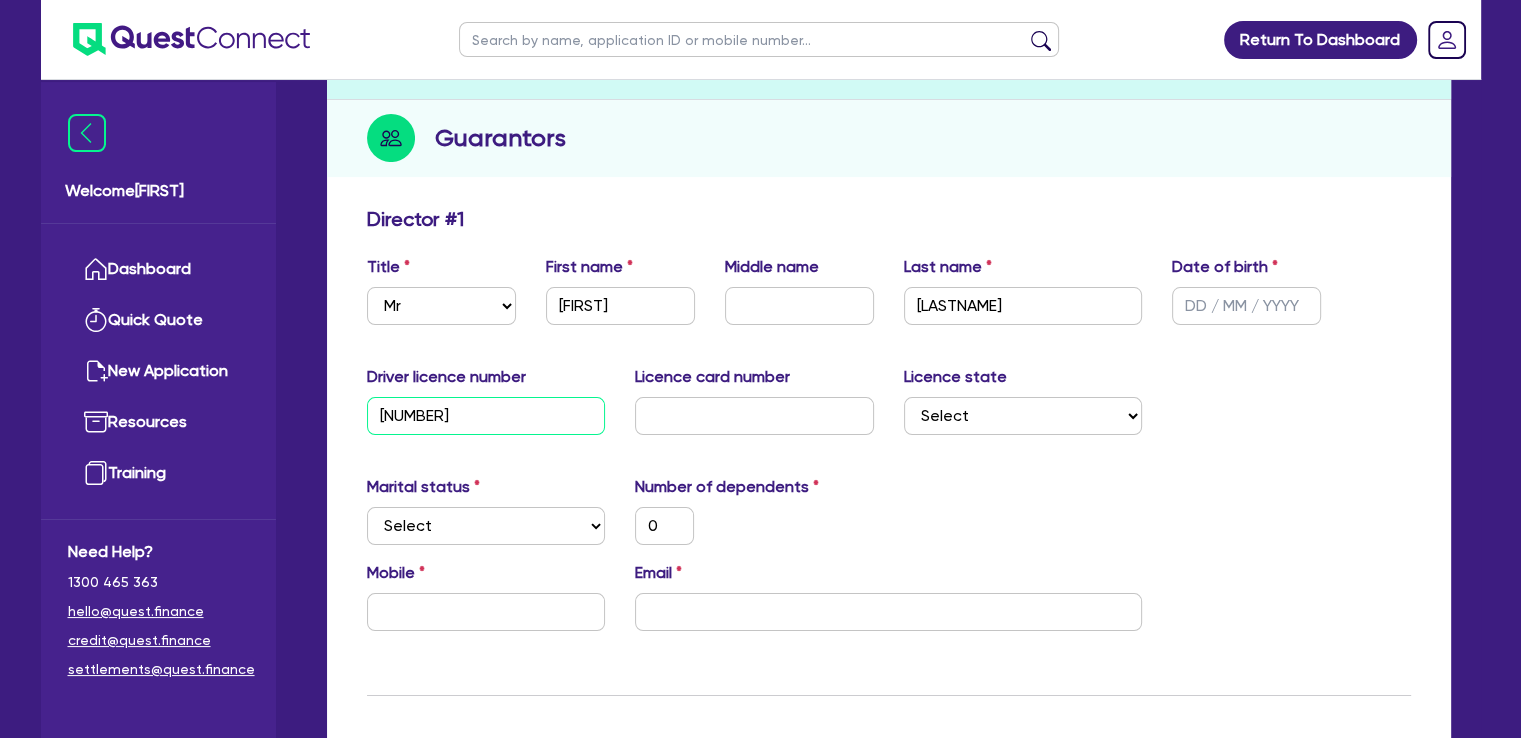 type on "[NUMBER]" 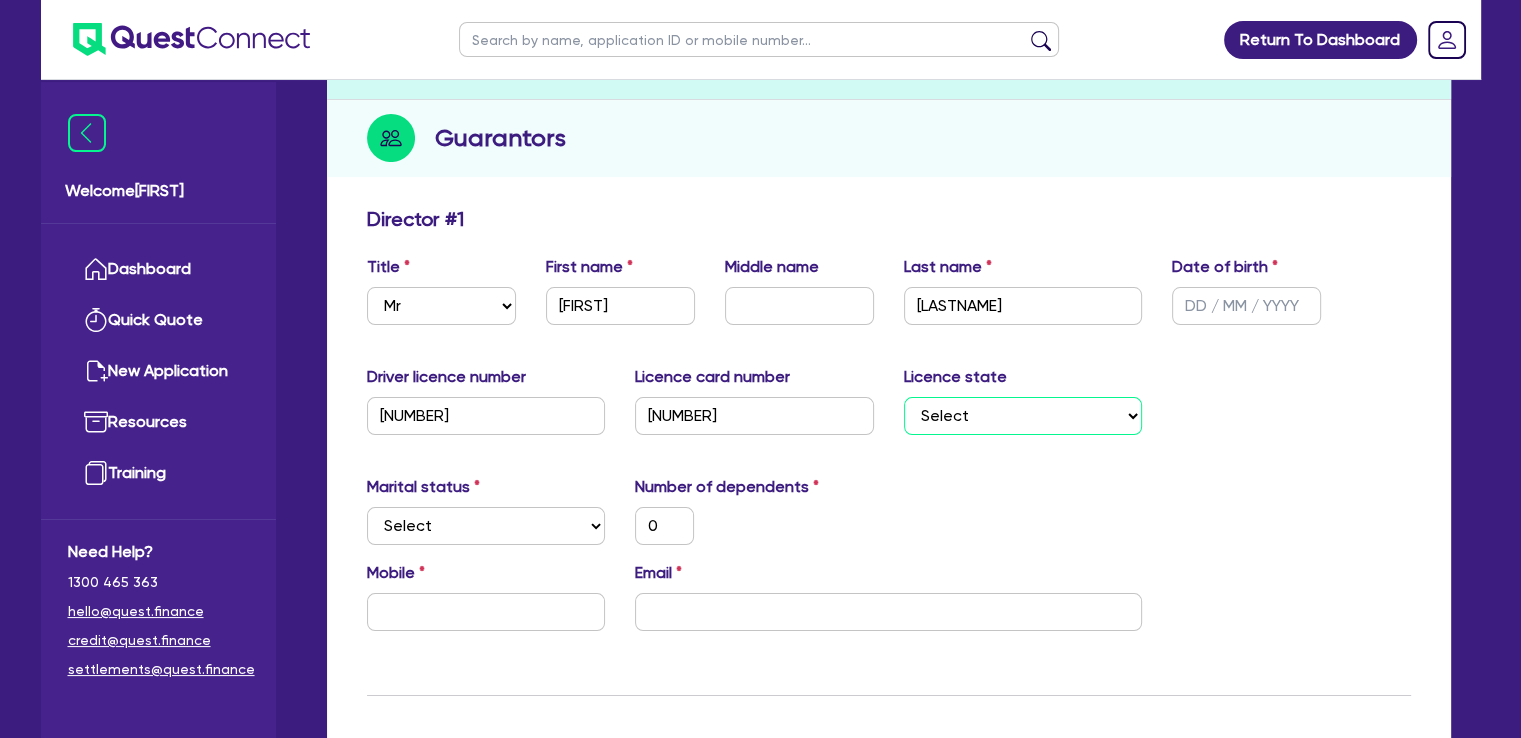 click on "Select NSW VIC QLD TAS ACT SA NT WA" at bounding box center [1023, 416] 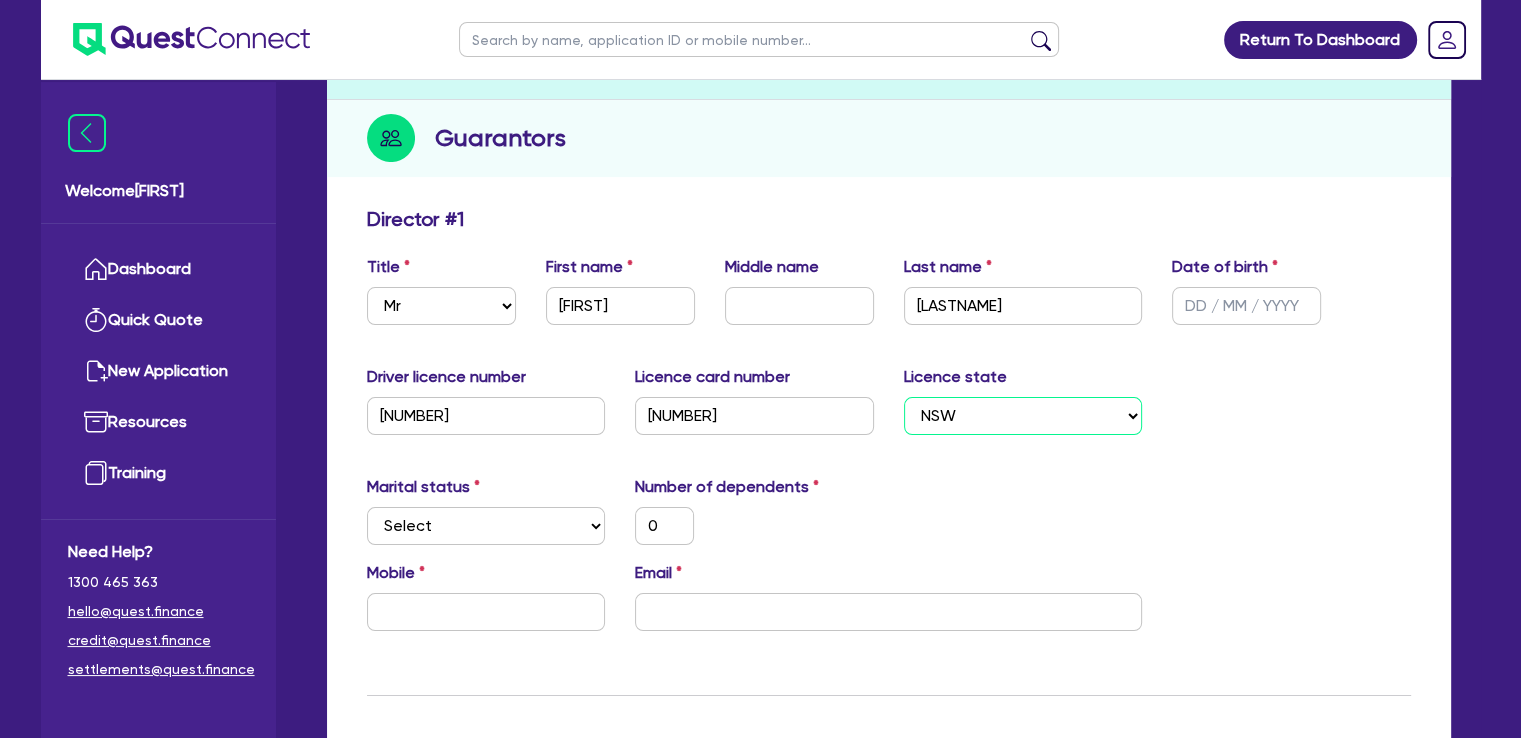 click on "Select NSW VIC QLD TAS ACT SA NT WA" at bounding box center (1023, 416) 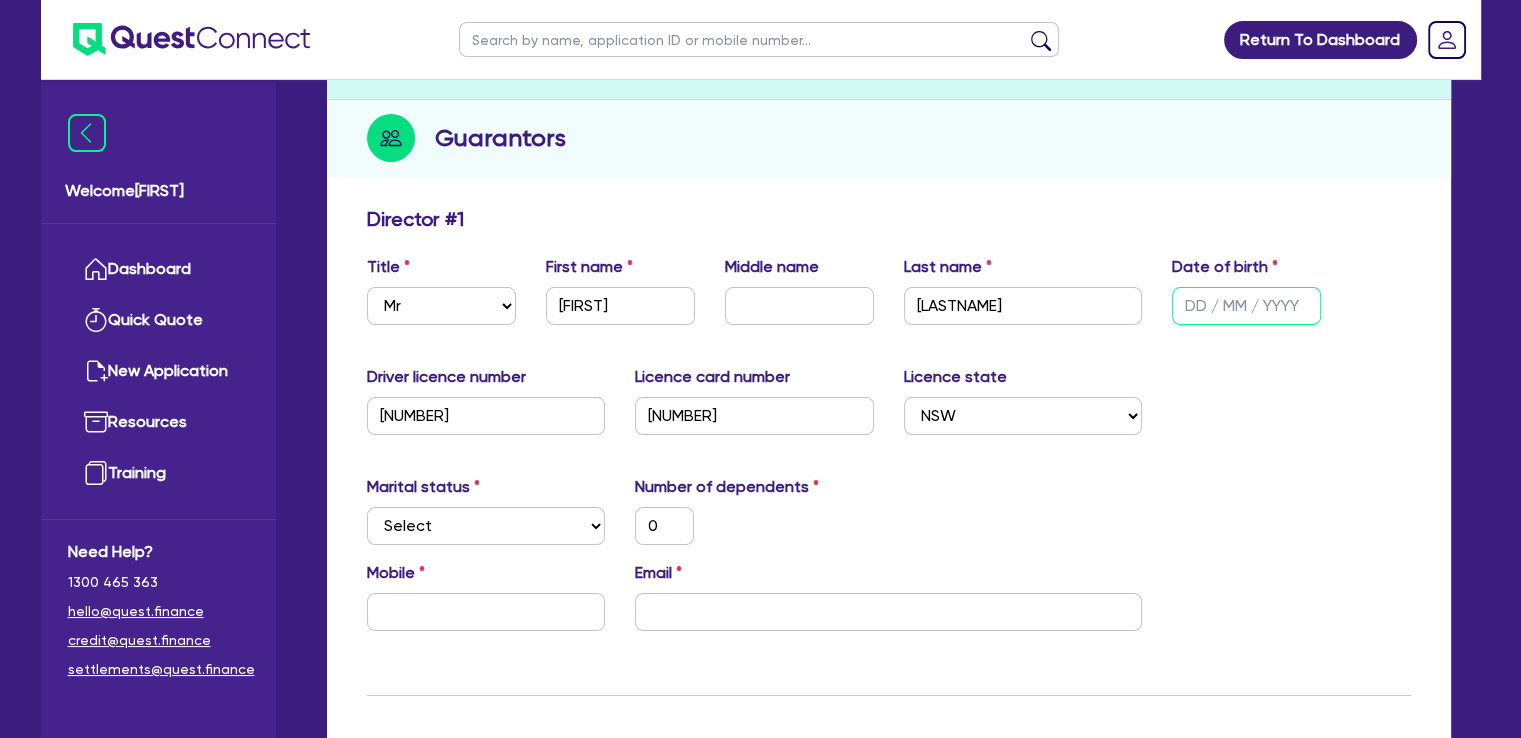 click at bounding box center (1246, 306) 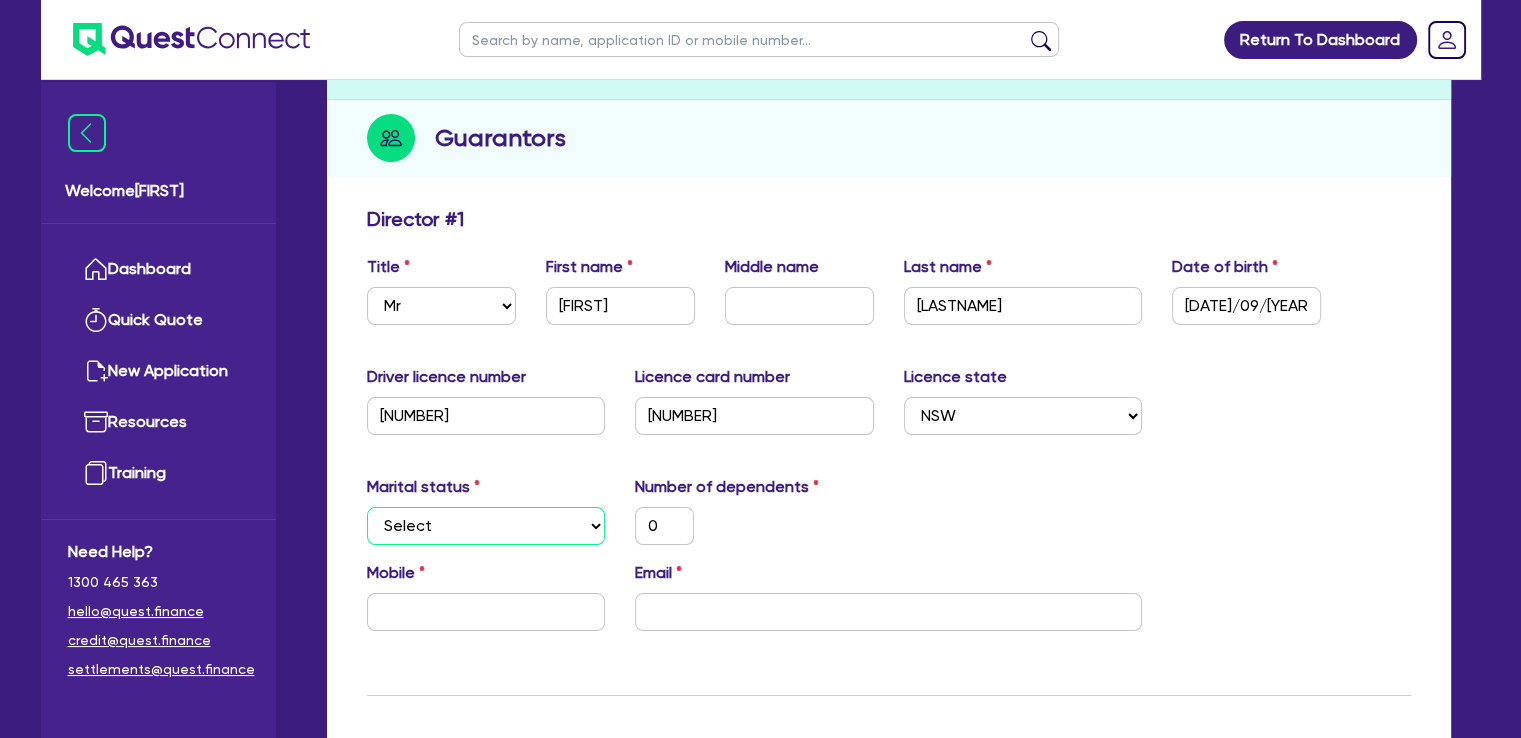 click on "Select Single Married De Facto / Partner" at bounding box center [486, 526] 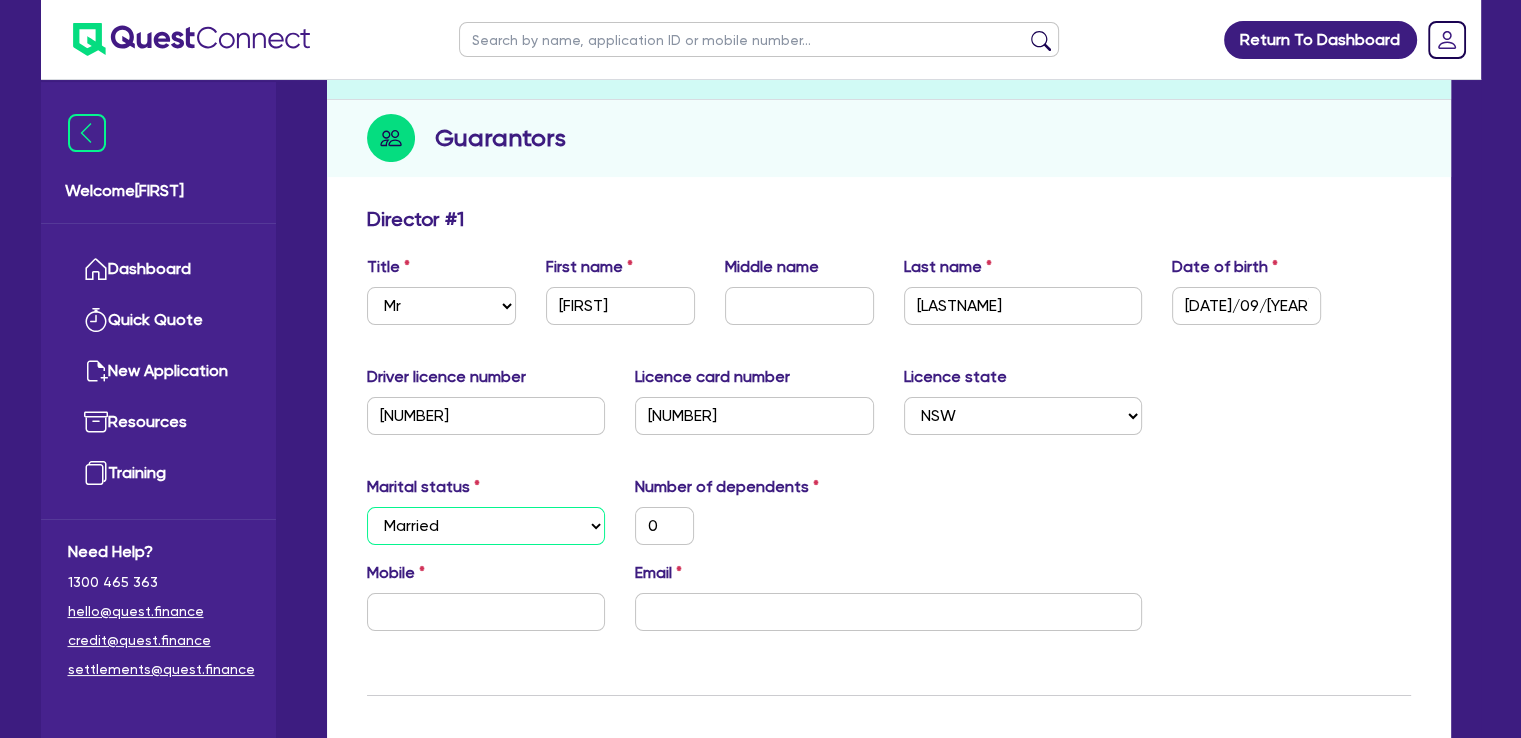 click on "Select Single Married De Facto / Partner" at bounding box center [486, 526] 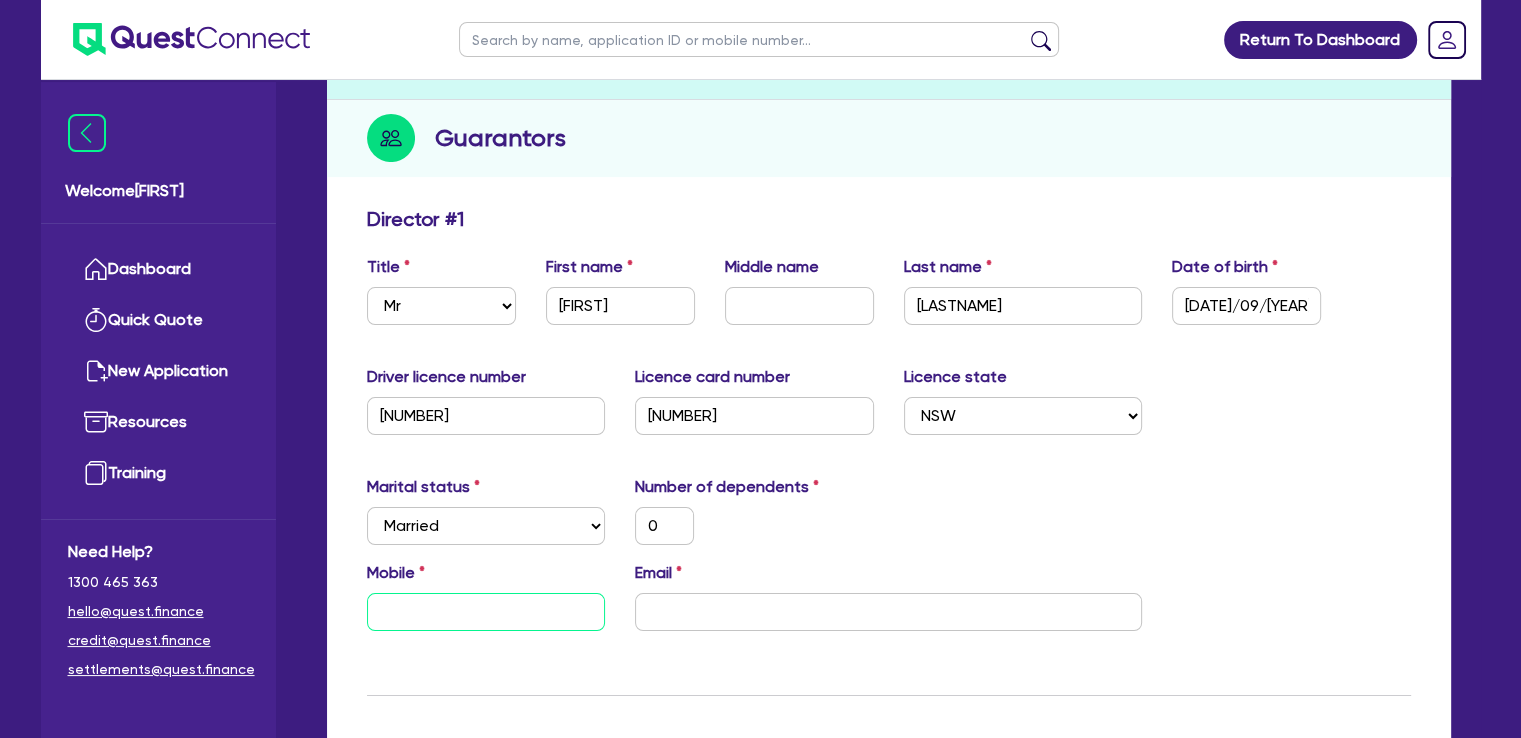 click at bounding box center (486, 612) 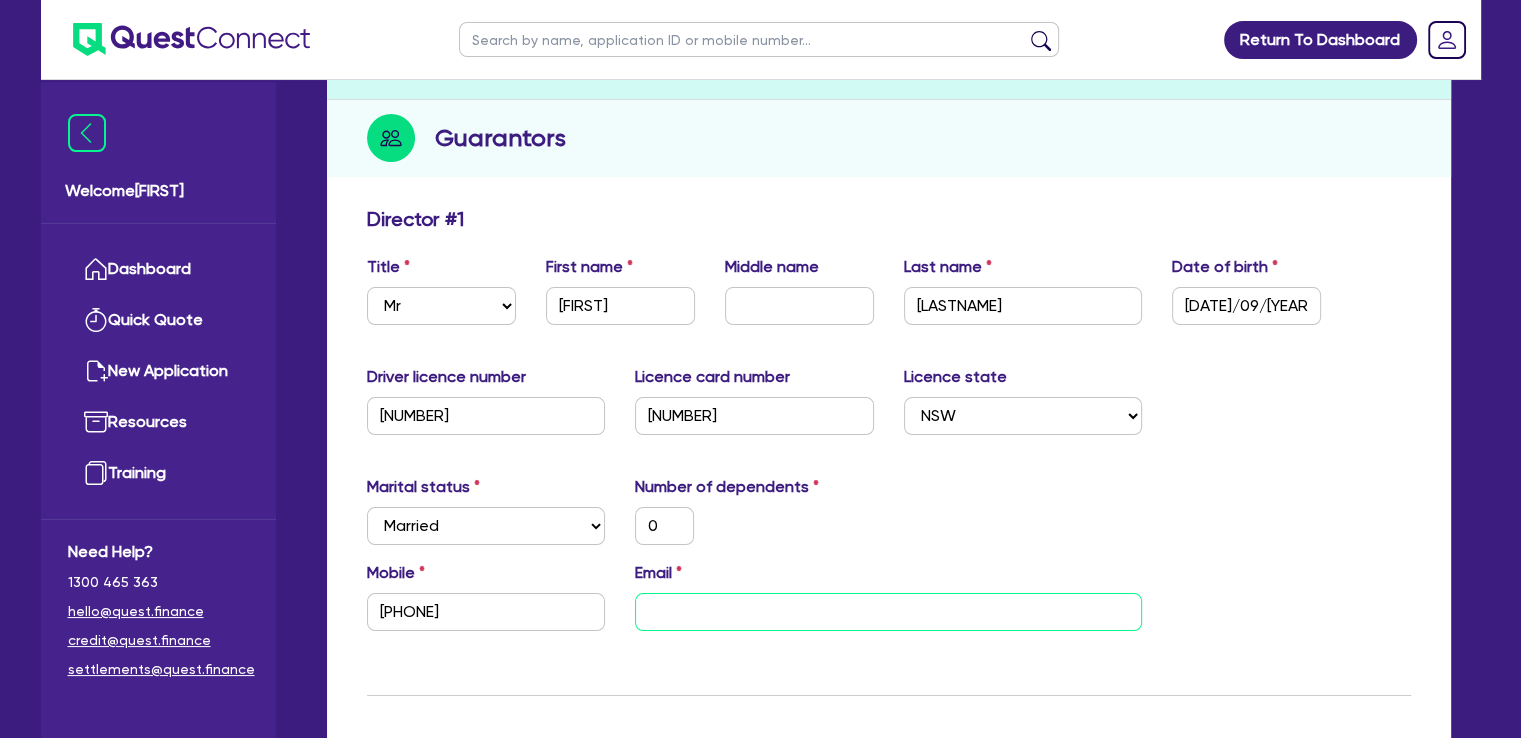 click at bounding box center [888, 612] 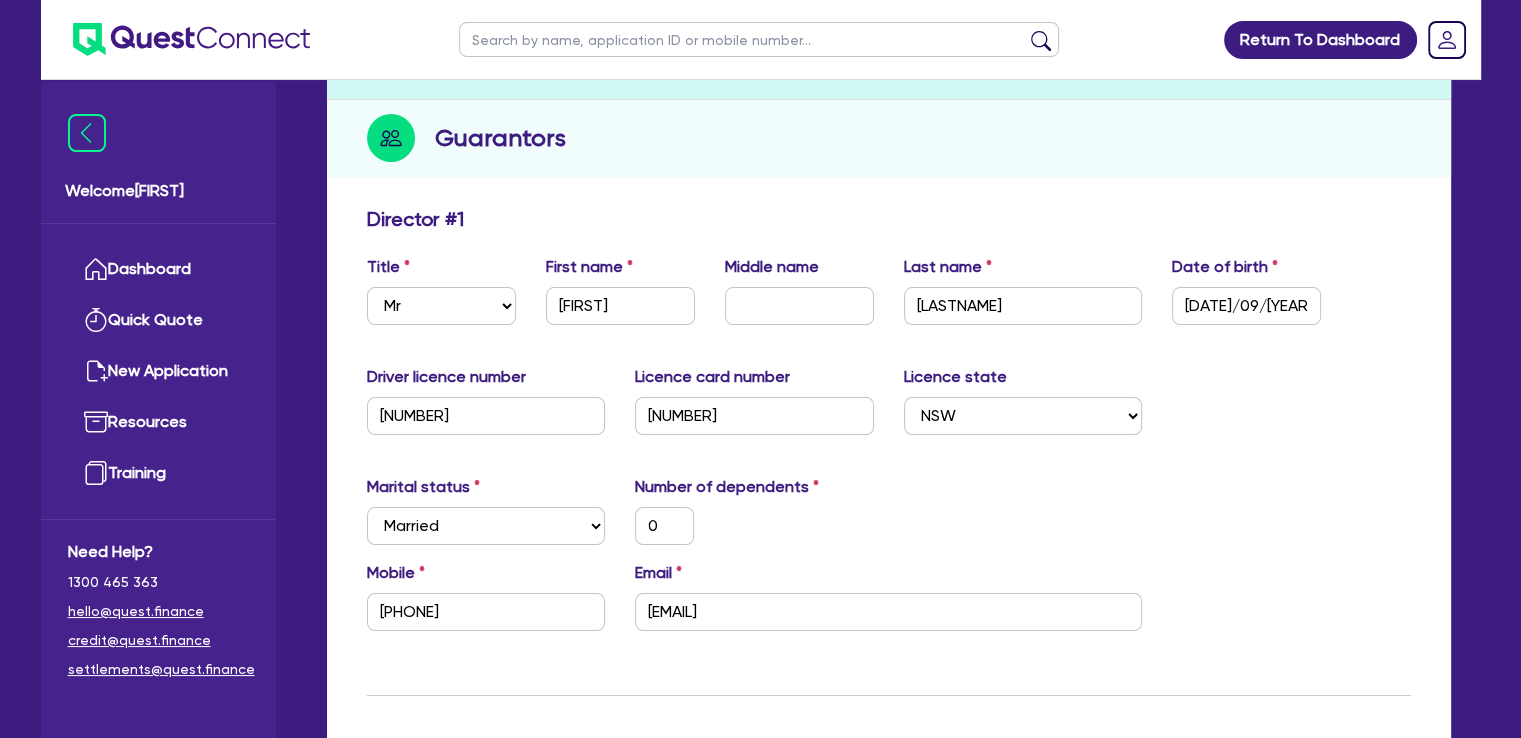 click on "Update residential status for Director #1 Boarding is only acceptable when the spouse owns the property. Cancel Ok Director # 1   Title Select Mr Mrs Ms Miss Dr First name [FIRST] Middle name Last name [LAST] Date of birth [DATE] Driver licence number [NUMBER] Licence card number [NUMBER] Licence state Select NSW VIC QLD TAS ACT SA NT WA Marital status Select Single Married De Facto / Partner Number of dependents 0 Mobile [PHONE] Email [EMAIL] Residential address Same as business address? Yes No Residential status Owning Renting Boarding Residential address [NUMBER] [STREET] [SUBURB] [STATE] [POSTAL CODE] Enter manually? Assets and Liabilities Assets Value Select Asset Cash Property Investment property Vehicle Truck Trailer Equipment Household & personal asset Other asset 550,000 Add asset  Liabilities Lender Name Balance / Credit Limit Monthly Repayment Select Liability NAB" at bounding box center (889, 969) 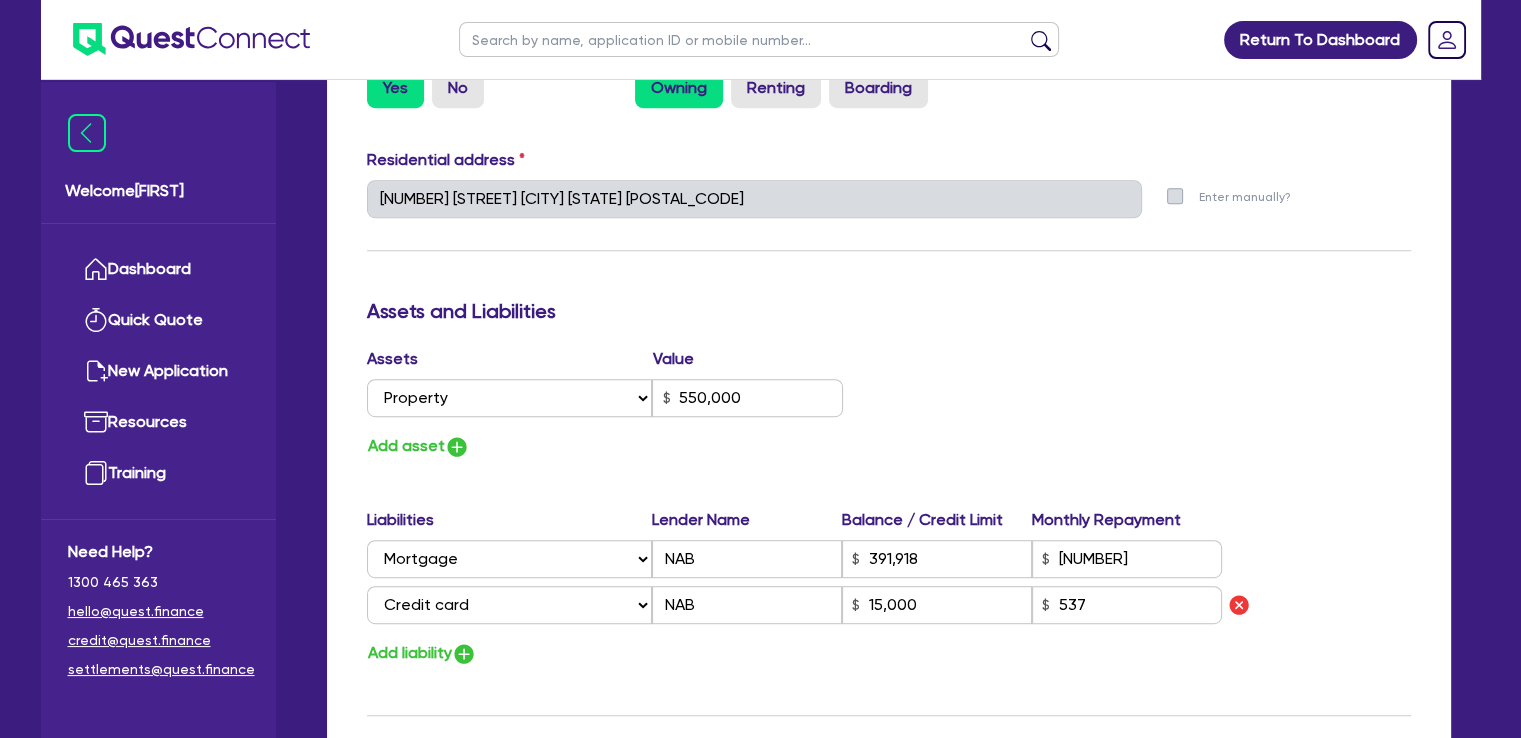 scroll, scrollTop: 933, scrollLeft: 0, axis: vertical 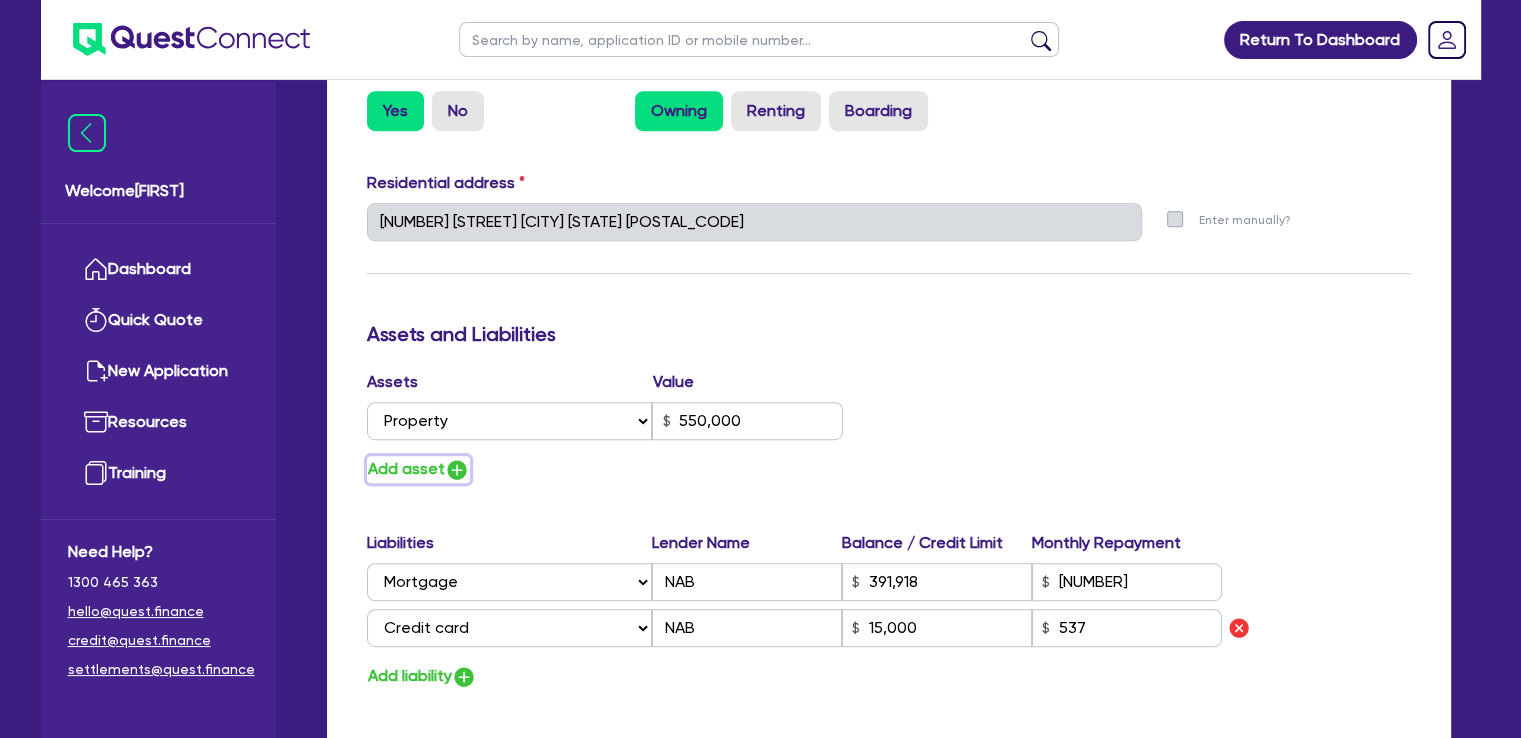 click at bounding box center (457, 470) 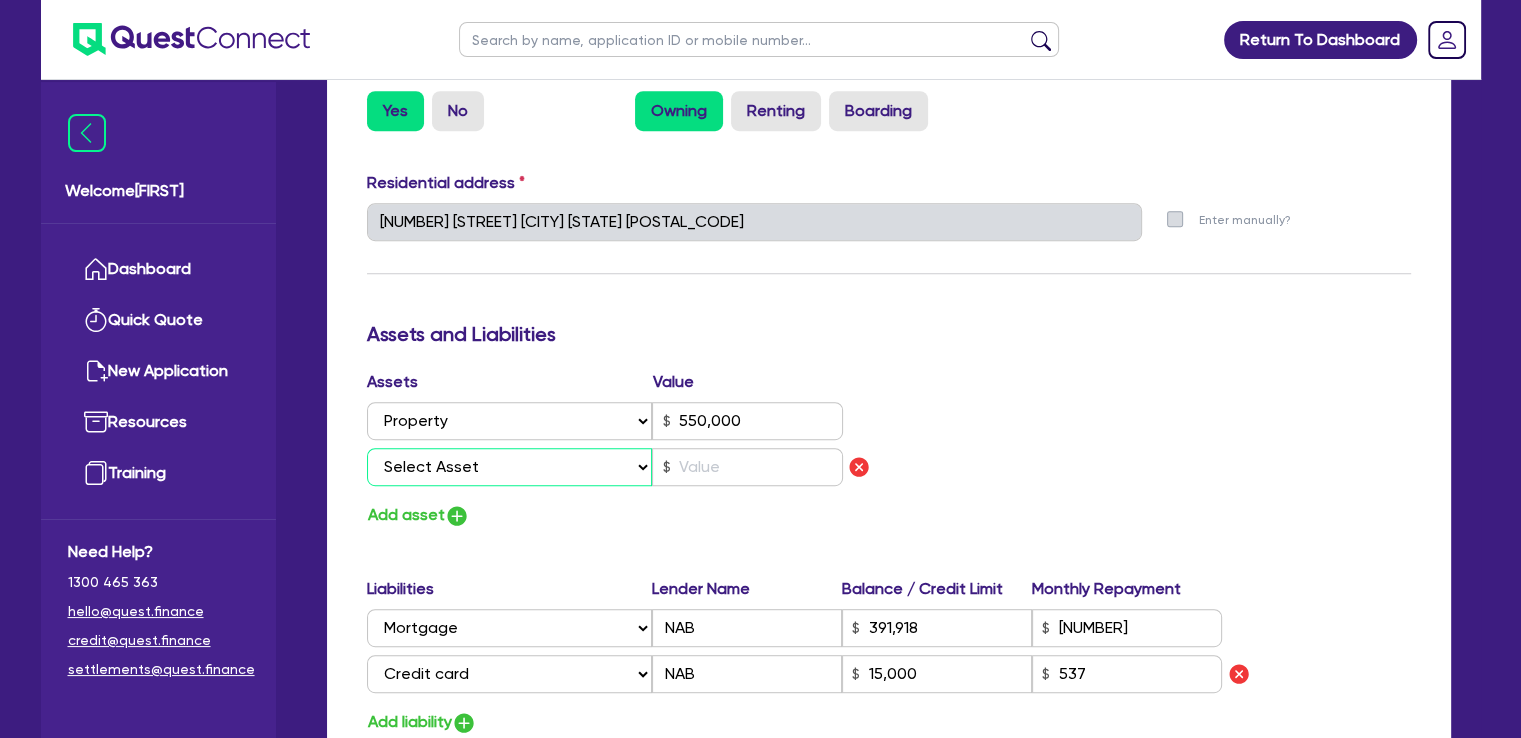 click on "Select Asset Cash Property Investment property Vehicle Truck Trailer Equipment Household & personal asset Other asset" at bounding box center [510, 467] 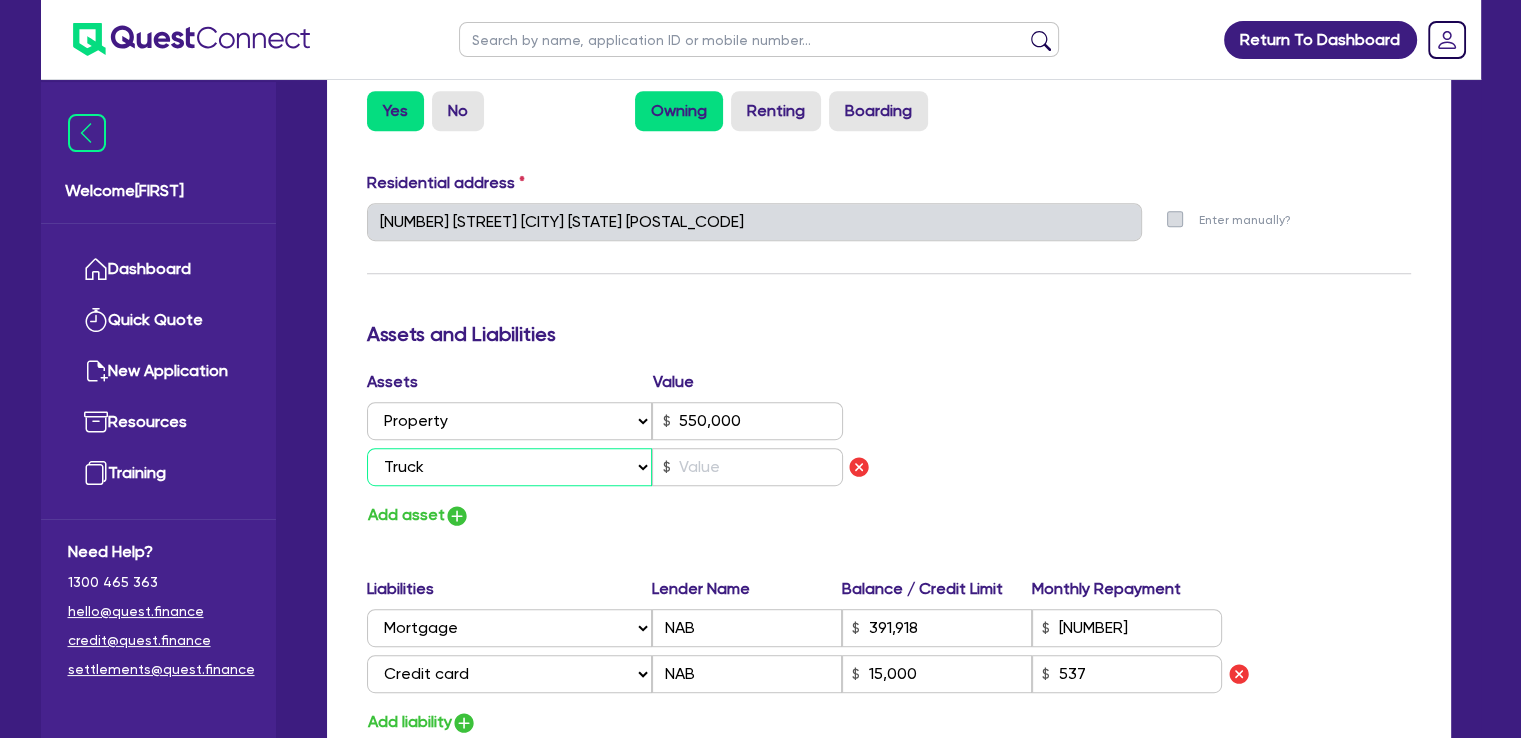 click on "Select Asset Cash Property Investment property Vehicle Truck Trailer Equipment Household & personal asset Other asset" at bounding box center [510, 467] 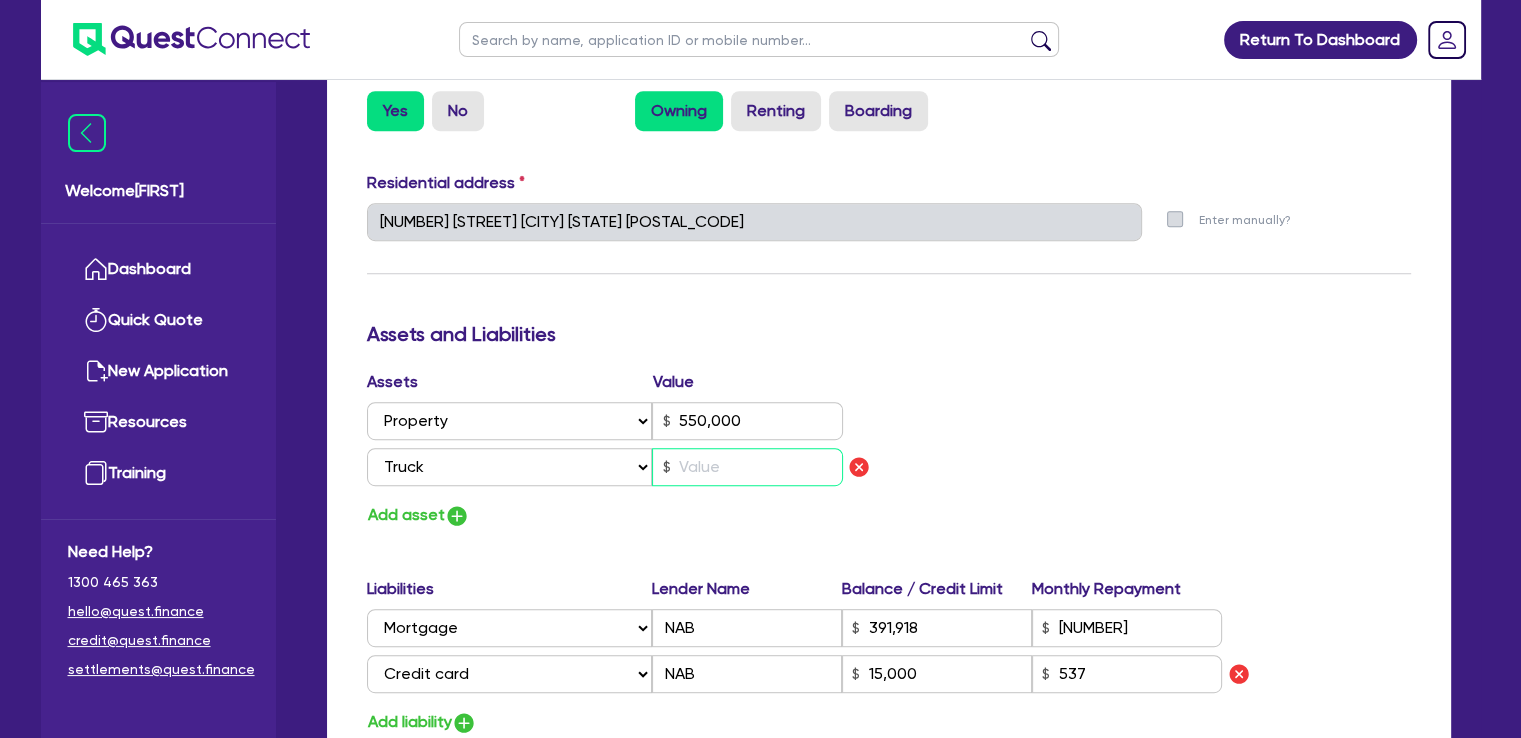 click at bounding box center [747, 467] 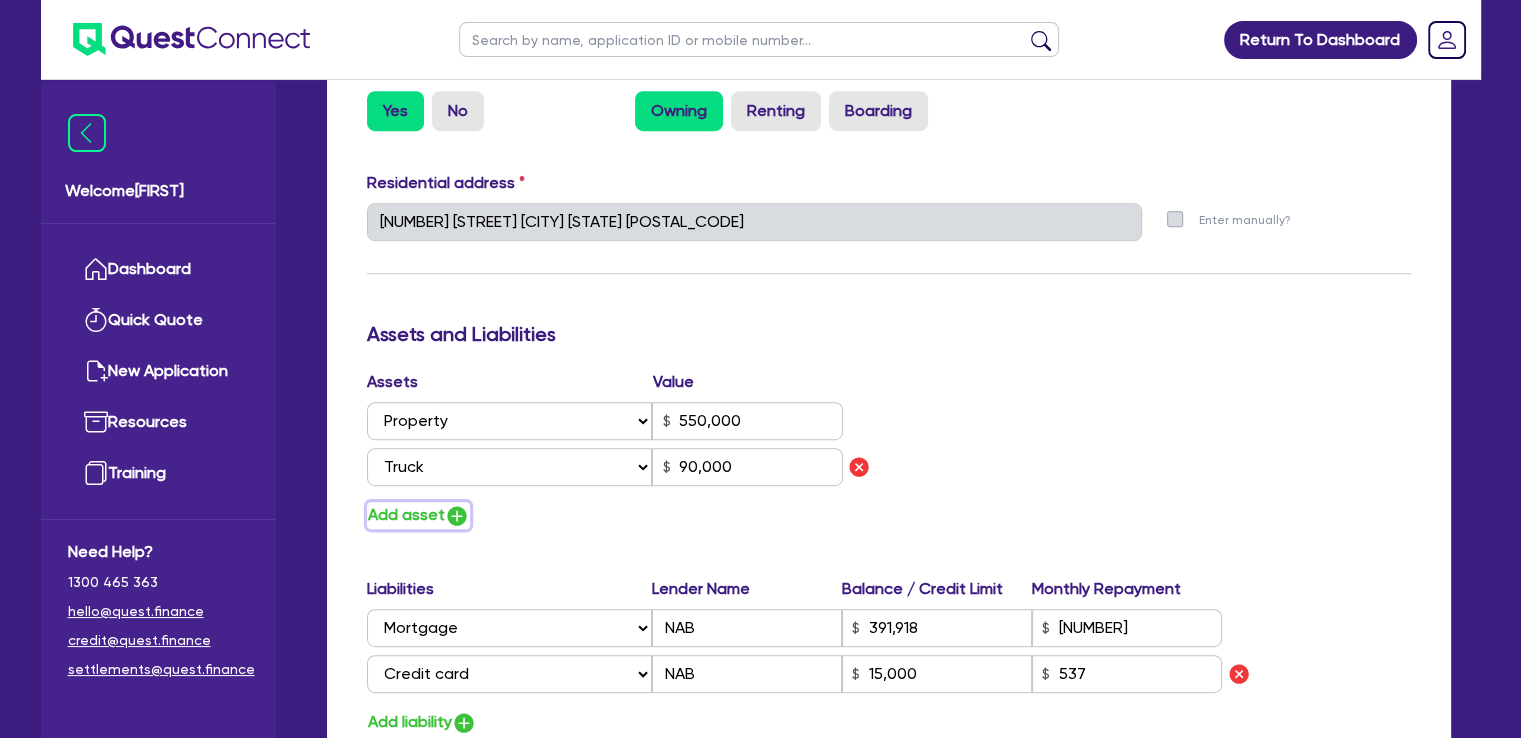 click at bounding box center (457, 516) 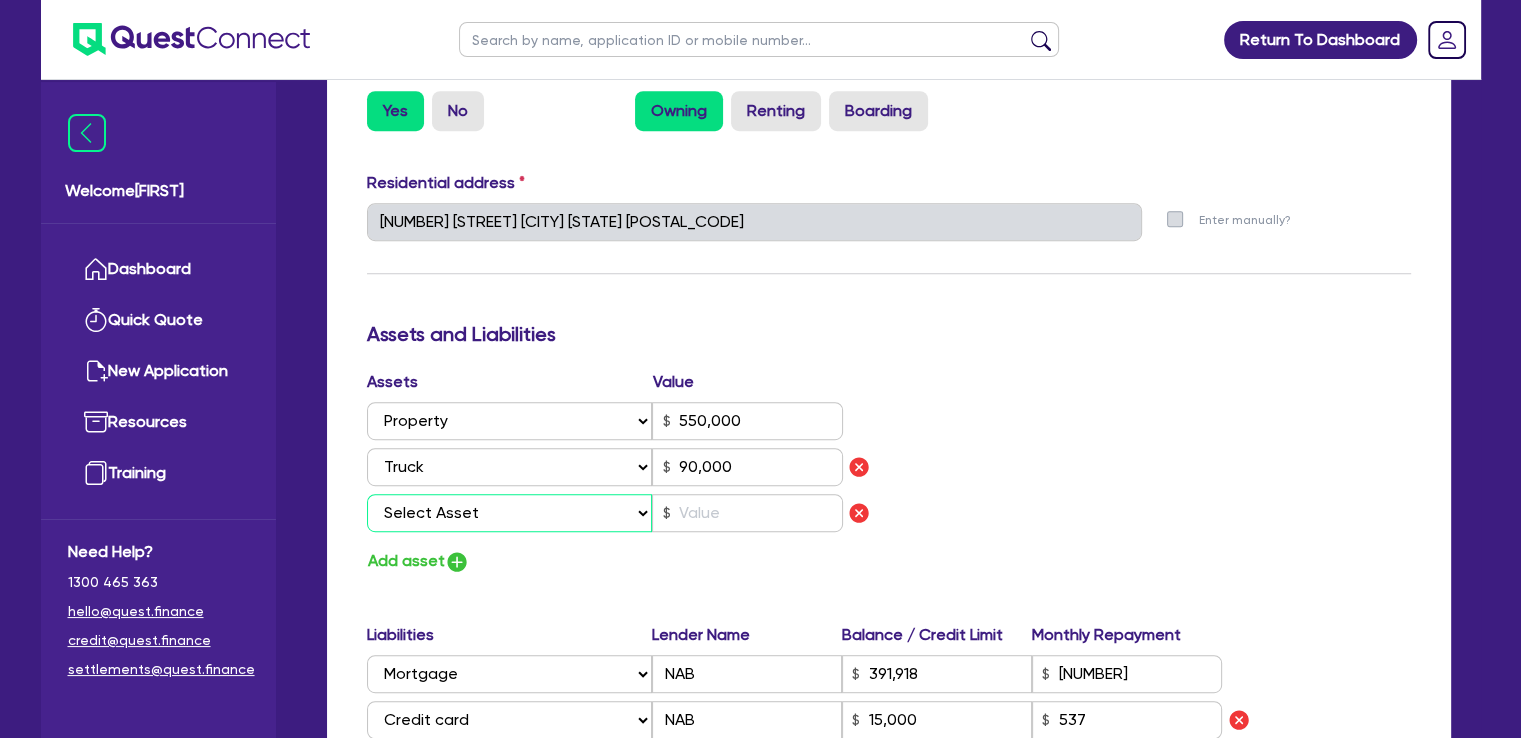 click on "Select Asset Cash Property Investment property Vehicle Truck Trailer Equipment Household & personal asset Other asset" at bounding box center [510, 513] 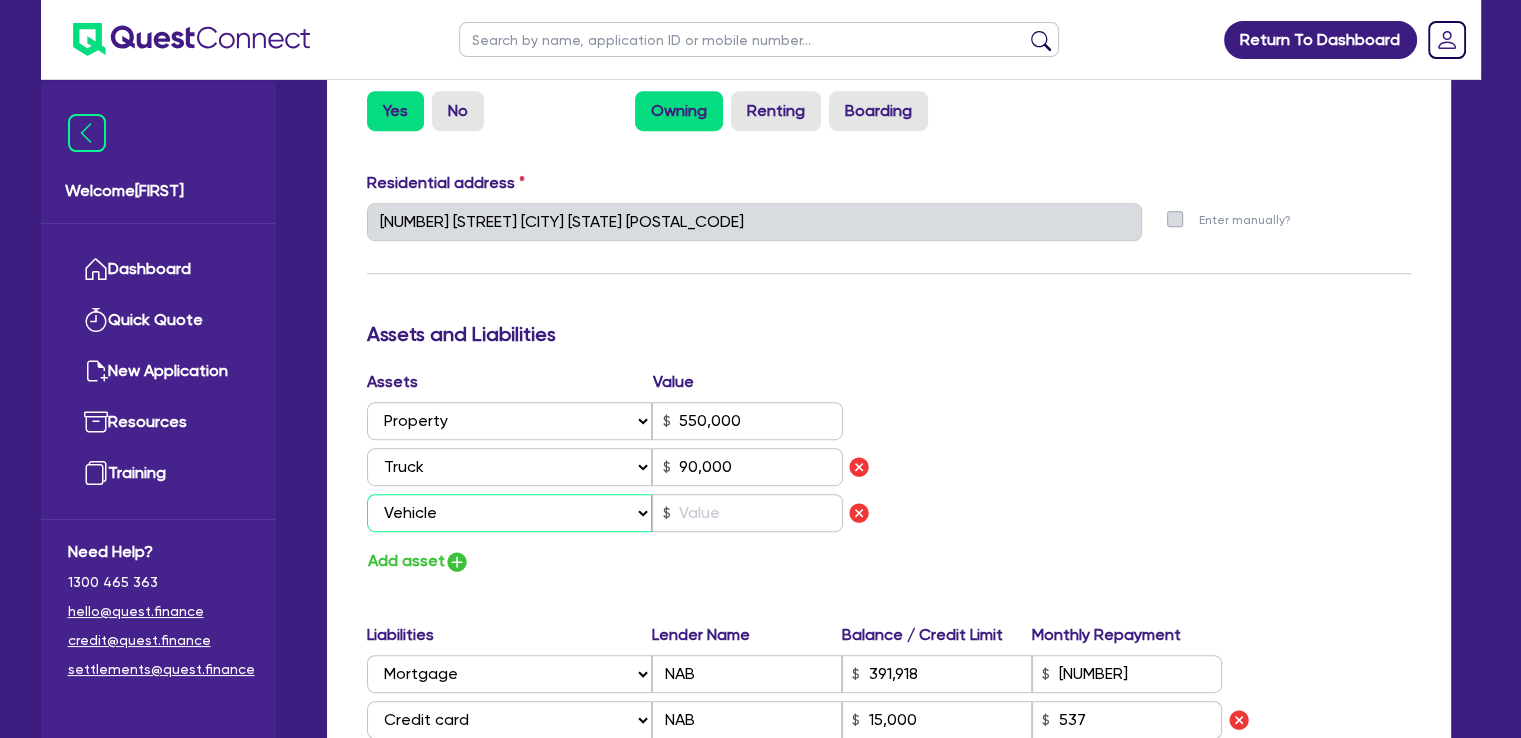click on "Select Asset Cash Property Investment property Vehicle Truck Trailer Equipment Household & personal asset Other asset" at bounding box center [510, 513] 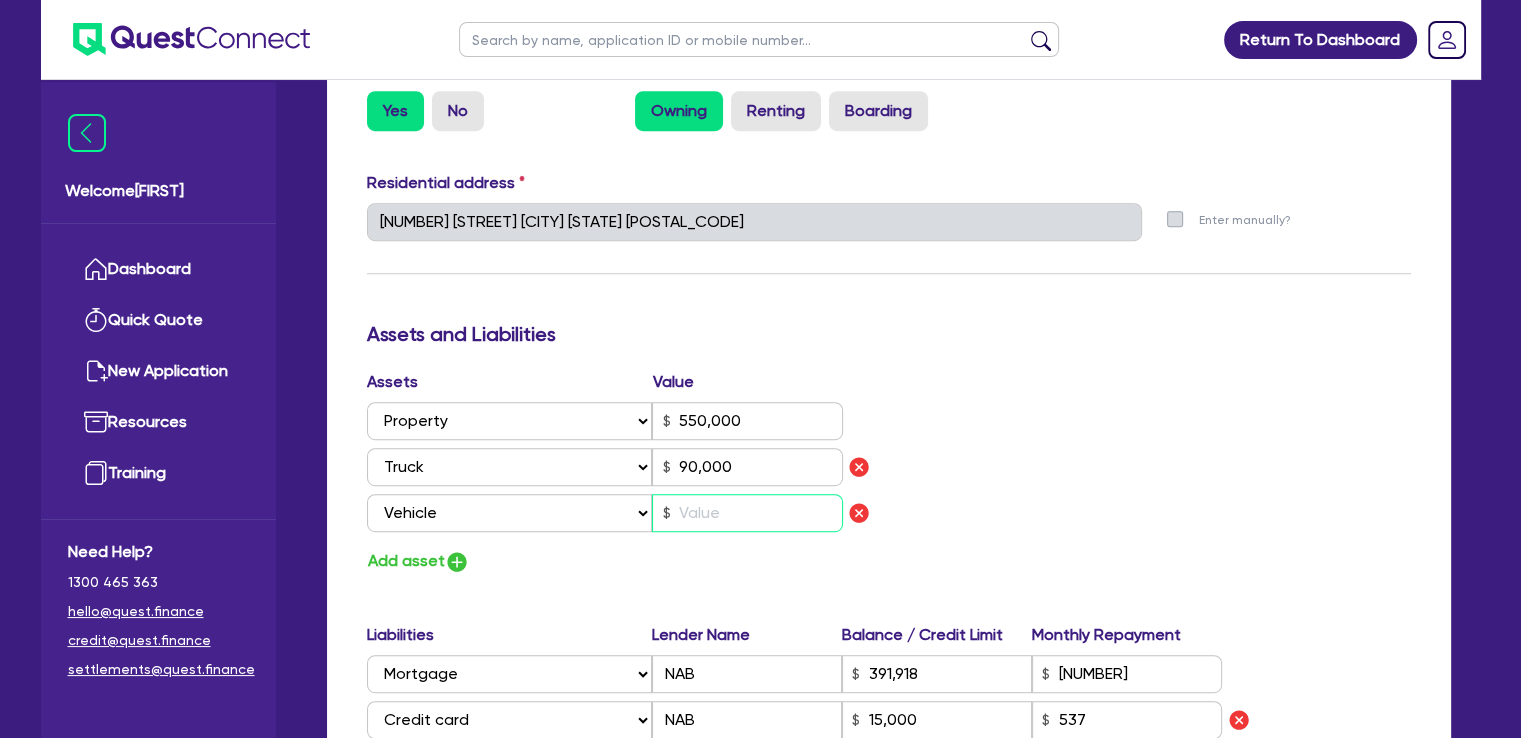 click at bounding box center (747, 513) 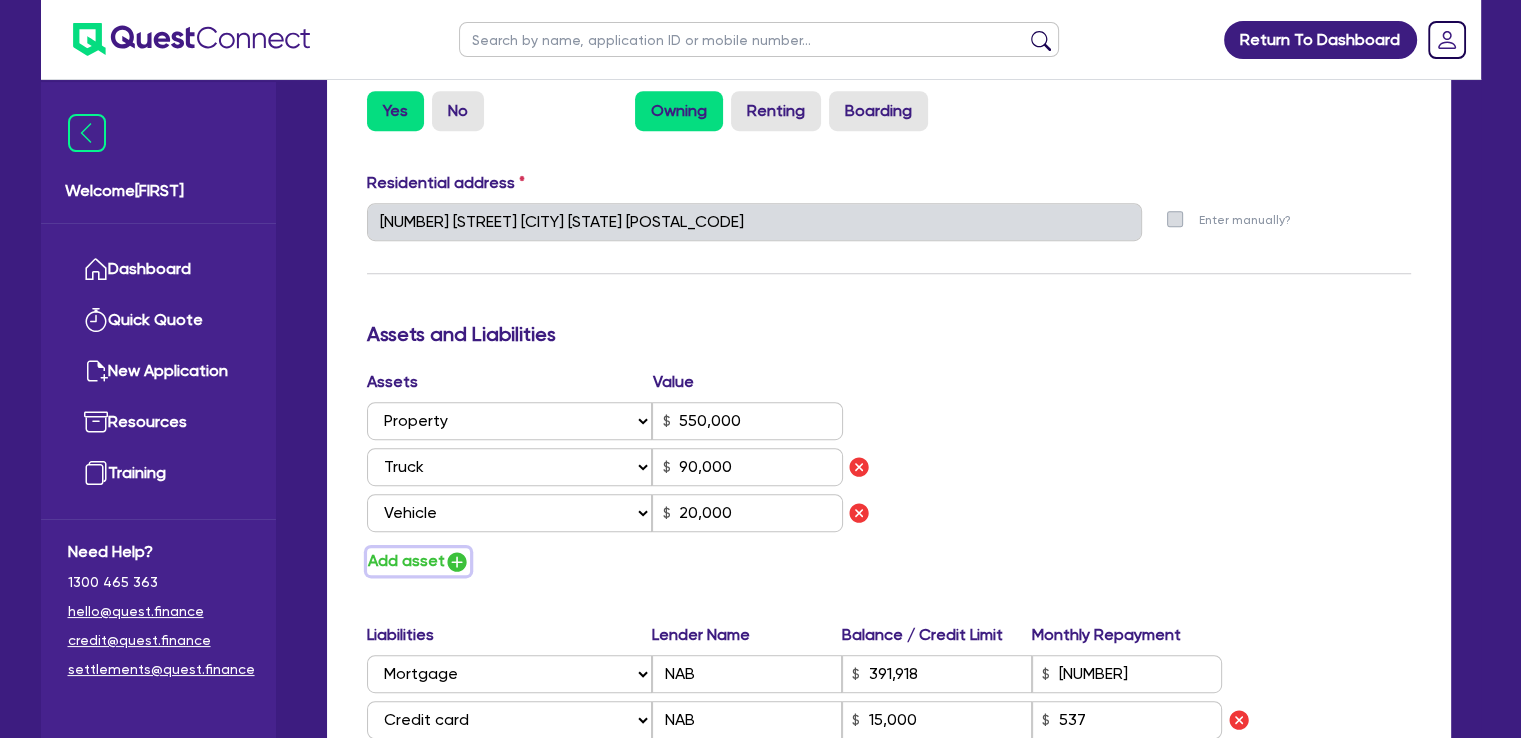 click at bounding box center [457, 562] 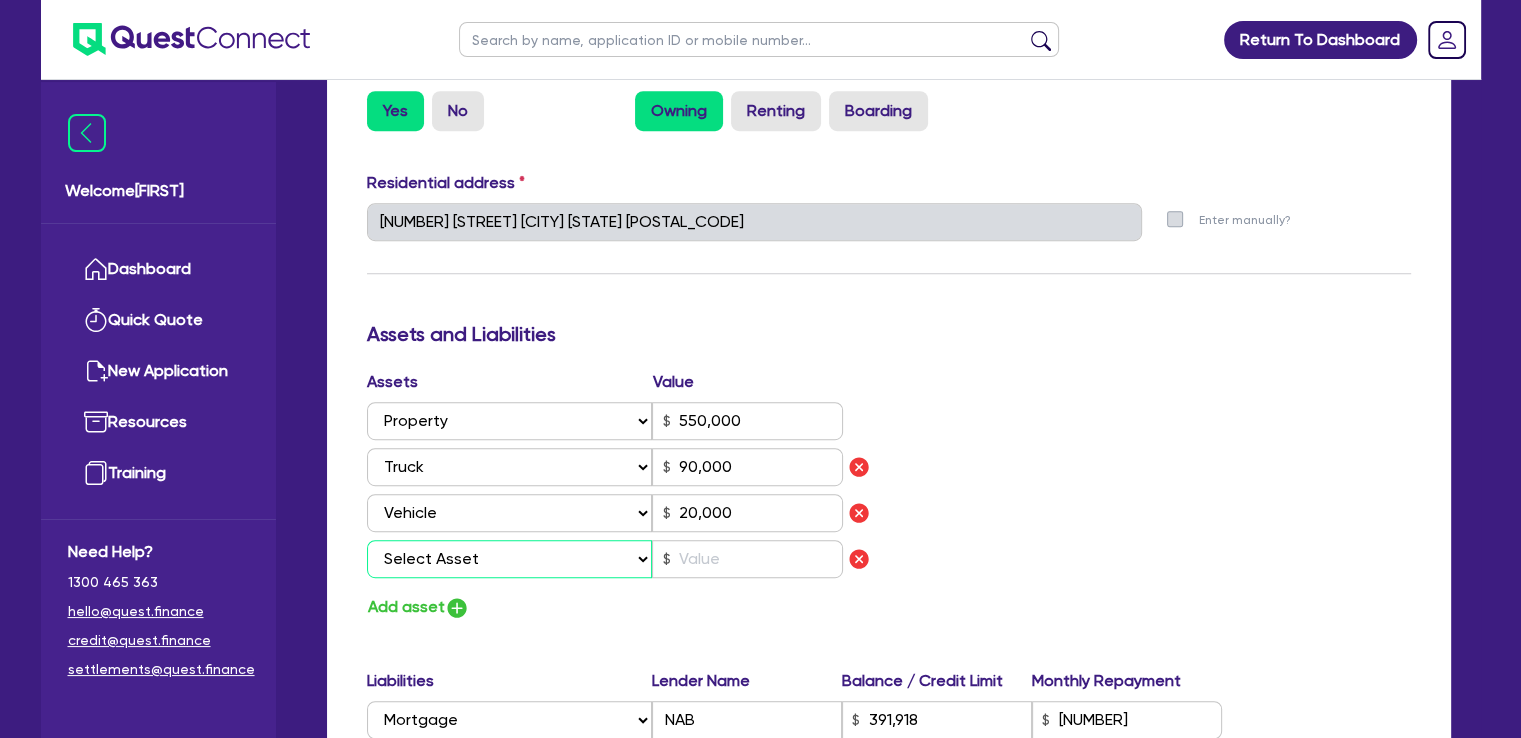 click on "Select Asset Cash Property Investment property Vehicle Truck Trailer Equipment Household & personal asset Other asset" at bounding box center [510, 559] 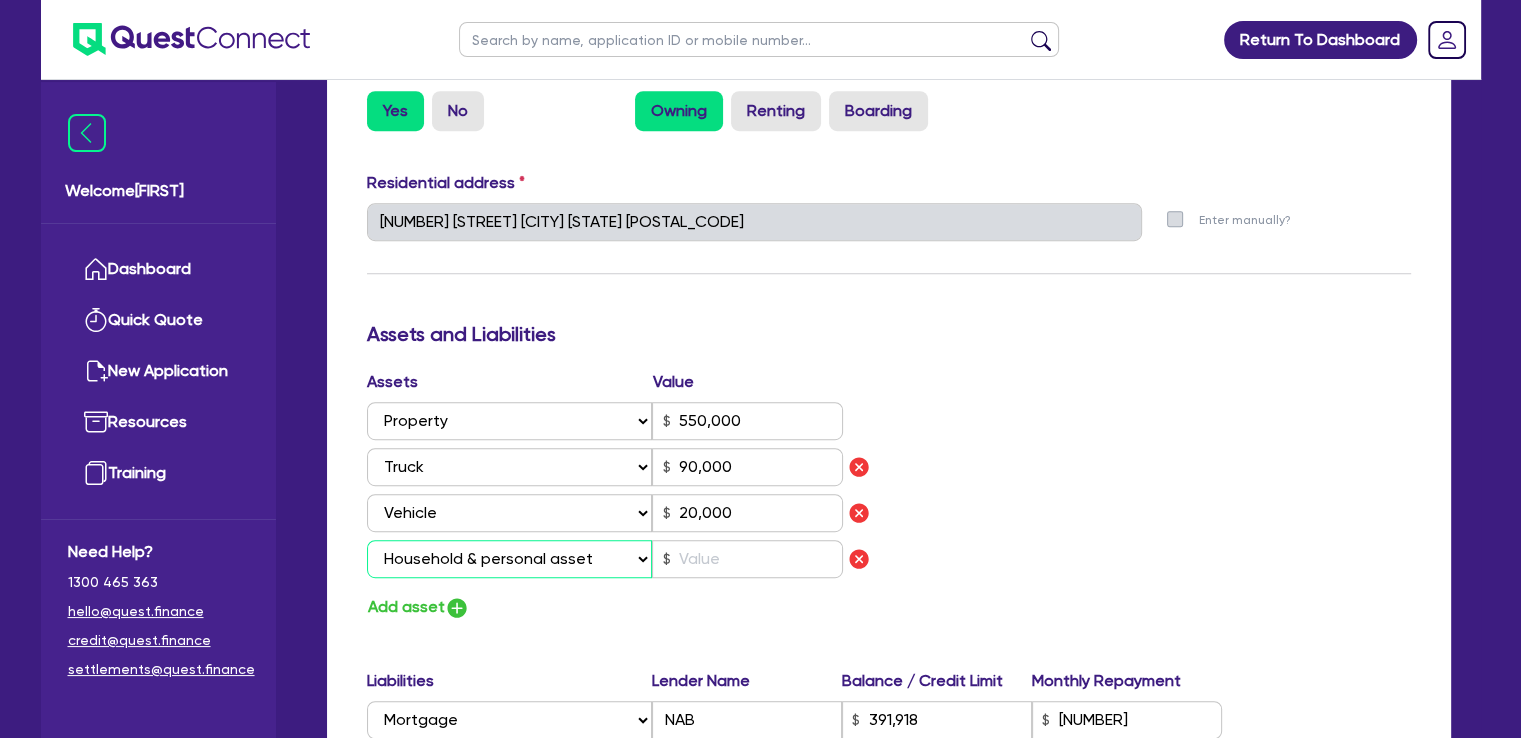 click on "Select Asset Cash Property Investment property Vehicle Truck Trailer Equipment Household & personal asset Other asset" at bounding box center [510, 559] 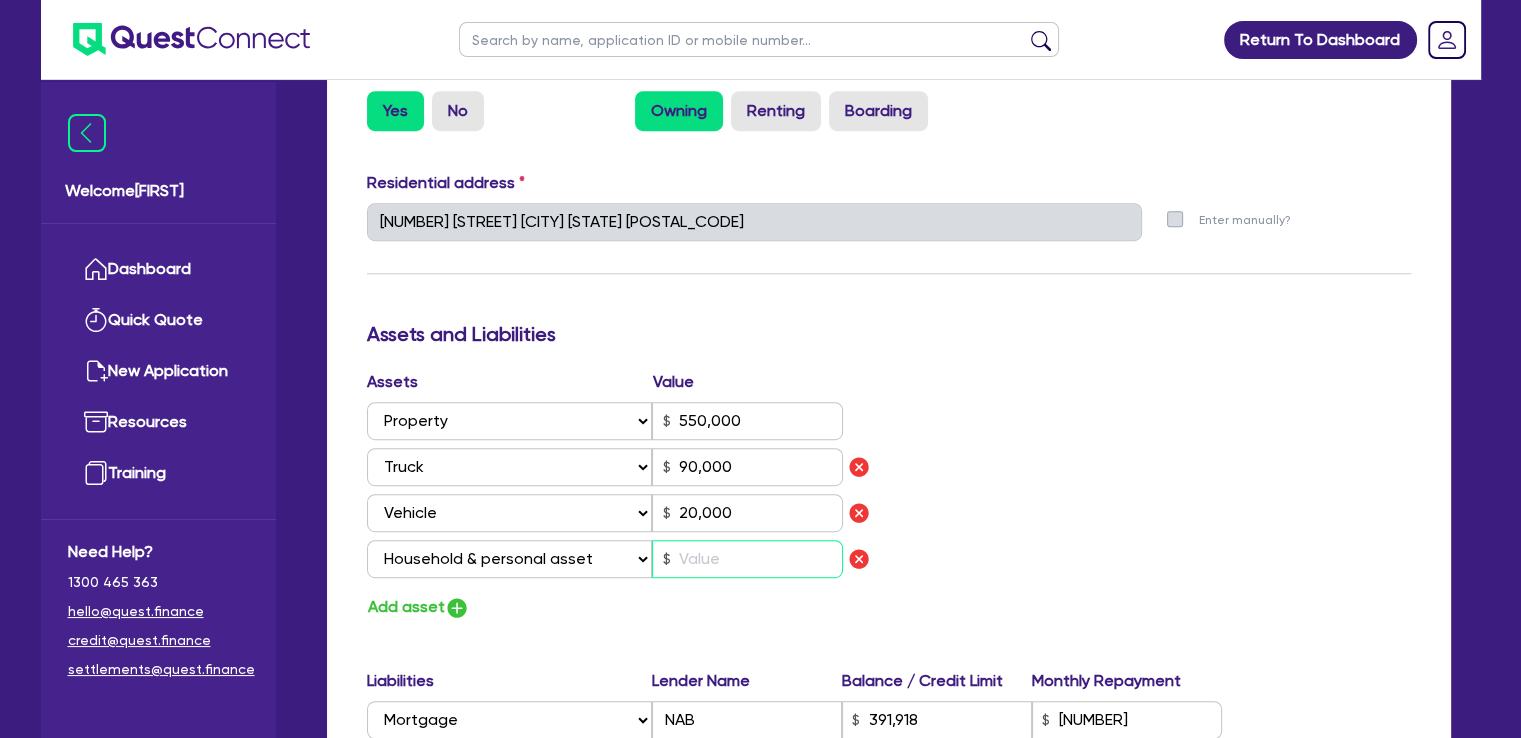 click at bounding box center (747, 559) 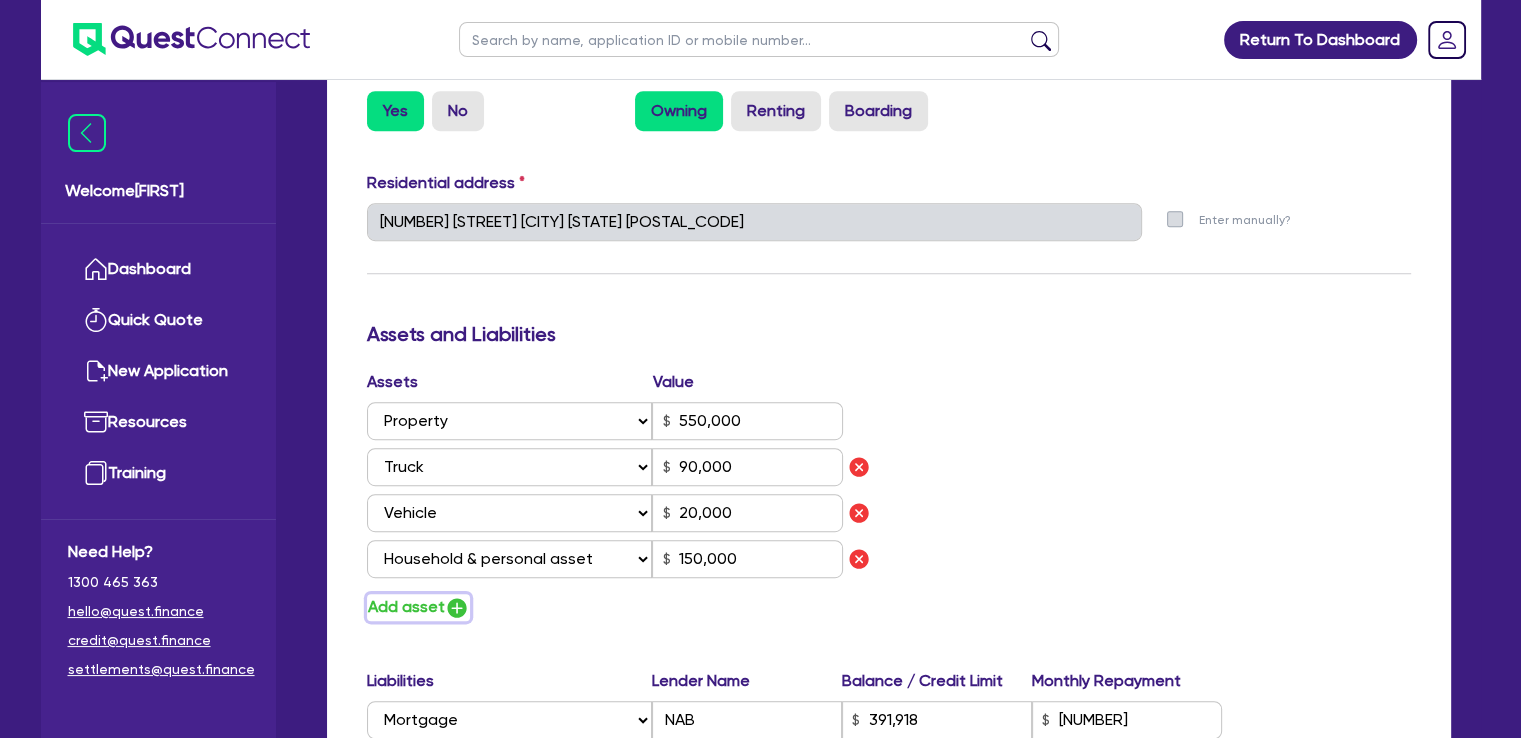 click on "Add asset" at bounding box center [418, 607] 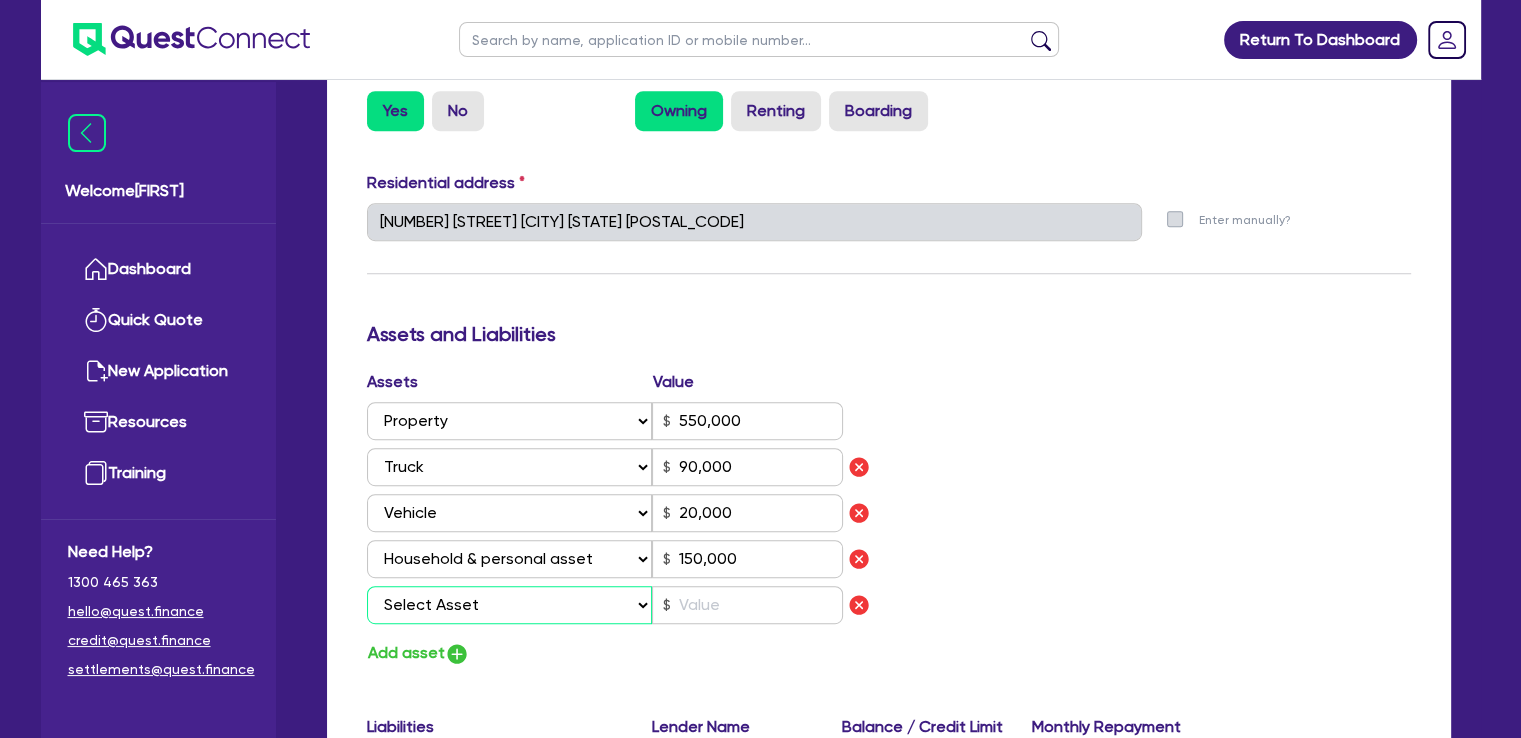 click on "Select Asset Cash Property Investment property Vehicle Truck Trailer Equipment Household & personal asset Other asset" at bounding box center [510, 605] 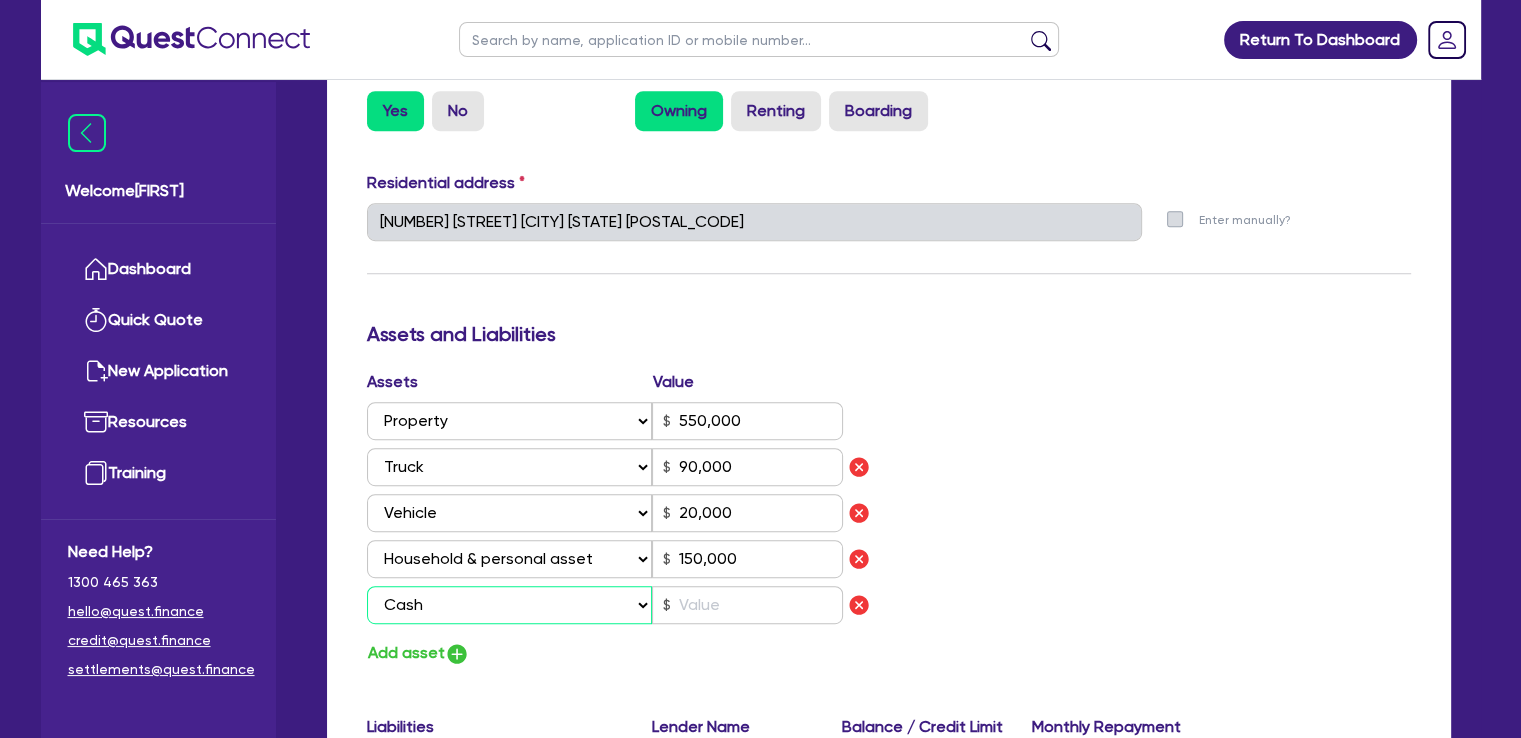 click on "Select Asset Cash Property Investment property Vehicle Truck Trailer Equipment Household & personal asset Other asset" at bounding box center (510, 605) 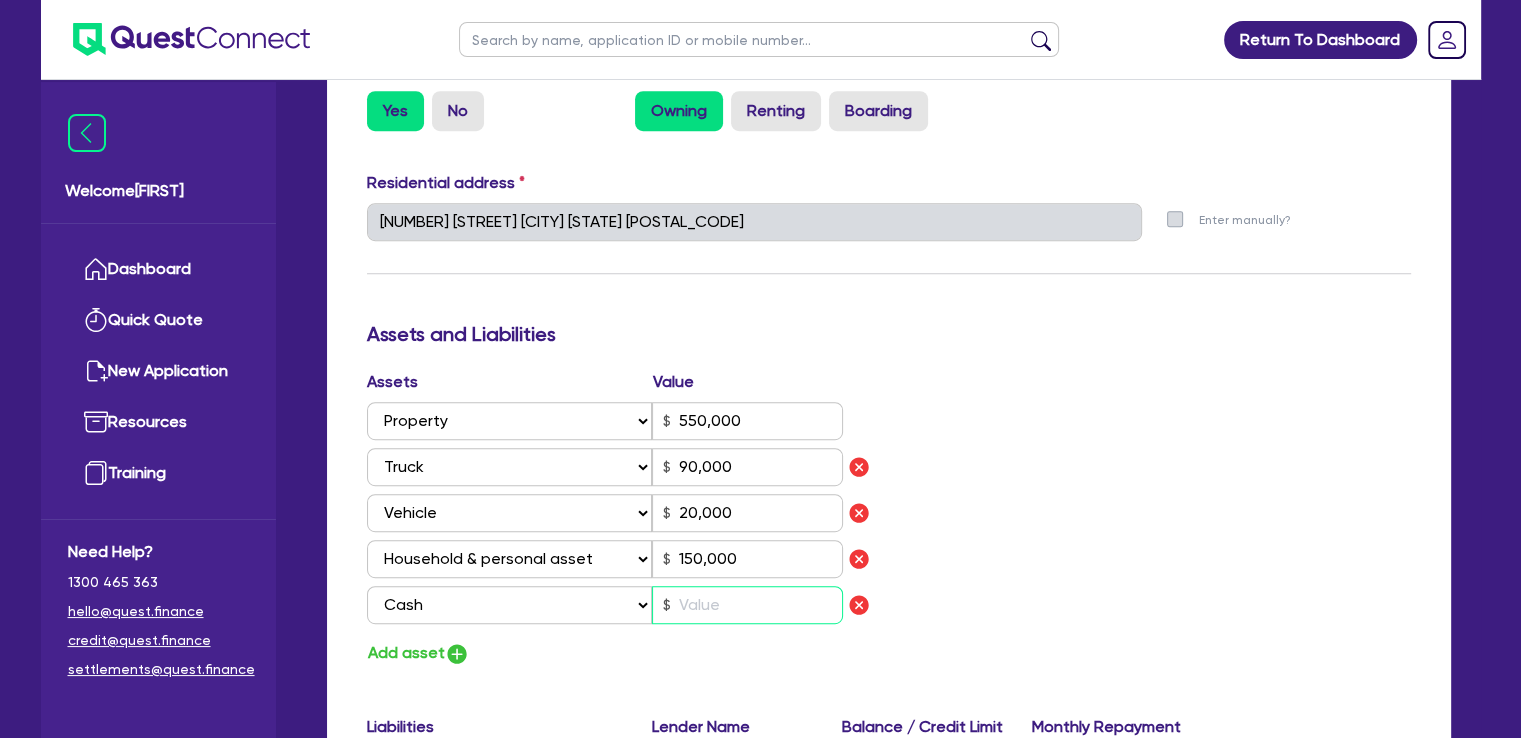 click at bounding box center [747, 605] 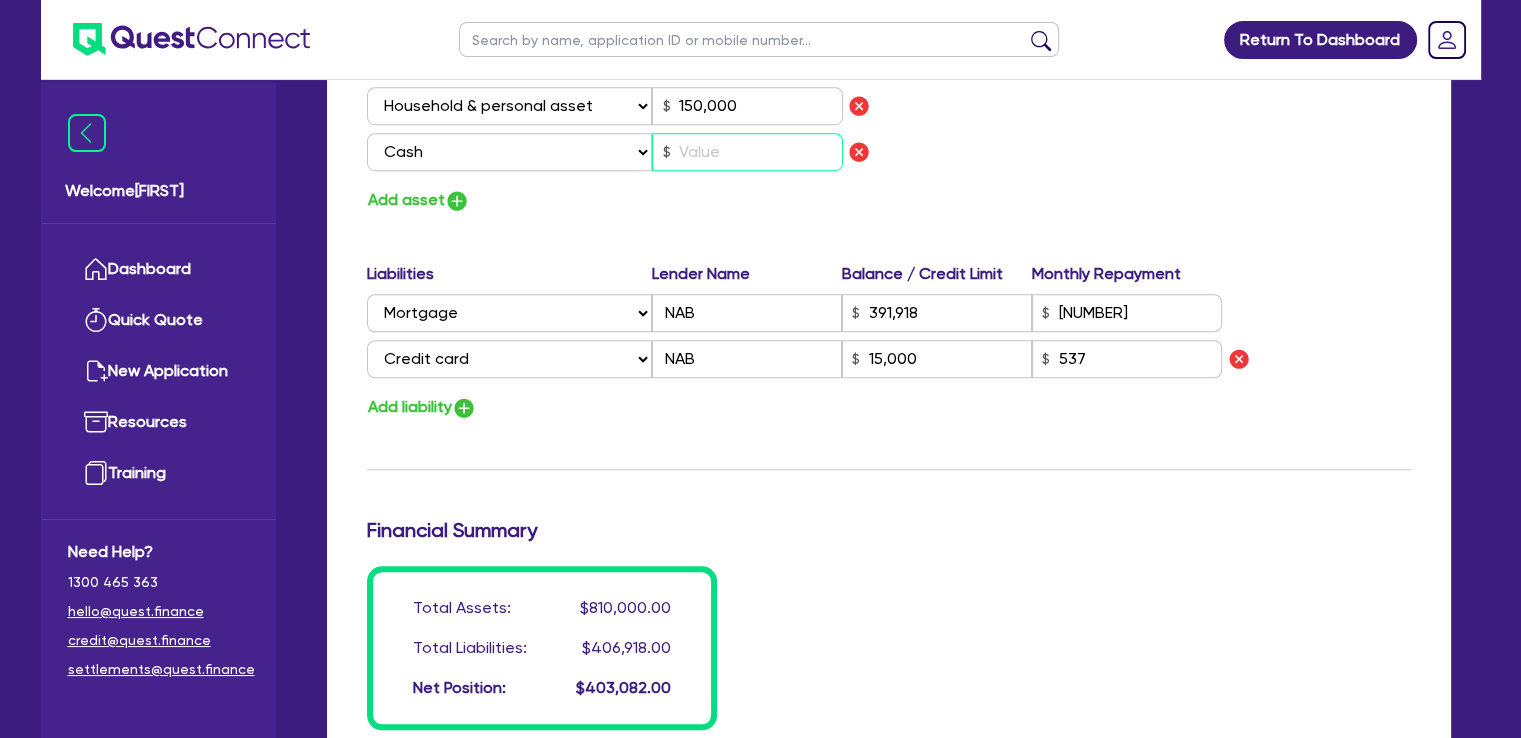 scroll, scrollTop: 1133, scrollLeft: 0, axis: vertical 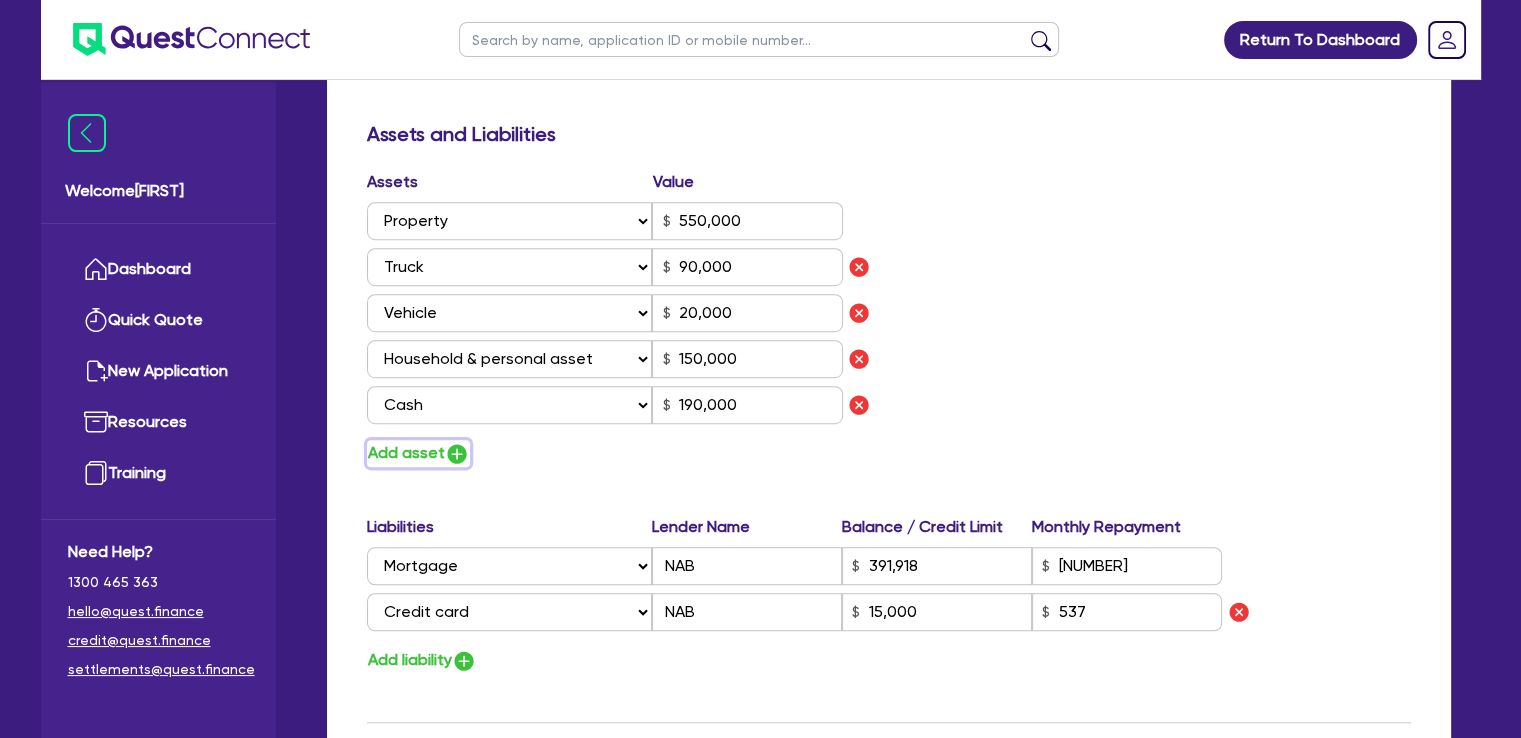 click at bounding box center (457, 454) 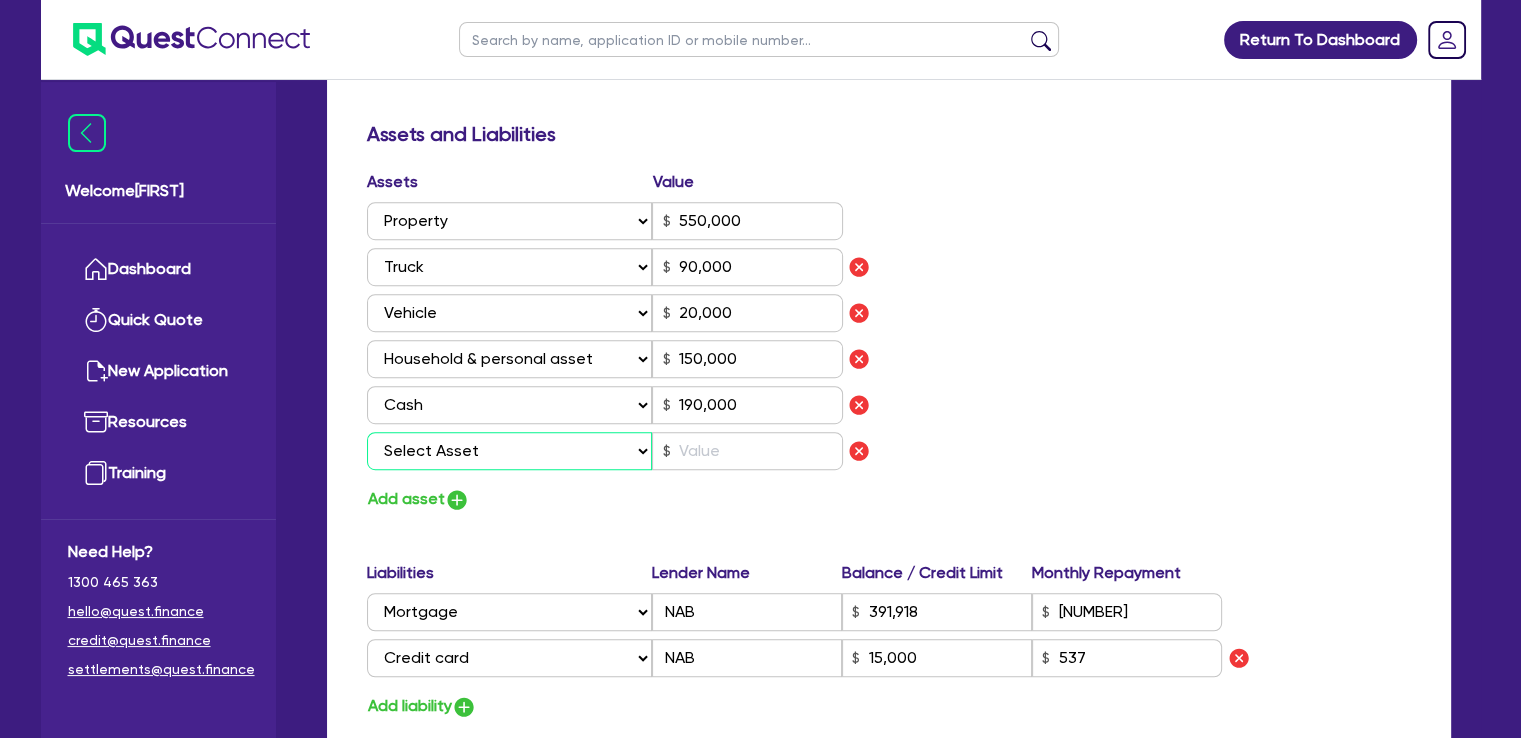 click on "Select Asset Cash Property Investment property Vehicle Truck Trailer Equipment Household & personal asset Other asset" at bounding box center [510, 451] 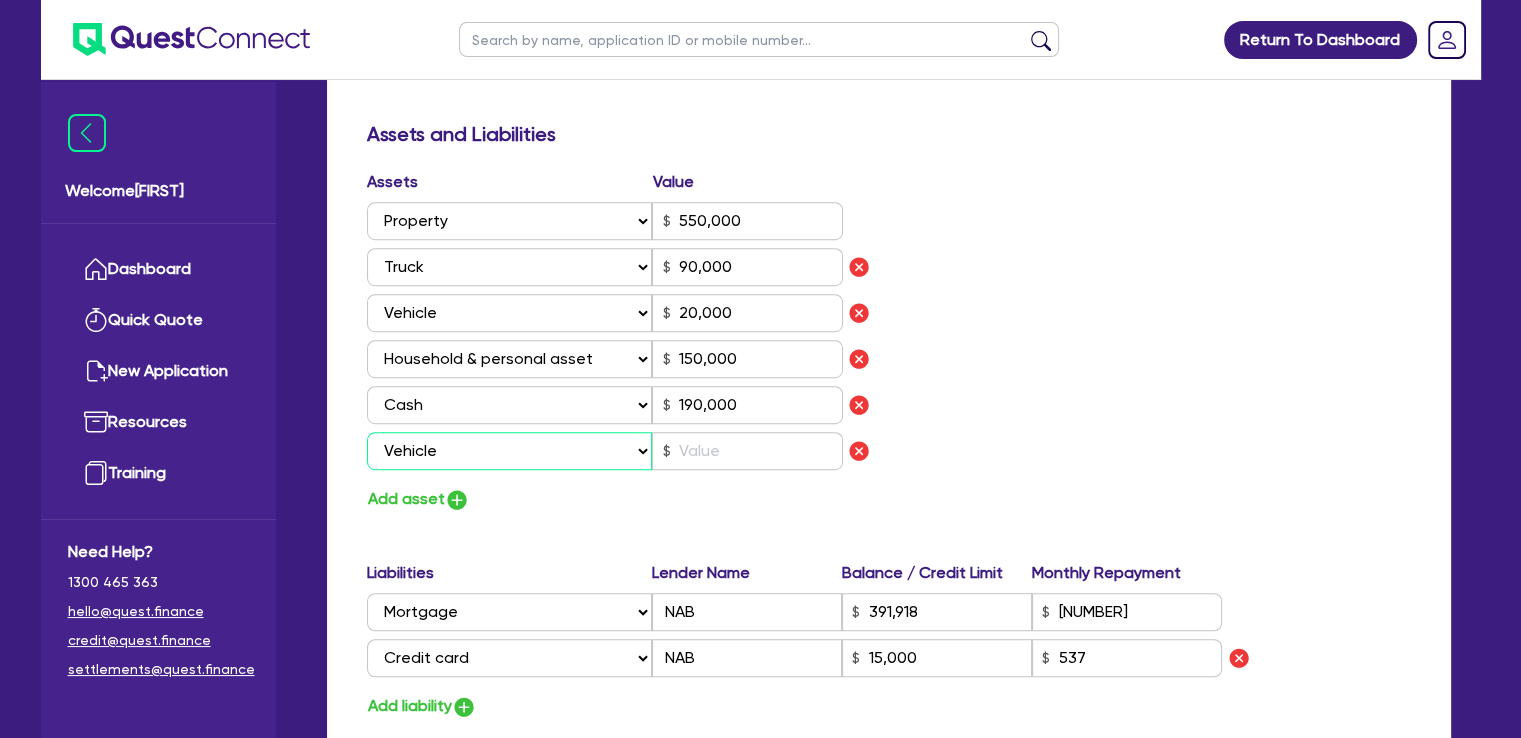 click on "Select Asset Cash Property Investment property Vehicle Truck Trailer Equipment Household & personal asset Other asset" at bounding box center [510, 451] 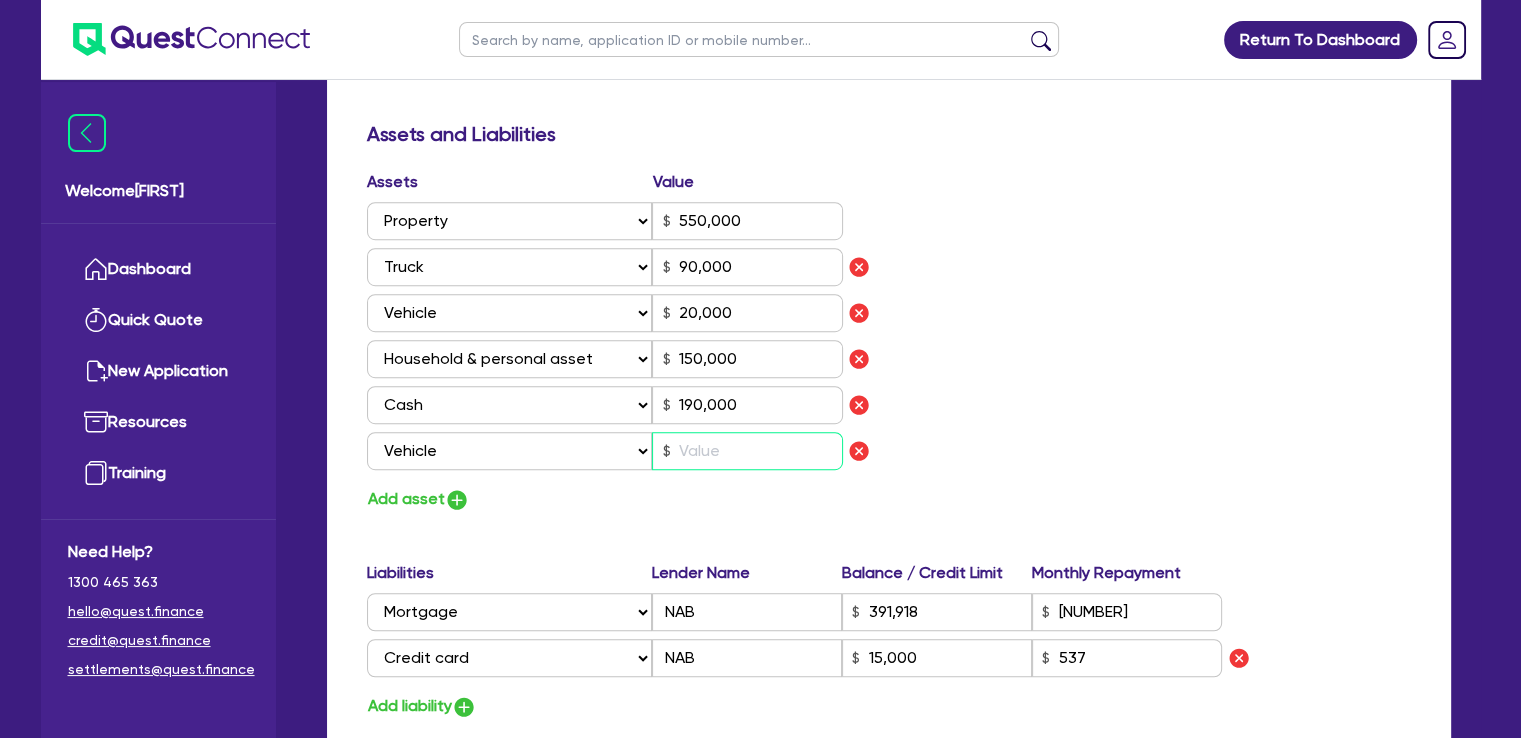click at bounding box center [747, 451] 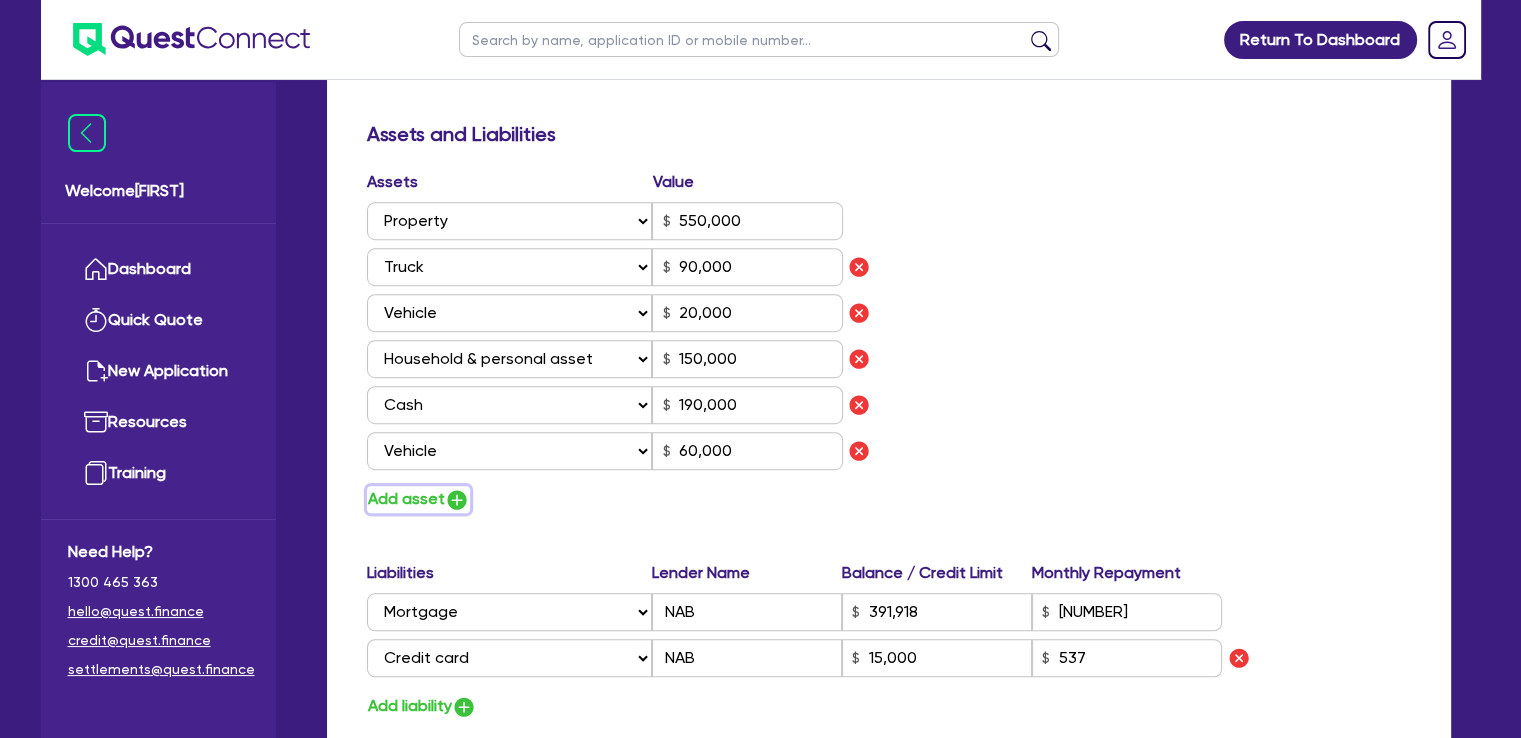 click at bounding box center (457, 500) 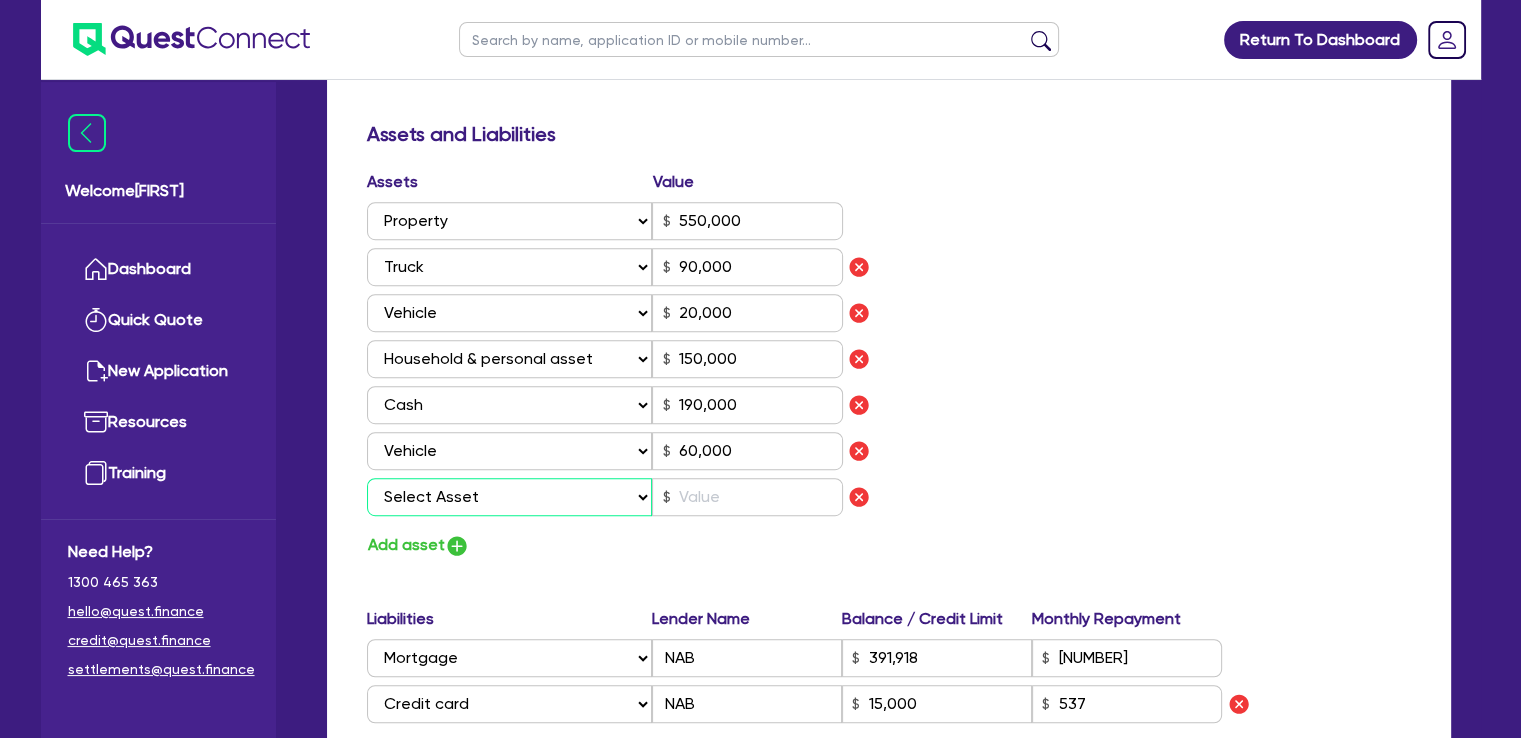 click on "Select Asset Cash Property Investment property Vehicle Truck Trailer Equipment Household & personal asset Other asset" at bounding box center [510, 497] 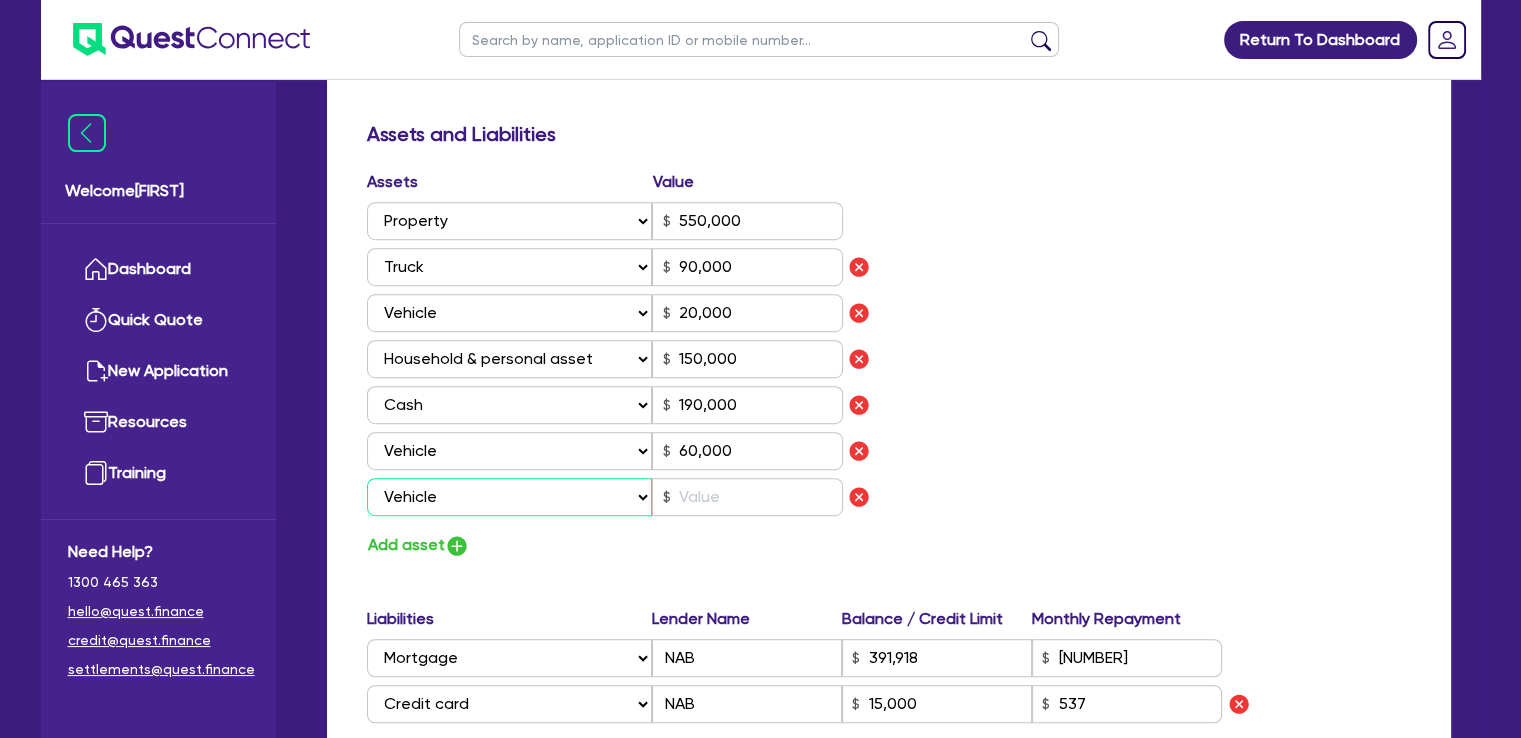 click on "Select Asset Cash Property Investment property Vehicle Truck Trailer Equipment Household & personal asset Other asset" at bounding box center (510, 497) 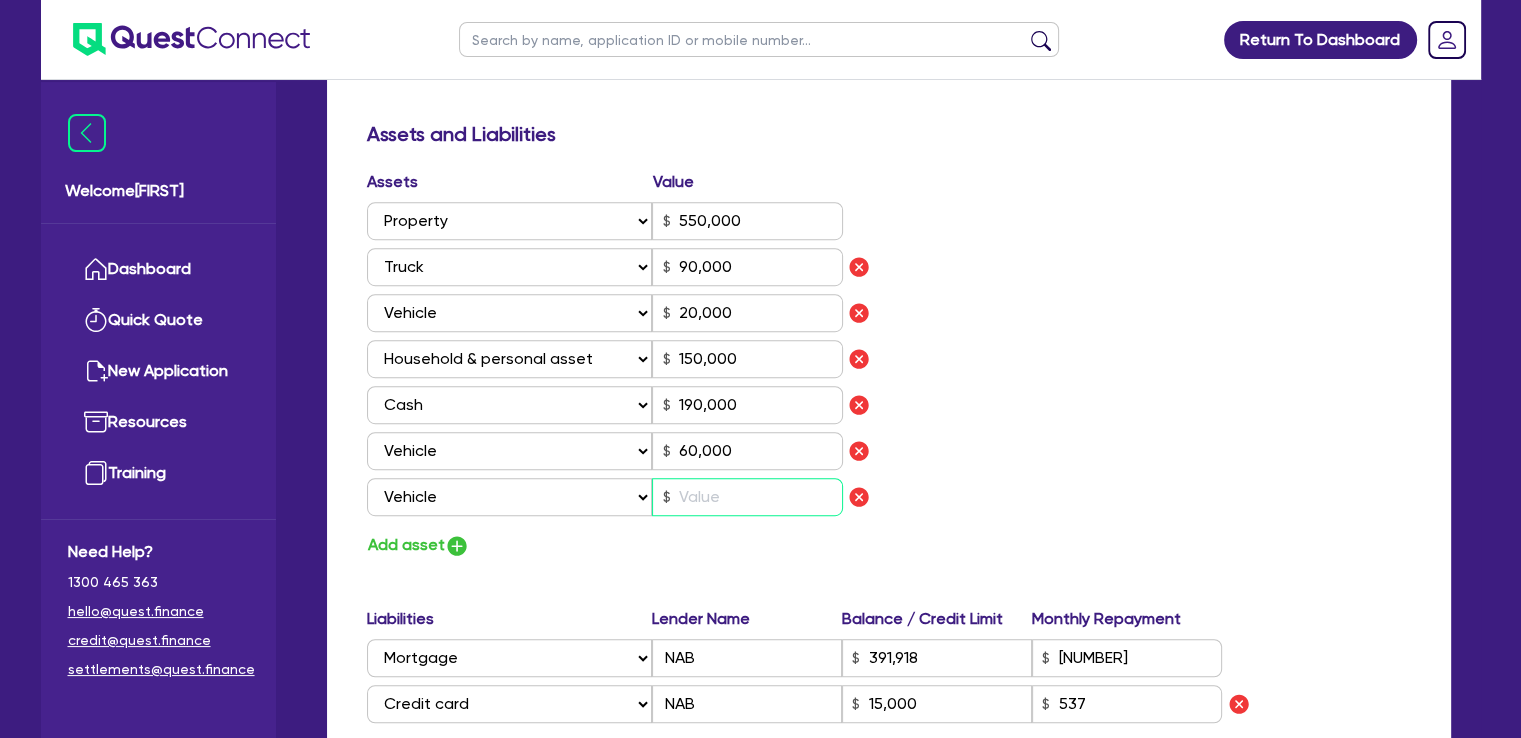 click at bounding box center (747, 497) 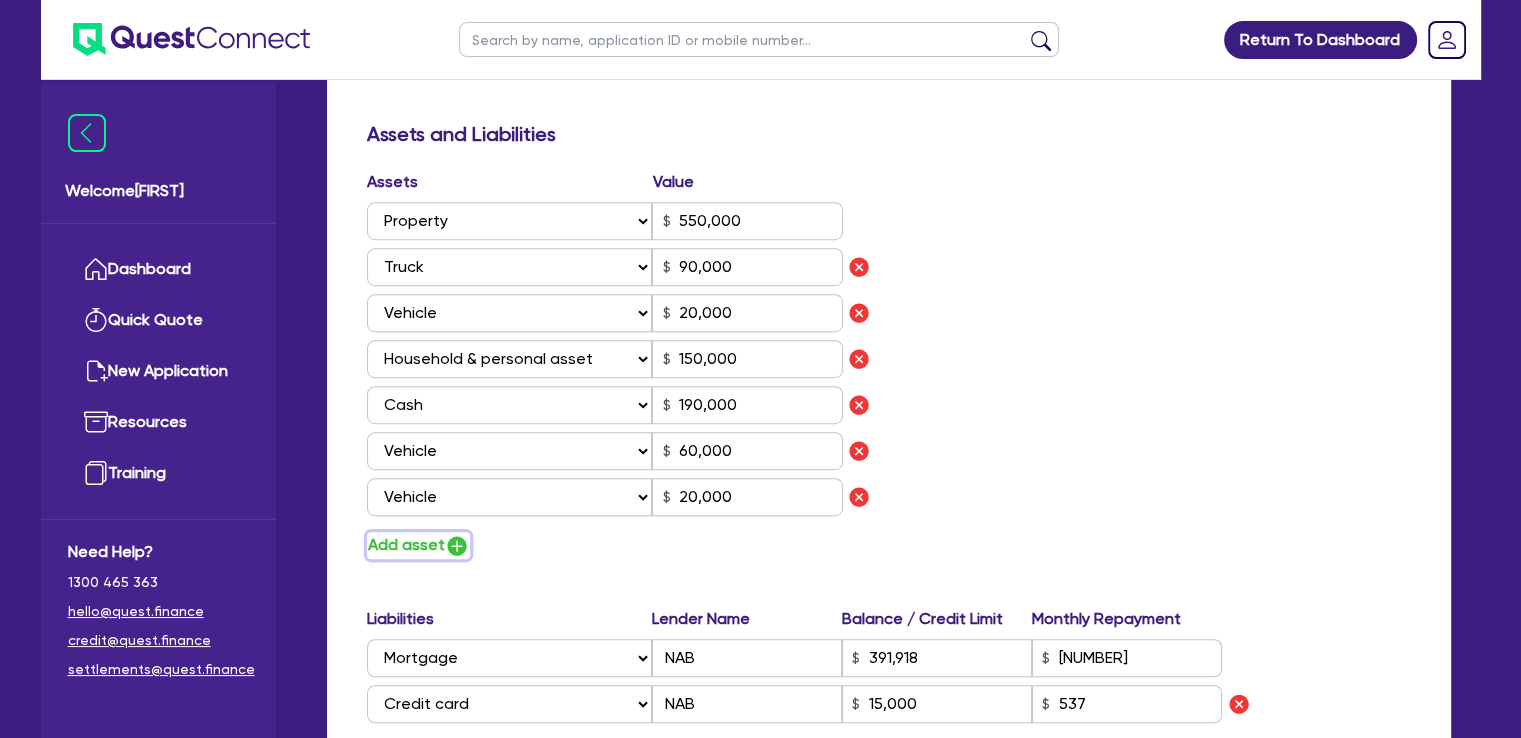 click at bounding box center [457, 546] 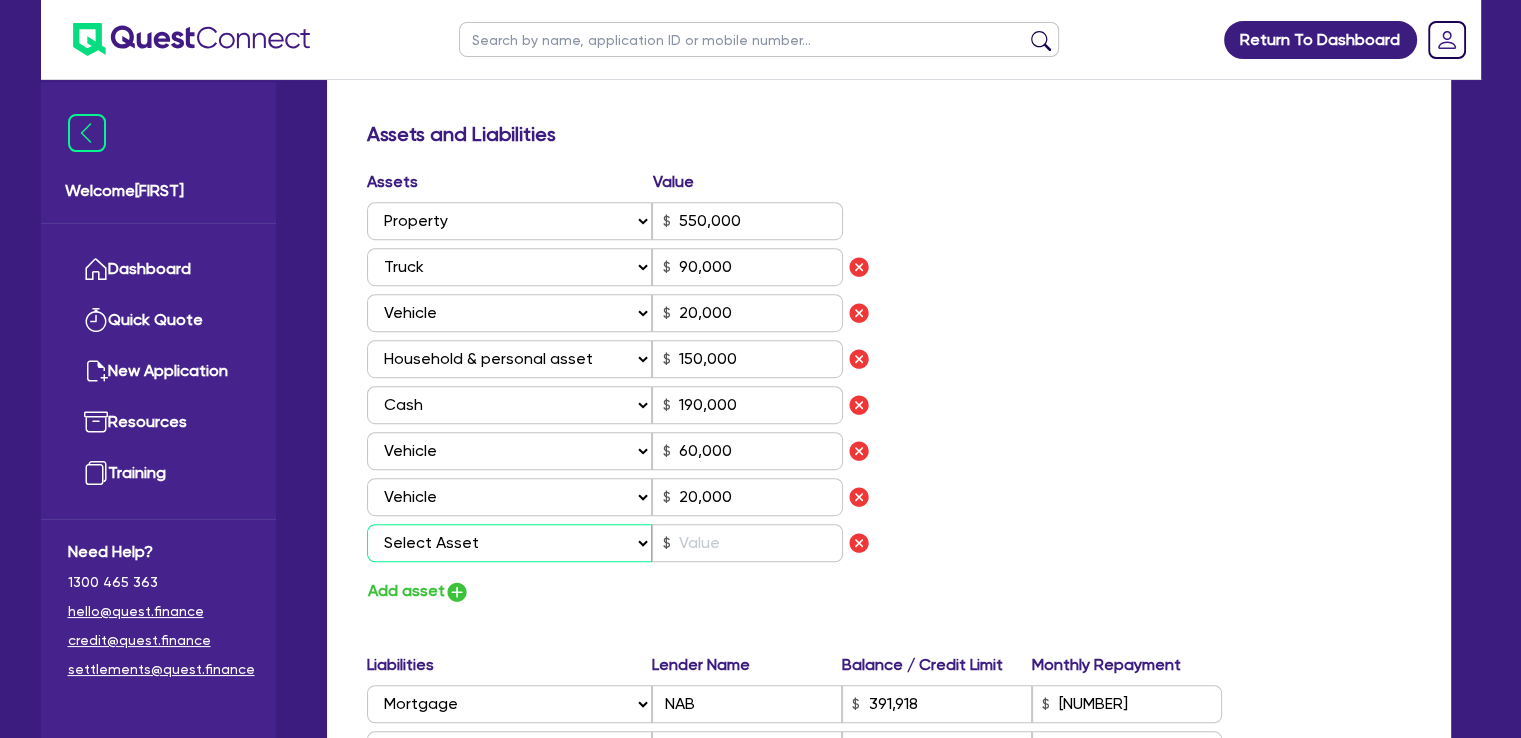 click on "Select Asset Cash Property Investment property Vehicle Truck Trailer Equipment Household & personal asset Other asset" at bounding box center (510, 543) 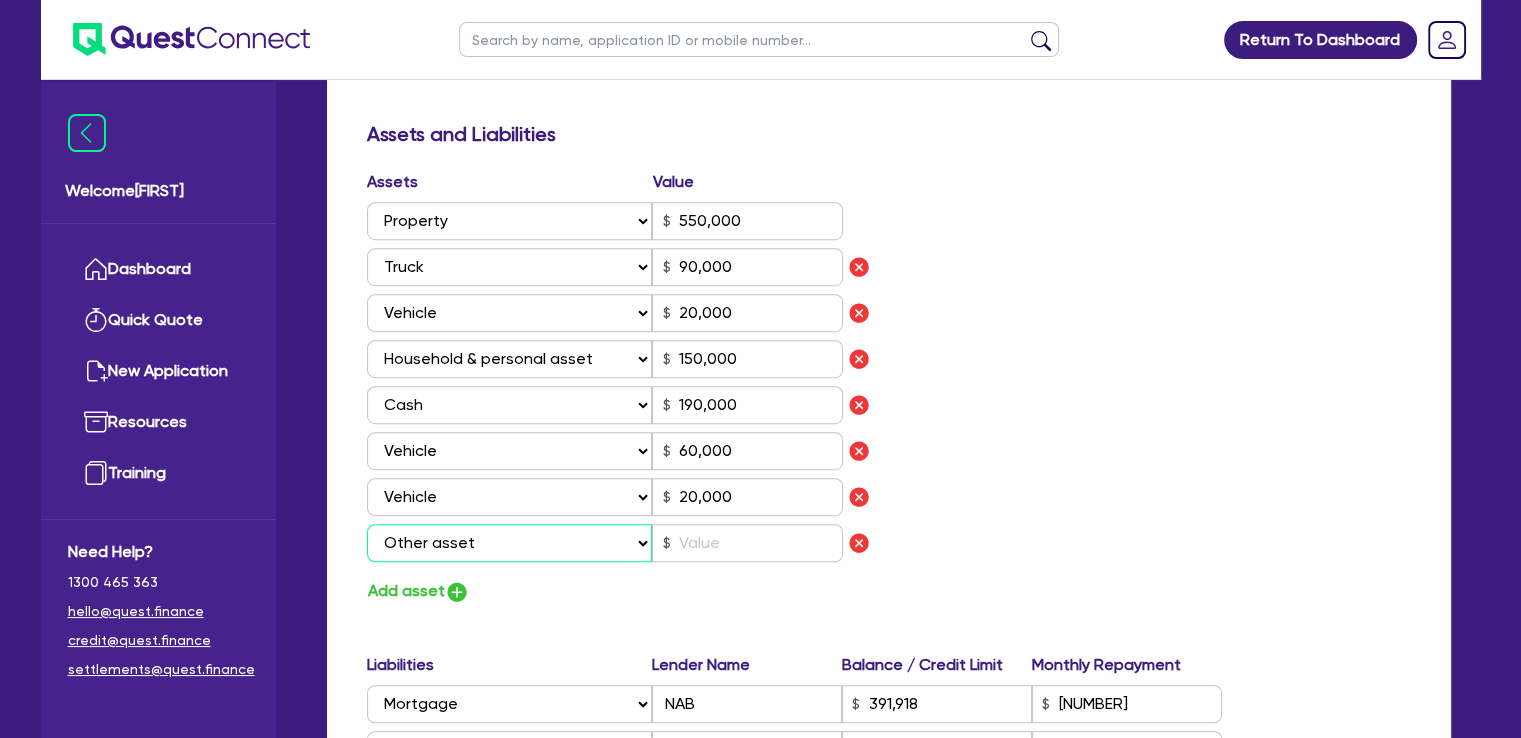 click on "Select Asset Cash Property Investment property Vehicle Truck Trailer Equipment Household & personal asset Other asset" at bounding box center (510, 543) 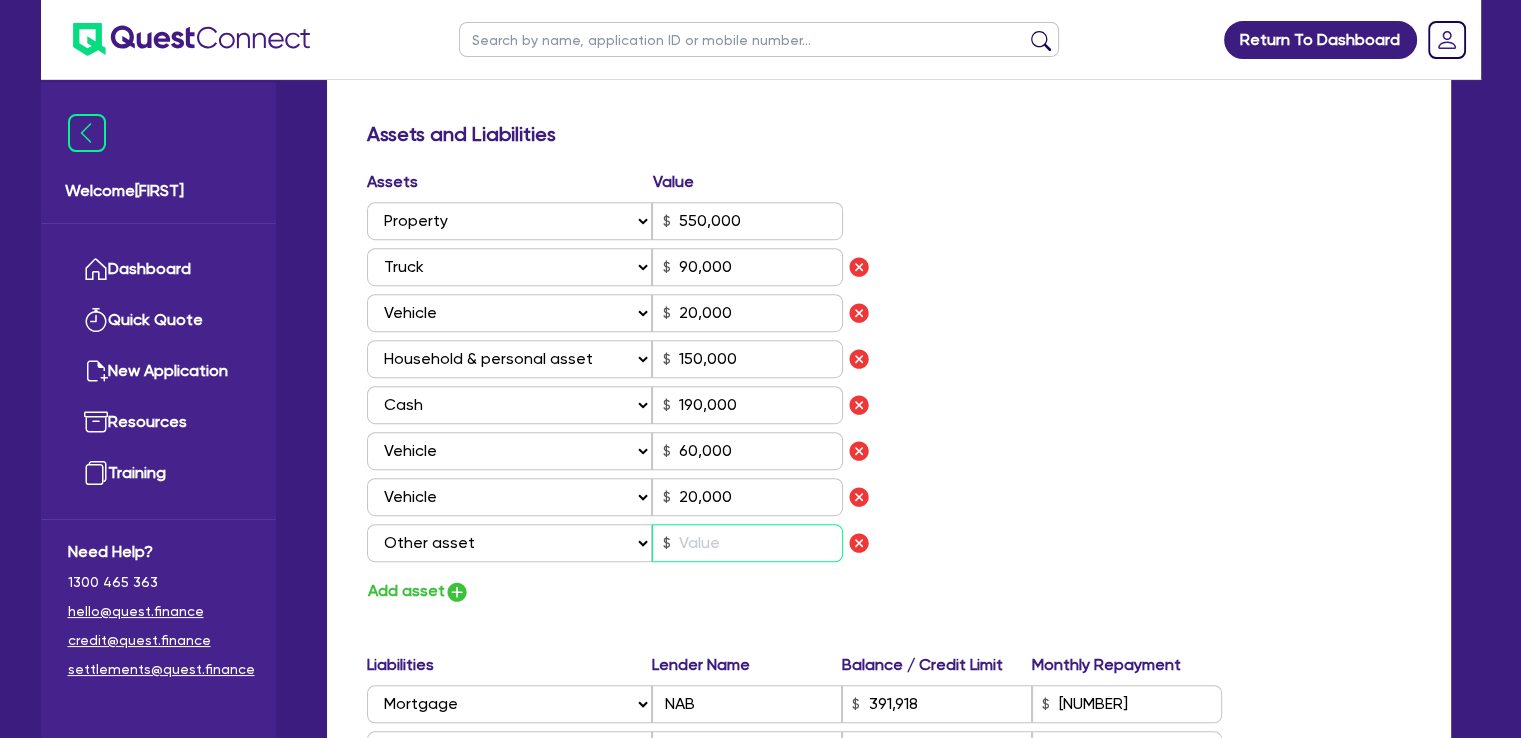 click at bounding box center (747, 543) 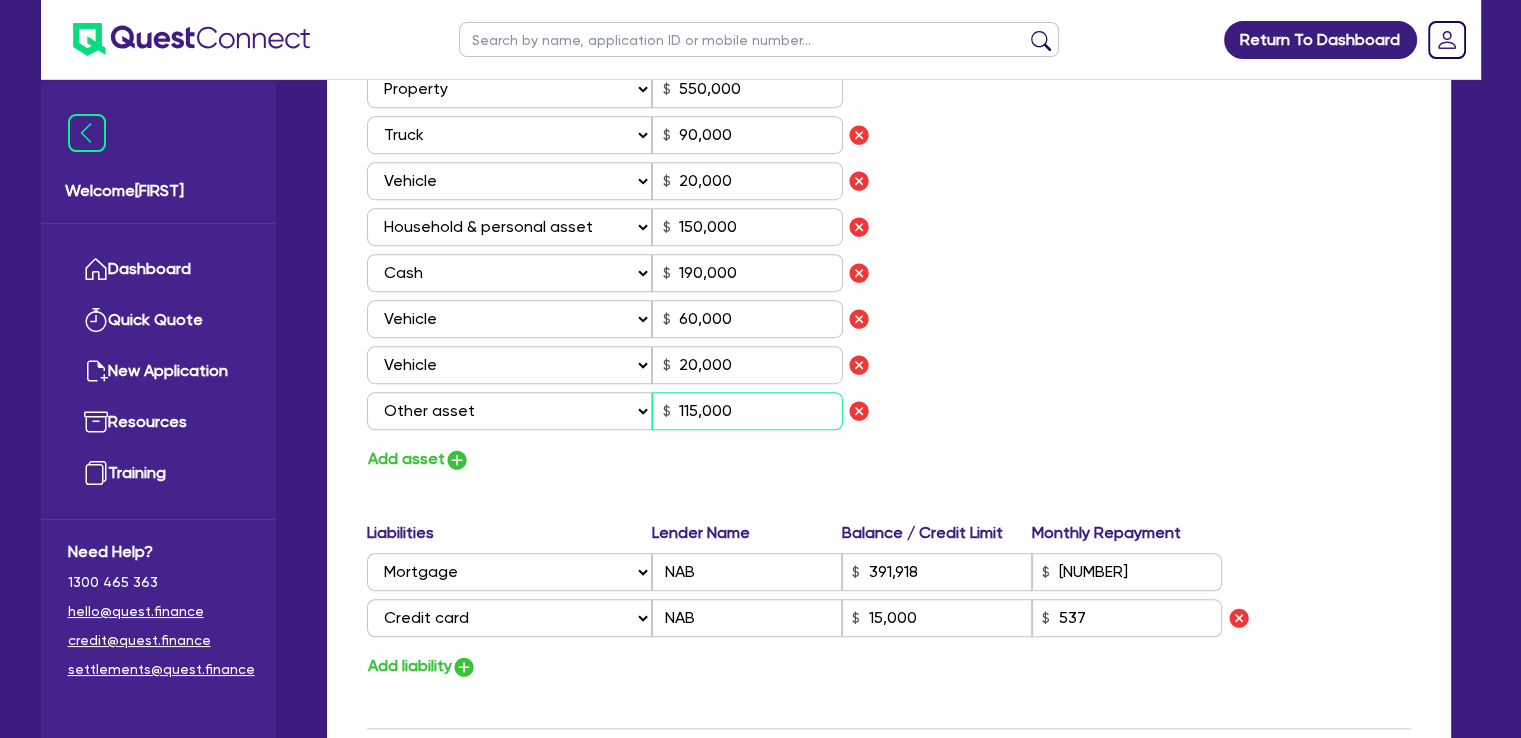 scroll, scrollTop: 1266, scrollLeft: 0, axis: vertical 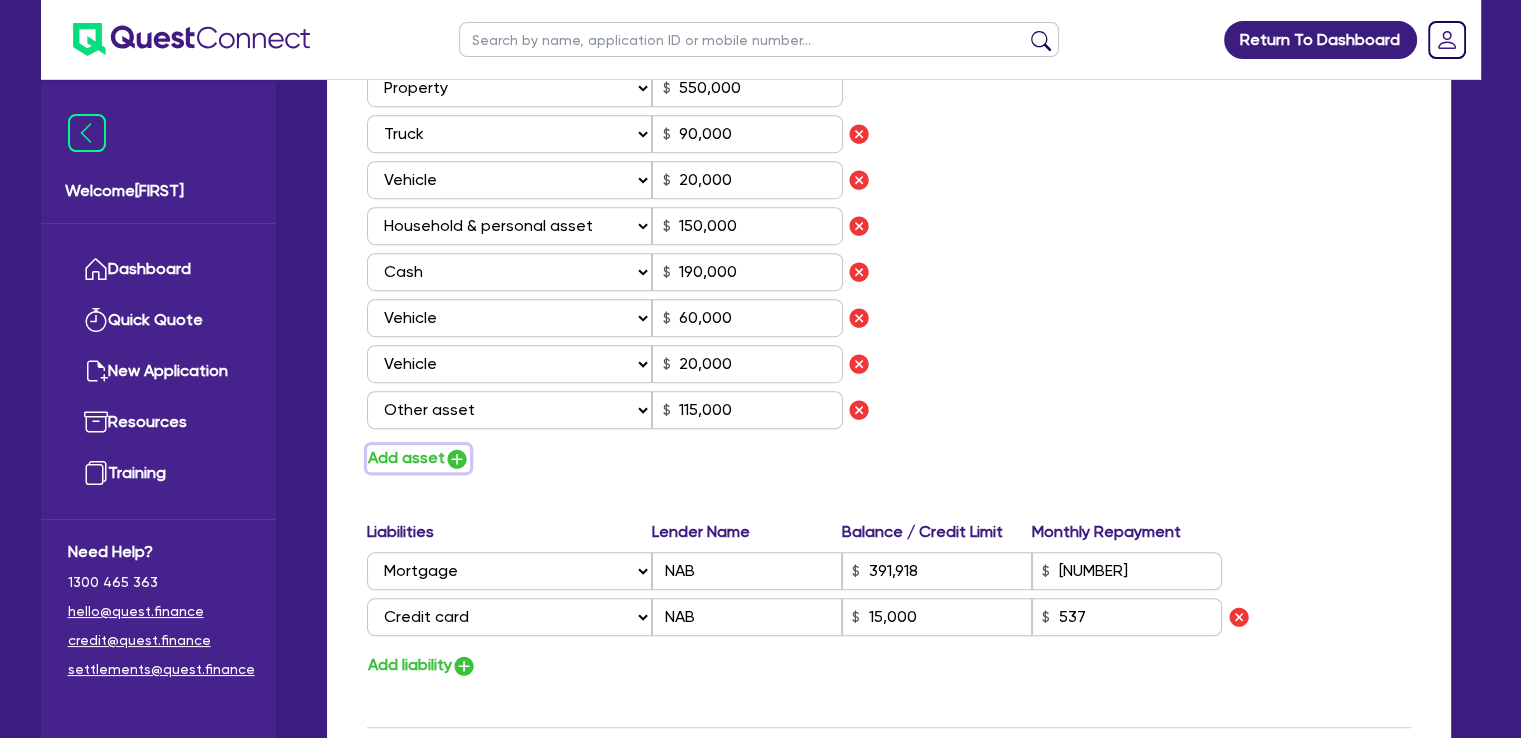 click on "Add asset" at bounding box center [418, 458] 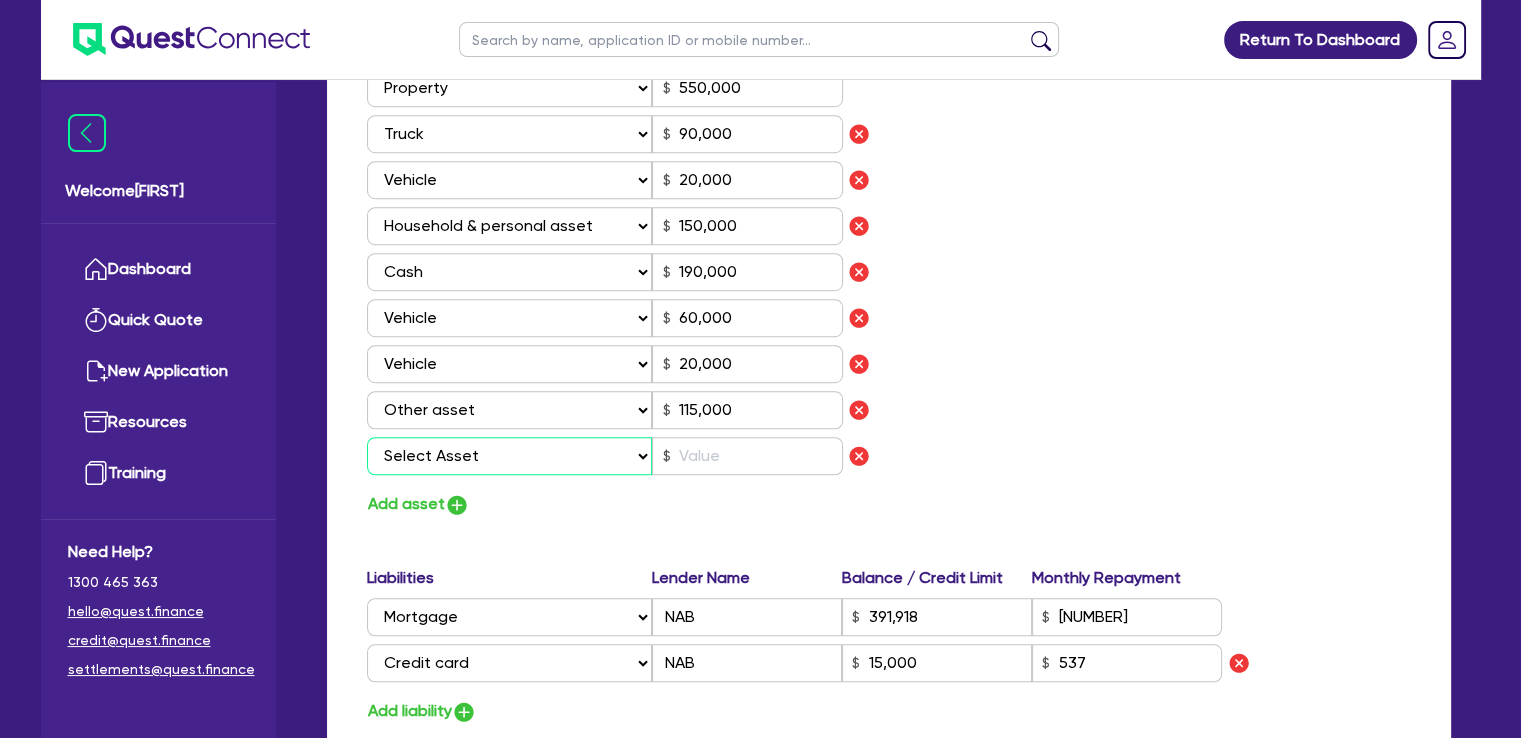 click on "Select Asset Cash Property Investment property Vehicle Truck Trailer Equipment Household & personal asset Other asset" at bounding box center [510, 456] 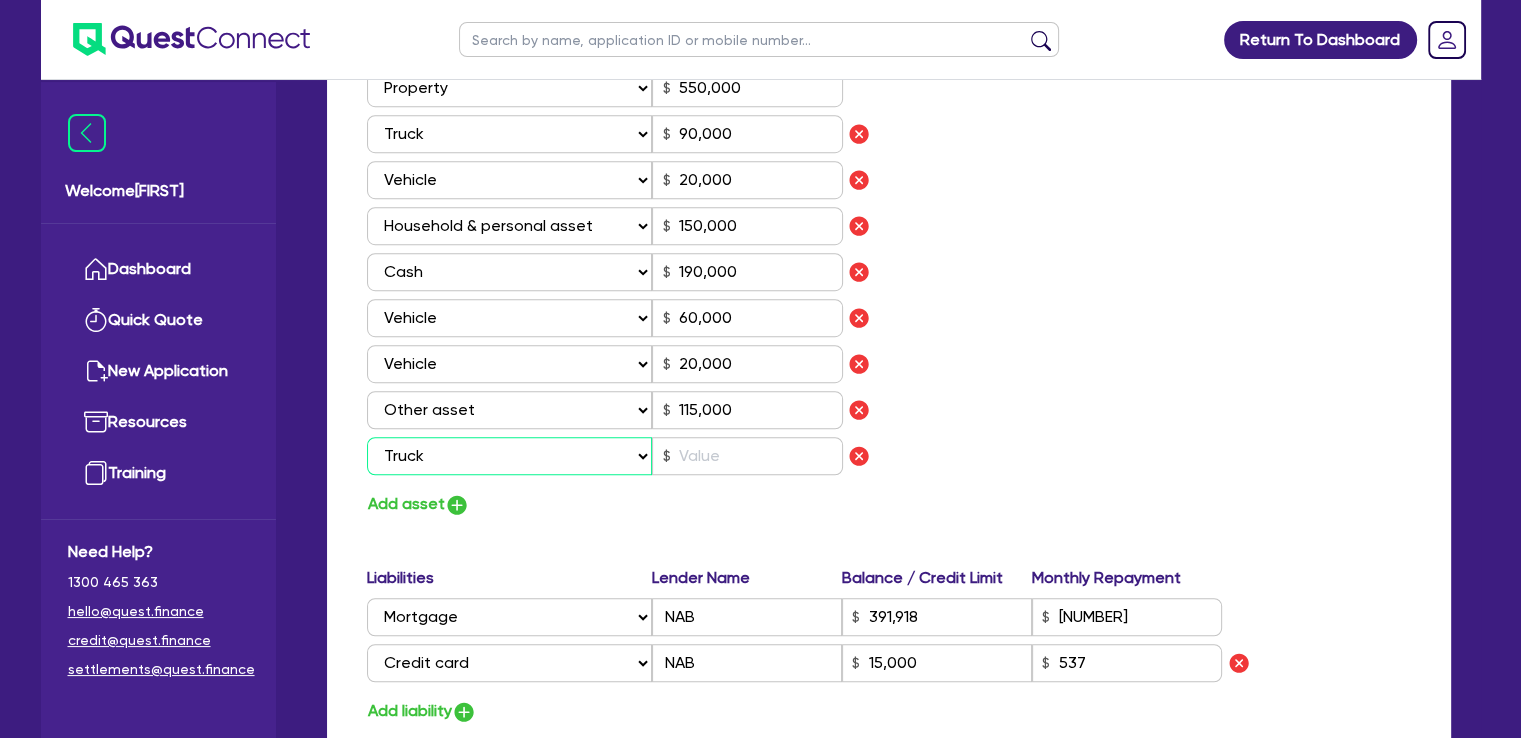 click on "Select Asset Cash Property Investment property Vehicle Truck Trailer Equipment Household & personal asset Other asset" at bounding box center [510, 456] 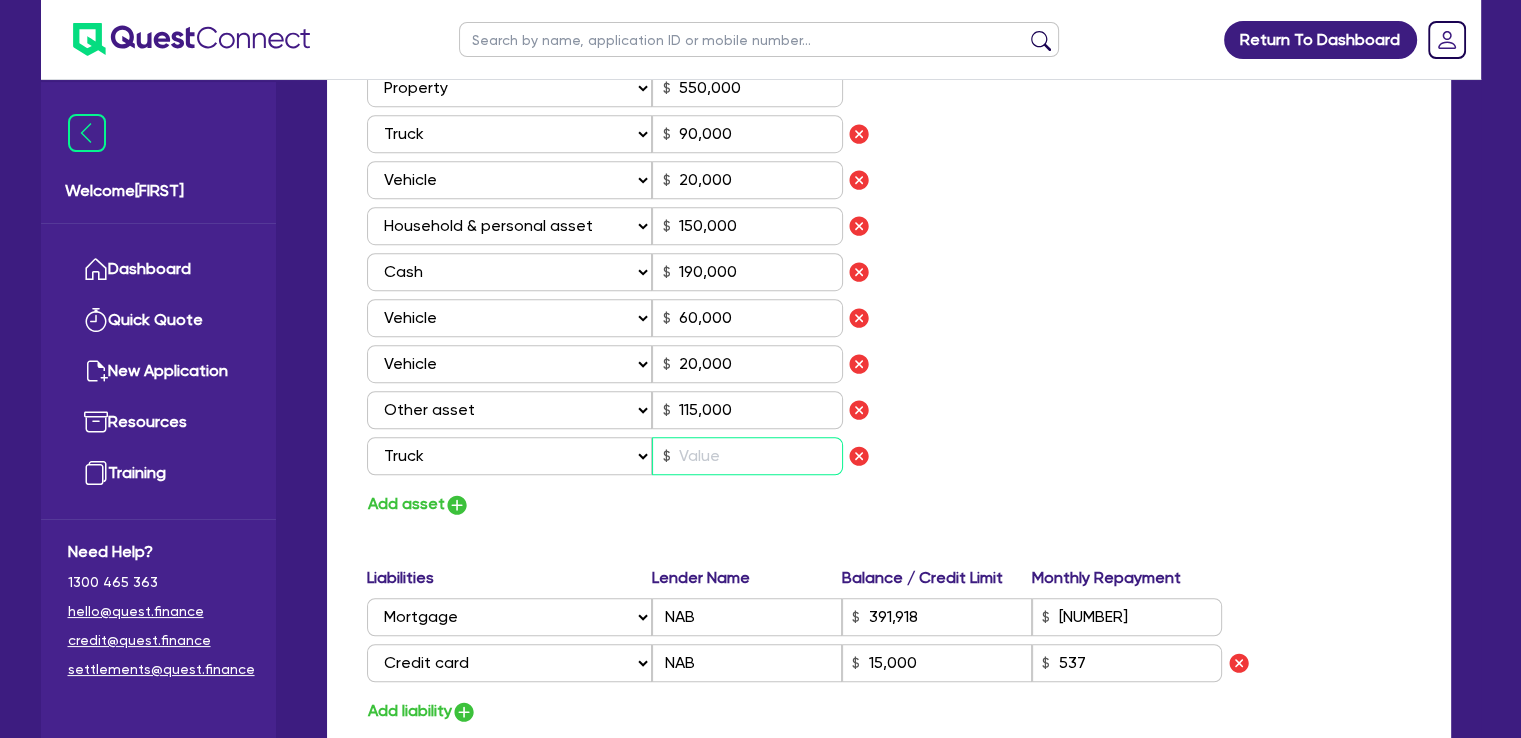 click at bounding box center [747, 456] 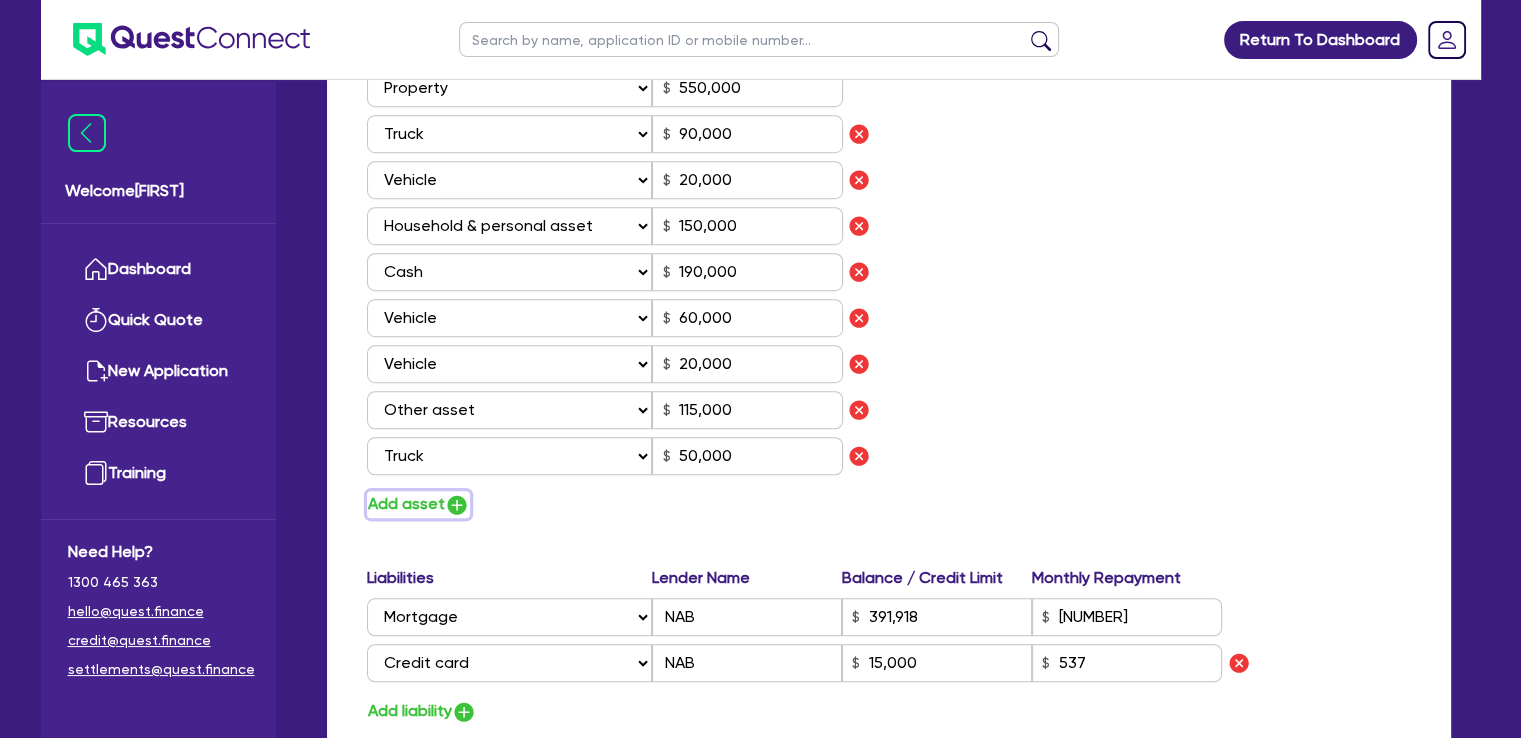 click at bounding box center (457, 505) 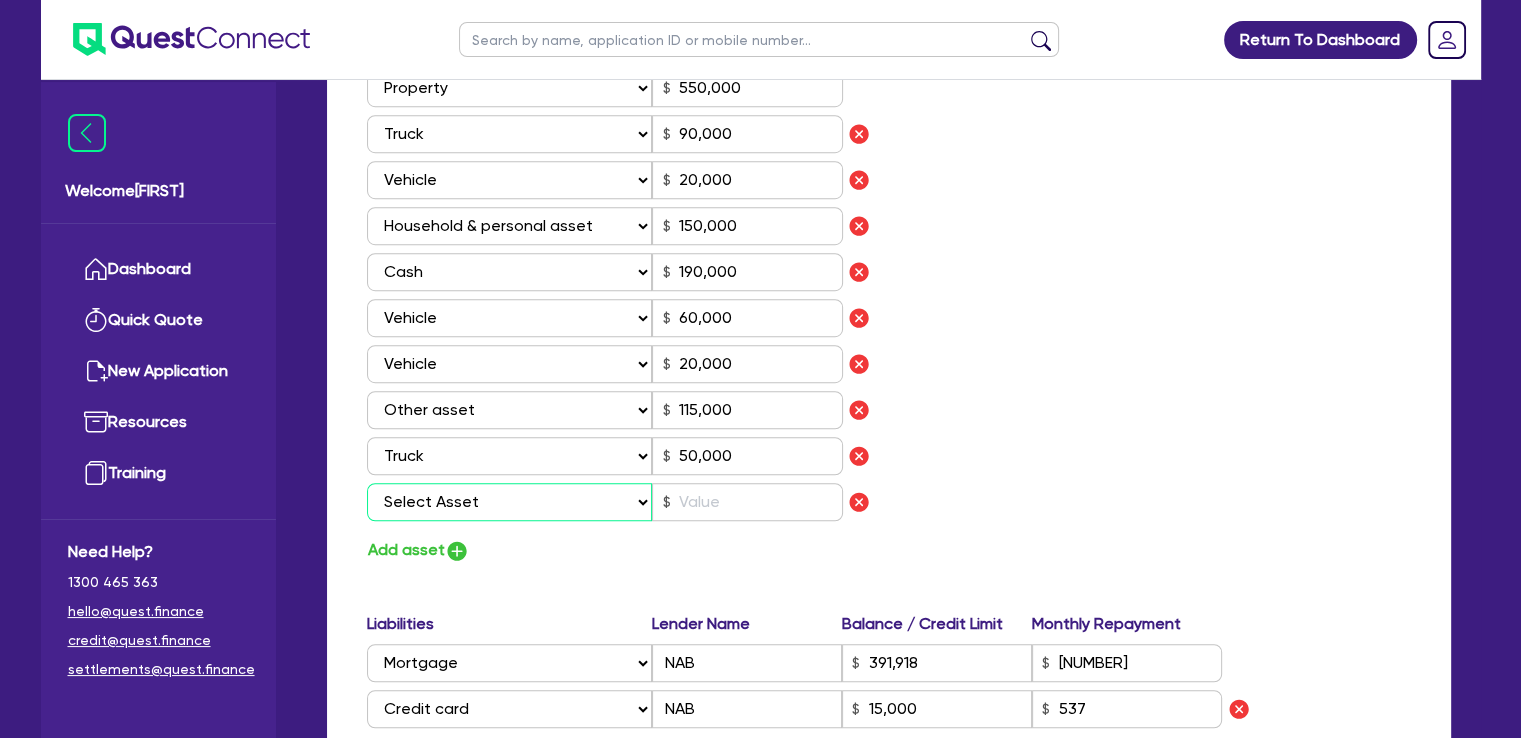 click on "Select Asset Cash Property Investment property Vehicle Truck Trailer Equipment Household & personal asset Other asset" at bounding box center (510, 502) 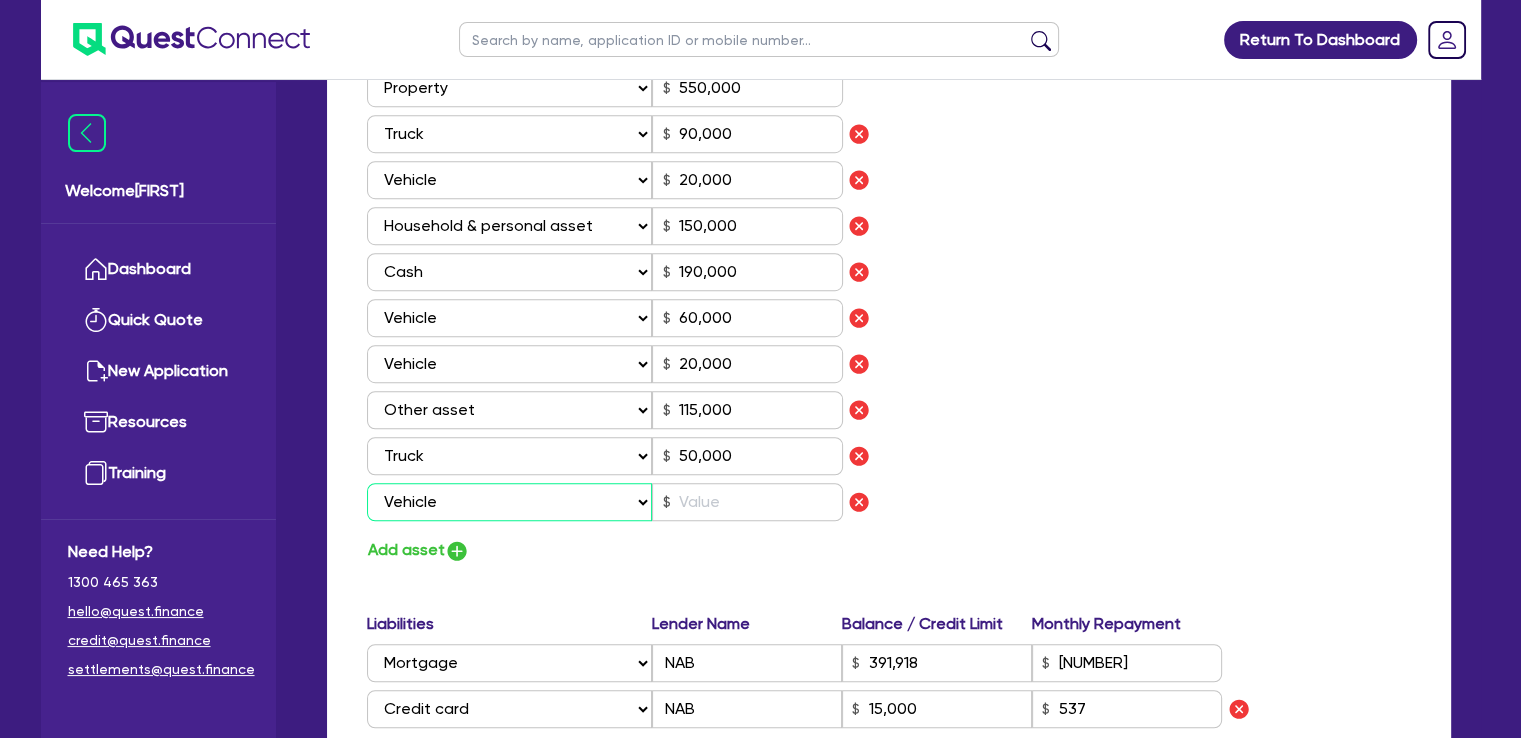 click on "Select Asset Cash Property Investment property Vehicle Truck Trailer Equipment Household & personal asset Other asset" at bounding box center (510, 502) 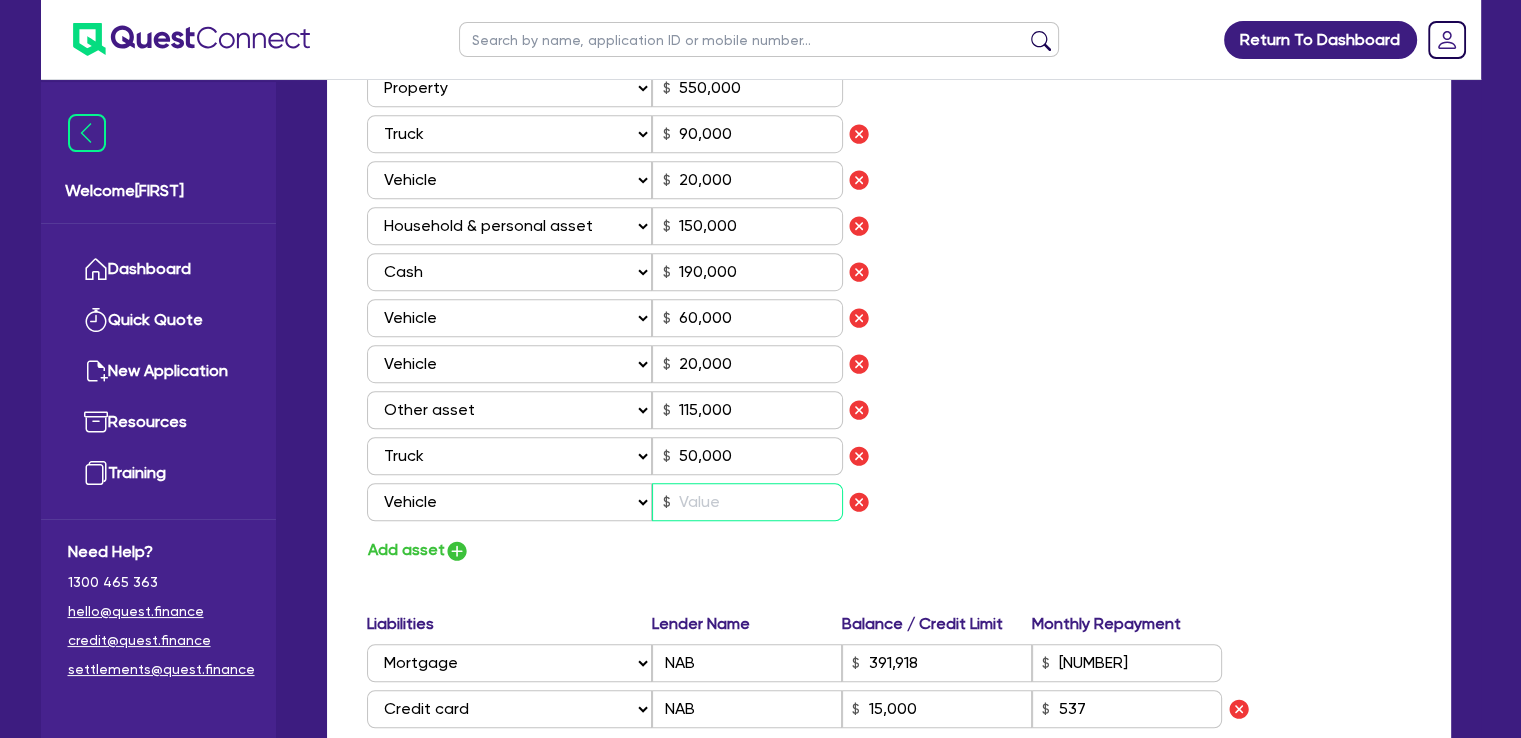 click at bounding box center [747, 502] 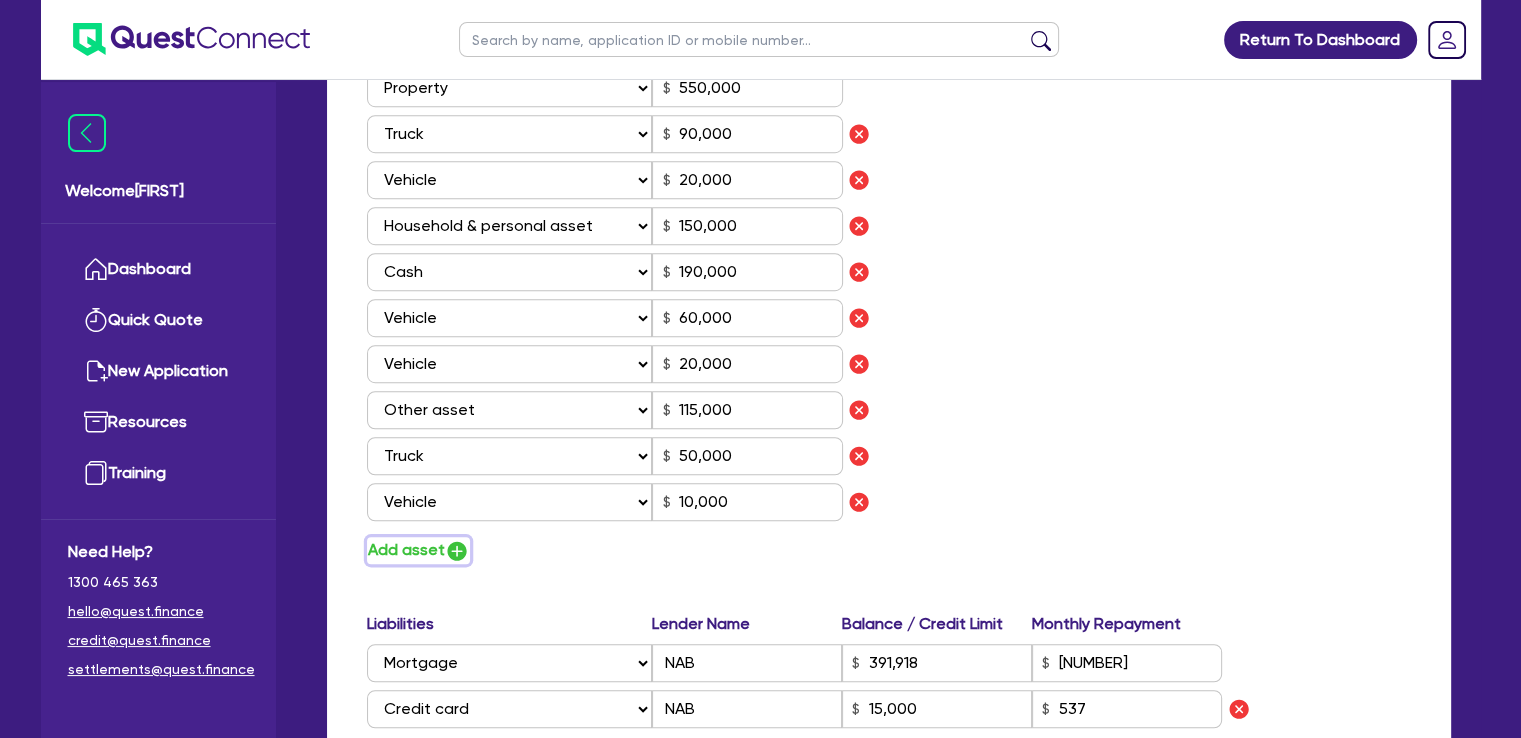 click at bounding box center (457, 551) 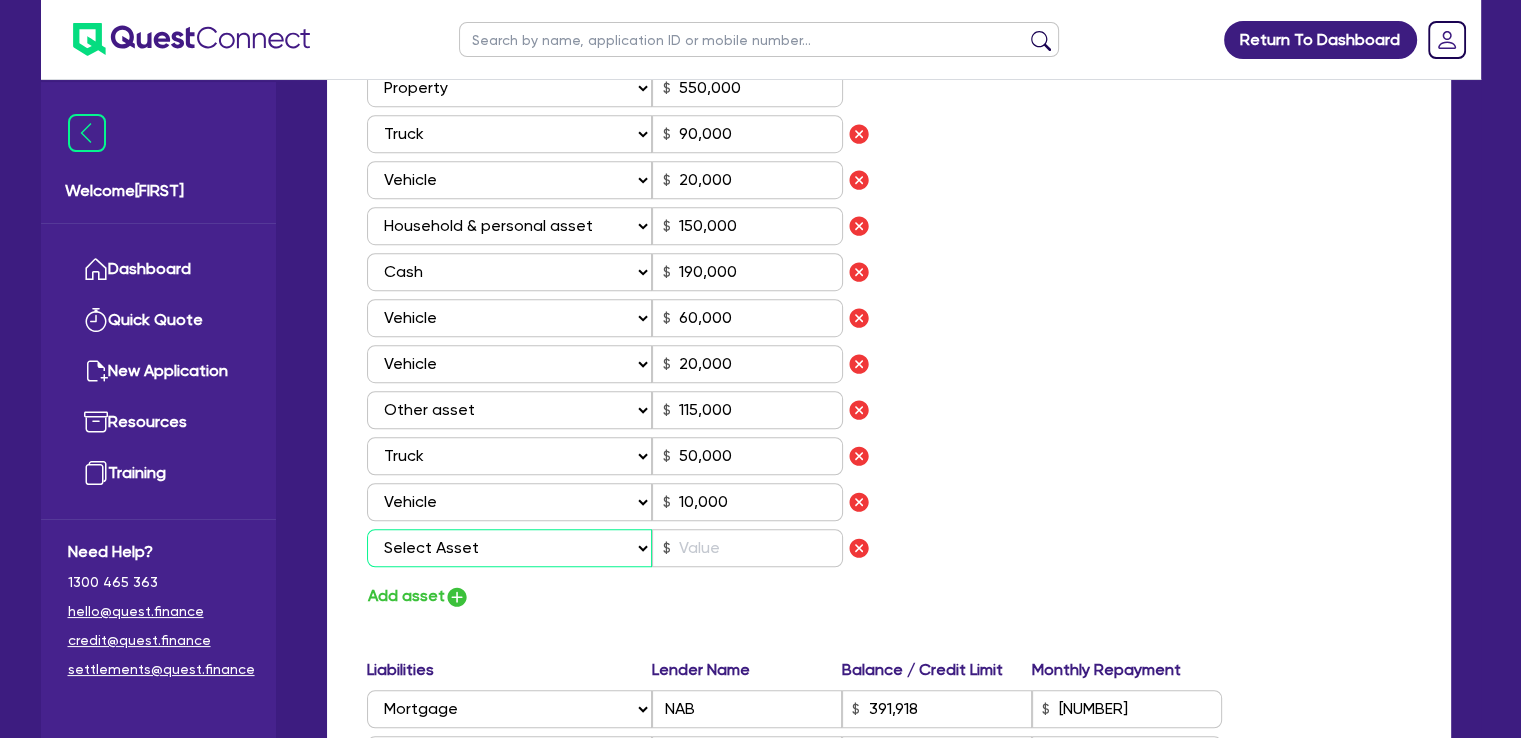 click on "Select Asset Cash Property Investment property Vehicle Truck Trailer Equipment Household & personal asset Other asset" at bounding box center (510, 548) 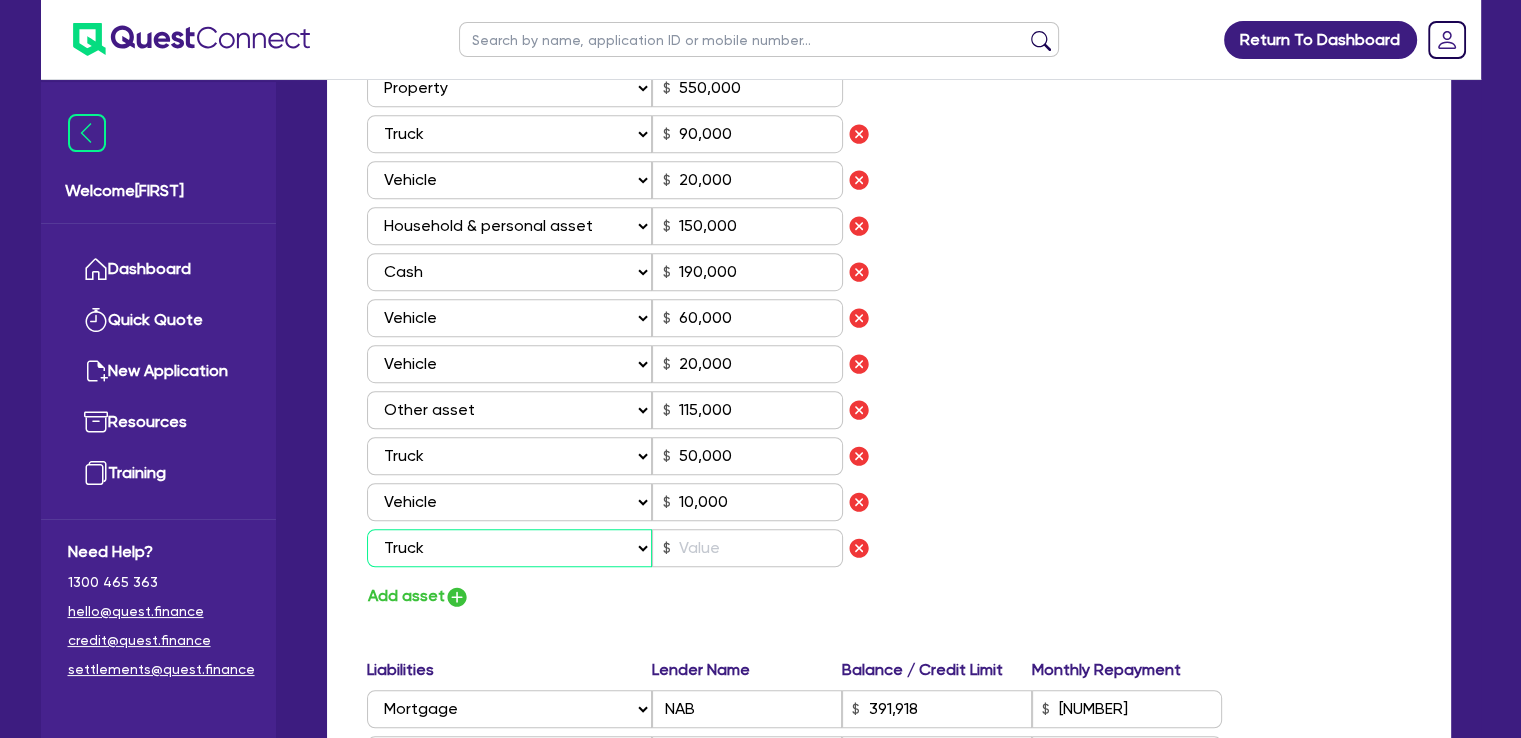click on "Select Asset Cash Property Investment property Vehicle Truck Trailer Equipment Household & personal asset Other asset" at bounding box center (510, 548) 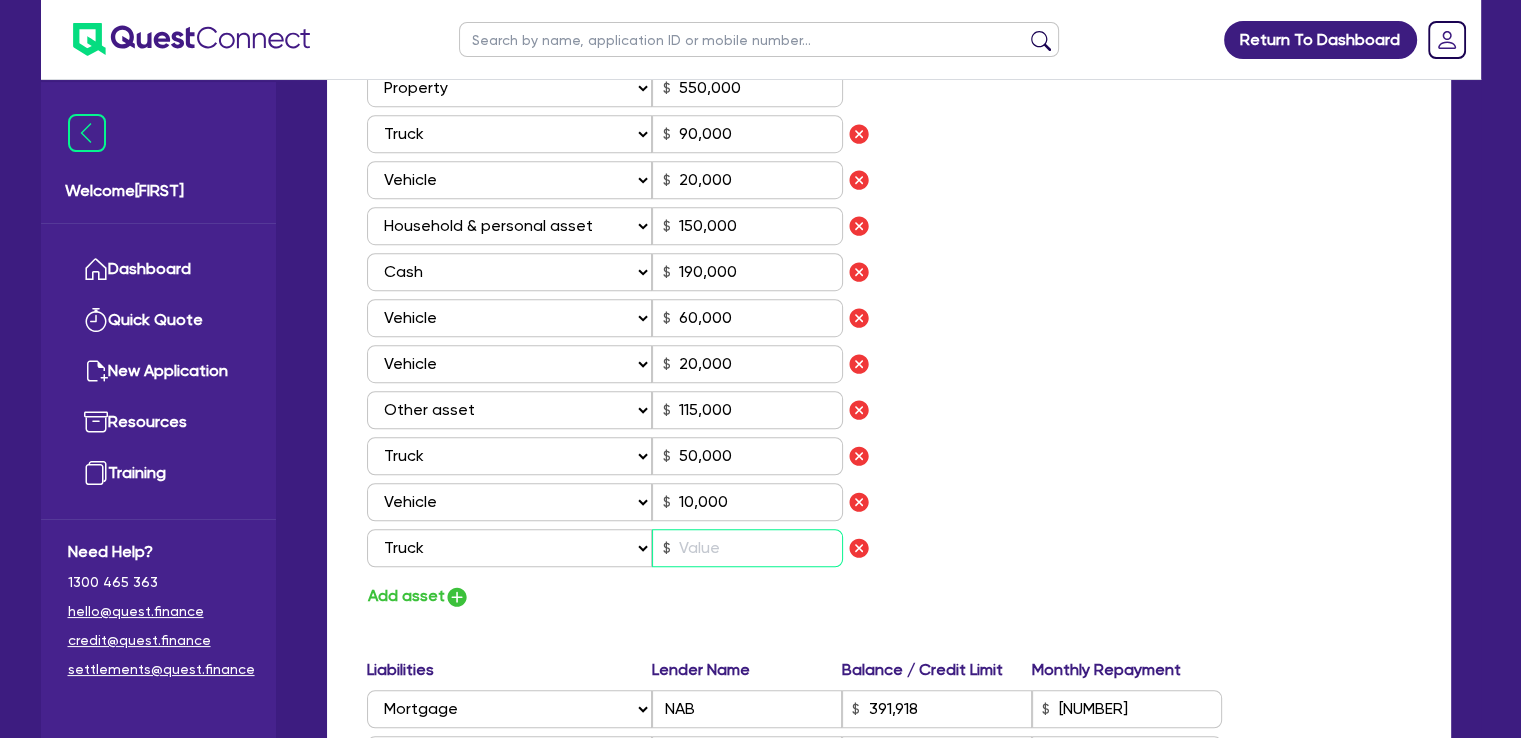 click at bounding box center (747, 548) 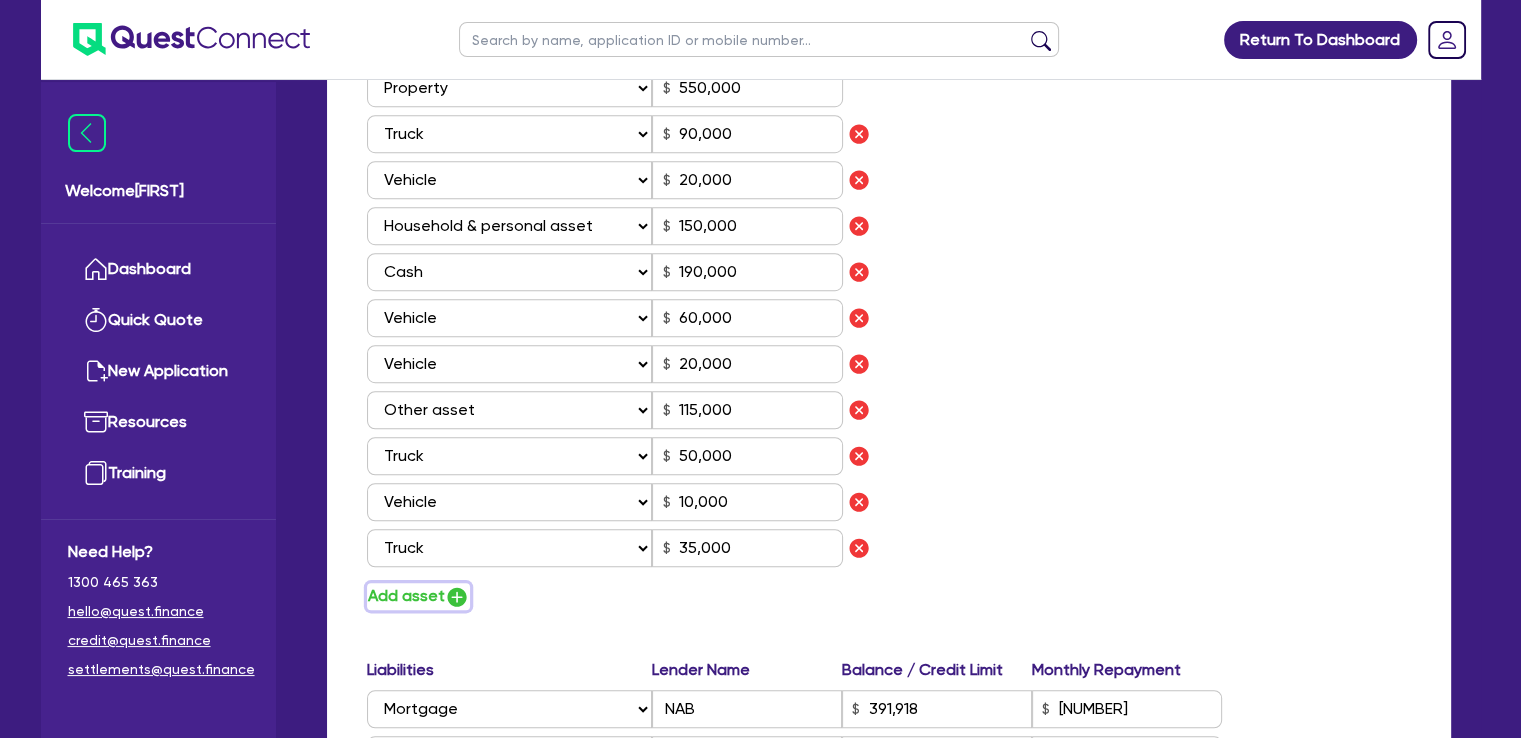 click at bounding box center [457, 597] 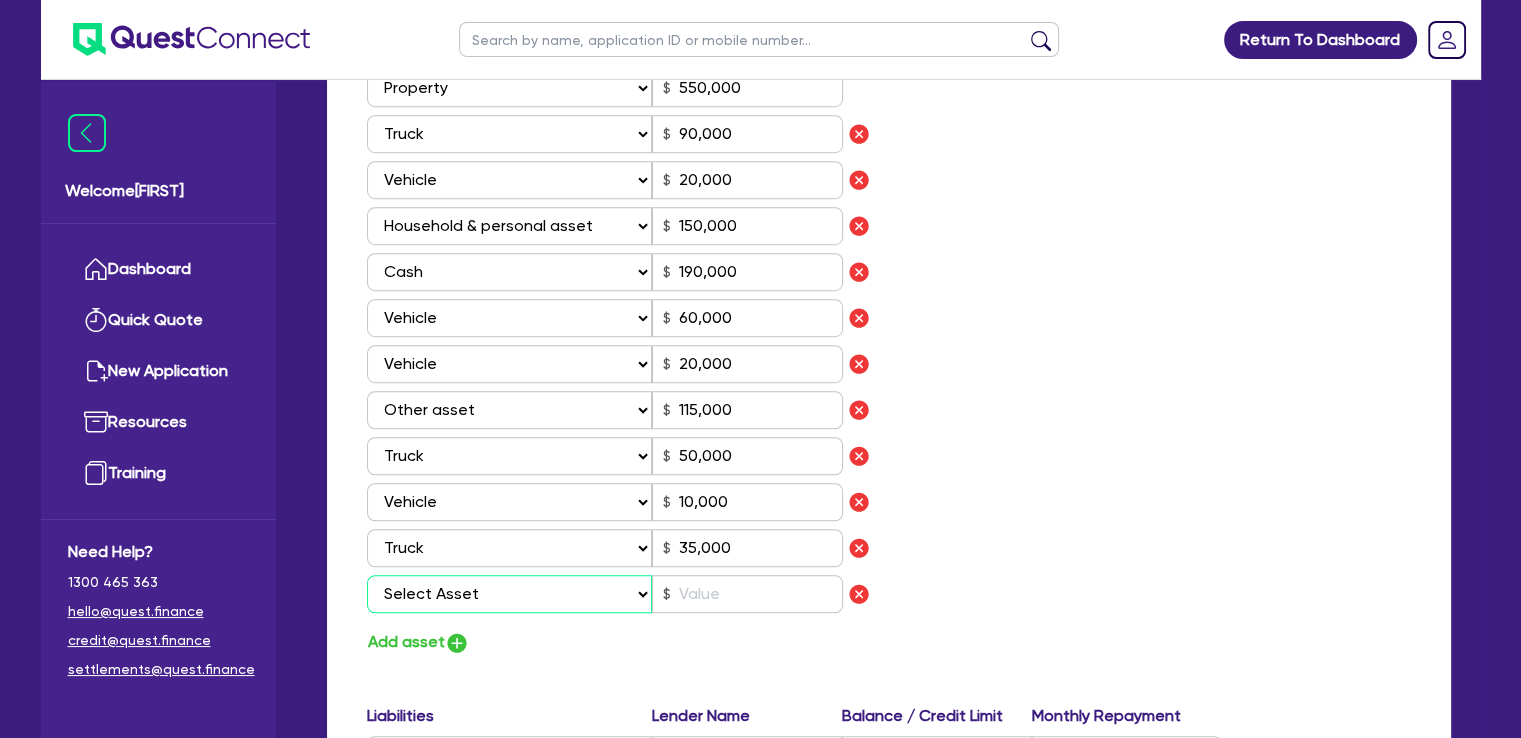 click on "Select Asset Cash Property Investment property Vehicle Truck Trailer Equipment Household & personal asset Other asset" at bounding box center [510, 594] 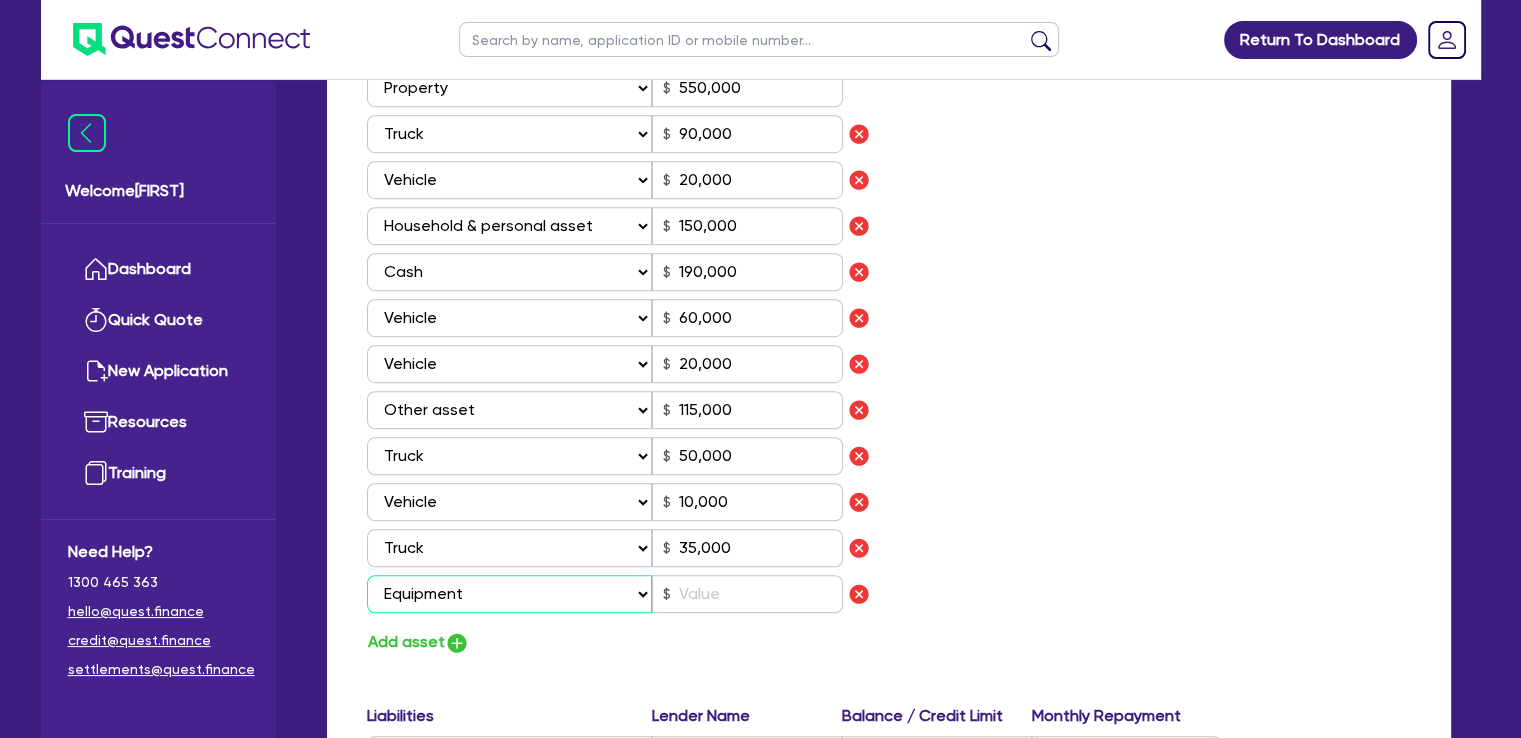 click on "Select Asset Cash Property Investment property Vehicle Truck Trailer Equipment Household & personal asset Other asset" at bounding box center [510, 594] 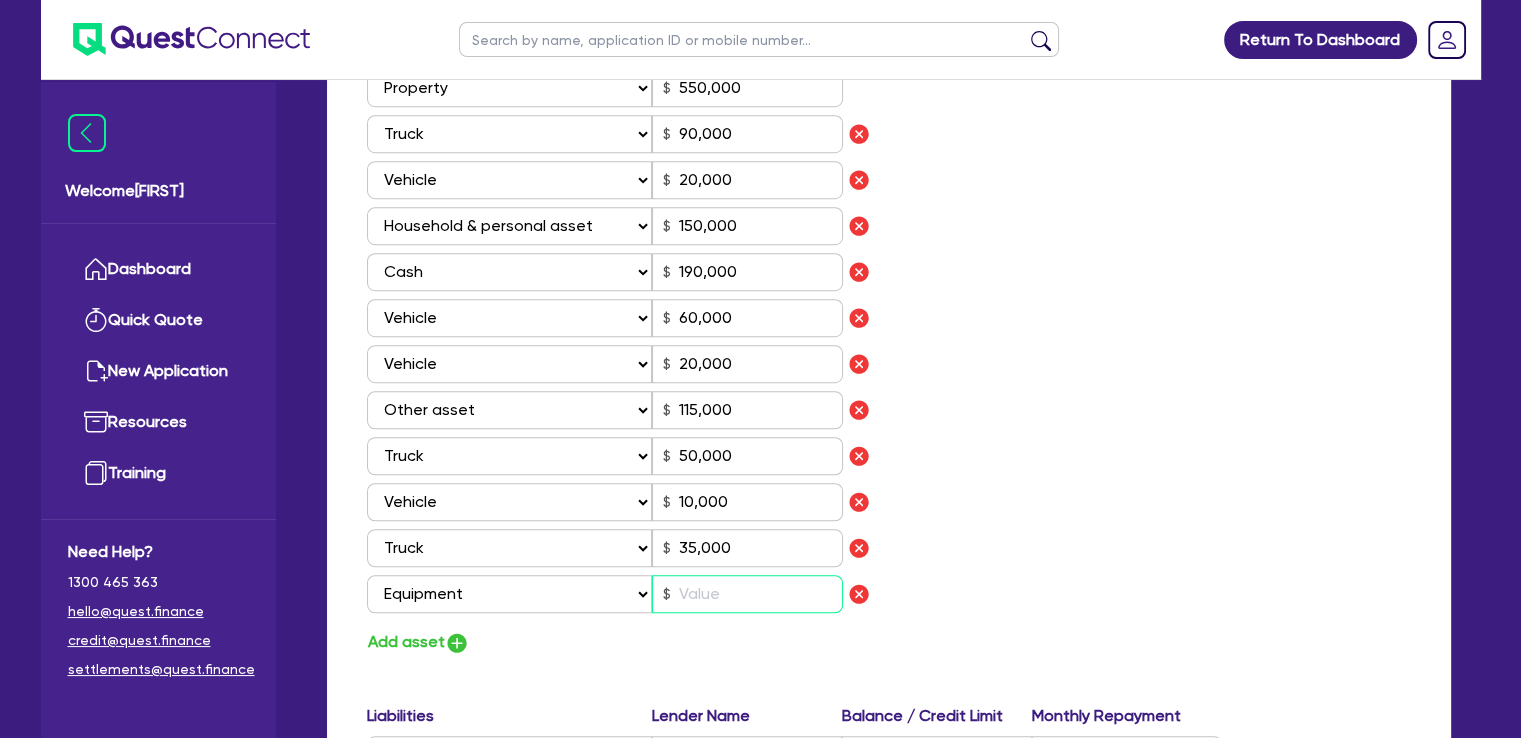 click at bounding box center [747, 594] 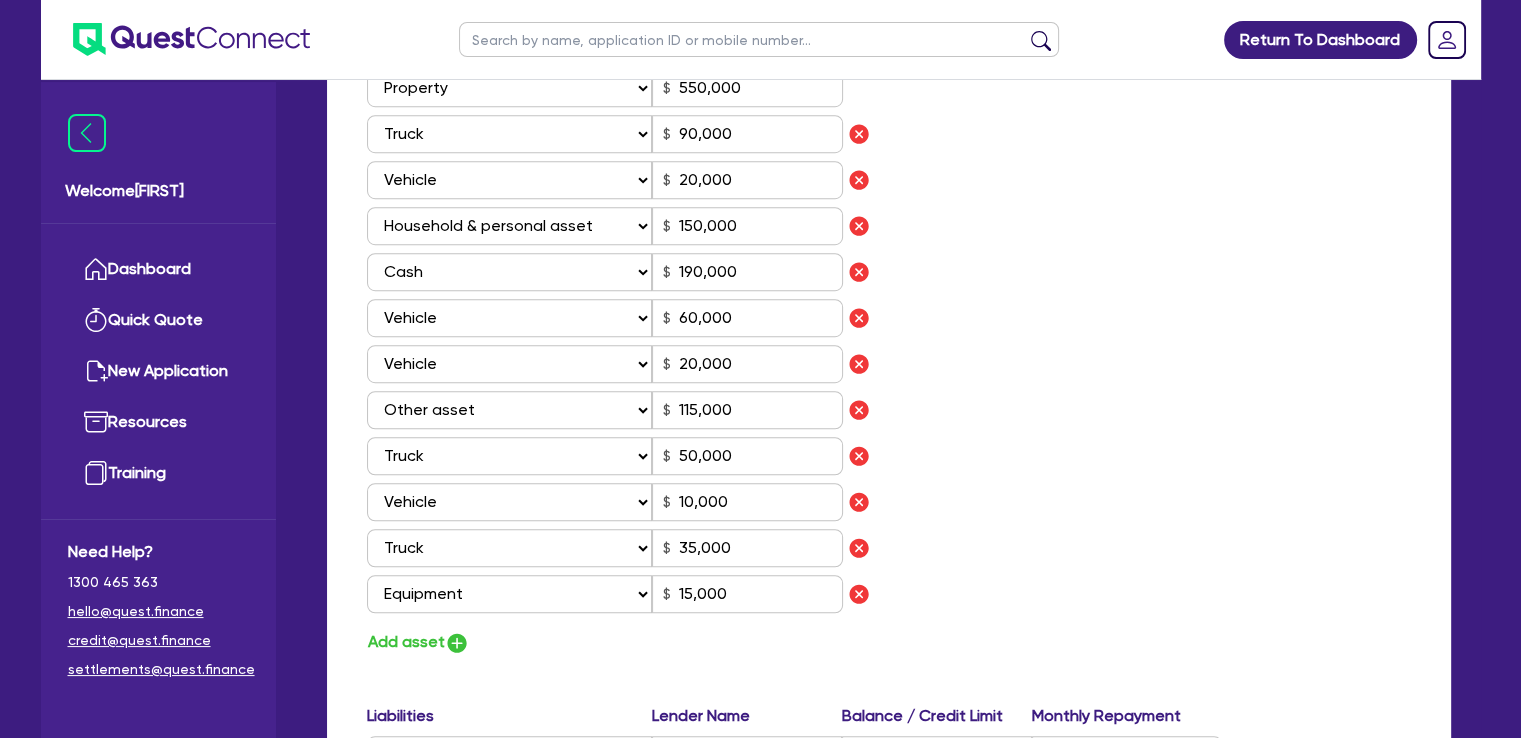 click on "Assets Value Select Asset Cash Property Investment property Vehicle Truck Trailer Equipment Household & personal asset Other asset 550,000 Select Asset Cash Property Investment property Vehicle Truck Trailer Equipment Household & personal asset Other asset 90,000 Select Asset Cash Property Investment property Vehicle Truck Trailer Equipment Household & personal asset Other asset 20,000 Select Asset Cash Property Investment property Vehicle Truck Trailer Equipment Household & personal asset Other asset 150,000 Select Asset Cash Property Investment property Vehicle Truck Trailer Equipment Household & personal asset Other asset 190,000 Select Asset Cash Property Investment property Vehicle Truck Trailer Equipment Household & personal asset Other asset 60,000 Select Asset Cash Property Investment property Vehicle Truck Trailer Equipment Household & personal asset Other asset 20,000 Select Asset Cash Property Investment property Vehicle Truck Trailer Equipment Household & personal asset Other asset 115,000 Cash" at bounding box center [889, 346] 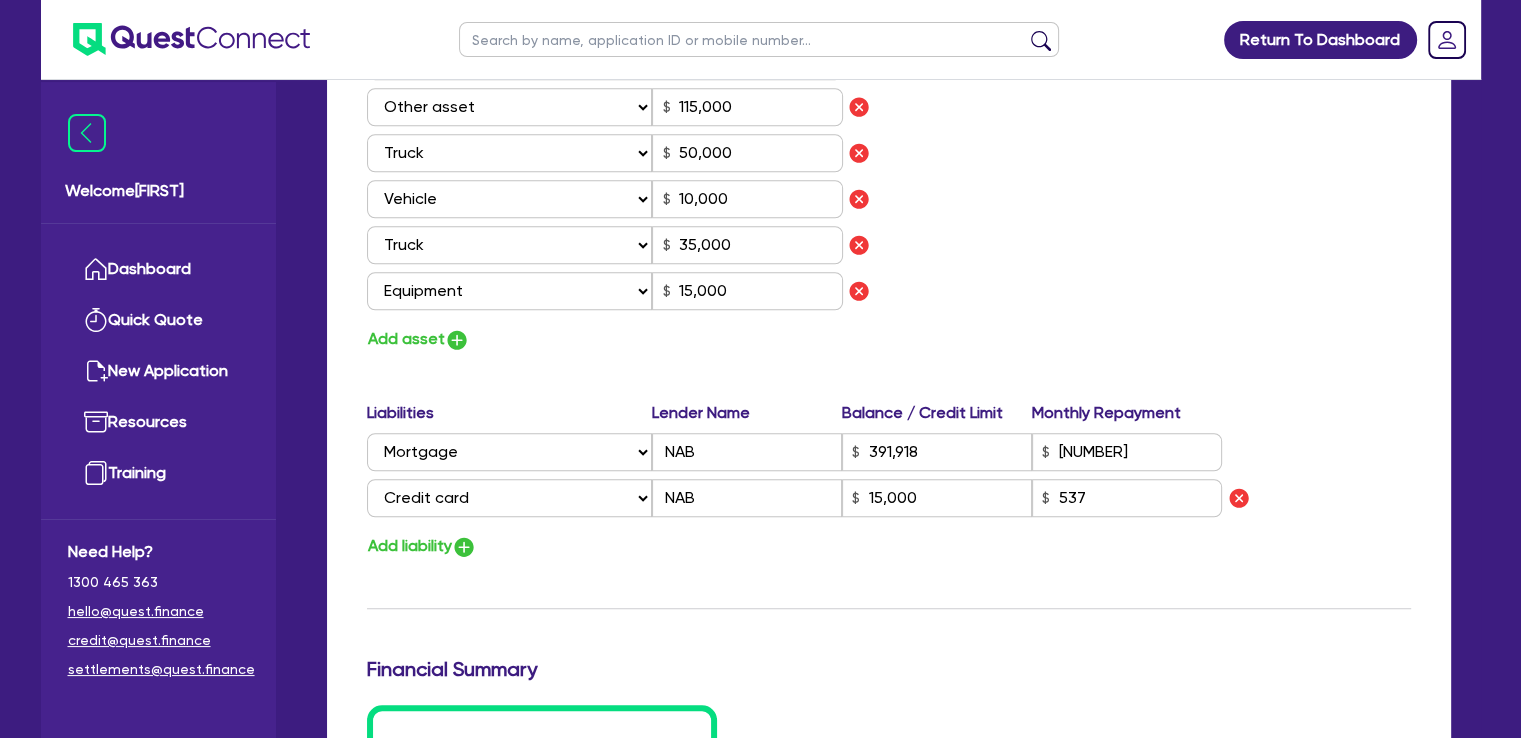 scroll, scrollTop: 1600, scrollLeft: 0, axis: vertical 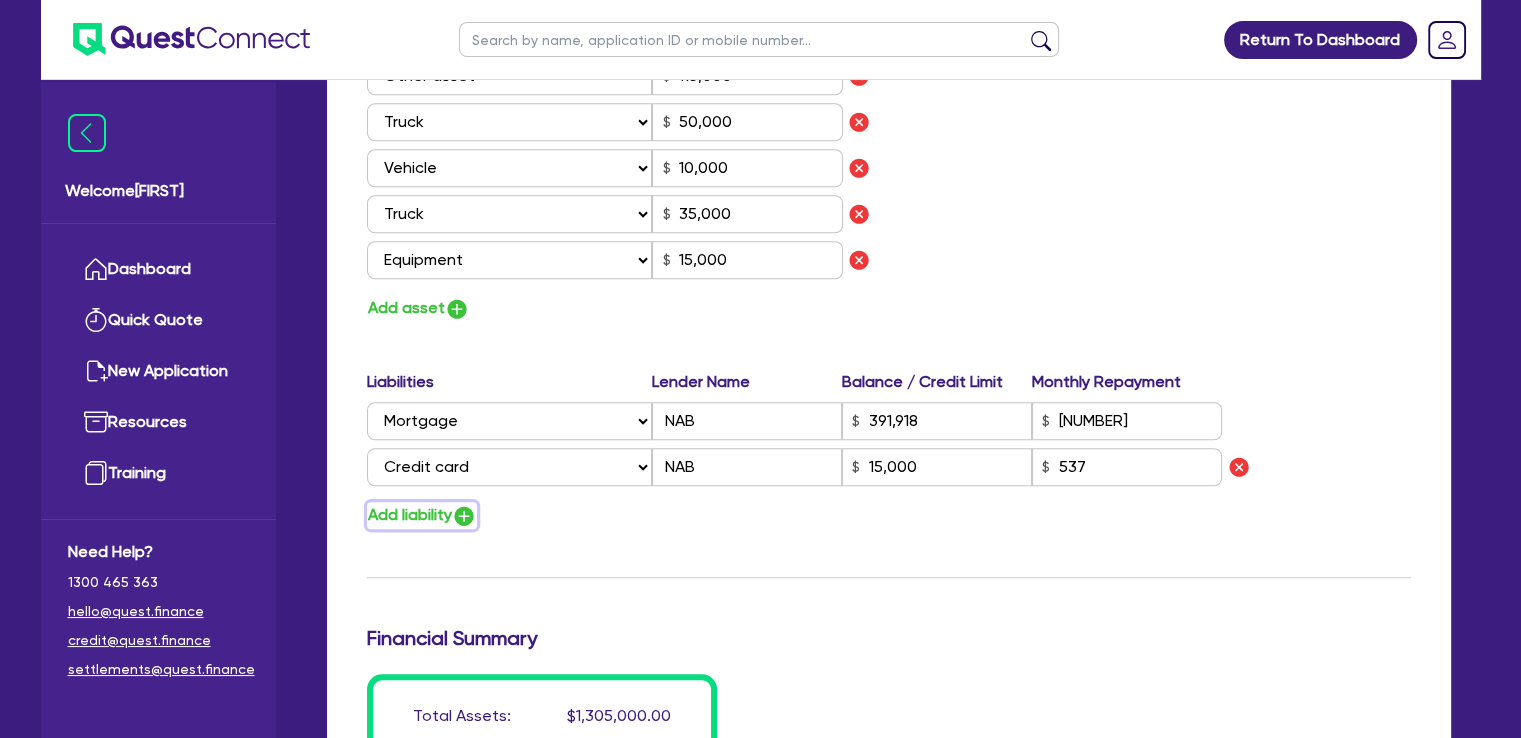 click at bounding box center [464, 516] 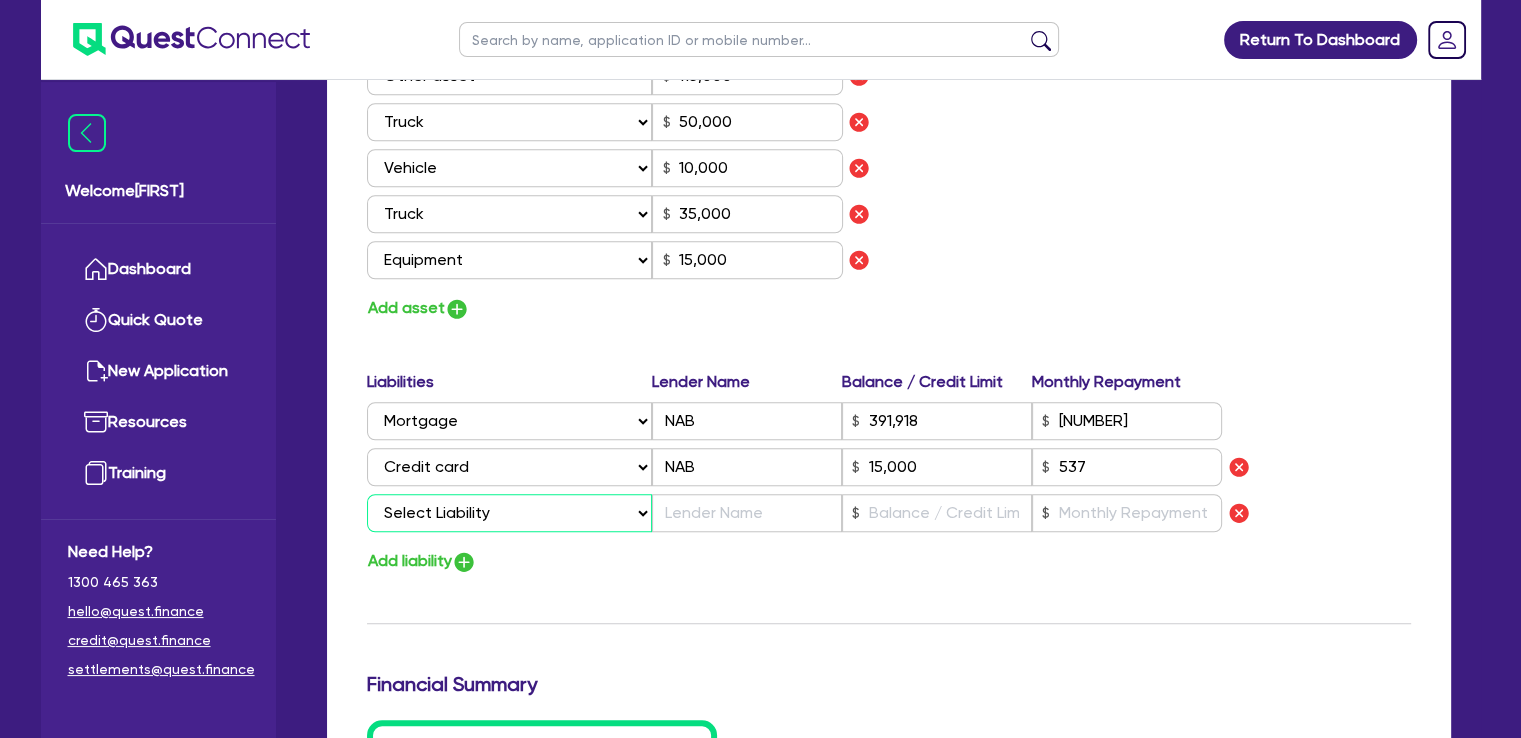 click on "Select Liability Credit card Mortgage Investment property loan Vehicle loan Truck loan Trailer loan Equipment loan Personal loan Other loan" at bounding box center [509, 513] 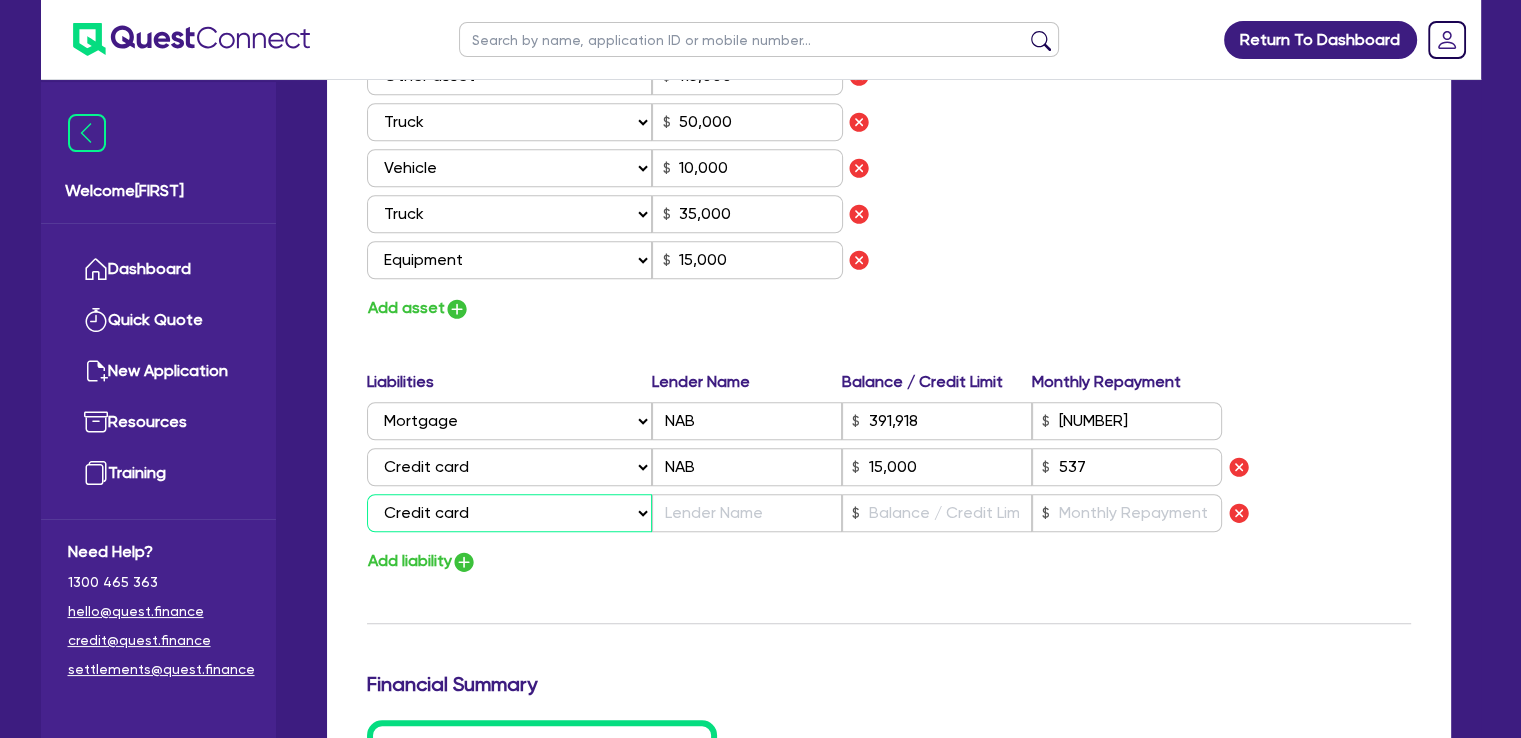 click on "Select Liability Credit card Mortgage Investment property loan Vehicle loan Truck loan Trailer loan Equipment loan Personal loan Other loan" at bounding box center (509, 513) 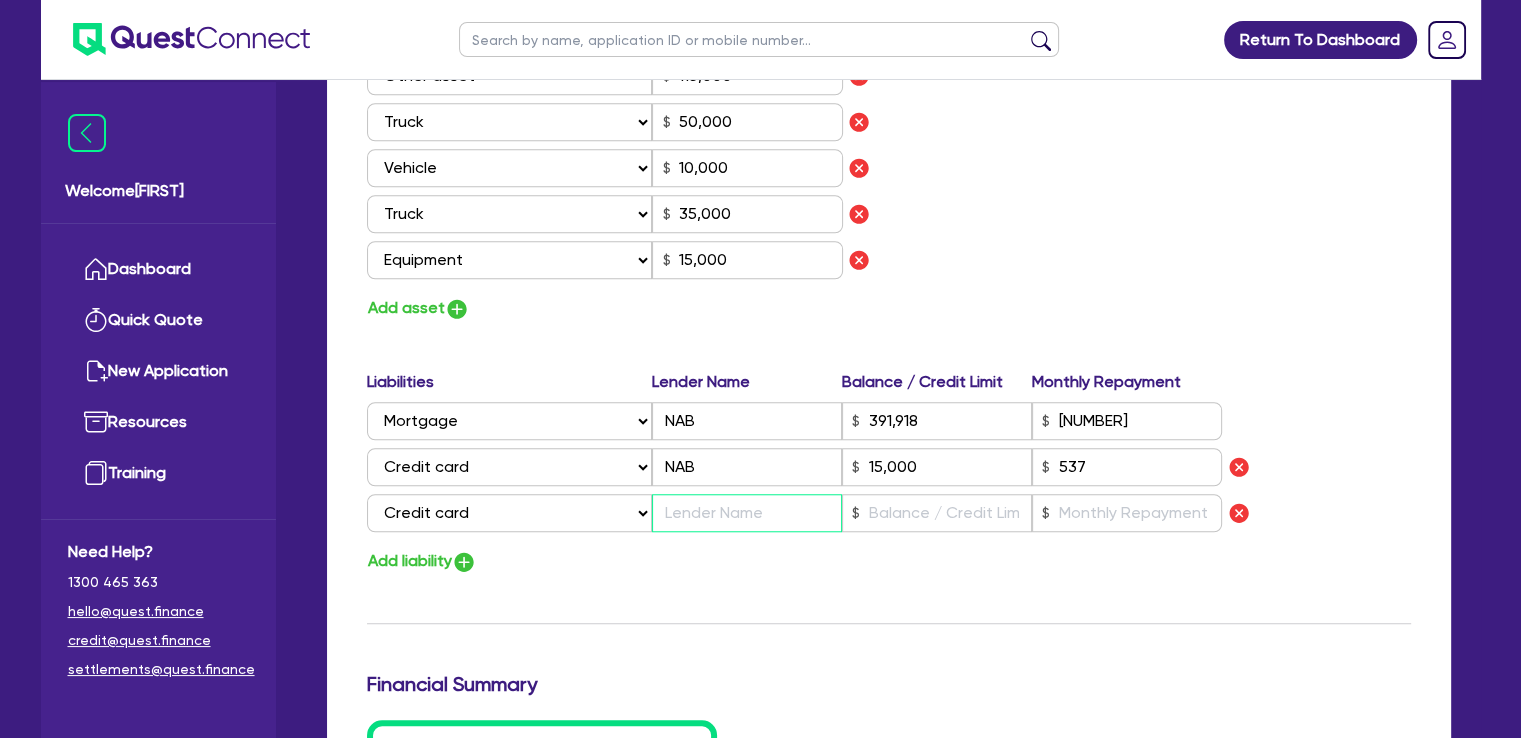 click at bounding box center [747, 513] 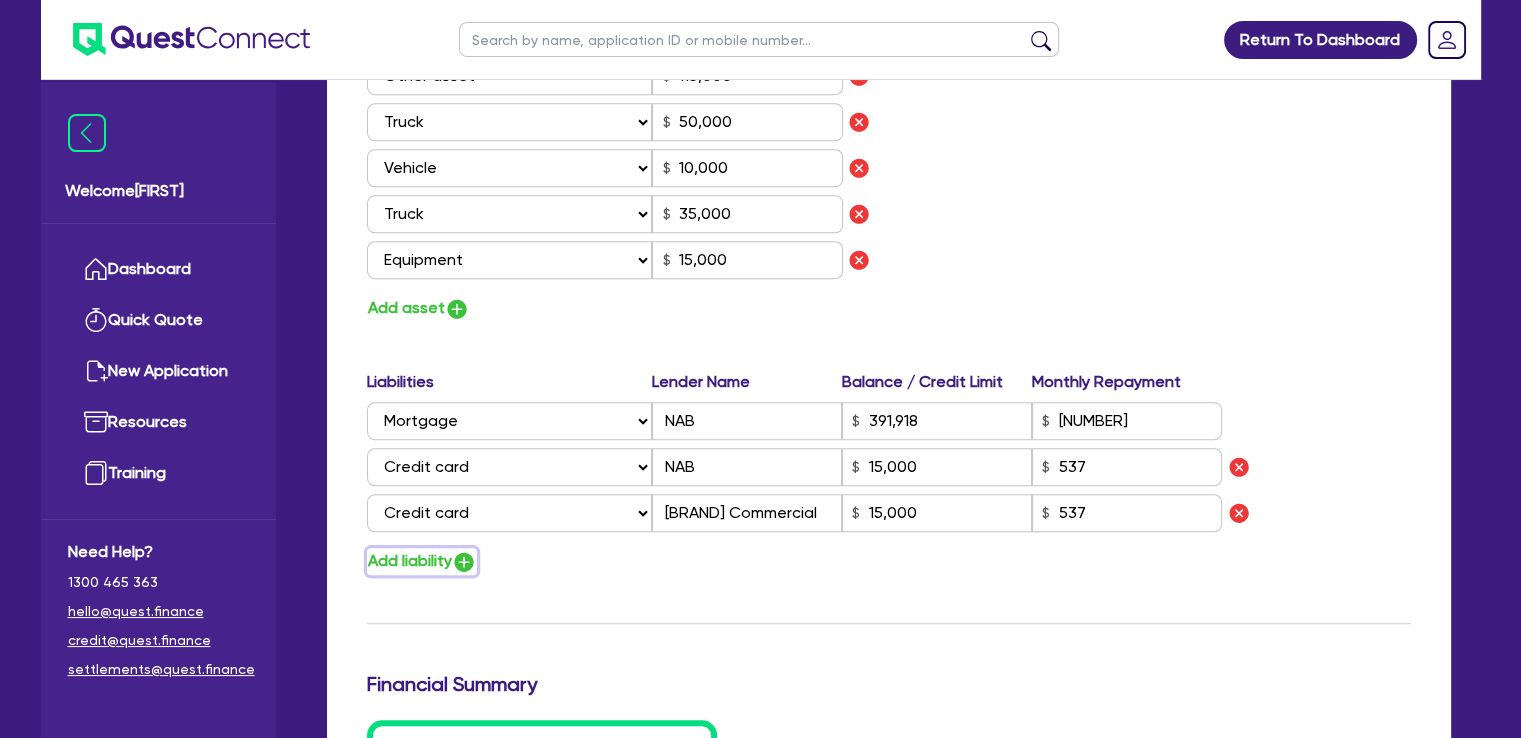 click at bounding box center [464, 562] 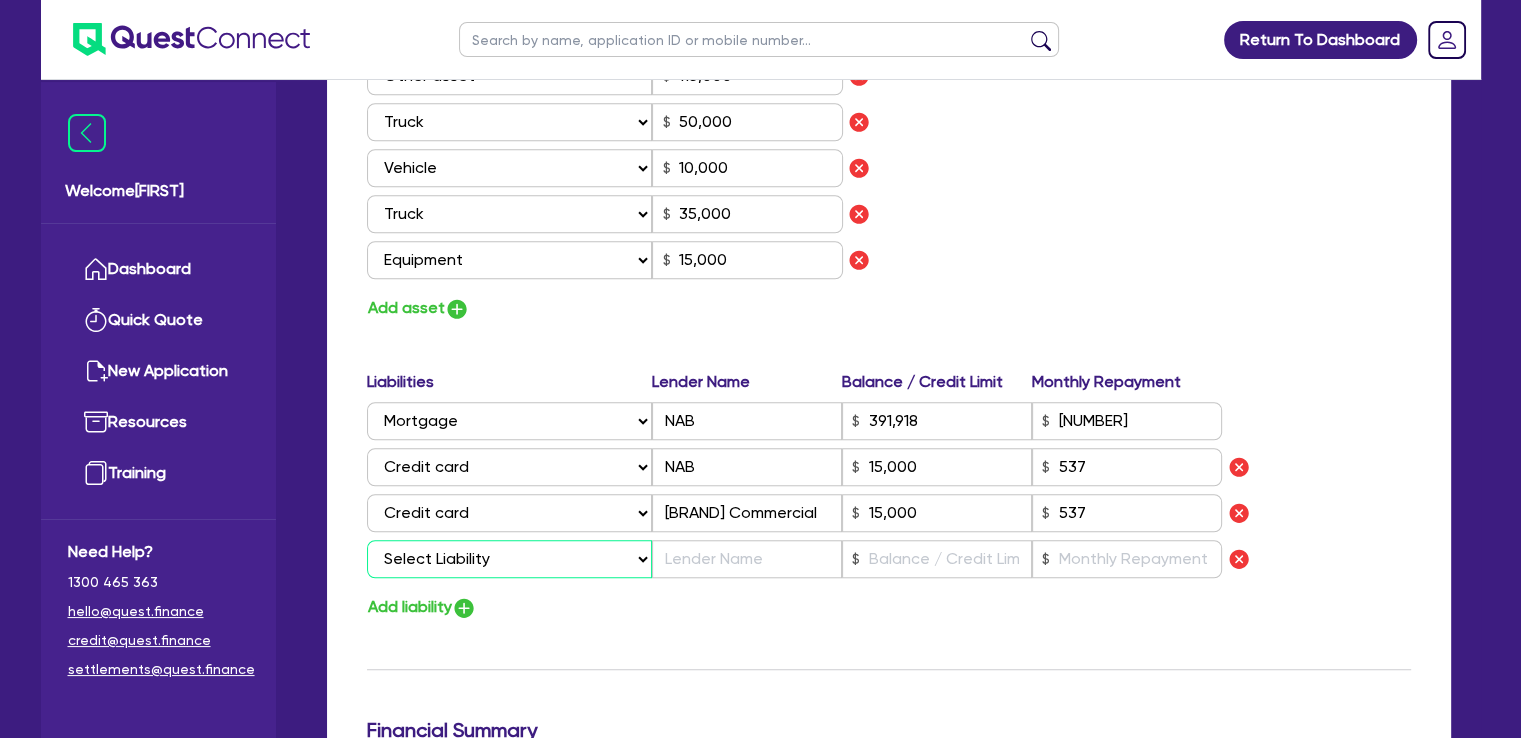 click on "Select Liability Credit card Mortgage Investment property loan Vehicle loan Truck loan Trailer loan Equipment loan Personal loan Other loan" at bounding box center [509, 559] 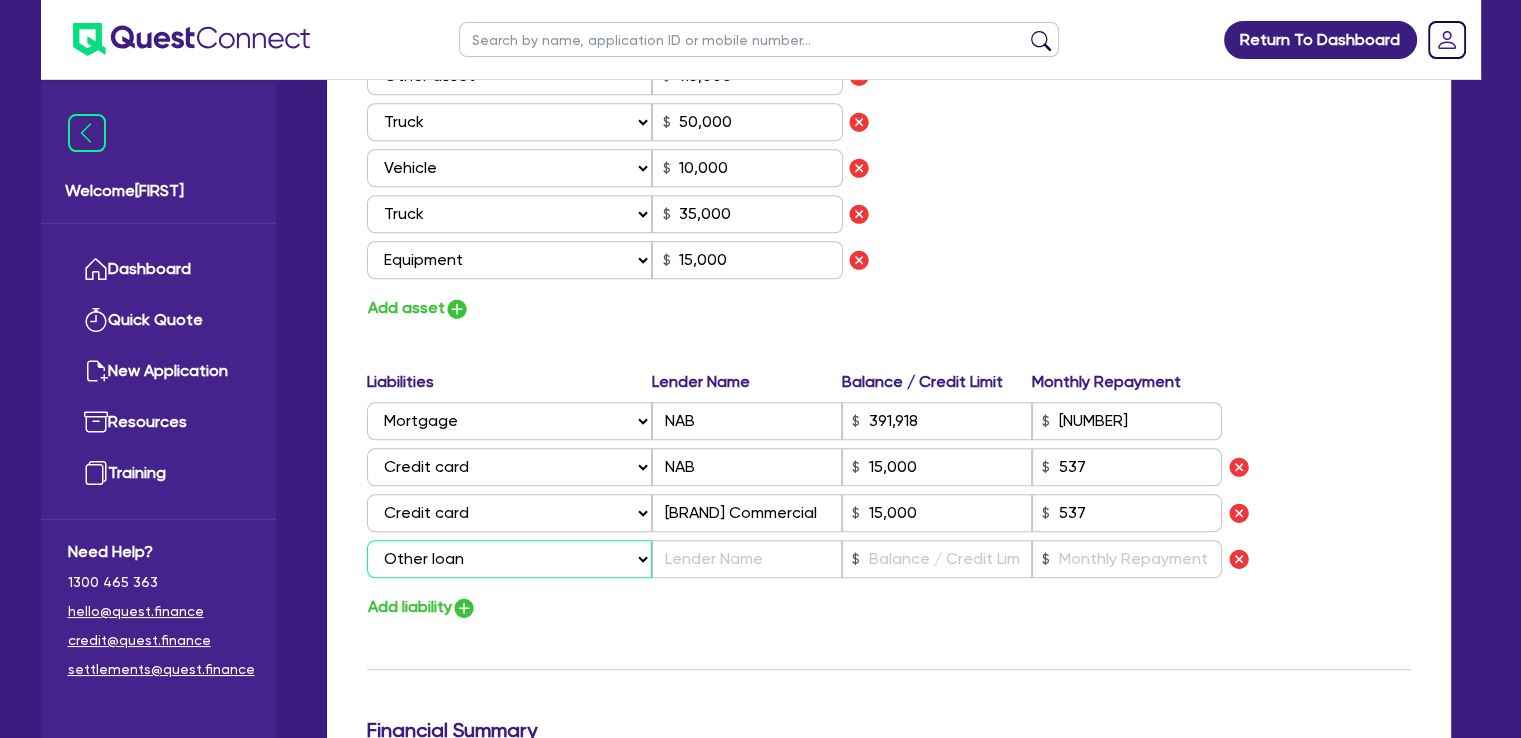 click on "Select Liability Credit card Mortgage Investment property loan Vehicle loan Truck loan Trailer loan Equipment loan Personal loan Other loan" at bounding box center (509, 559) 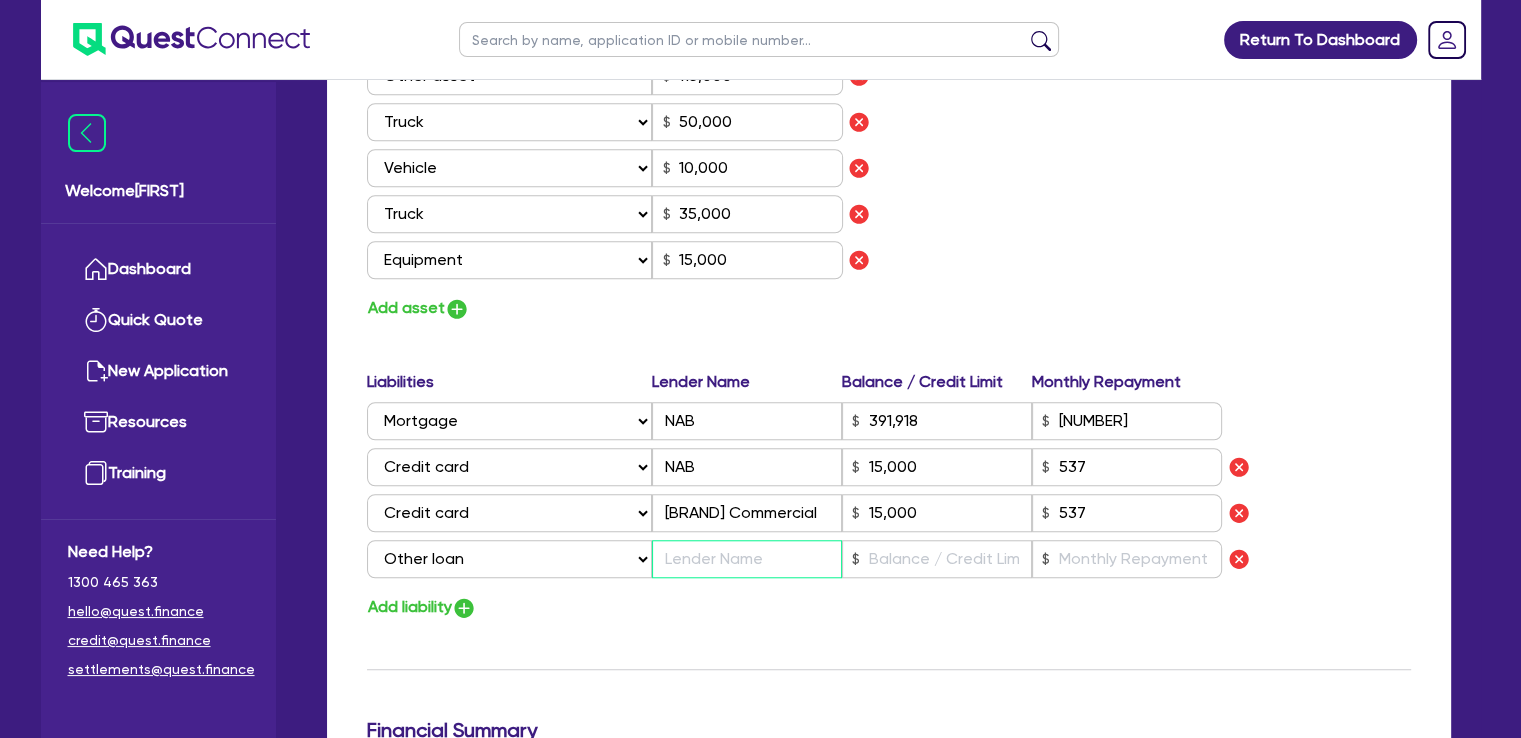 click at bounding box center [747, 559] 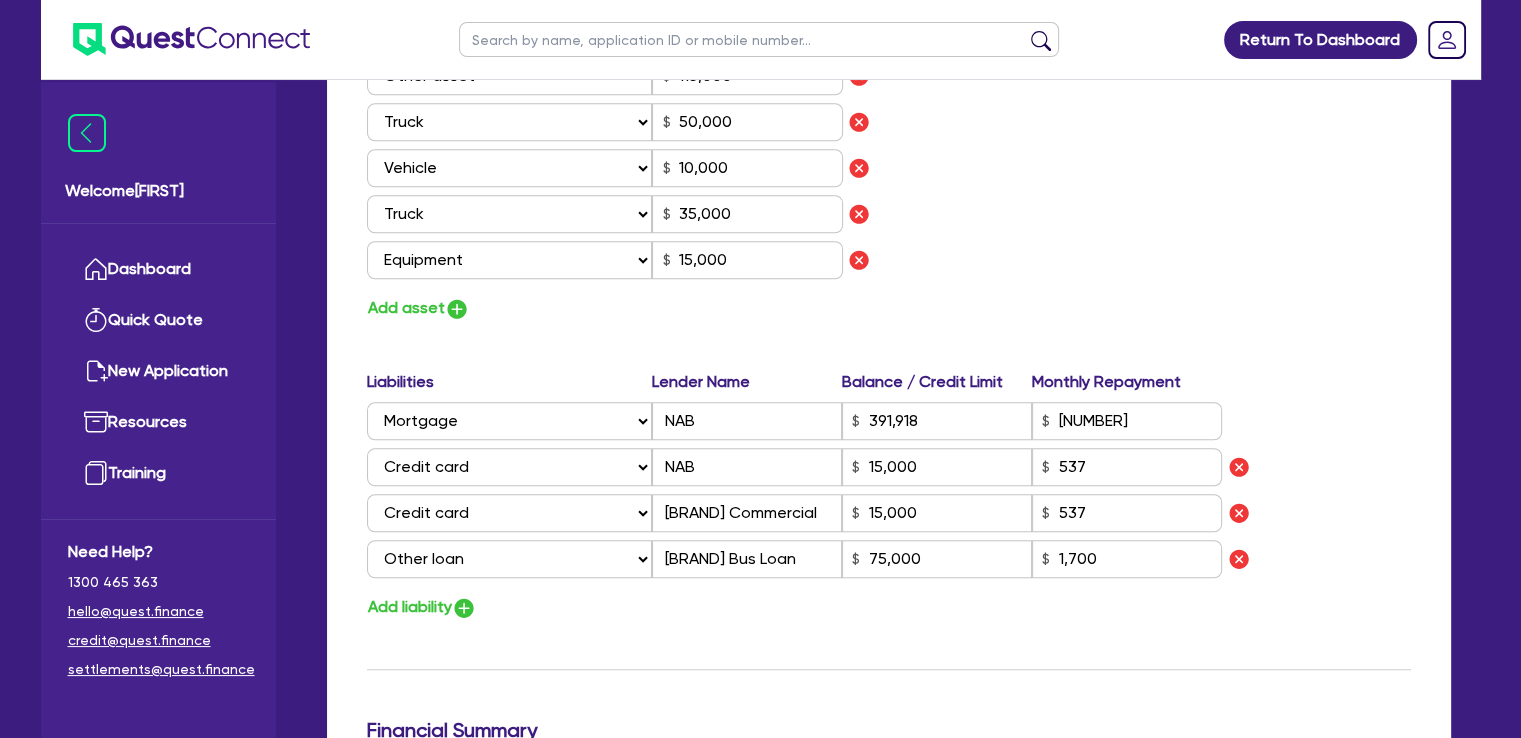 click on "Add liability" at bounding box center (889, 607) 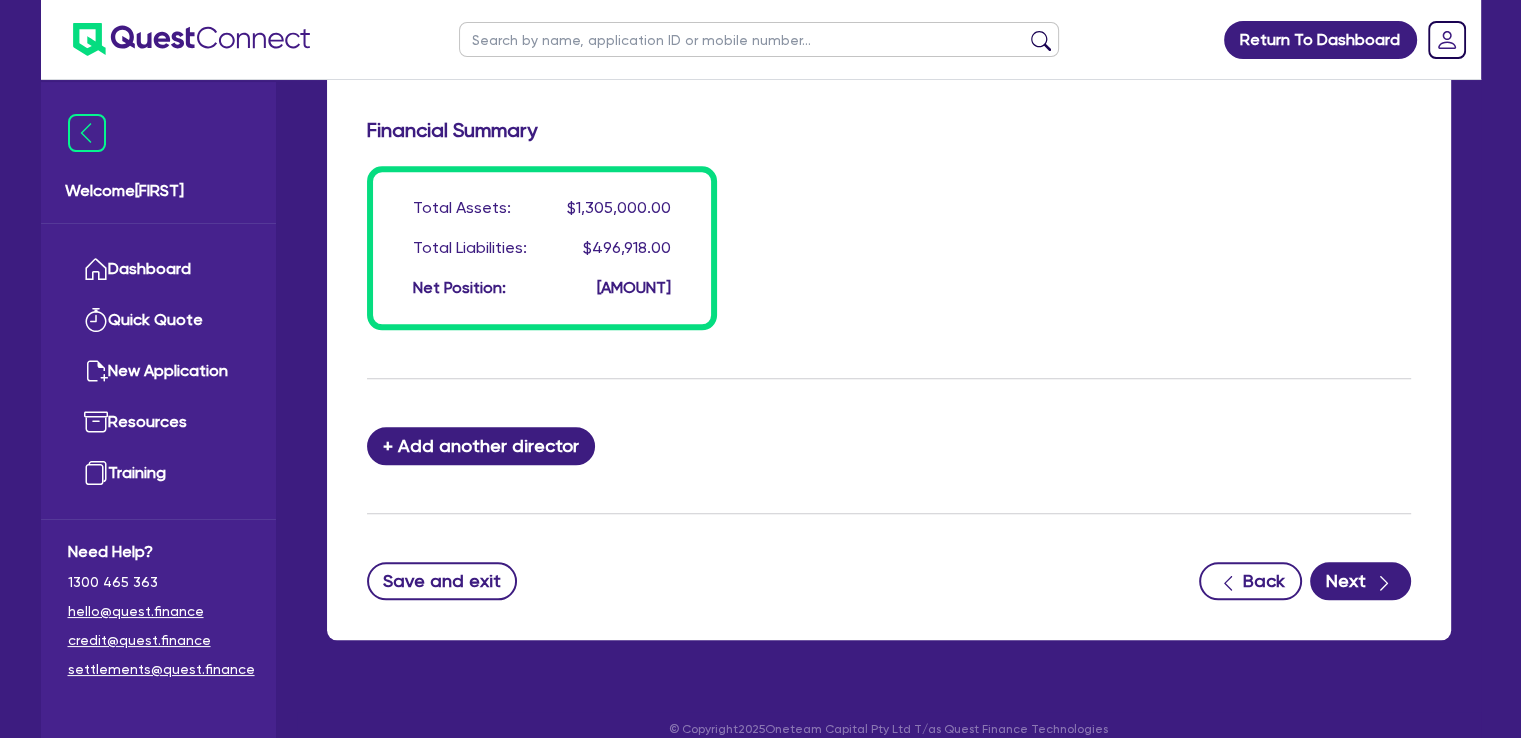 scroll, scrollTop: 2222, scrollLeft: 0, axis: vertical 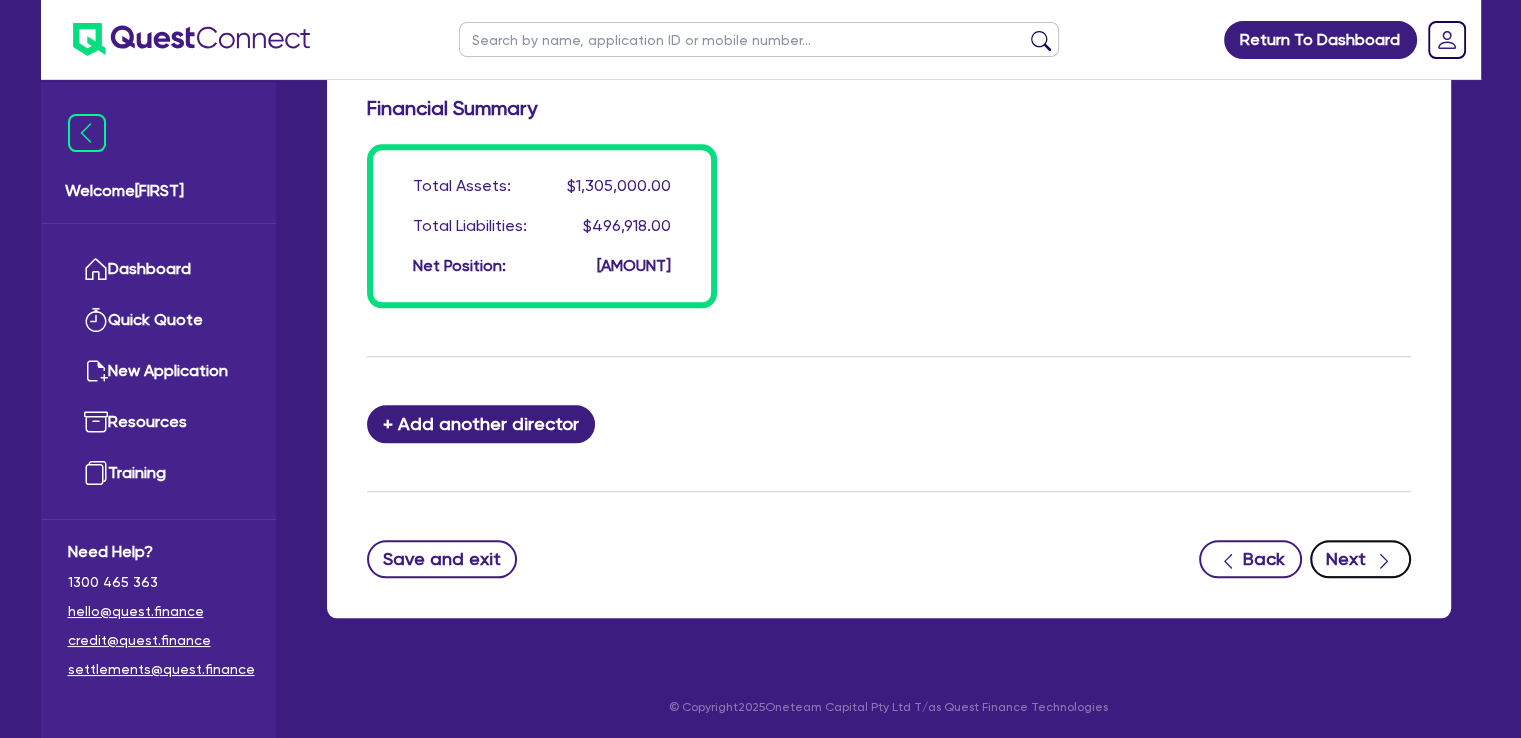 click 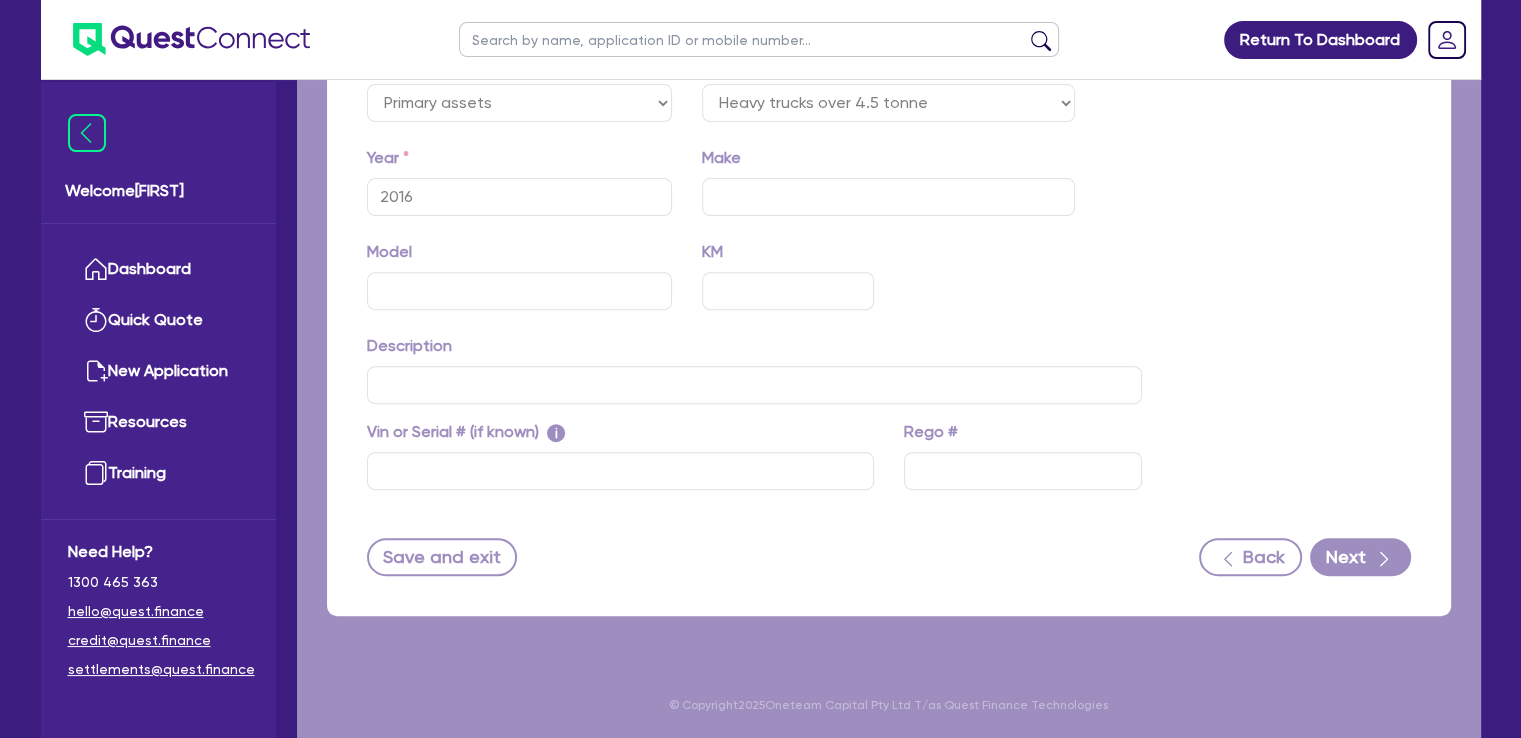 scroll, scrollTop: 0, scrollLeft: 0, axis: both 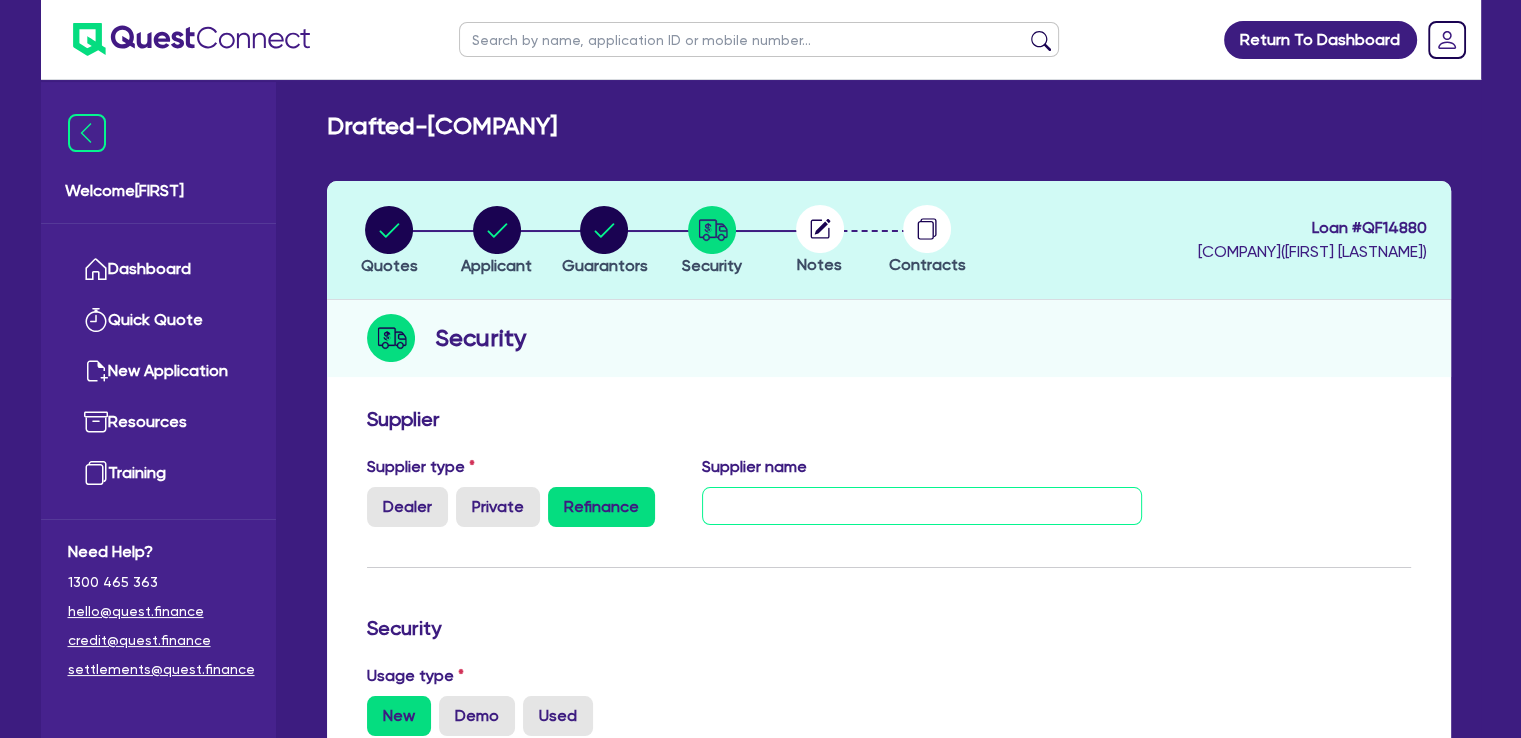 drag, startPoint x: 776, startPoint y: 498, endPoint x: 824, endPoint y: 490, distance: 48.6621 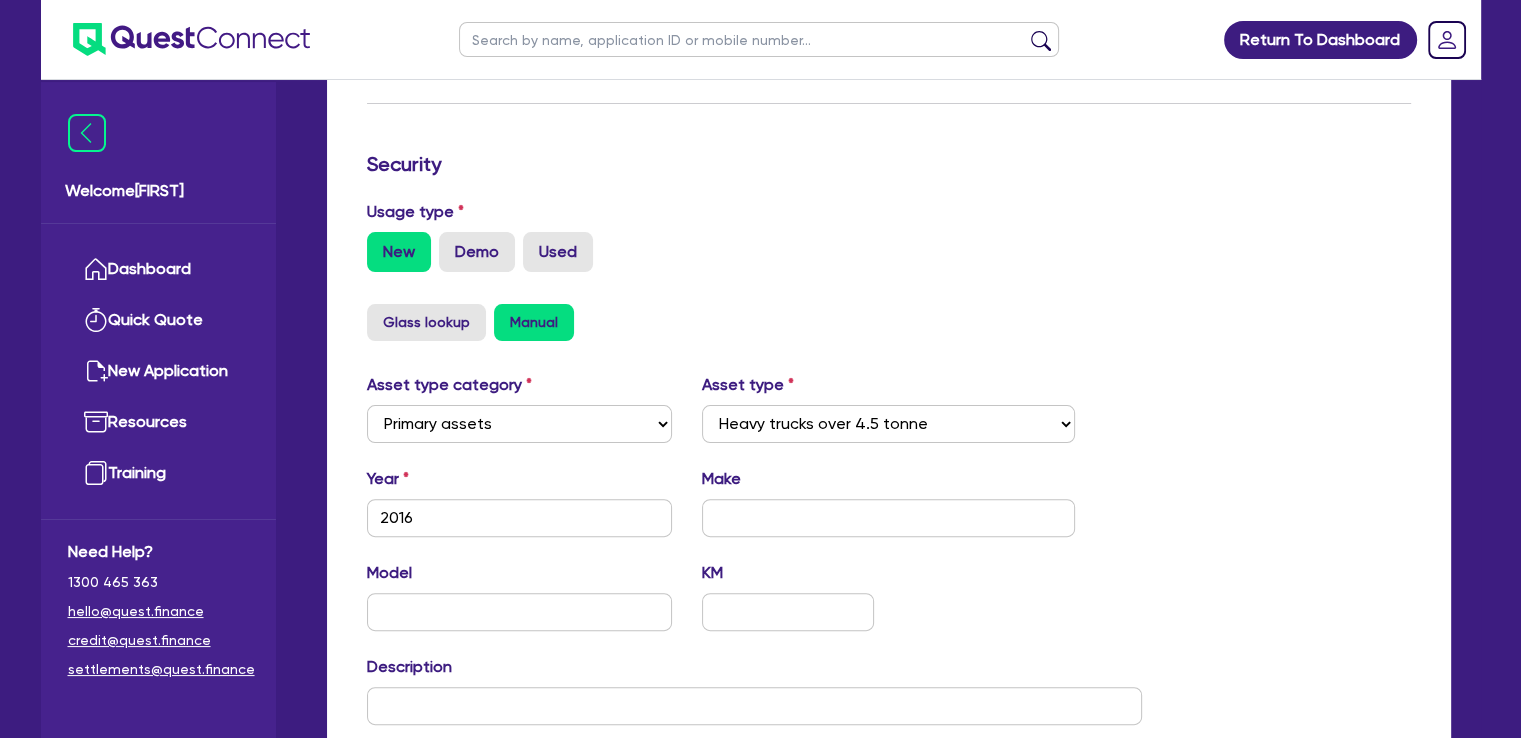 scroll, scrollTop: 466, scrollLeft: 0, axis: vertical 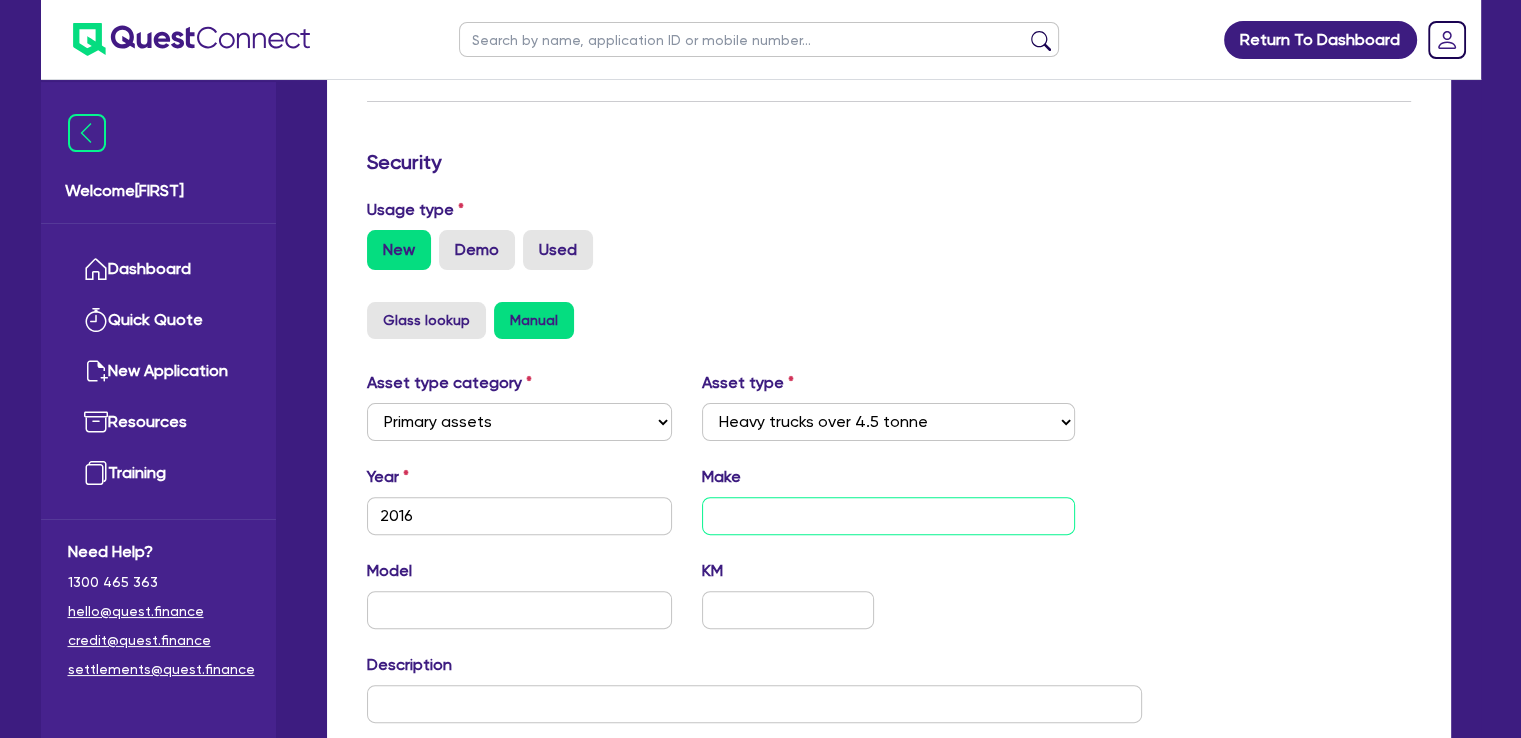 click at bounding box center [888, 516] 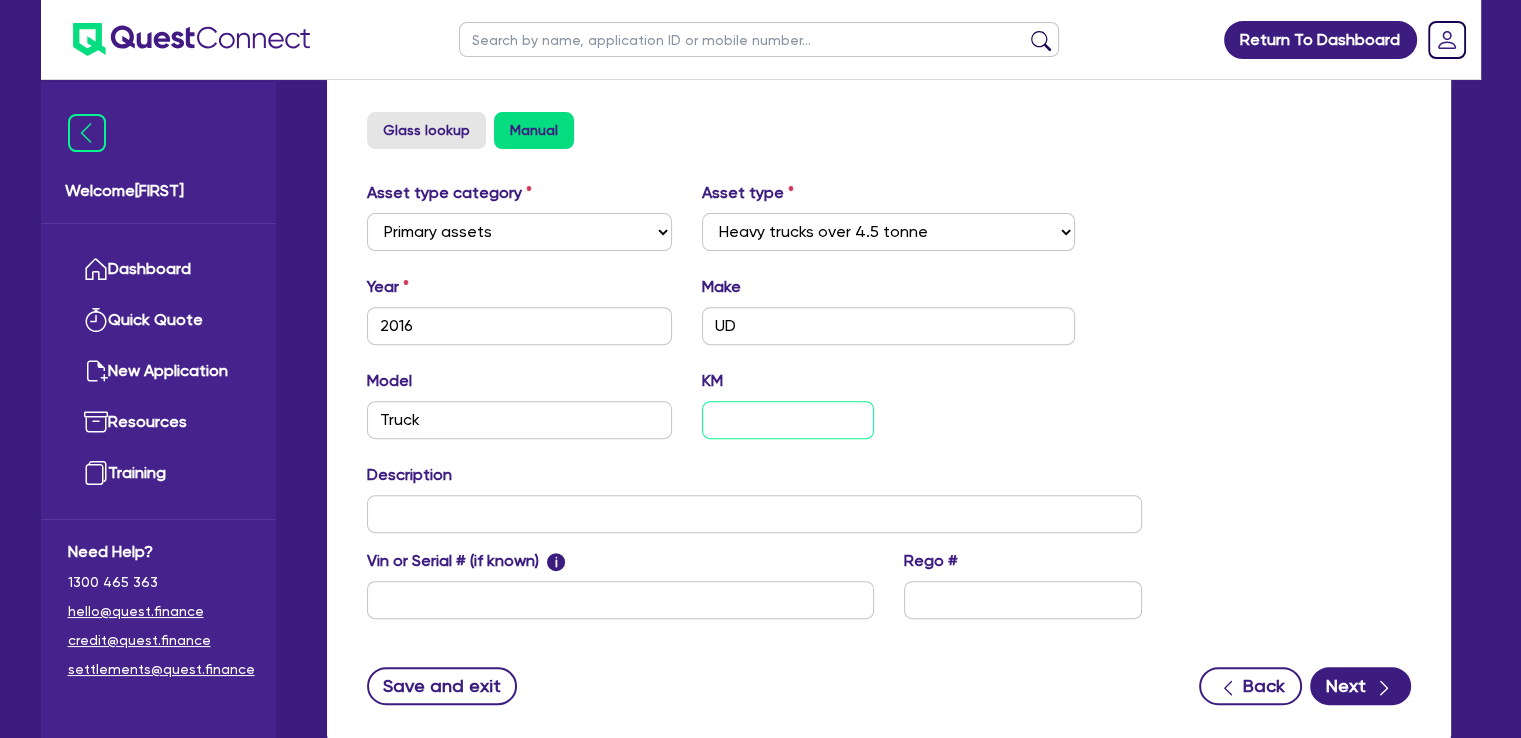 scroll, scrollTop: 666, scrollLeft: 0, axis: vertical 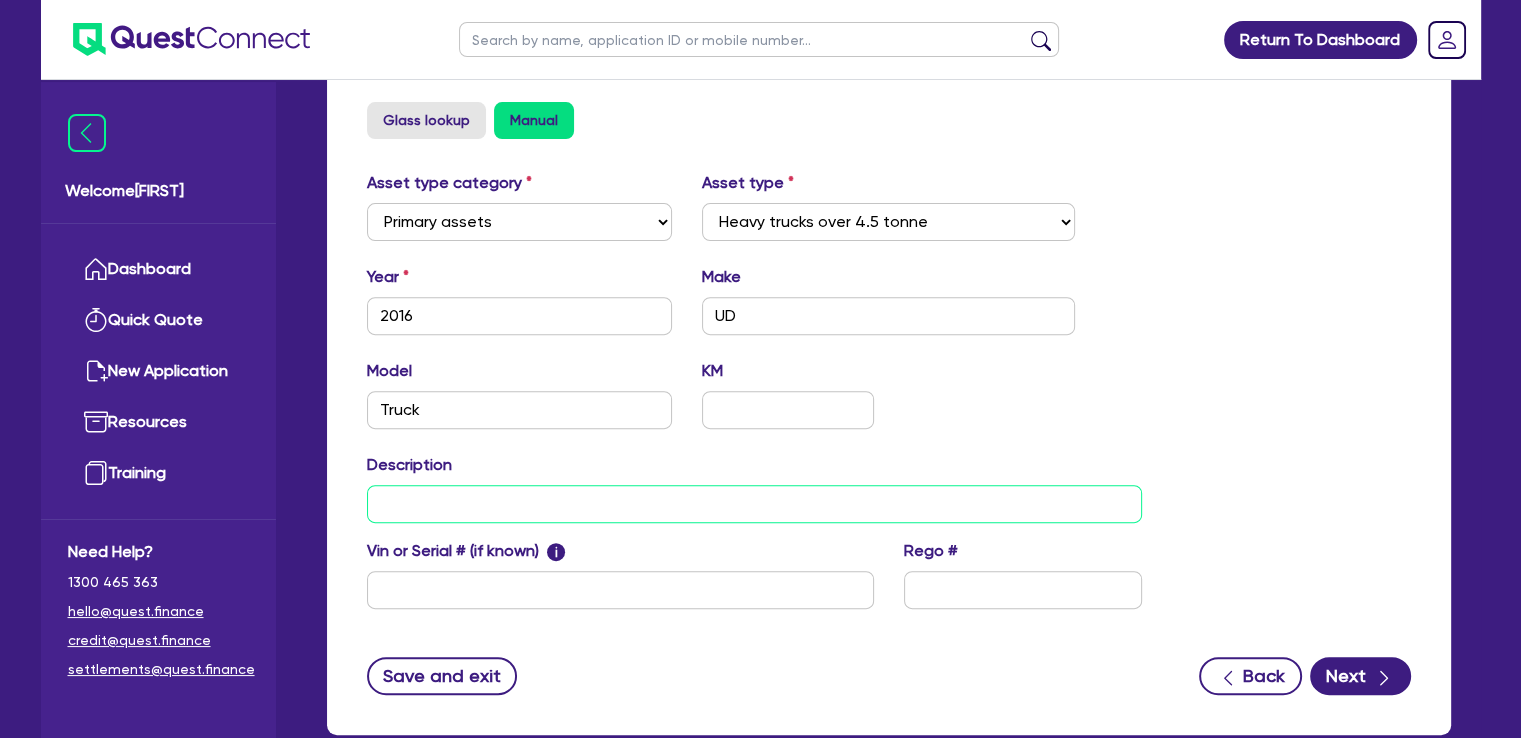 click at bounding box center (755, 504) 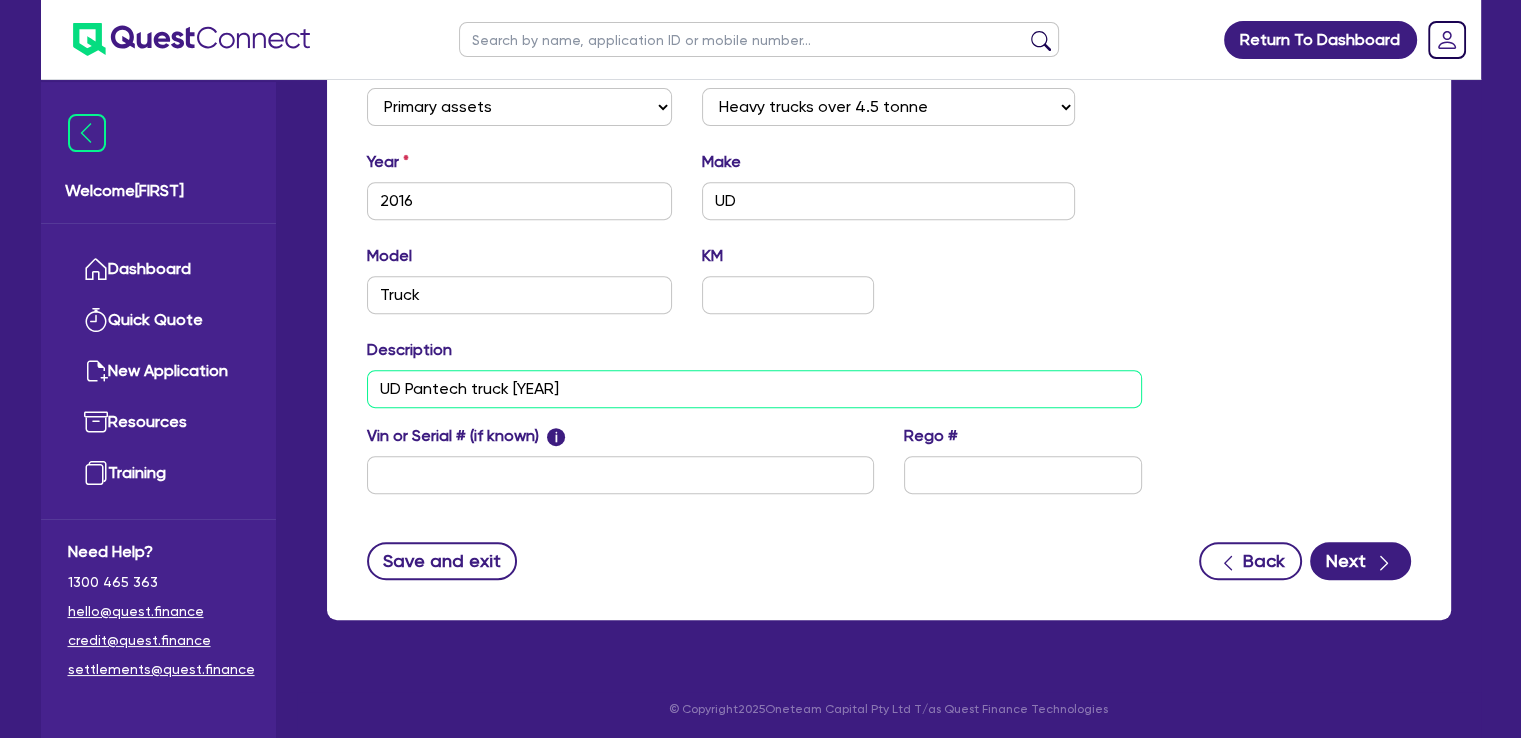 scroll, scrollTop: 784, scrollLeft: 0, axis: vertical 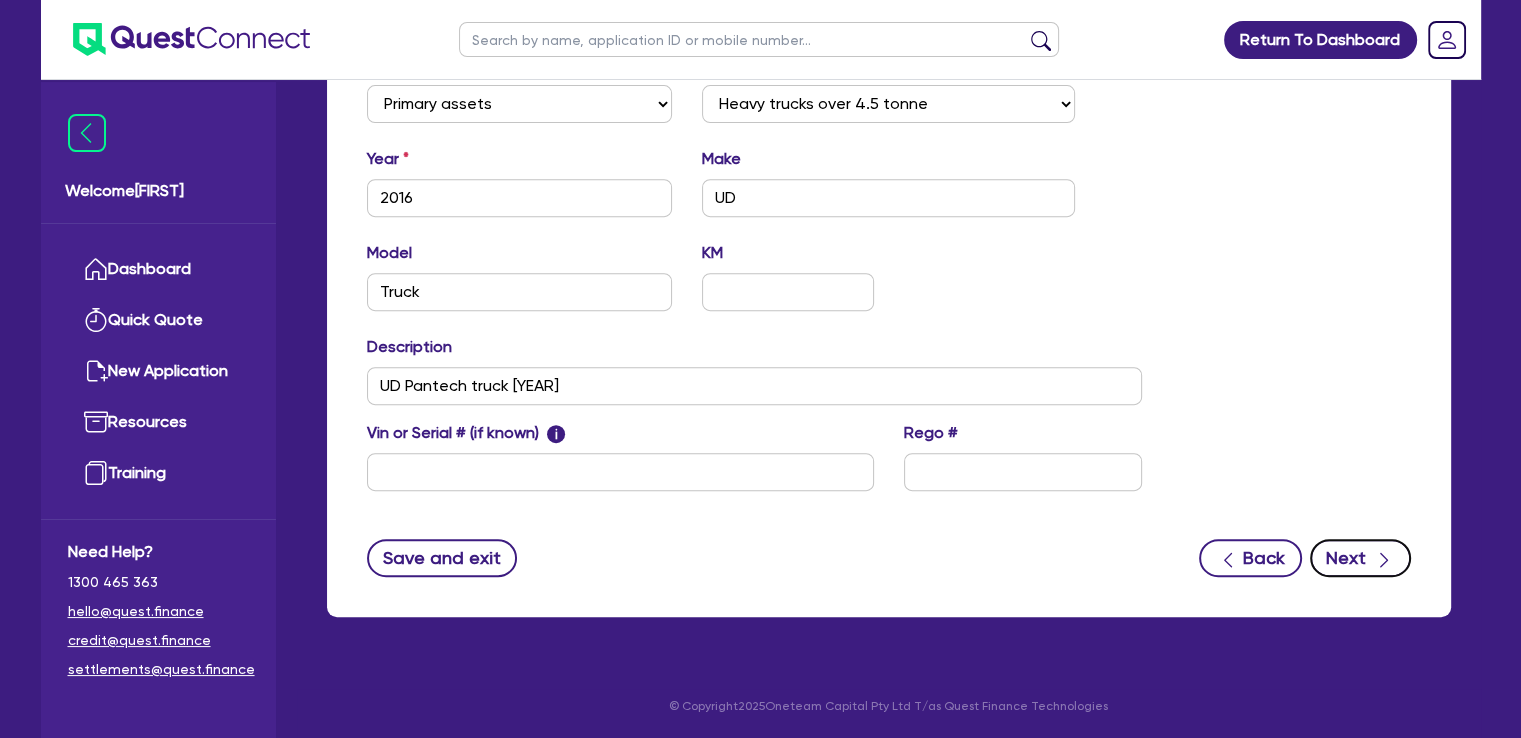 click on "Next" at bounding box center [1360, 558] 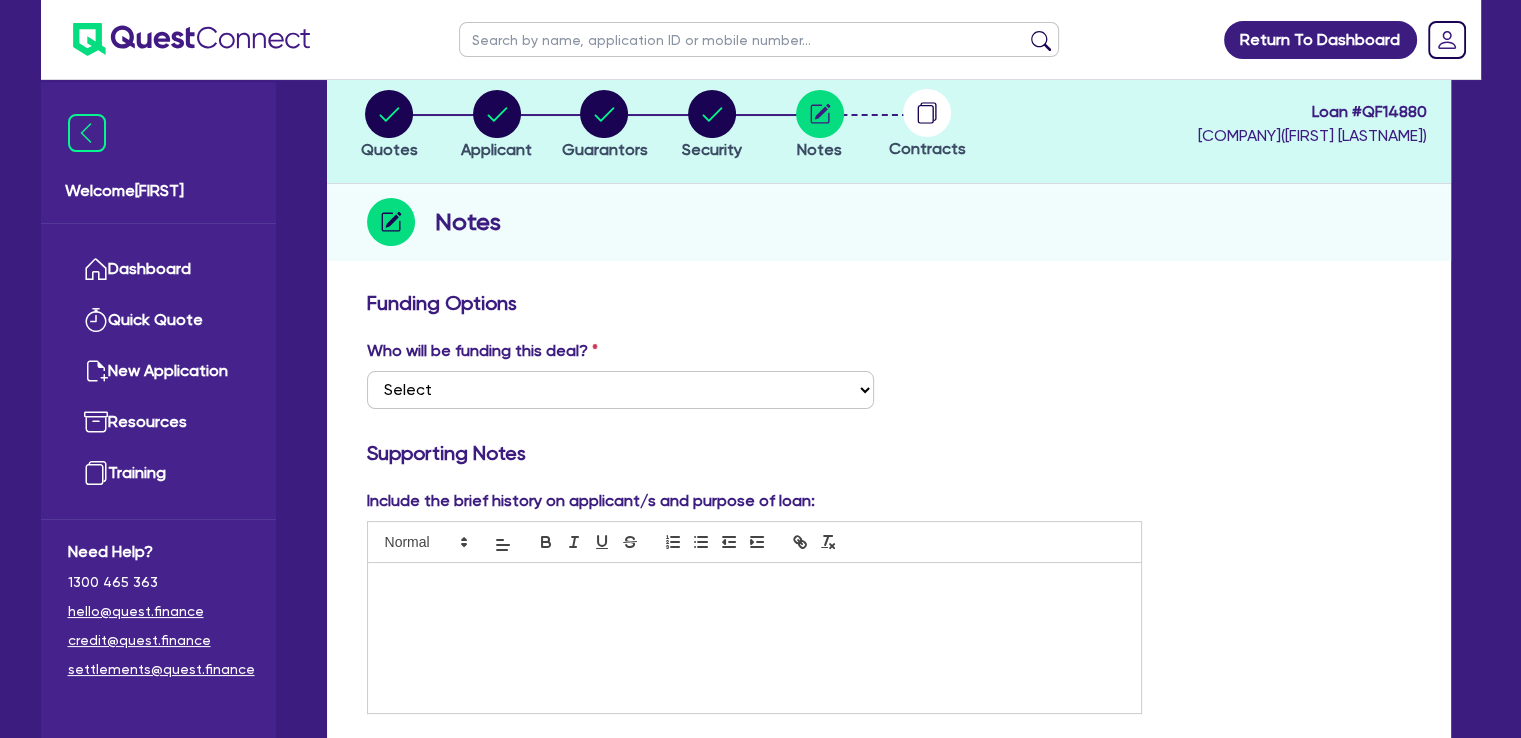 scroll, scrollTop: 133, scrollLeft: 0, axis: vertical 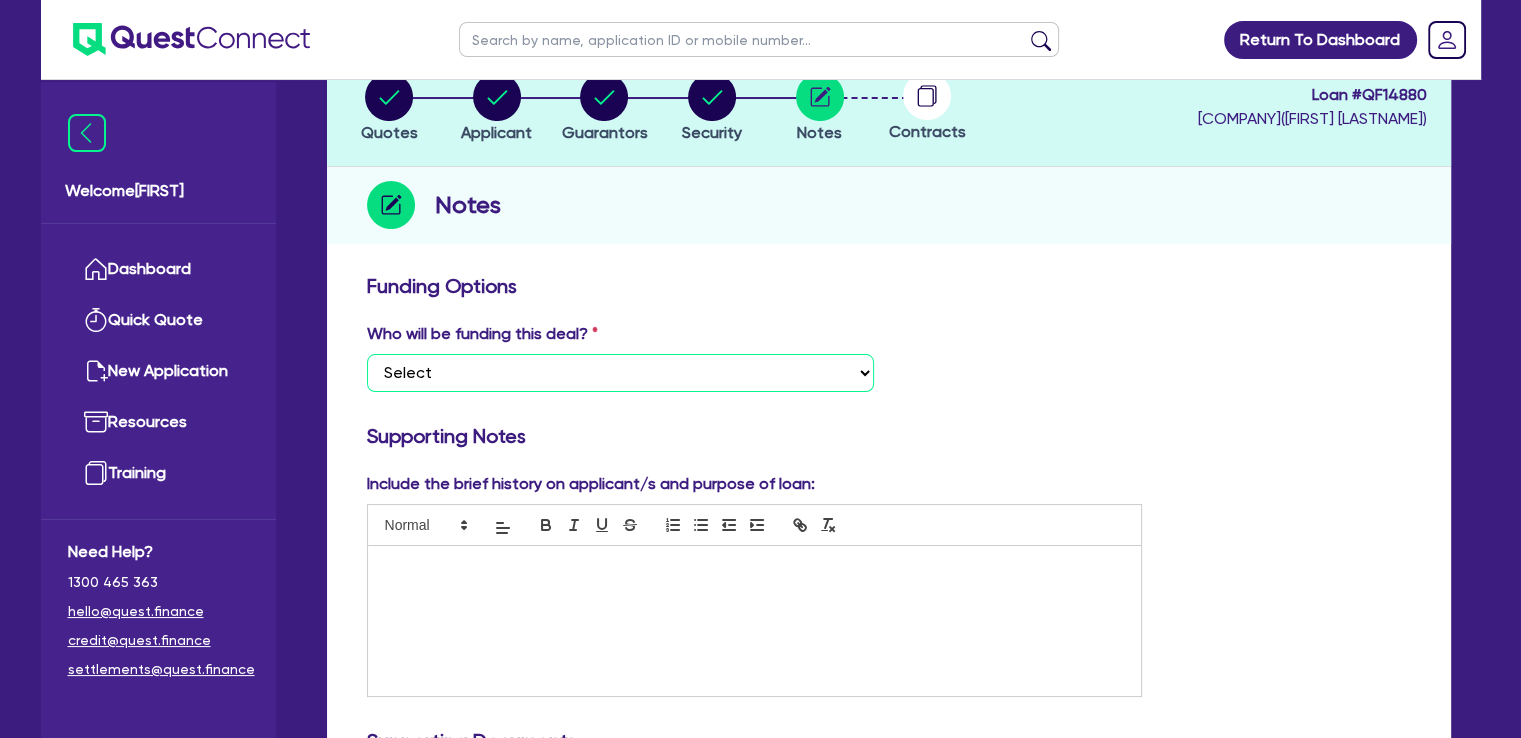click on "Select I want Quest to fund 100% I will fund 100% I will co-fund with Quest Other - I am referring this deal in" at bounding box center [620, 373] 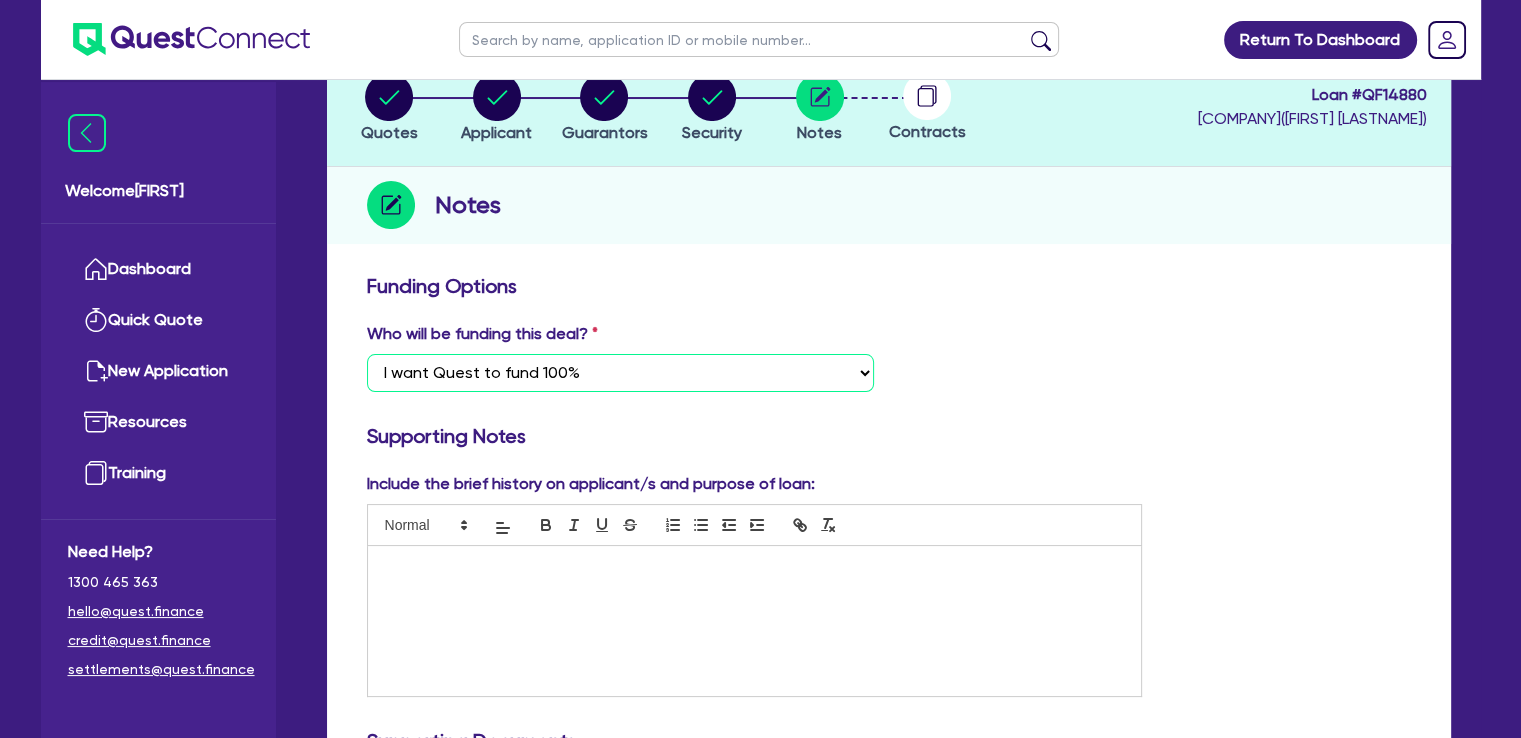 click on "Select I want Quest to fund 100% I will fund 100% I will co-fund with Quest Other - I am referring this deal in" at bounding box center (620, 373) 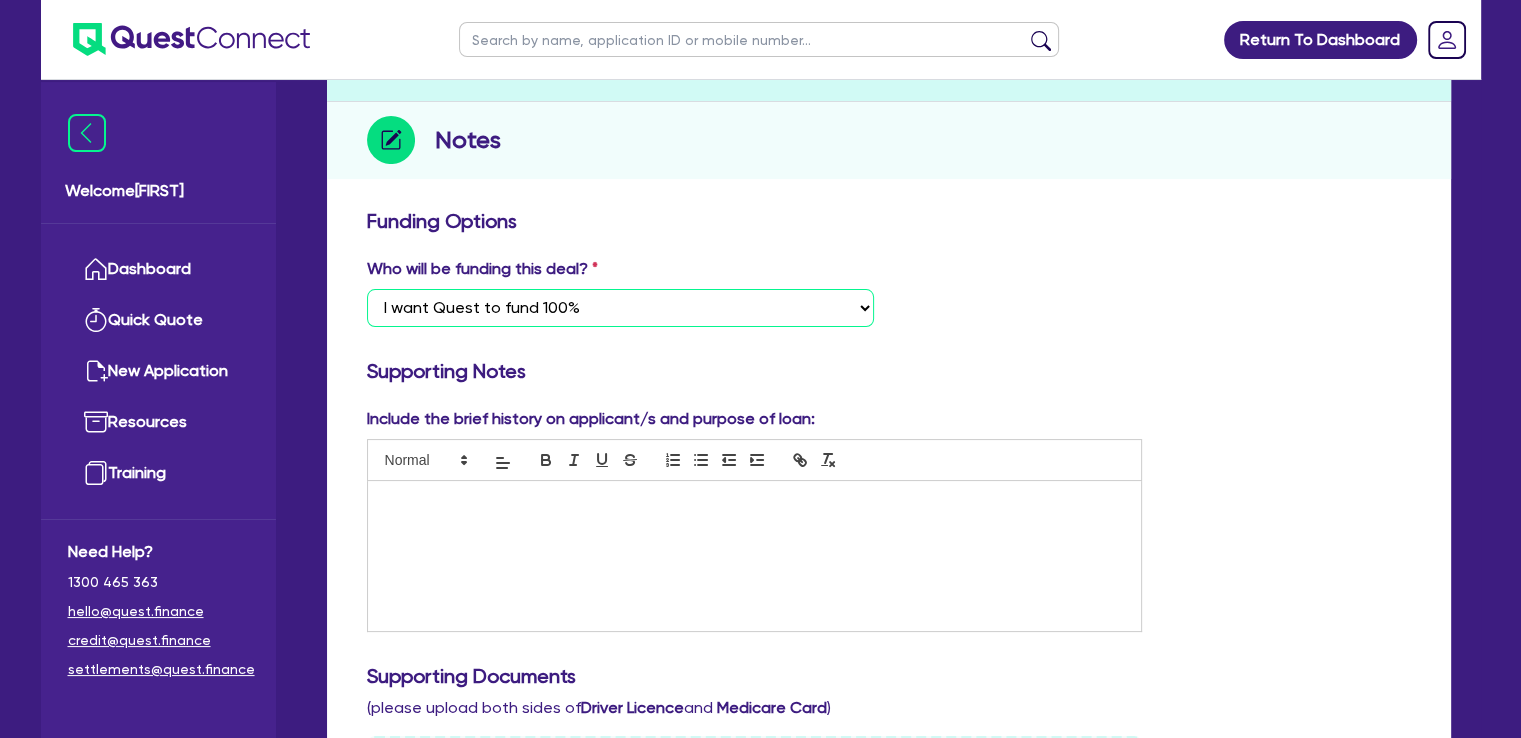 scroll, scrollTop: 266, scrollLeft: 0, axis: vertical 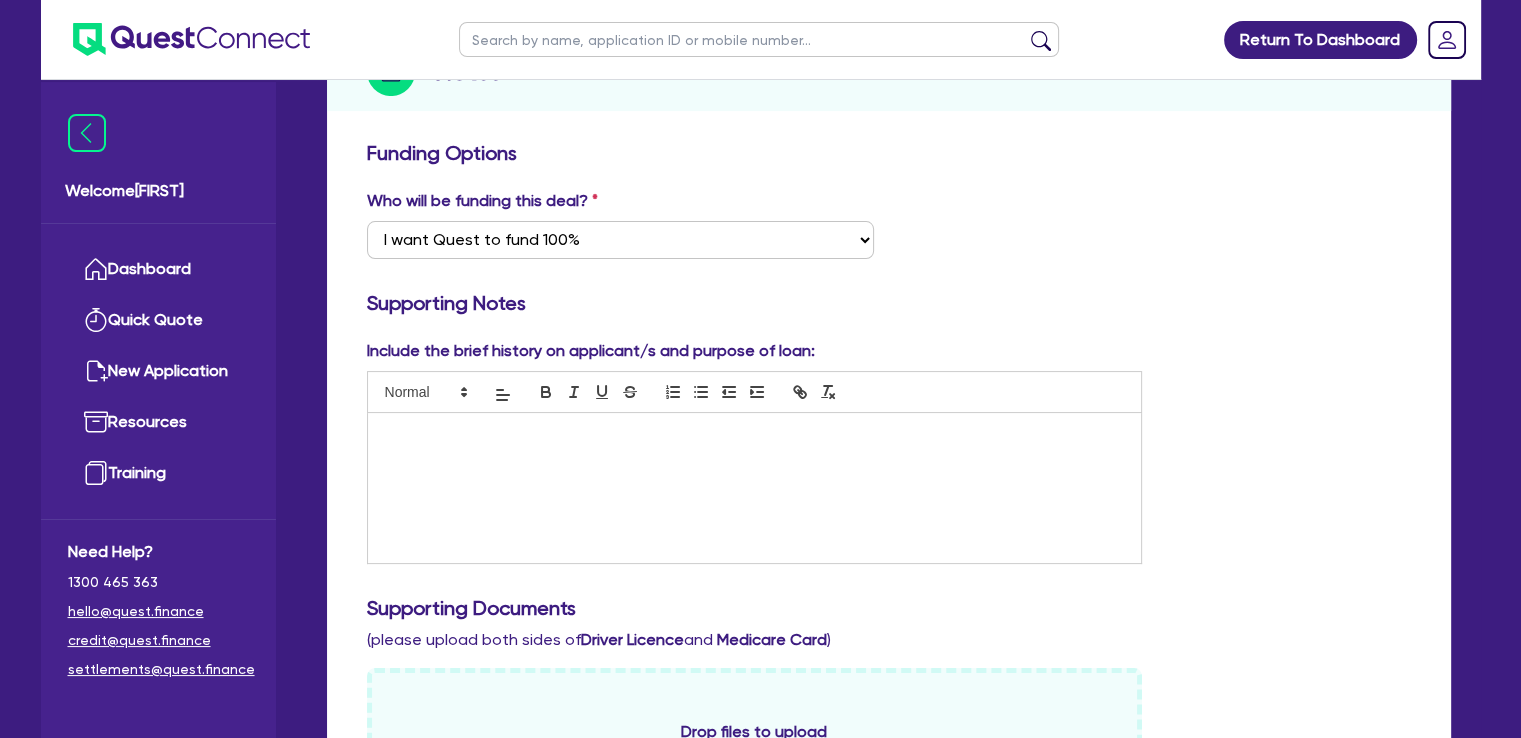 click at bounding box center [755, 488] 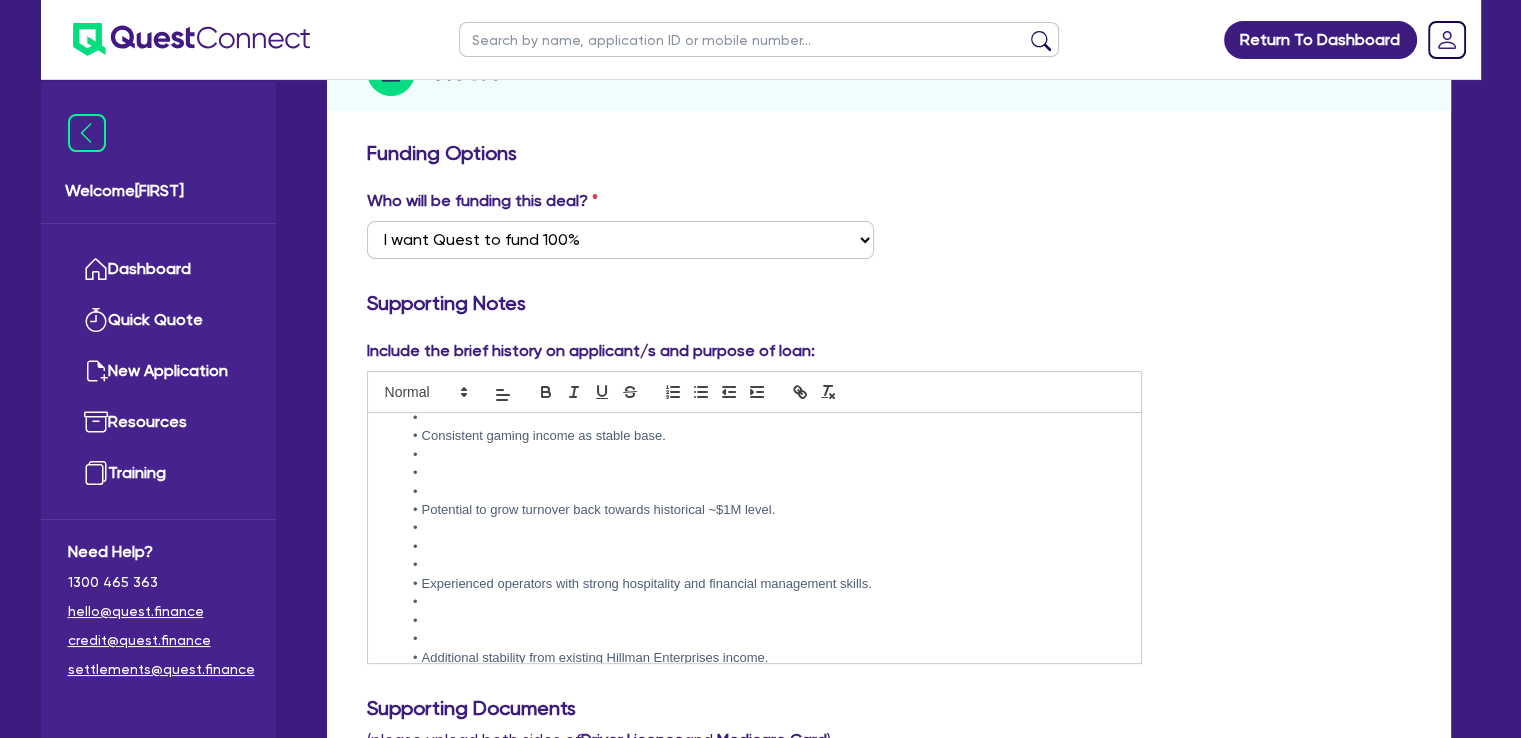 click at bounding box center [764, 547] 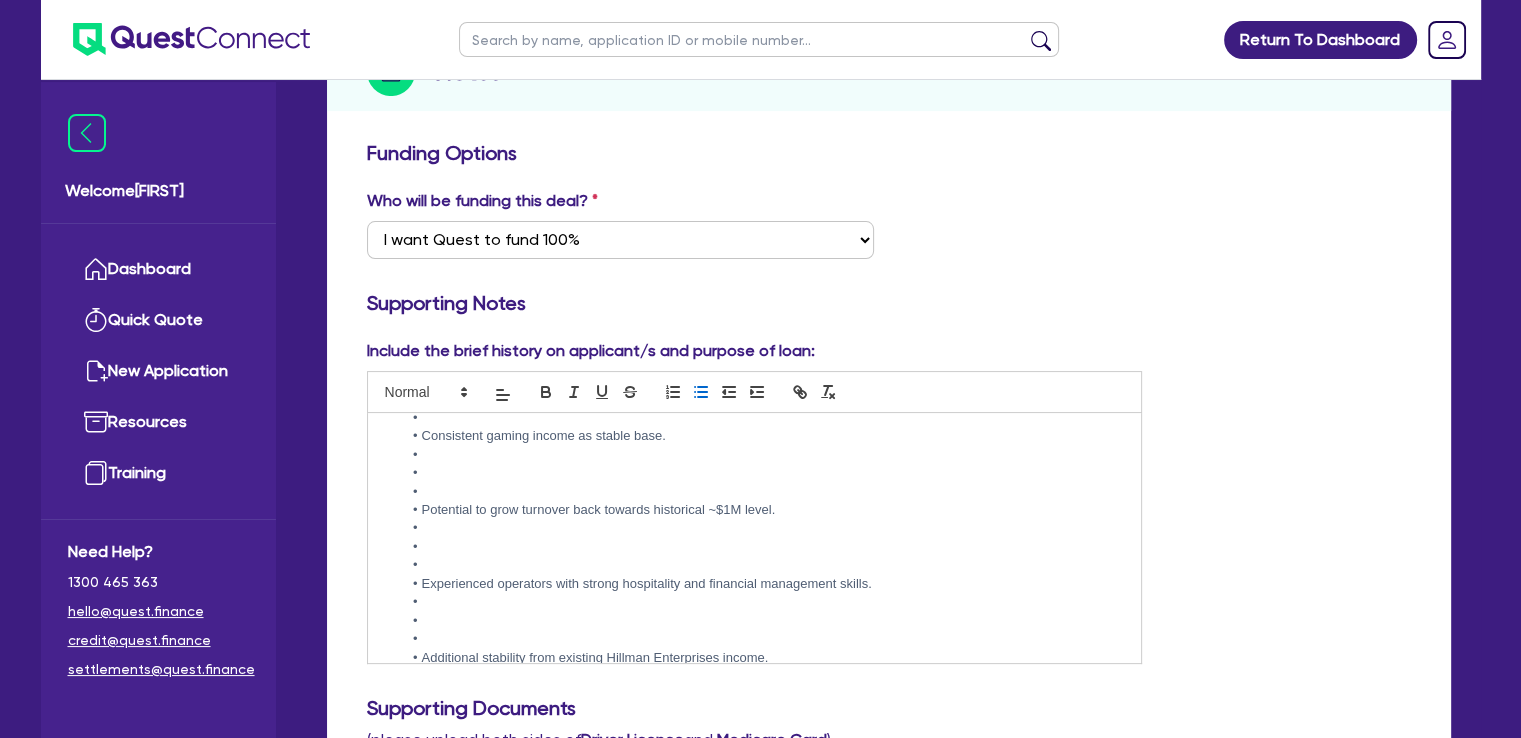 click at bounding box center [764, 565] 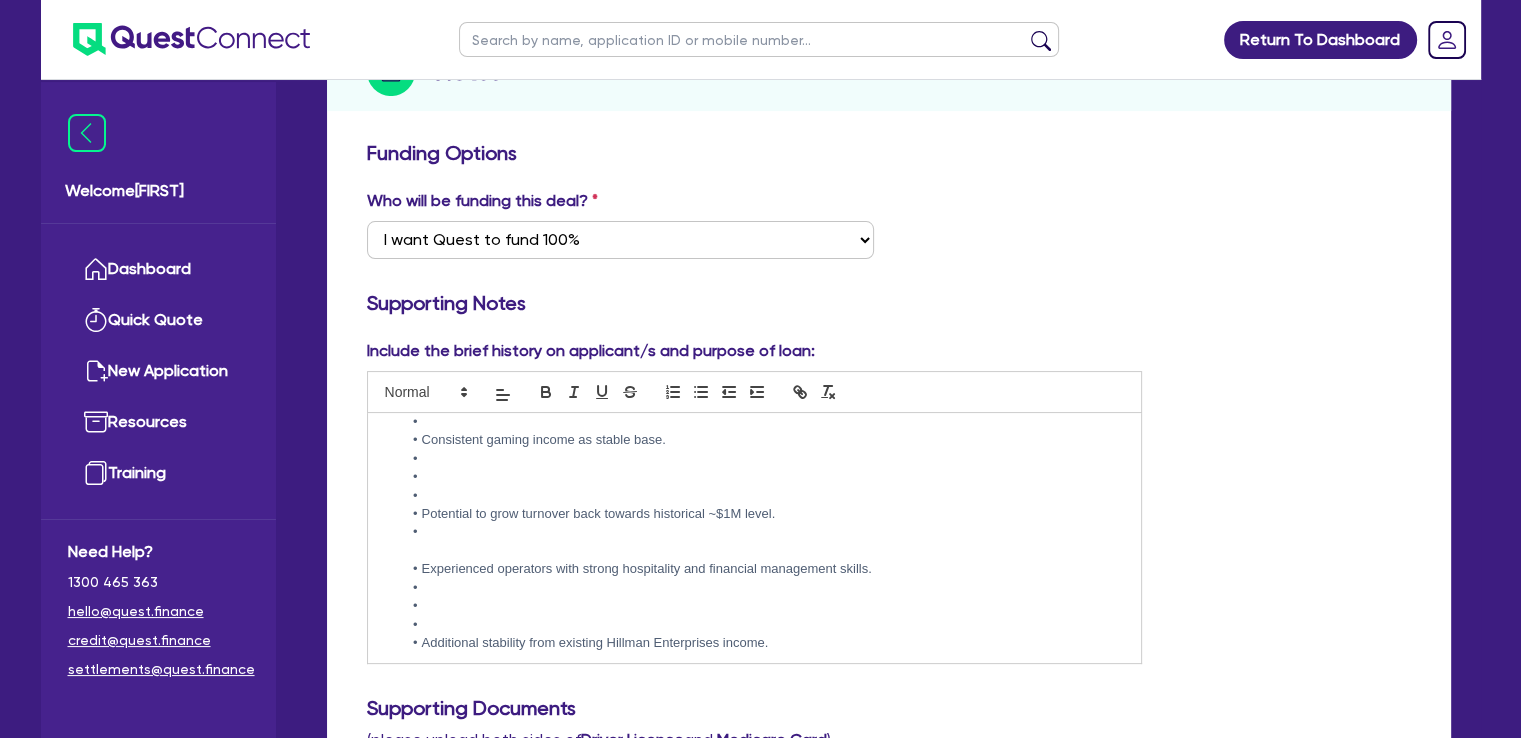 scroll, scrollTop: 2984, scrollLeft: 0, axis: vertical 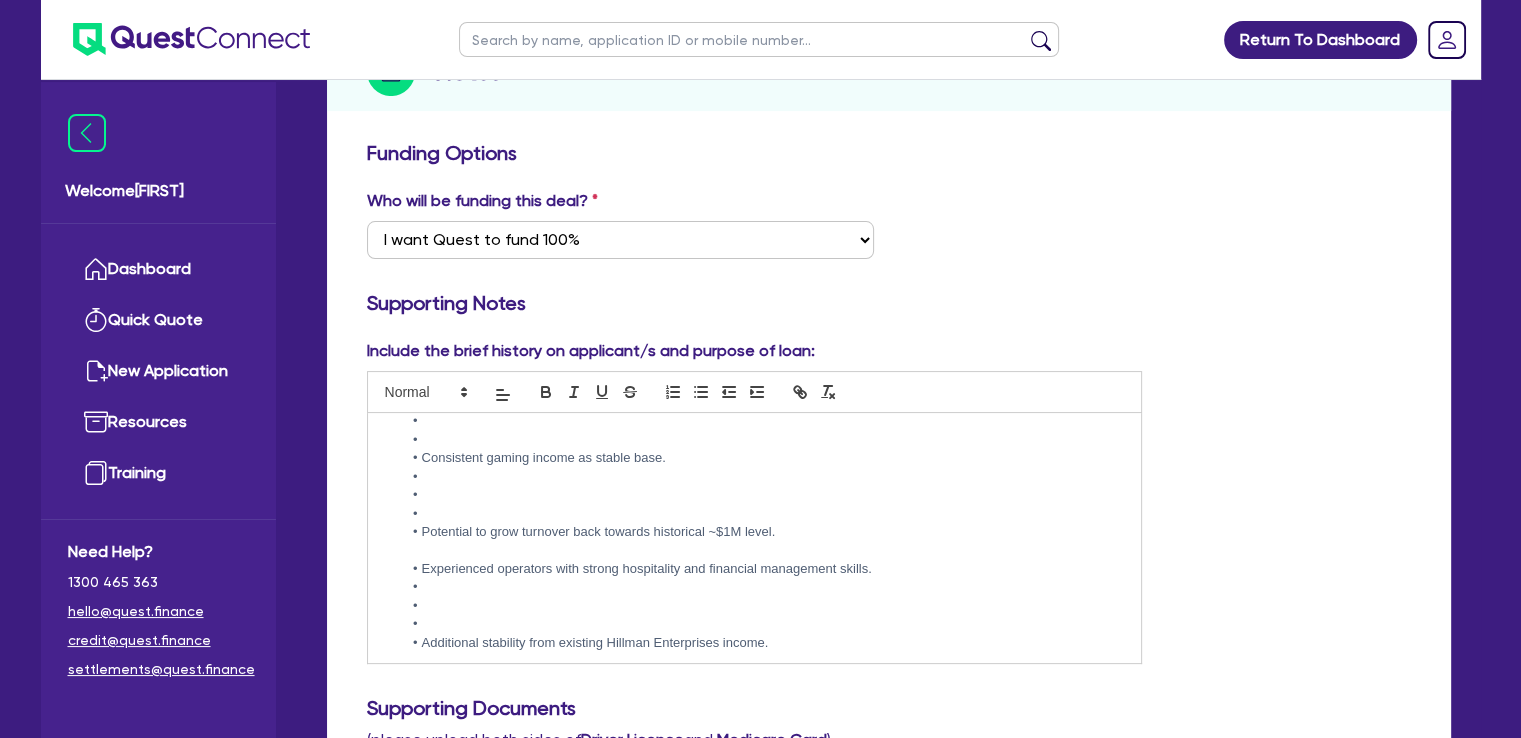 click at bounding box center [764, 514] 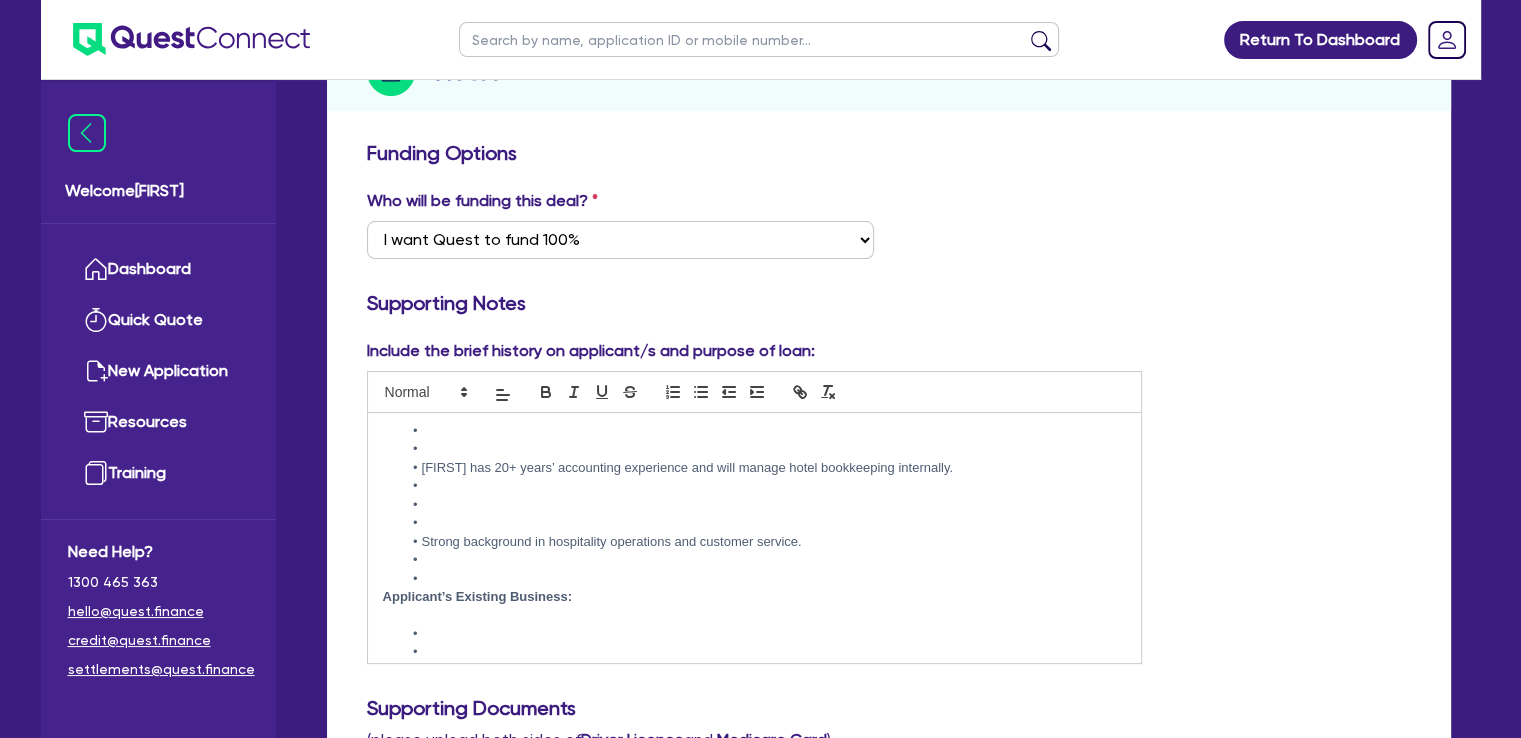 scroll, scrollTop: 747, scrollLeft: 0, axis: vertical 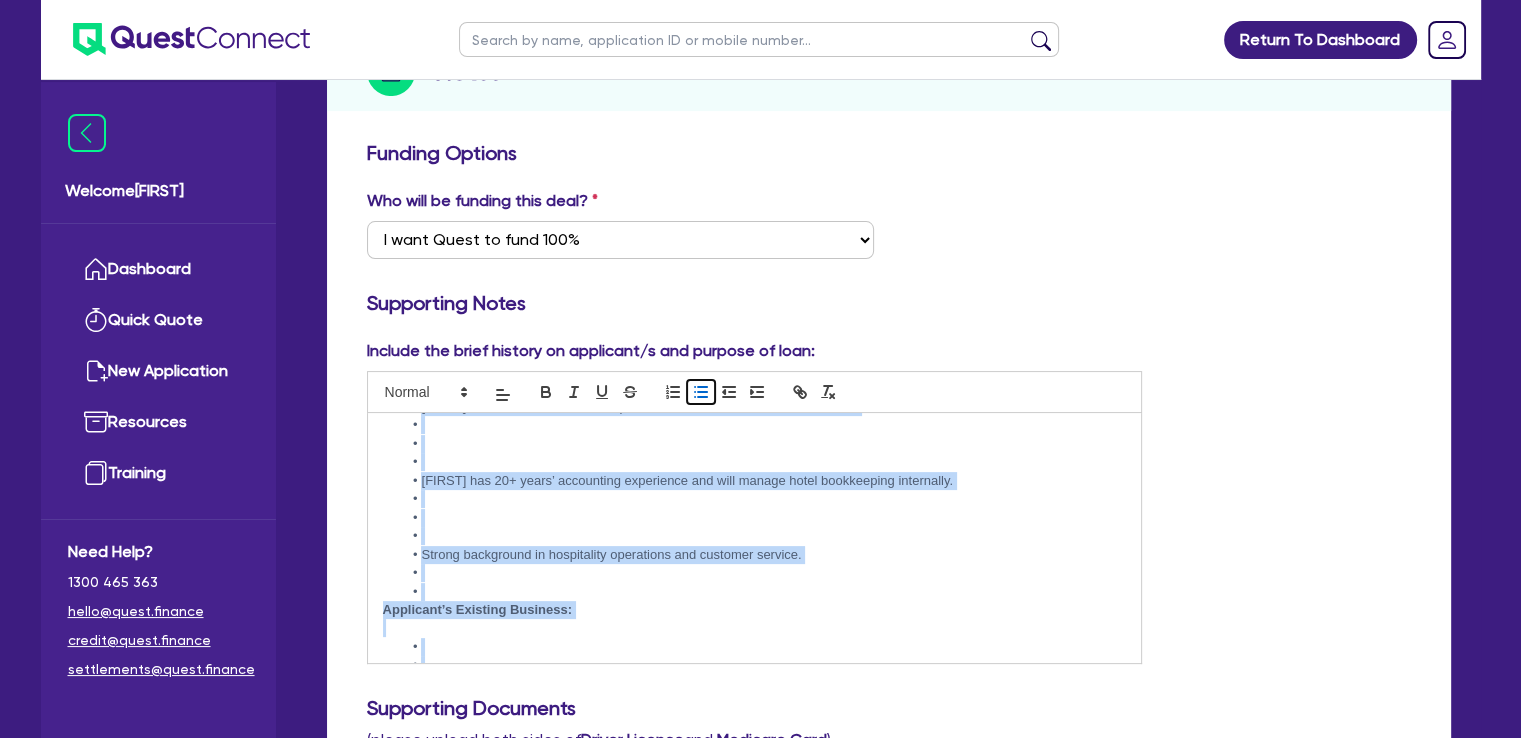 click 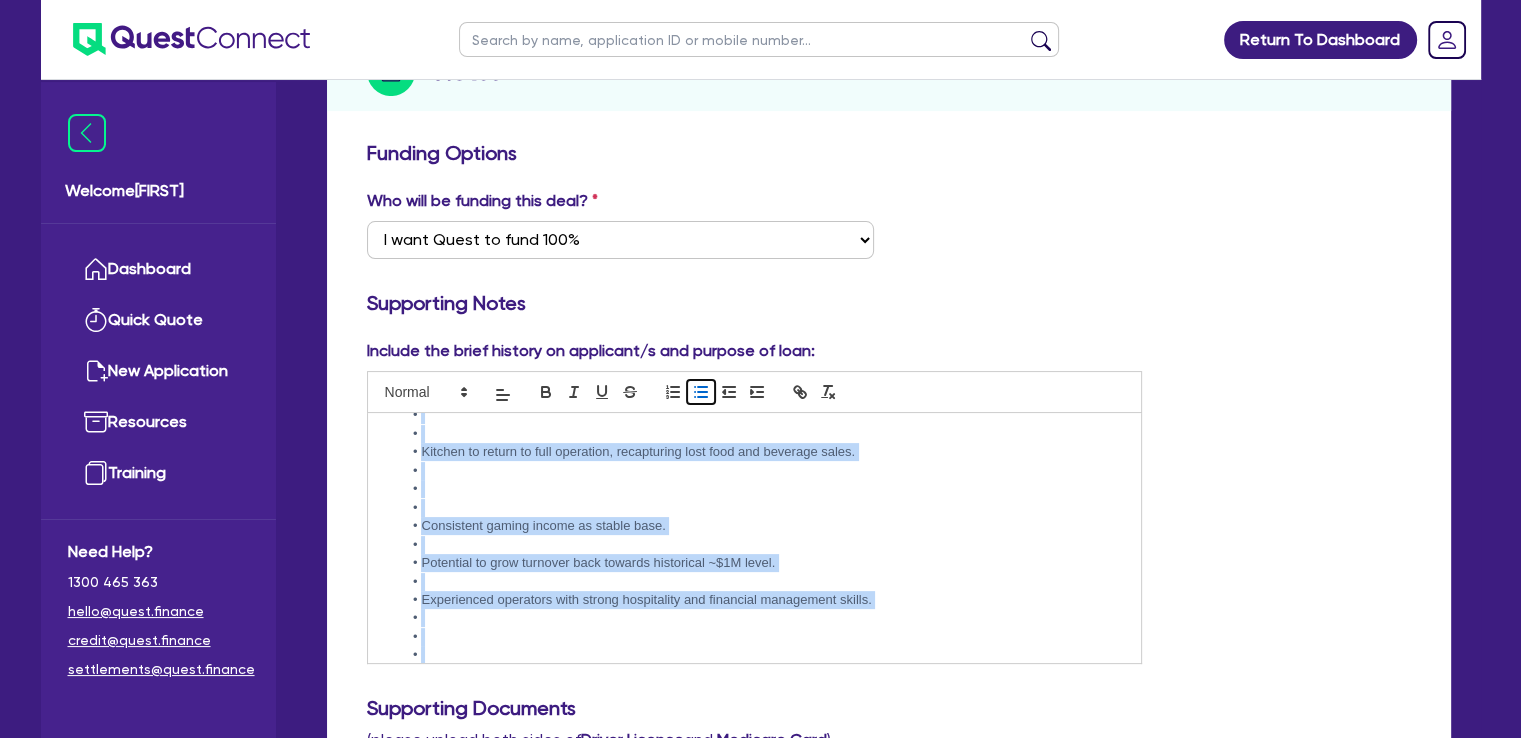 click 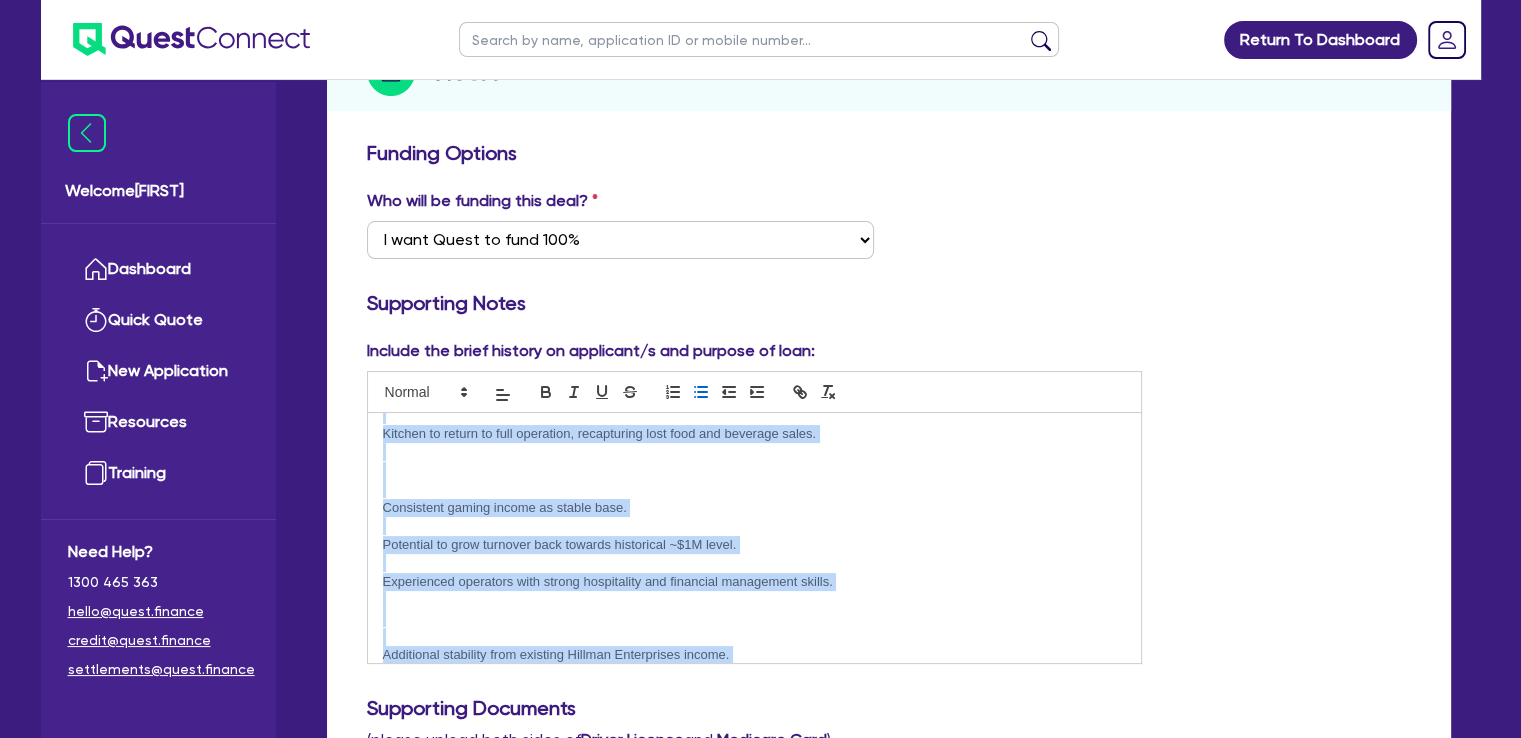 scroll, scrollTop: 2916, scrollLeft: 0, axis: vertical 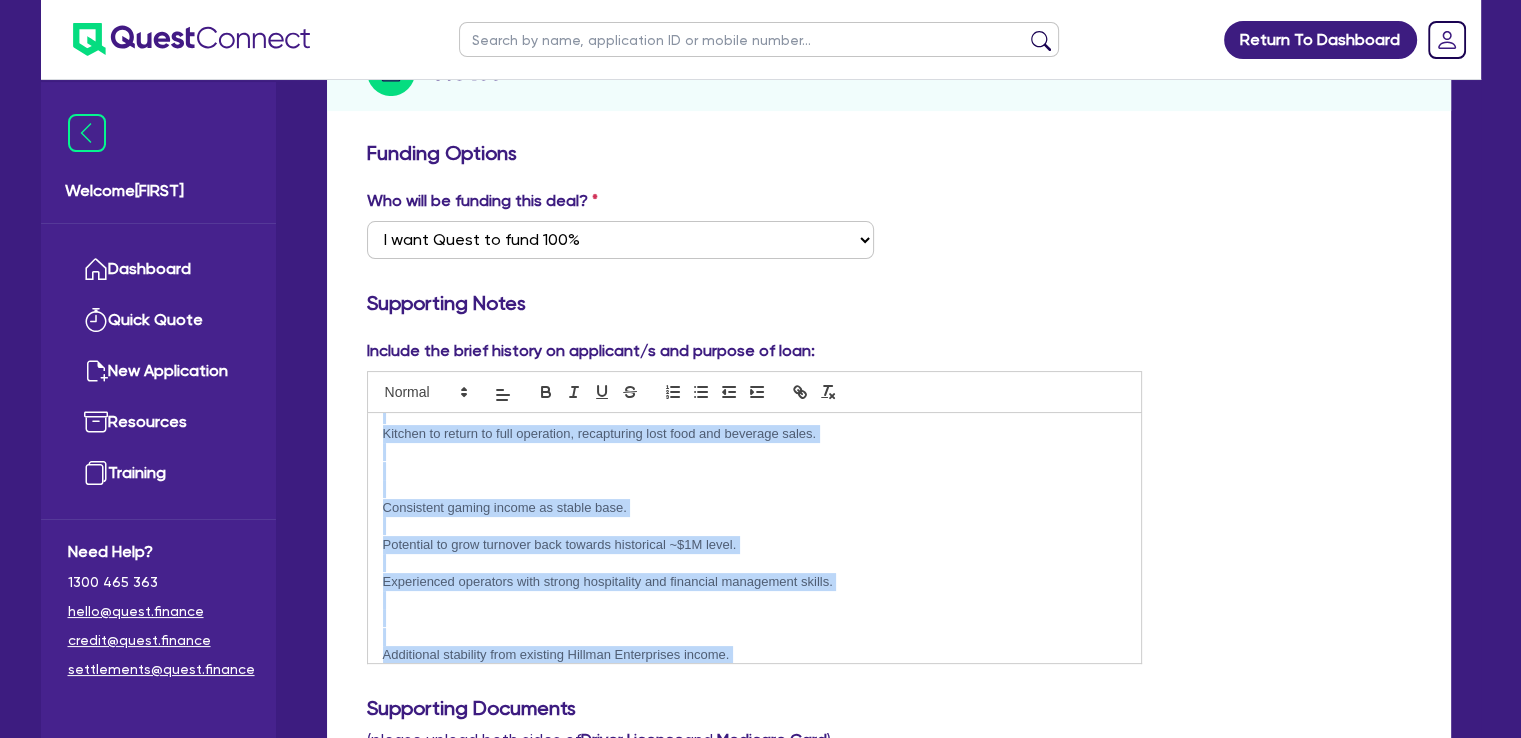 click at bounding box center [755, 618] 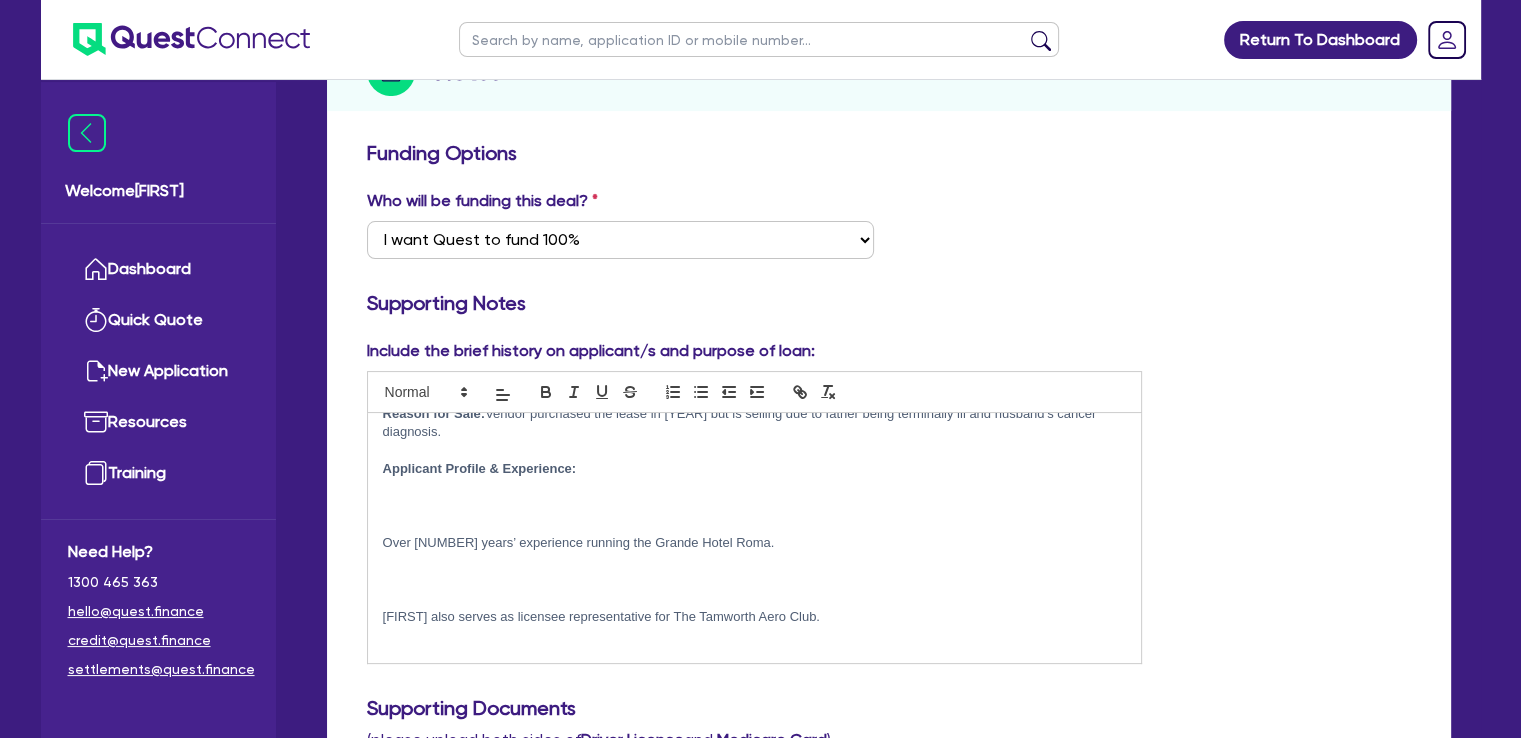 scroll, scrollTop: 600, scrollLeft: 0, axis: vertical 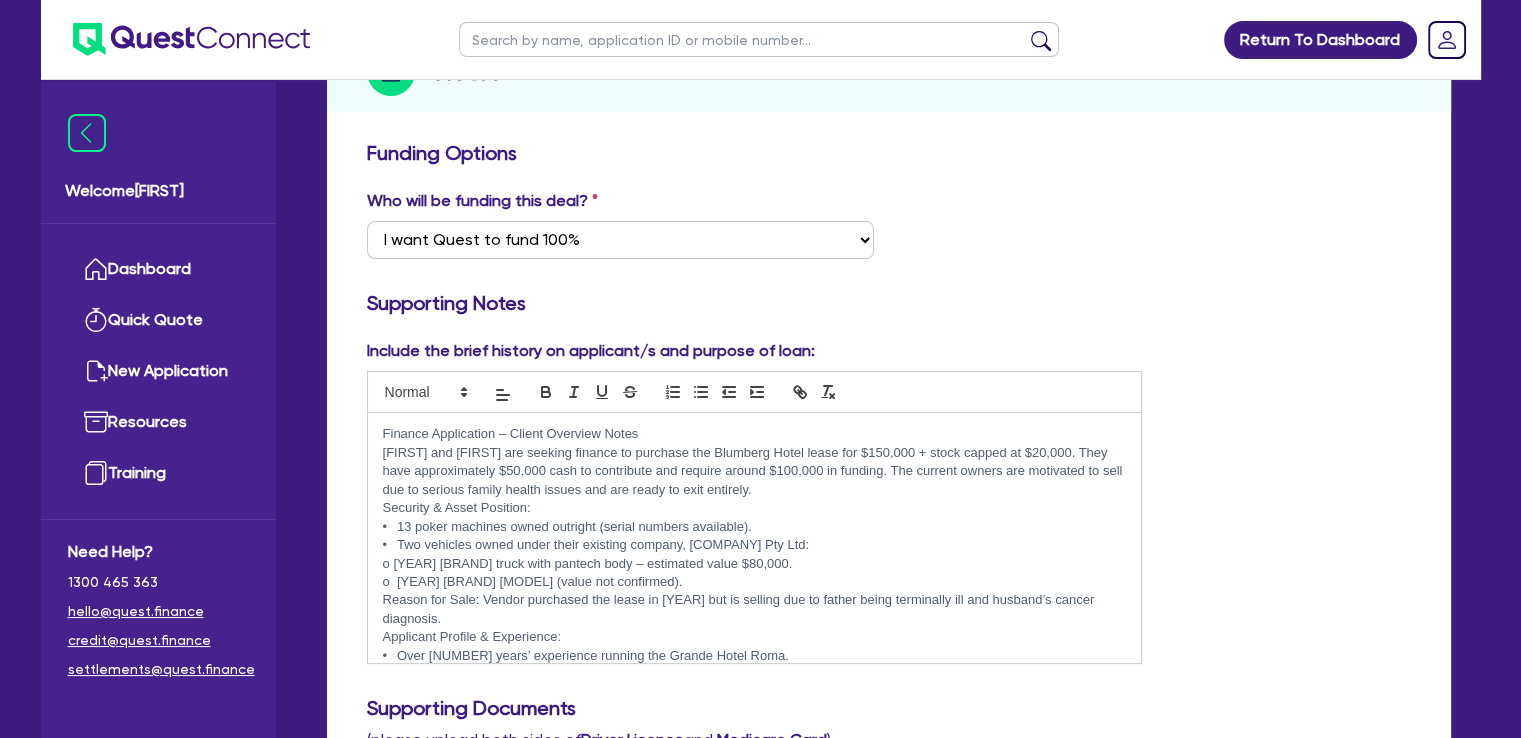 click on "[FIRST] and [FIRST] are seeking finance to purchase the Blumberg Hotel lease for $150,000 + stock capped at $20,000. They have approximately $50,000 cash to contribute and require around $100,000 in funding. The current owners are motivated to sell due to serious family health issues and are ready to exit entirely." at bounding box center (755, 471) 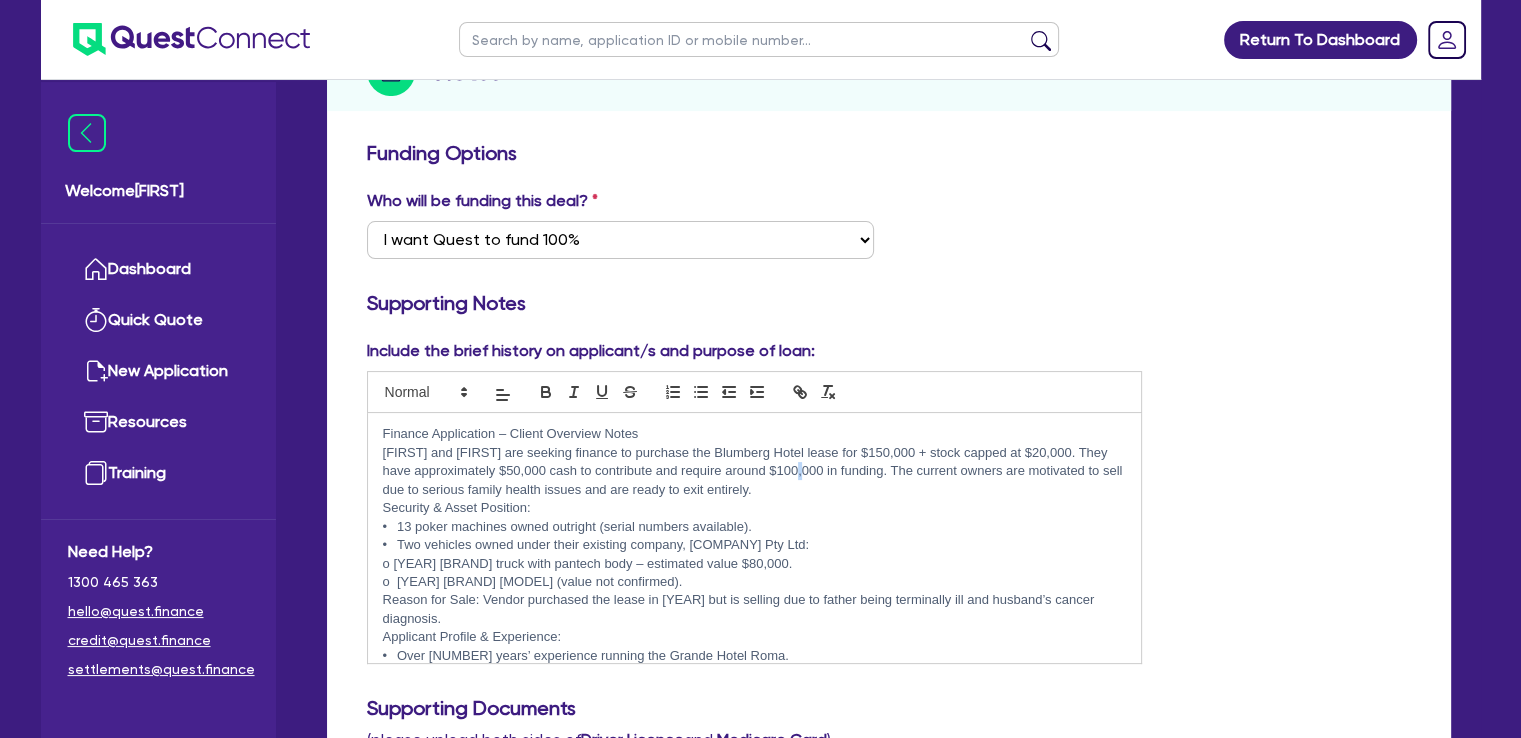 click on "[FIRST] and [FIRST] are seeking finance to purchase the Blumberg Hotel lease for $150,000 + stock capped at $20,000. They have approximately $50,000 cash to contribute and require around $100,000 in funding. The current owners are motivated to sell due to serious family health issues and are ready to exit entirely." at bounding box center (755, 471) 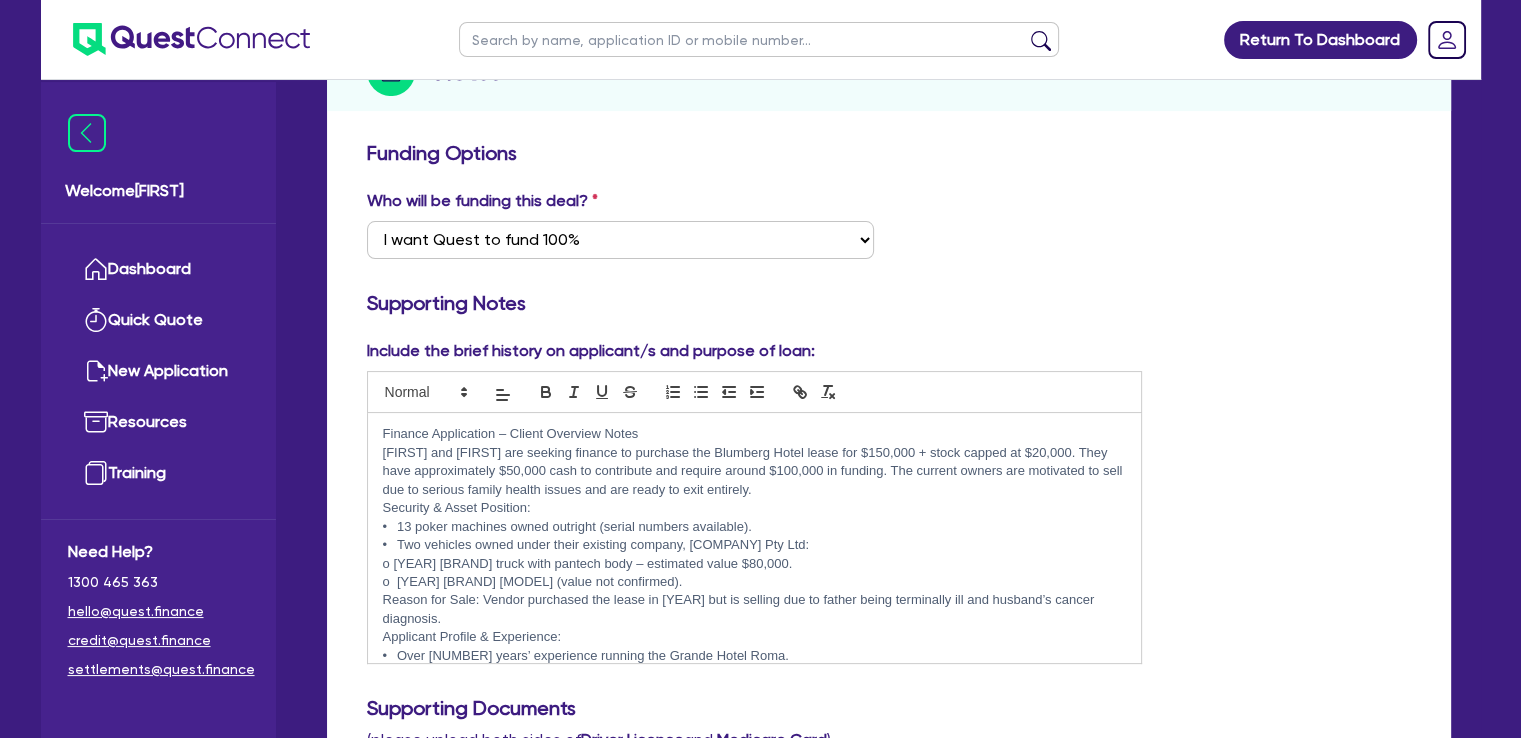 click on "[FIRST] and [FIRST] are seeking finance to purchase the Blumberg Hotel lease for $150,000 + stock capped at $20,000. They have approximately $50,000 cash to contribute and require around $100,000 in funding. The current owners are motivated to sell due to serious family health issues and are ready to exit entirely." at bounding box center (755, 471) 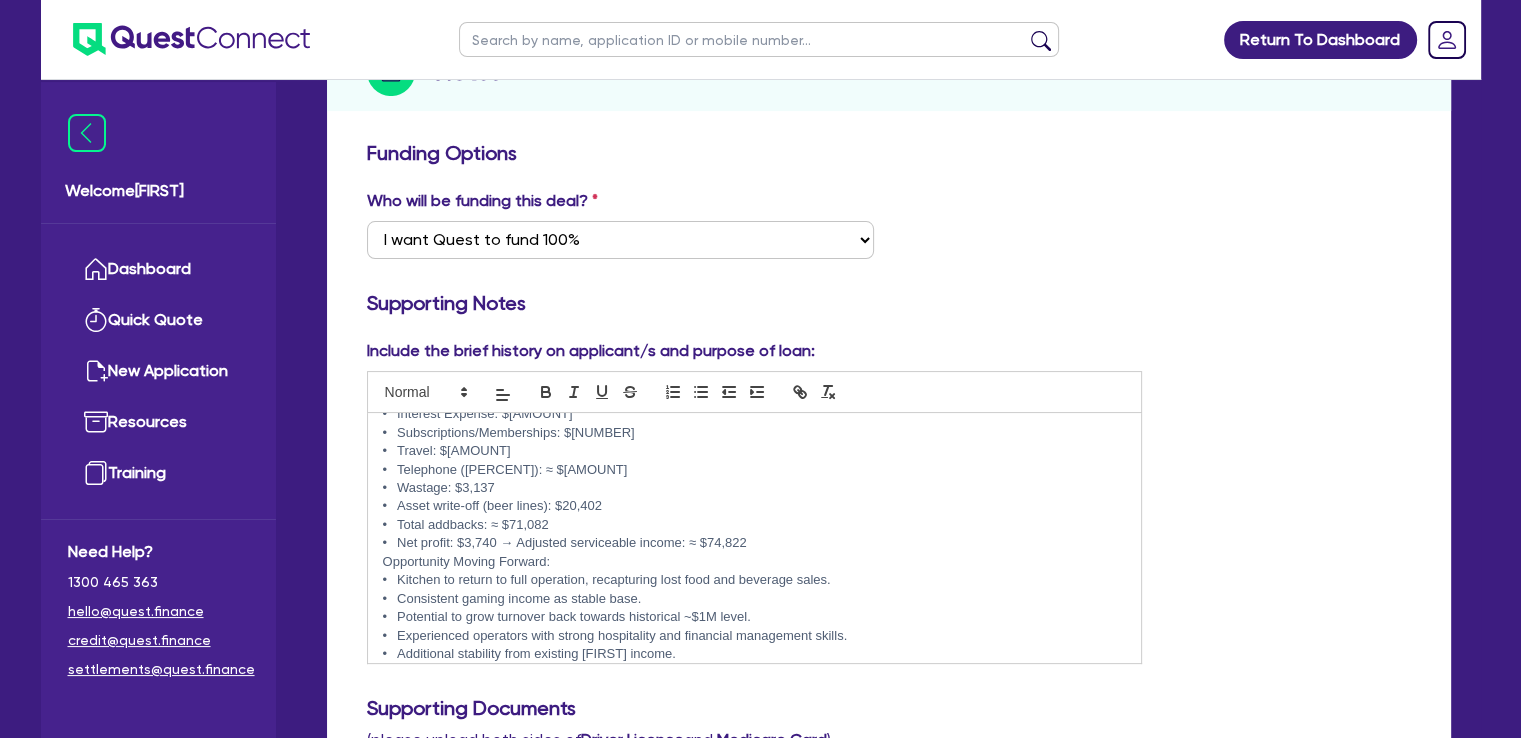 scroll, scrollTop: 696, scrollLeft: 0, axis: vertical 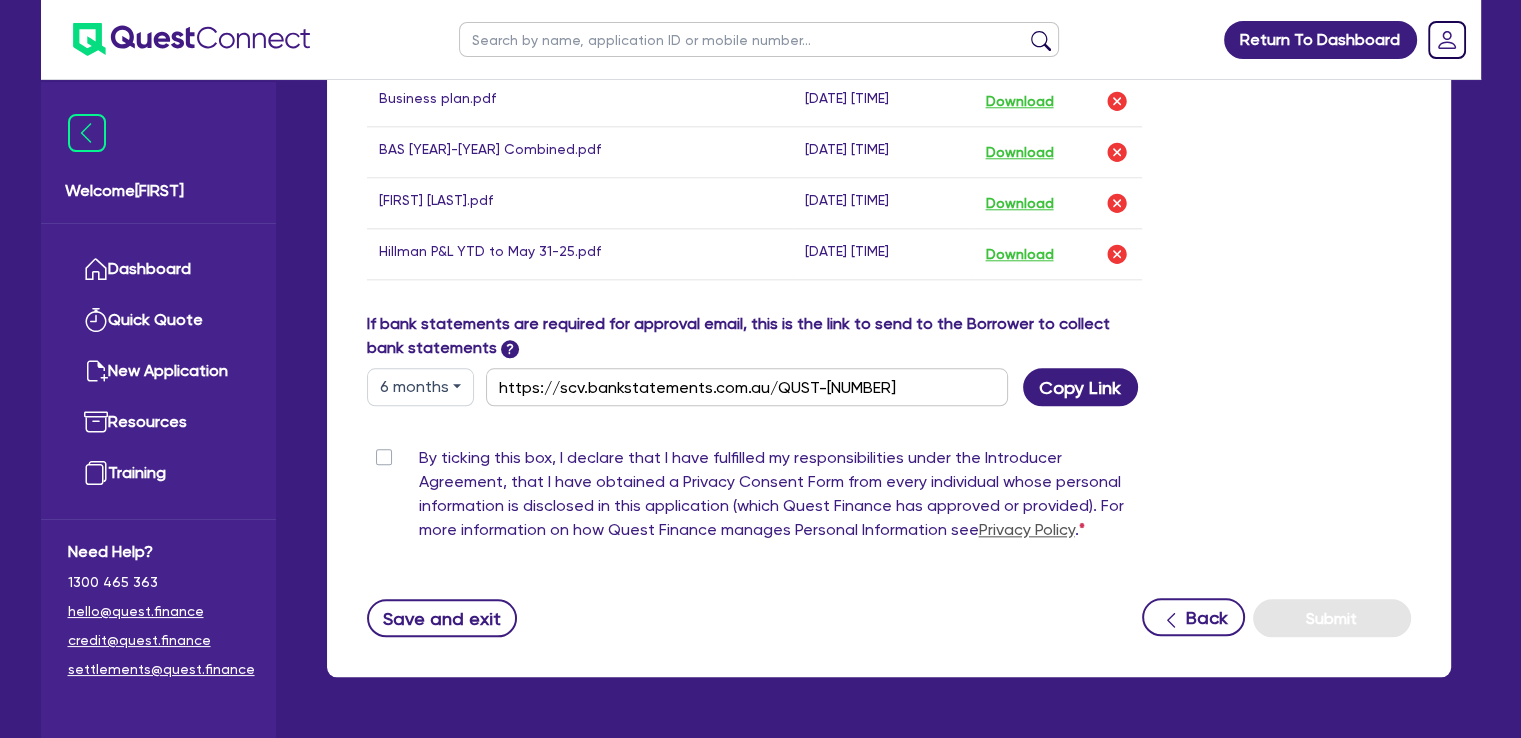 click on "By ticking this box, I declare that I have fulfilled my responsibilities under the Introducer Agreement, that I have obtained a Privacy Consent Form from every individual whose personal information is disclosed in this application (which Quest Finance has approved or provided). For more information on how Quest Finance manages Personal Information see   Privacy Policy ." at bounding box center (781, 498) 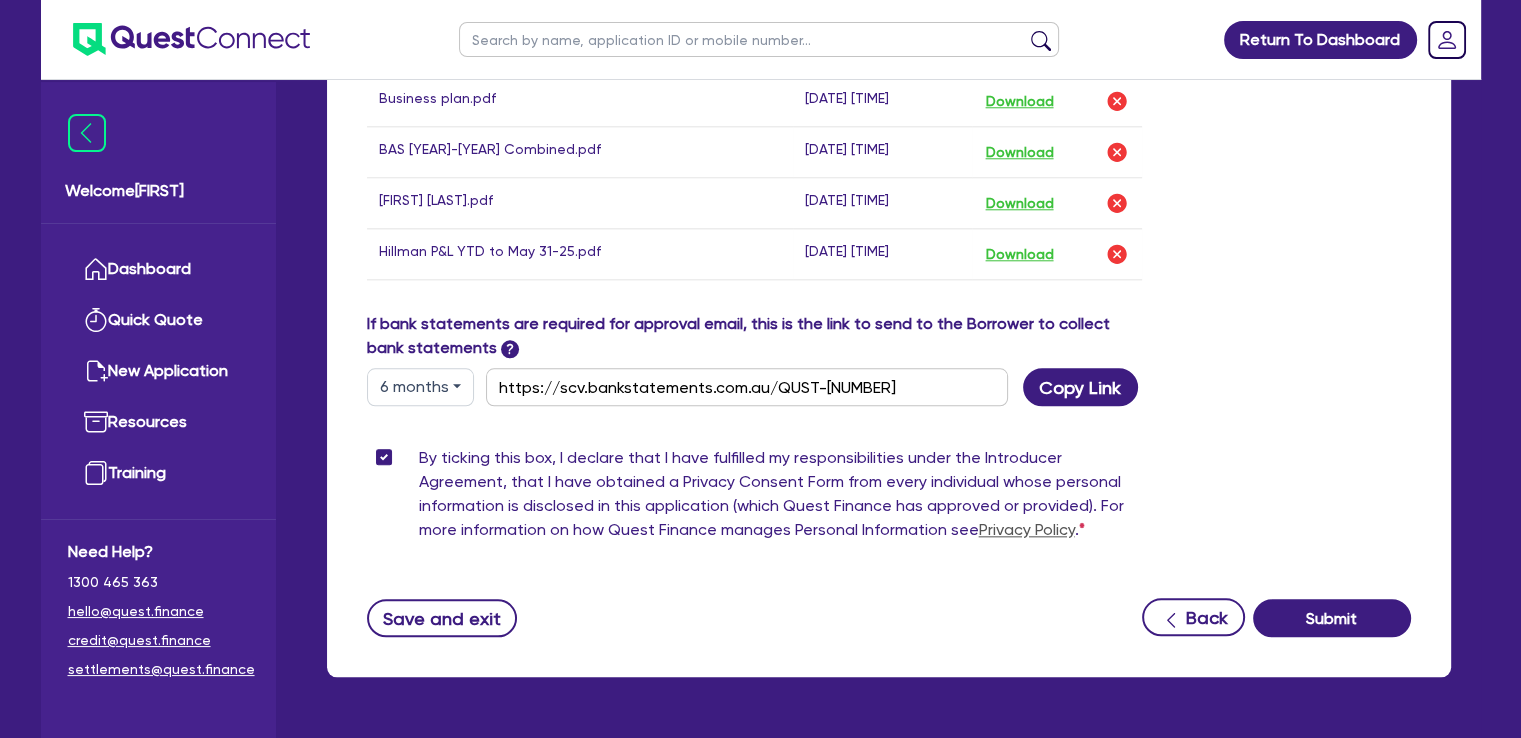 click on "Privacy Policy" at bounding box center (1027, 529) 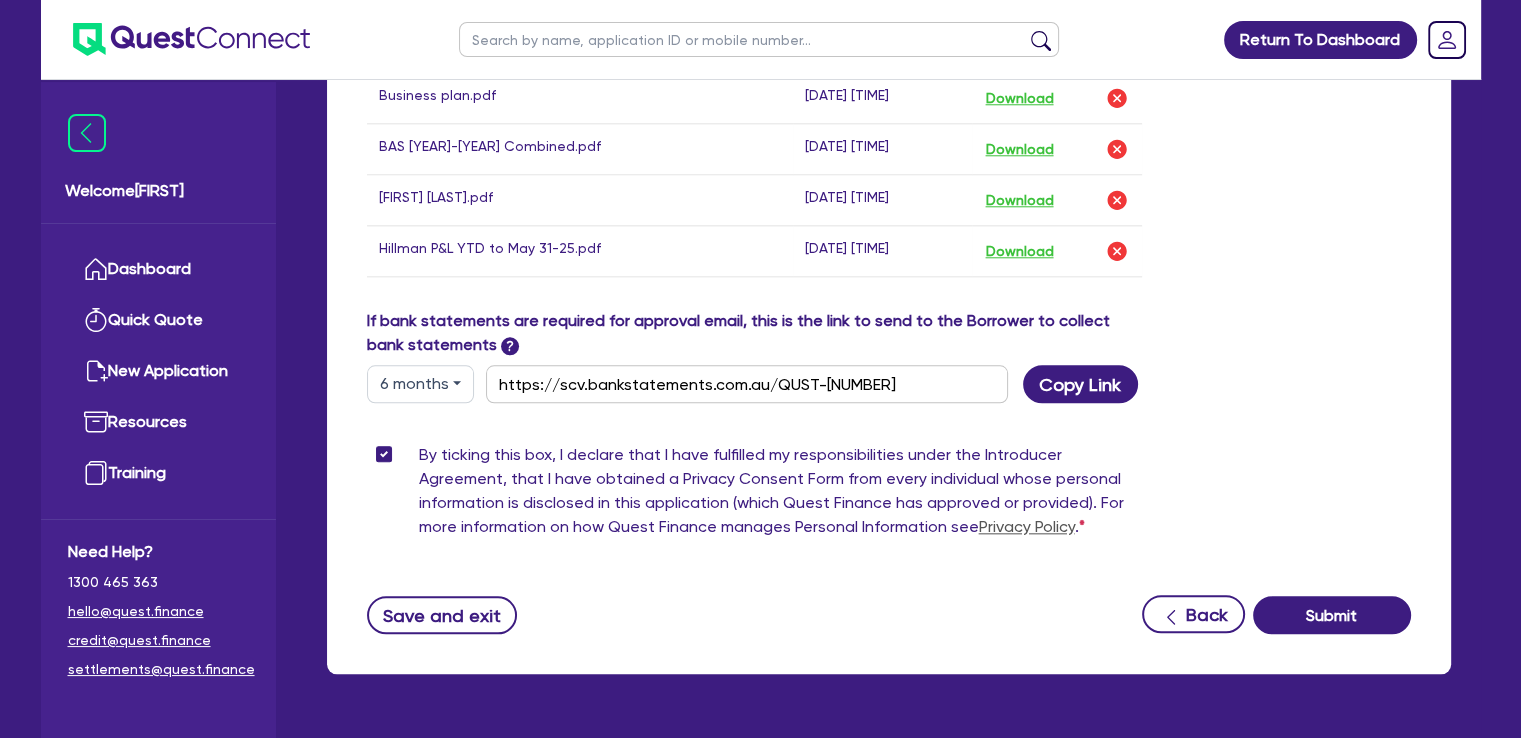 scroll, scrollTop: 2058, scrollLeft: 0, axis: vertical 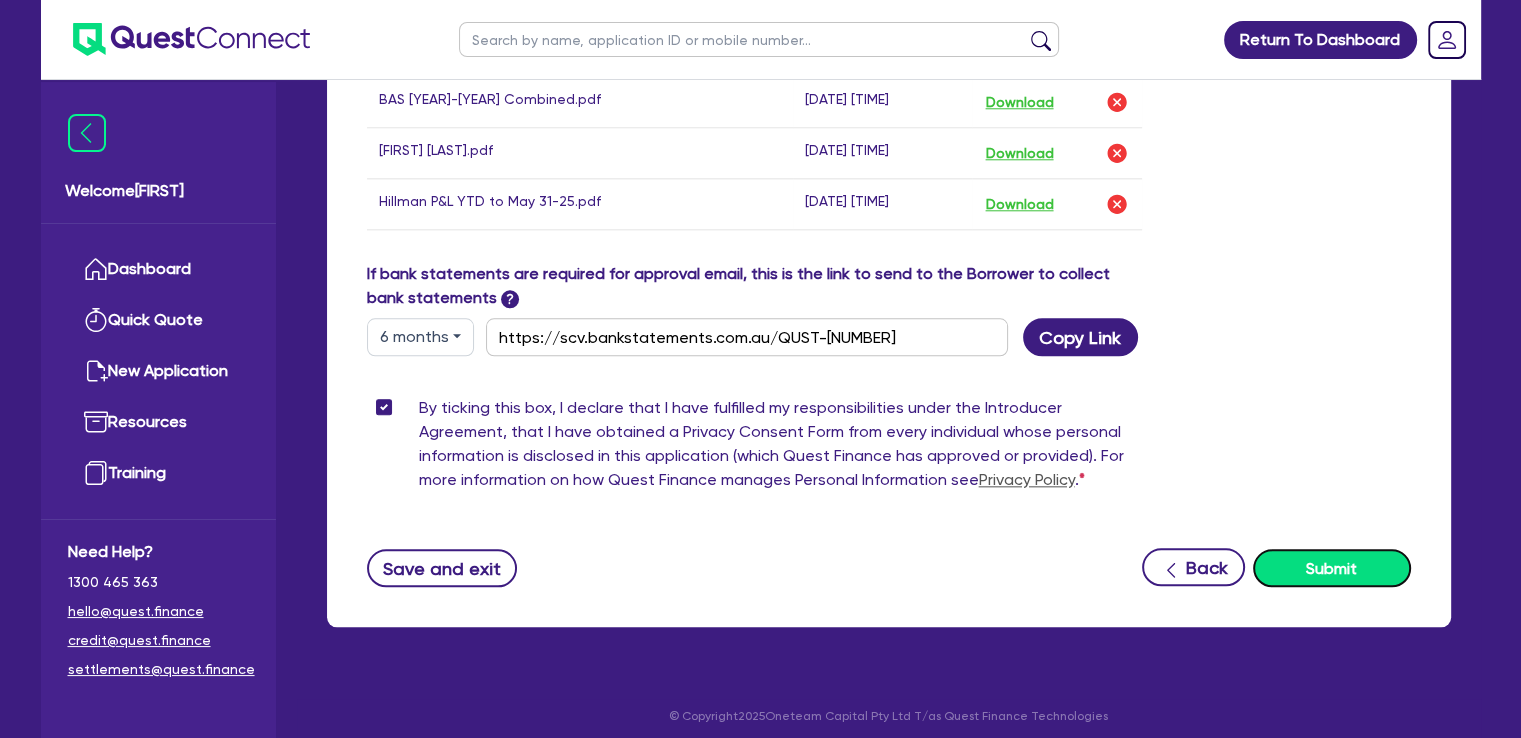 click on "Submit" at bounding box center (1332, 568) 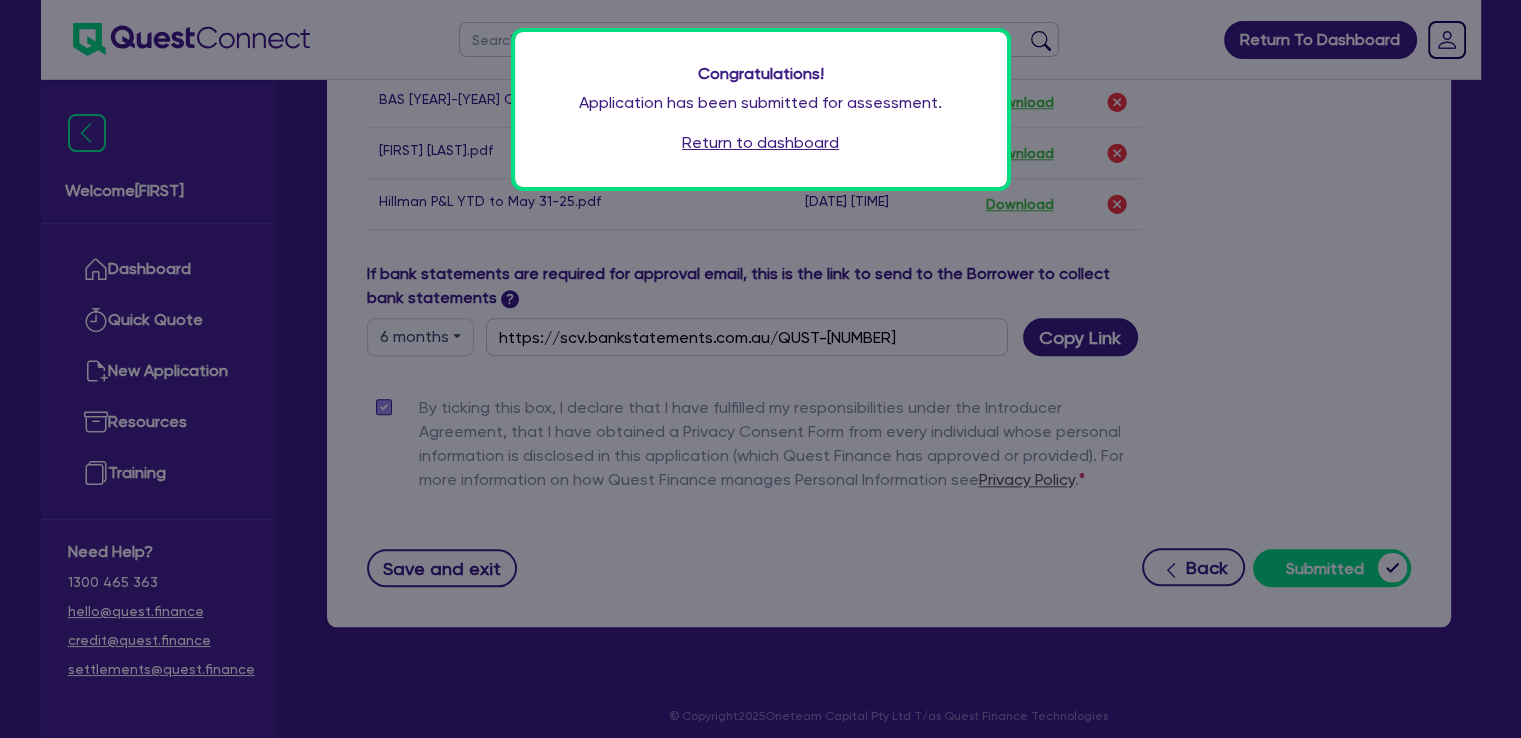 click on "Return to dashboard" at bounding box center (760, 143) 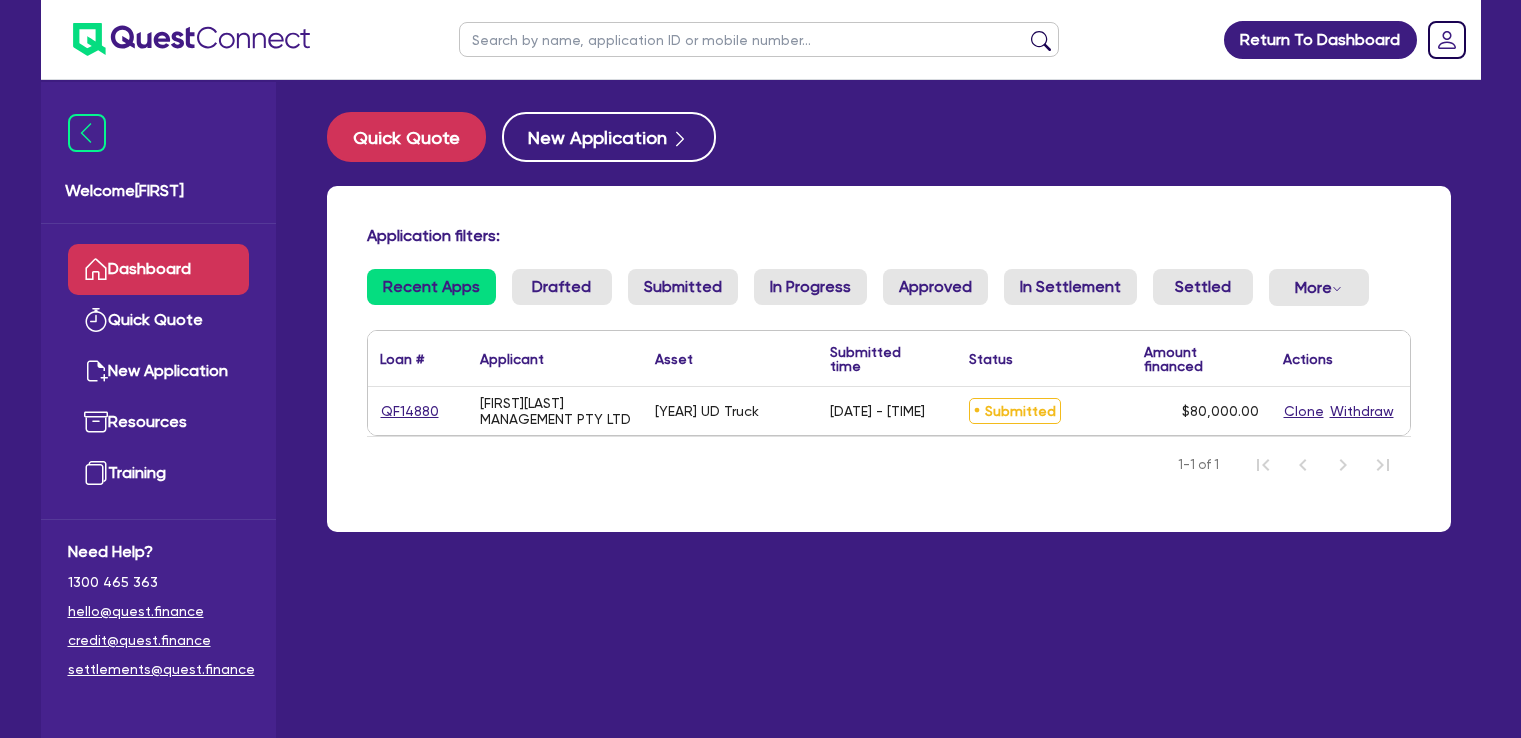 scroll, scrollTop: 0, scrollLeft: 0, axis: both 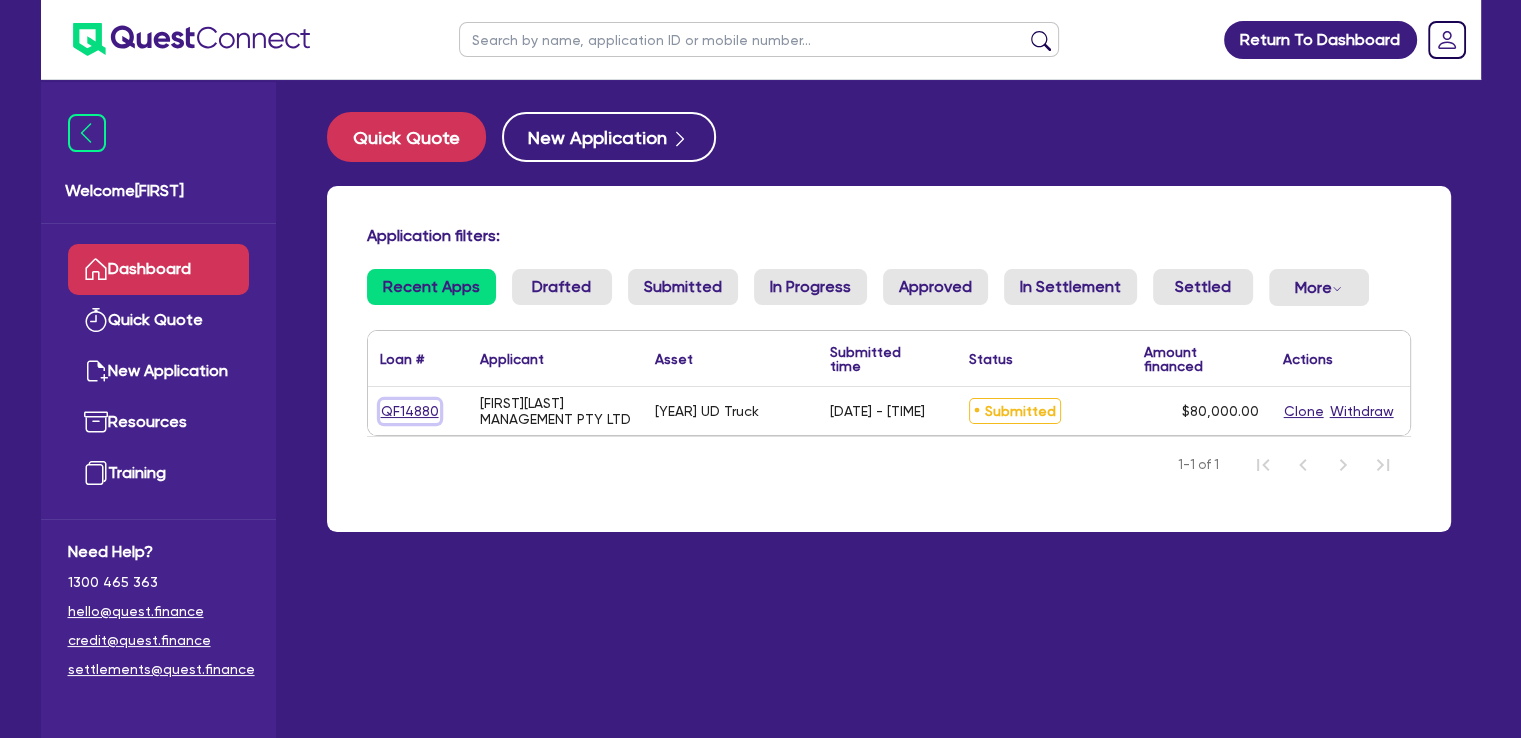click on "QF14880" at bounding box center [410, 411] 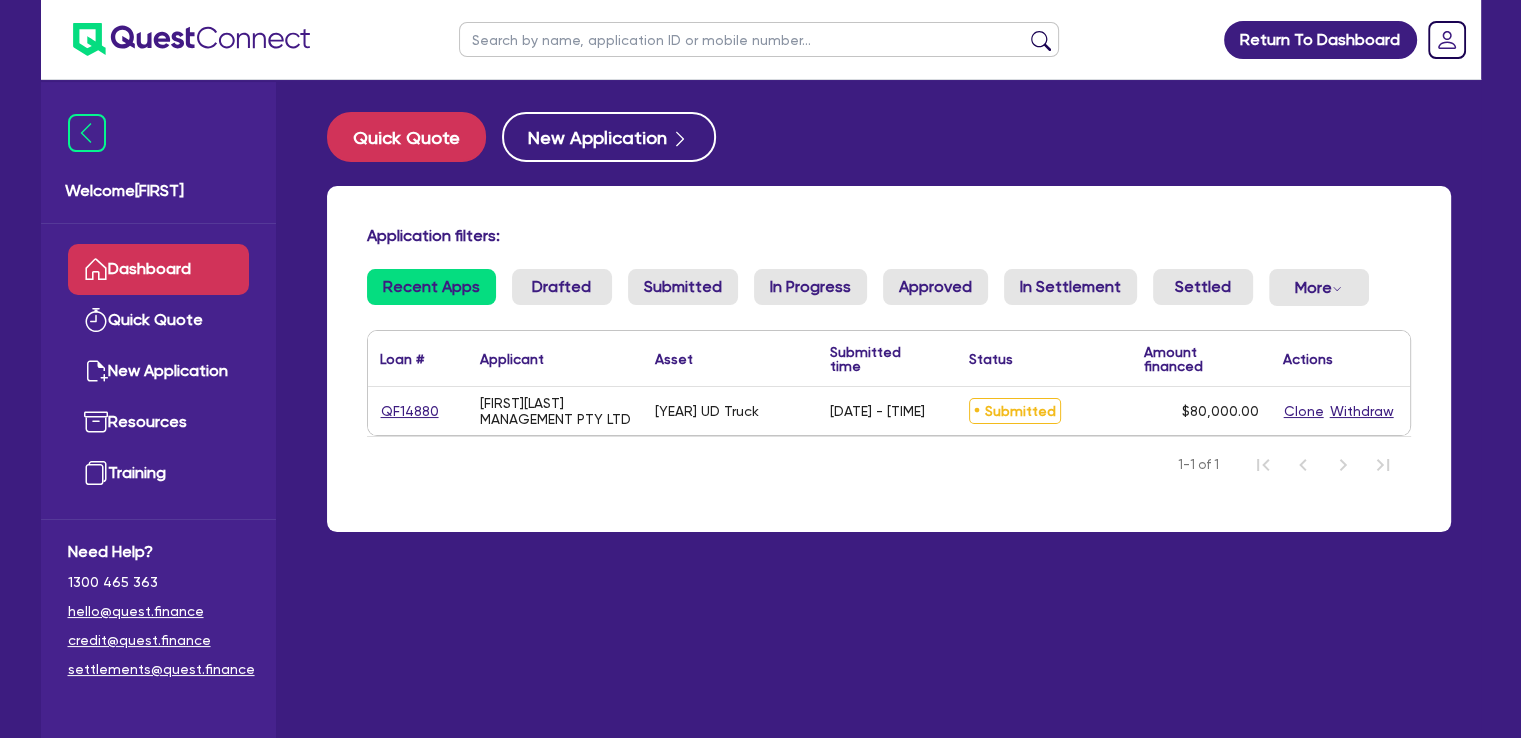 select on "PRIMARY_ASSETS" 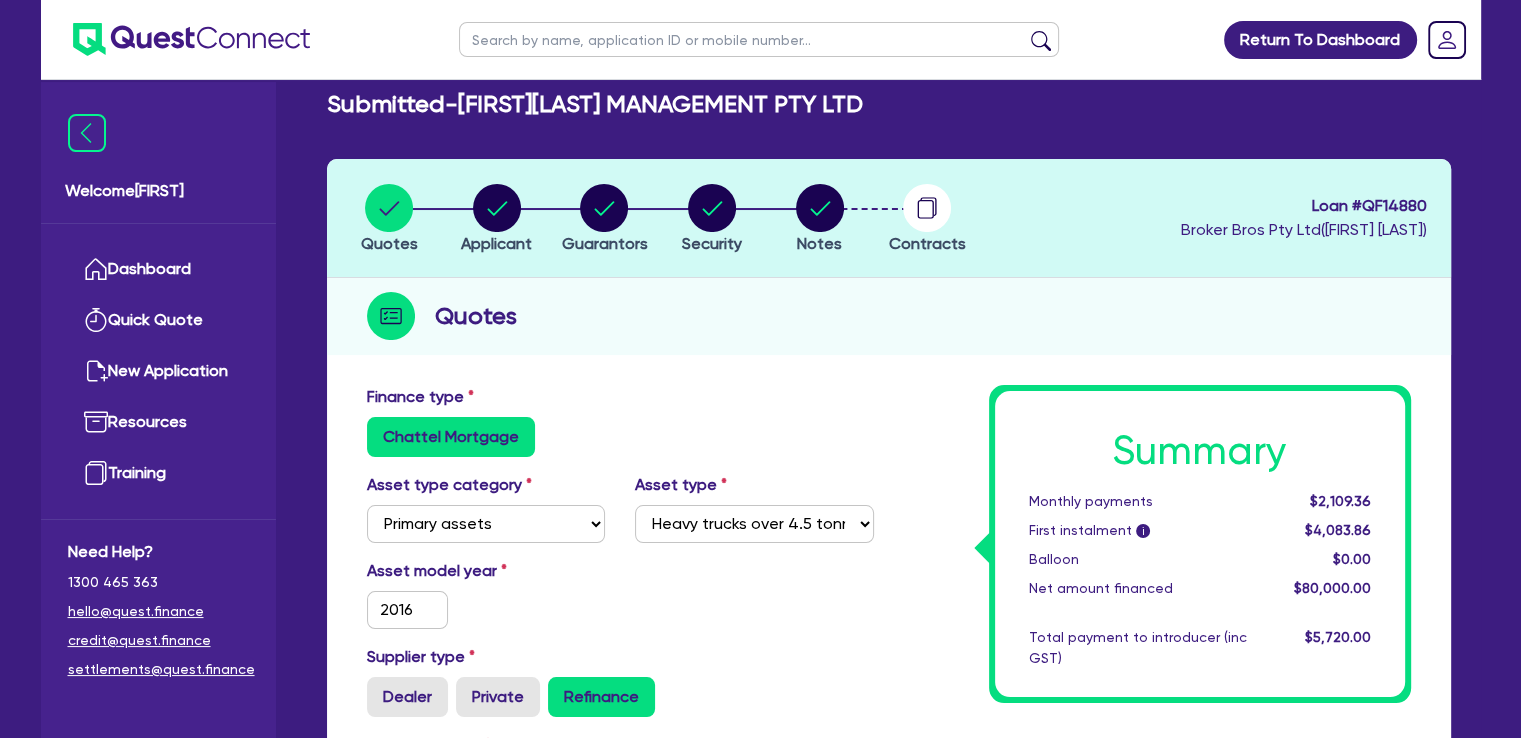 scroll, scrollTop: 0, scrollLeft: 0, axis: both 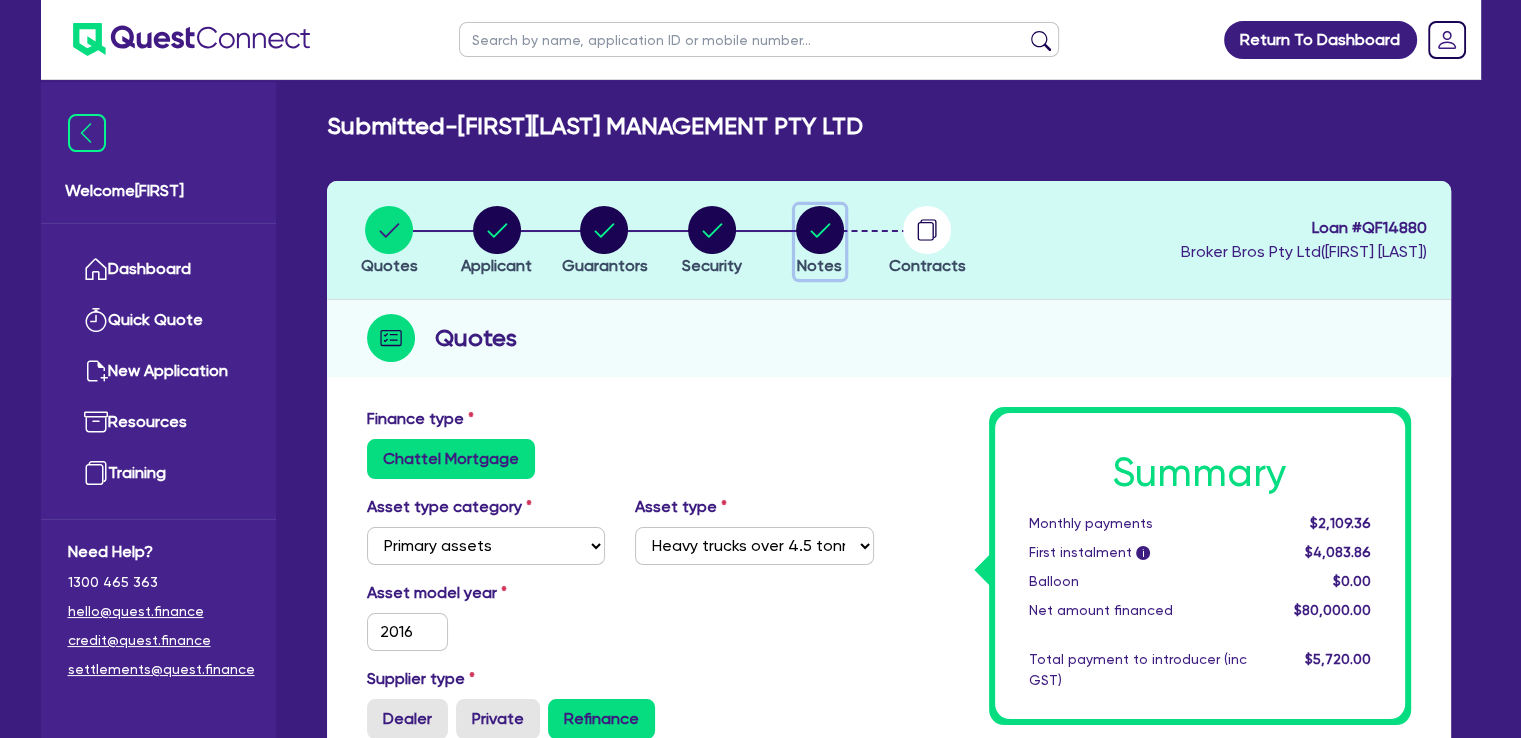click 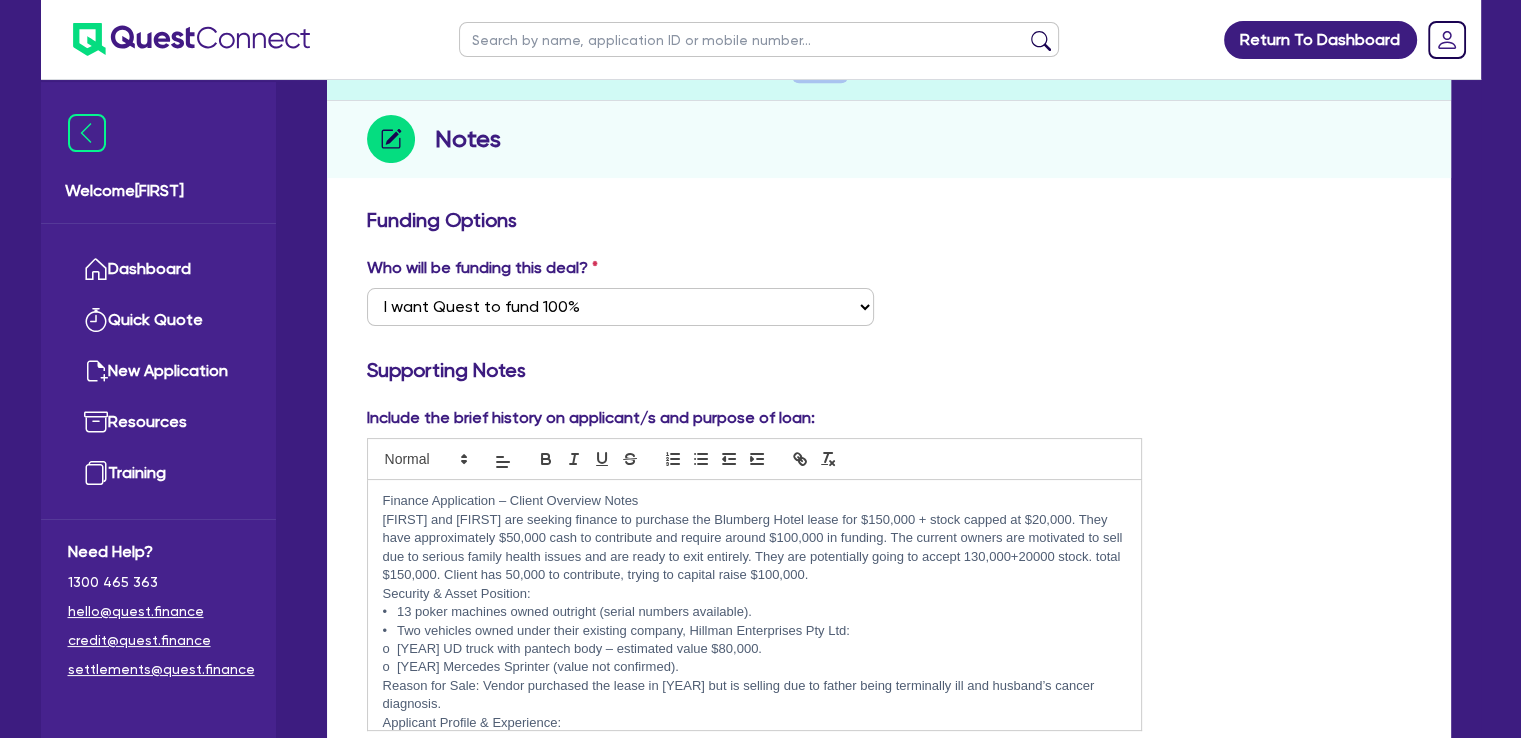 scroll, scrollTop: 400, scrollLeft: 0, axis: vertical 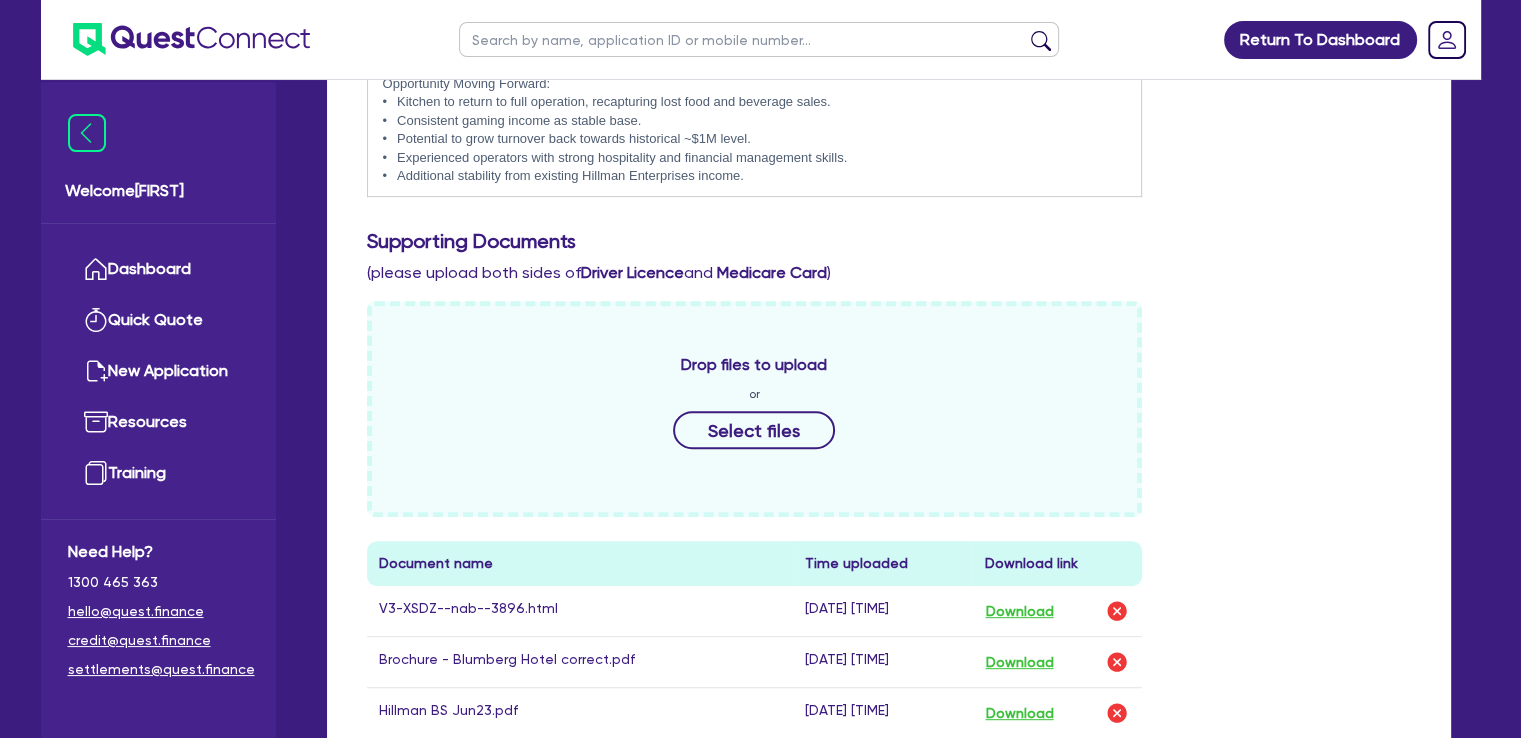 type 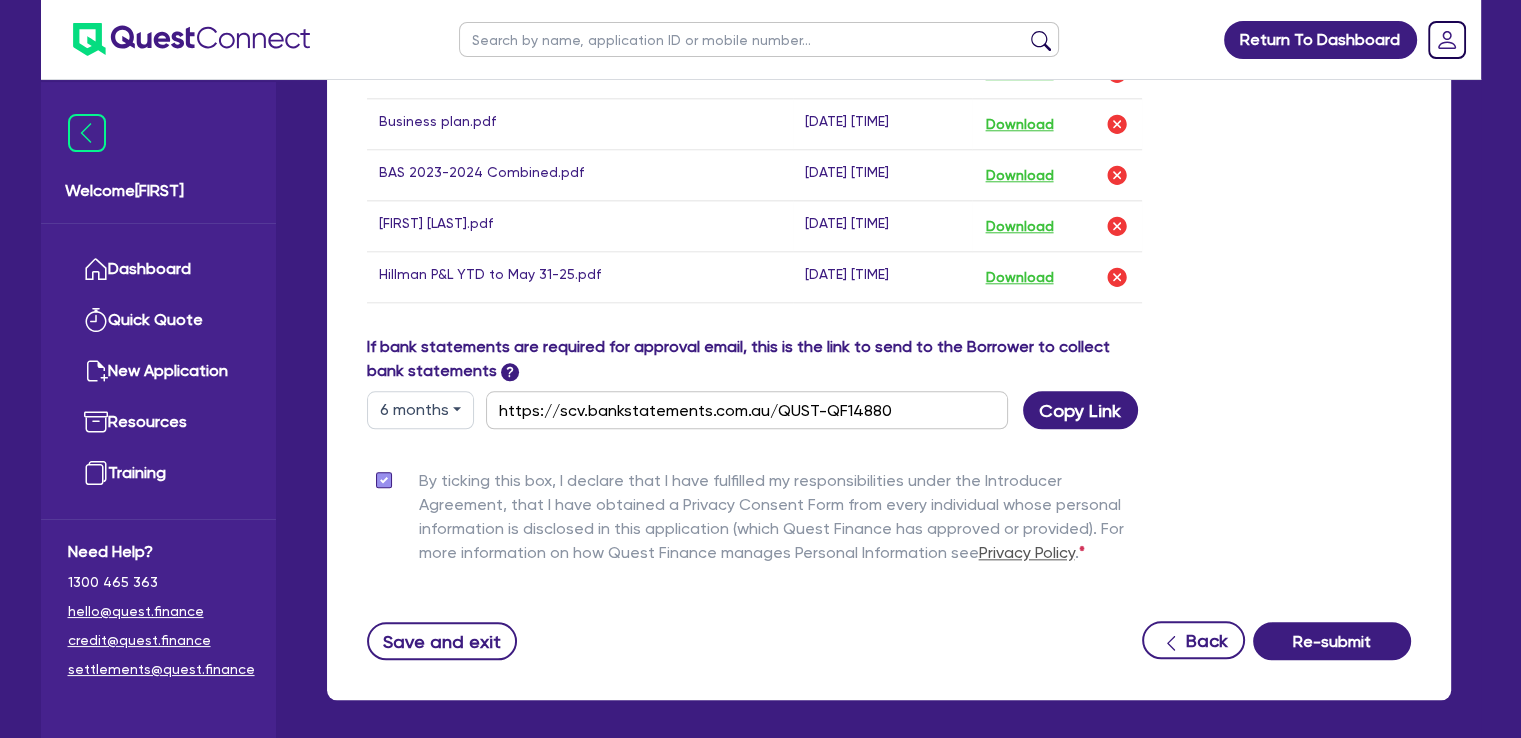 scroll, scrollTop: 2108, scrollLeft: 0, axis: vertical 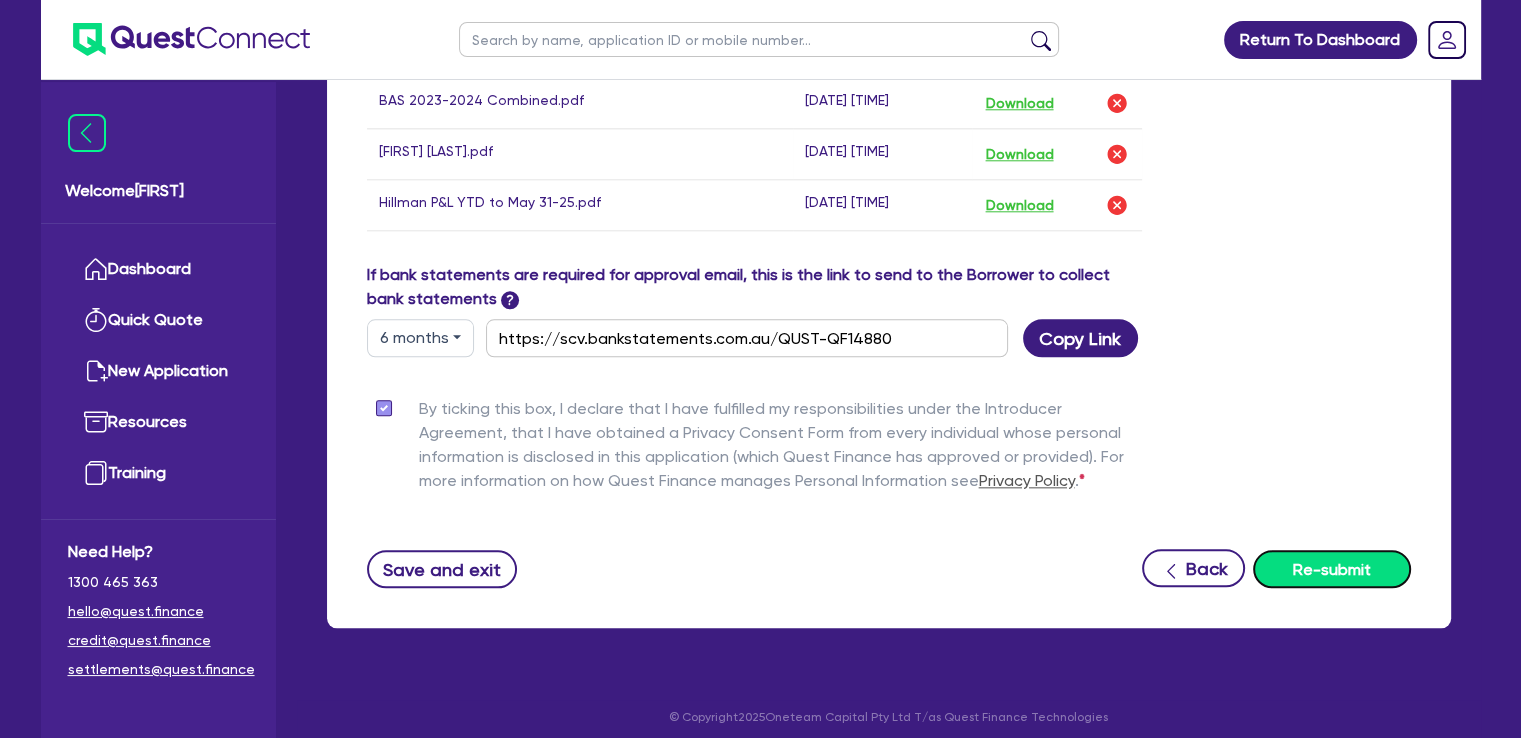 click on "Re-submit" at bounding box center (1332, 569) 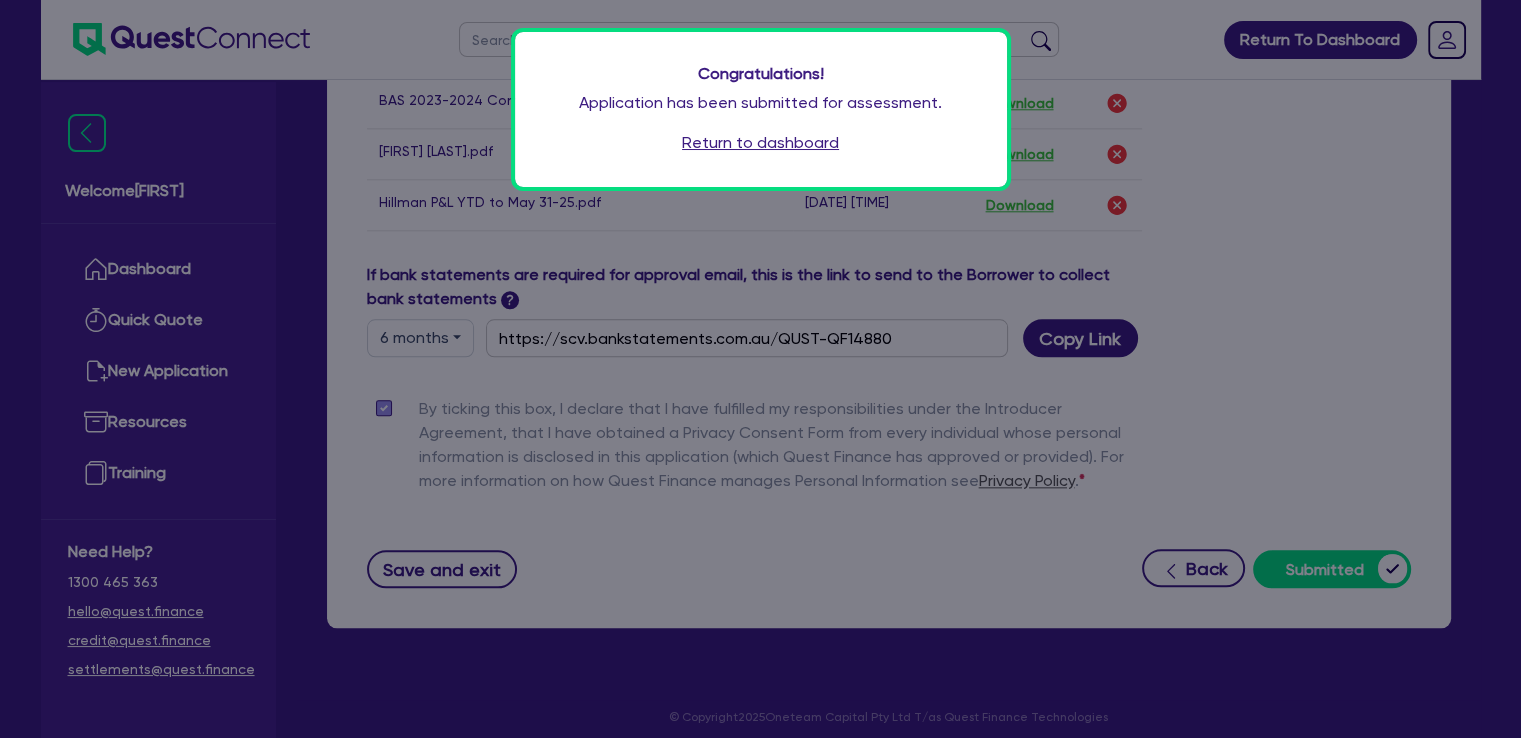 drag, startPoint x: 752, startPoint y: 135, endPoint x: 759, endPoint y: 127, distance: 10.630146 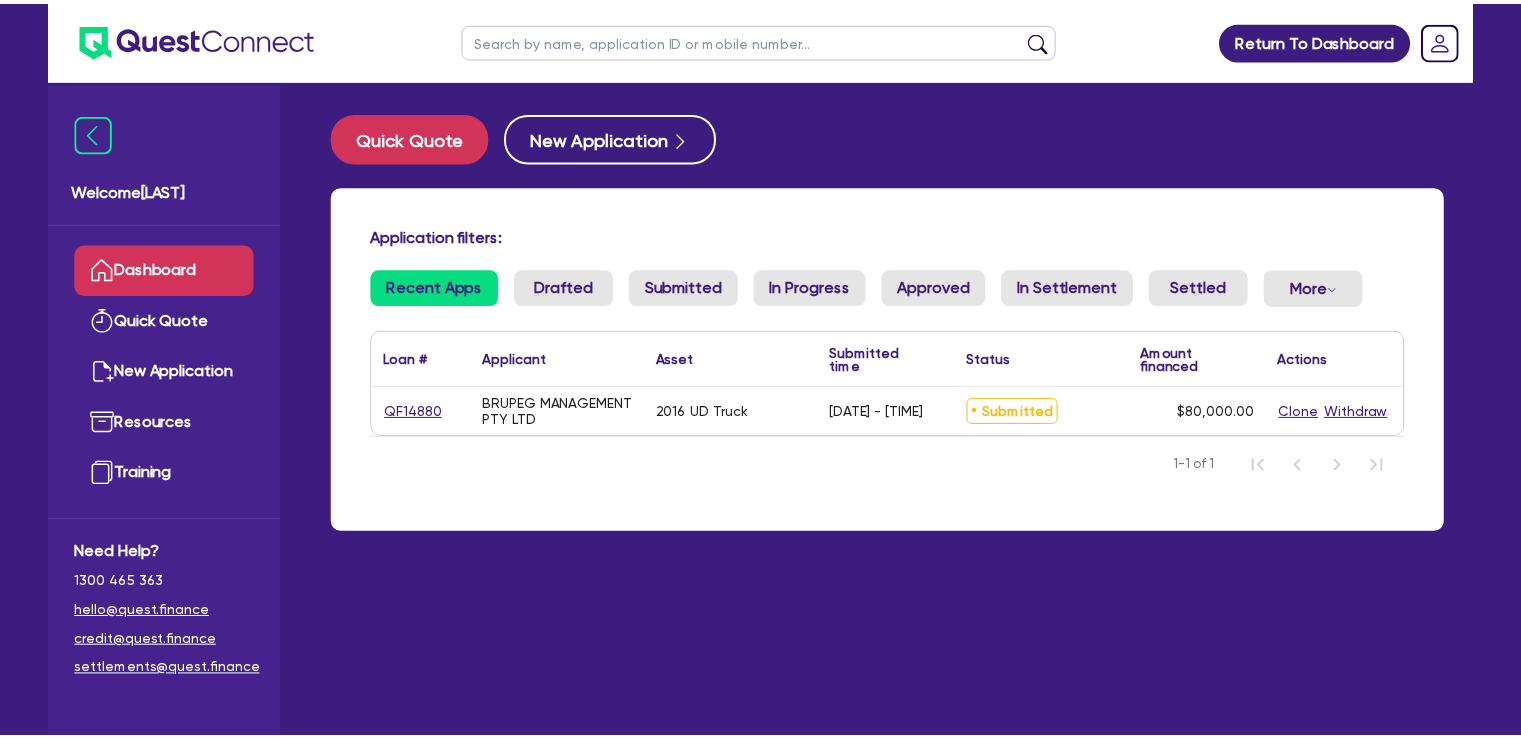 scroll, scrollTop: 0, scrollLeft: 0, axis: both 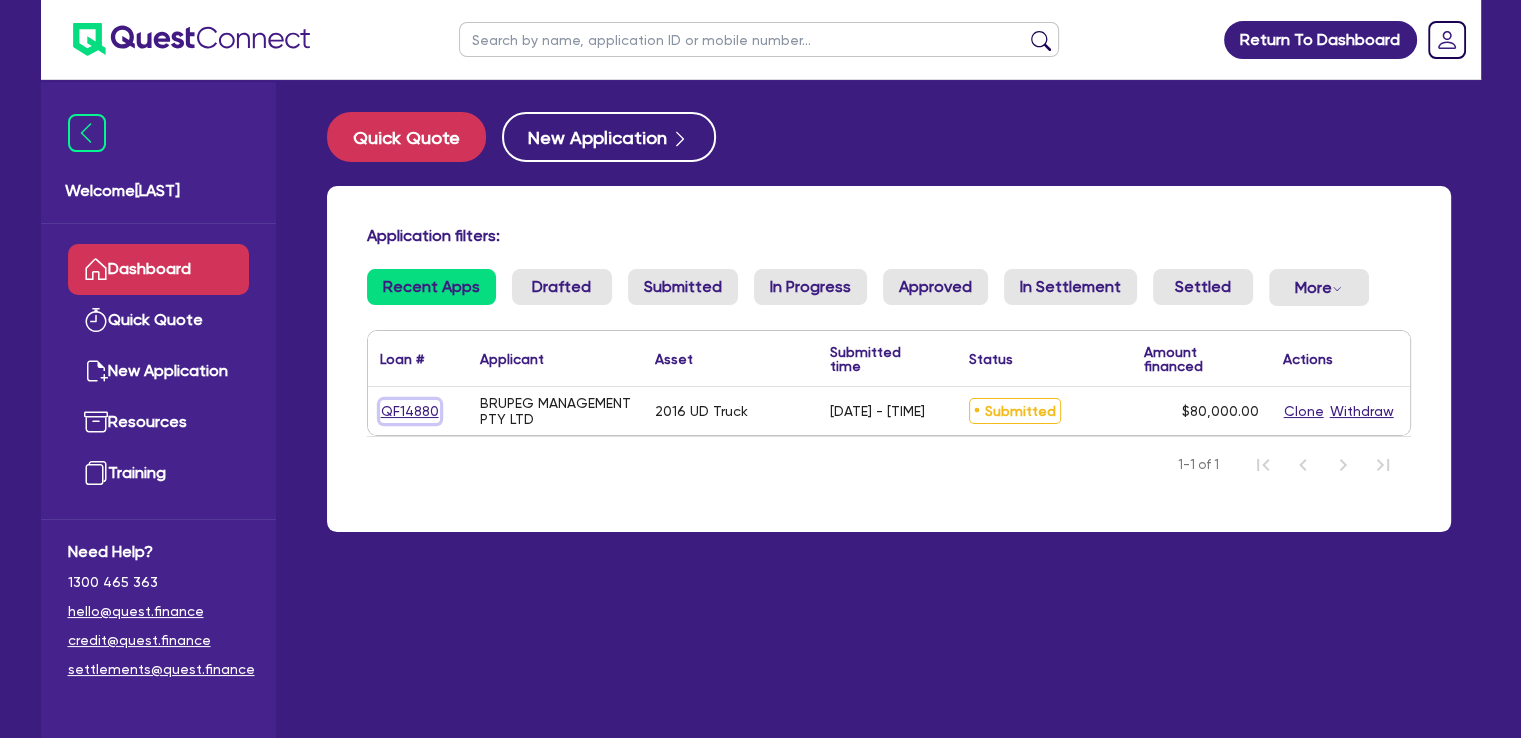 click on "QF14880" at bounding box center (410, 411) 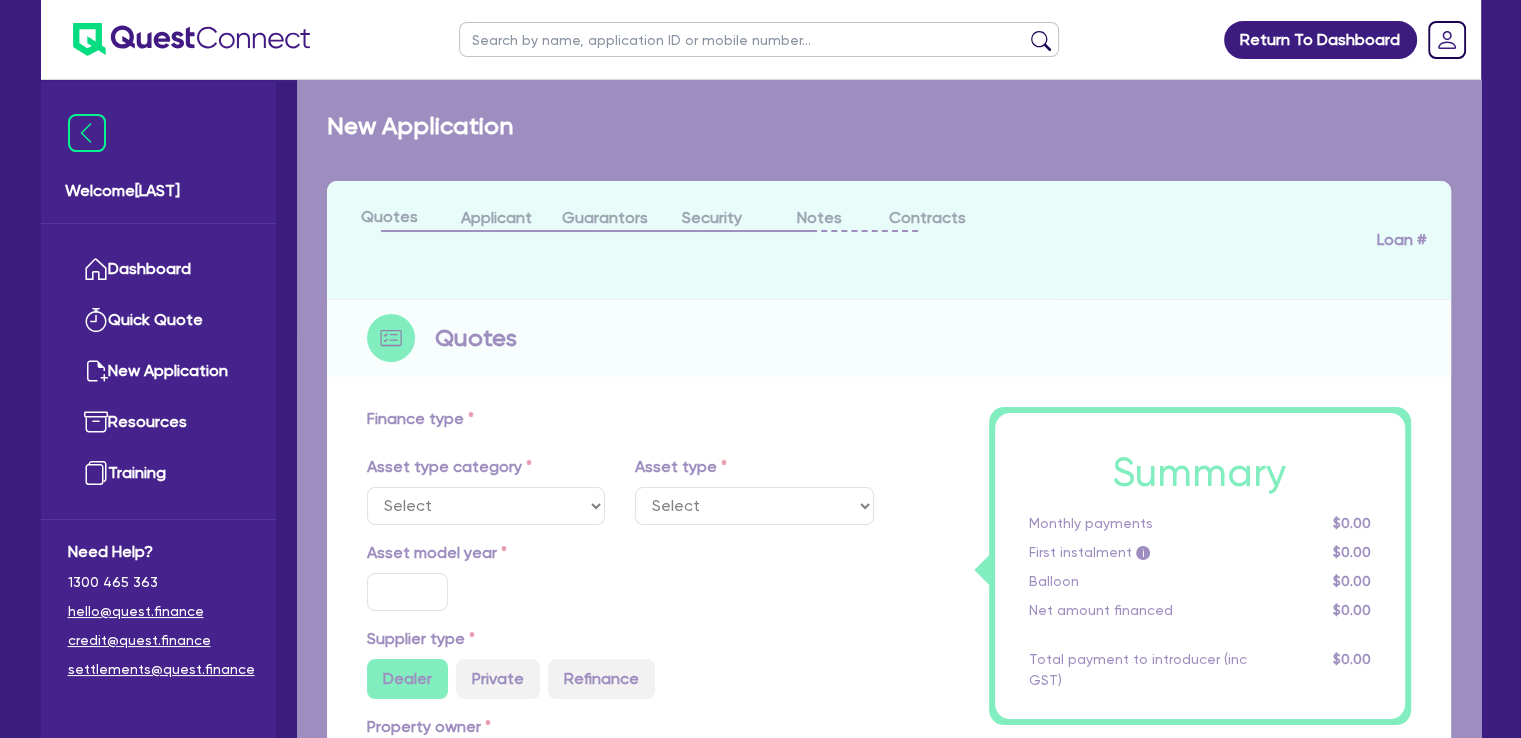select on "PRIMARY_ASSETS" 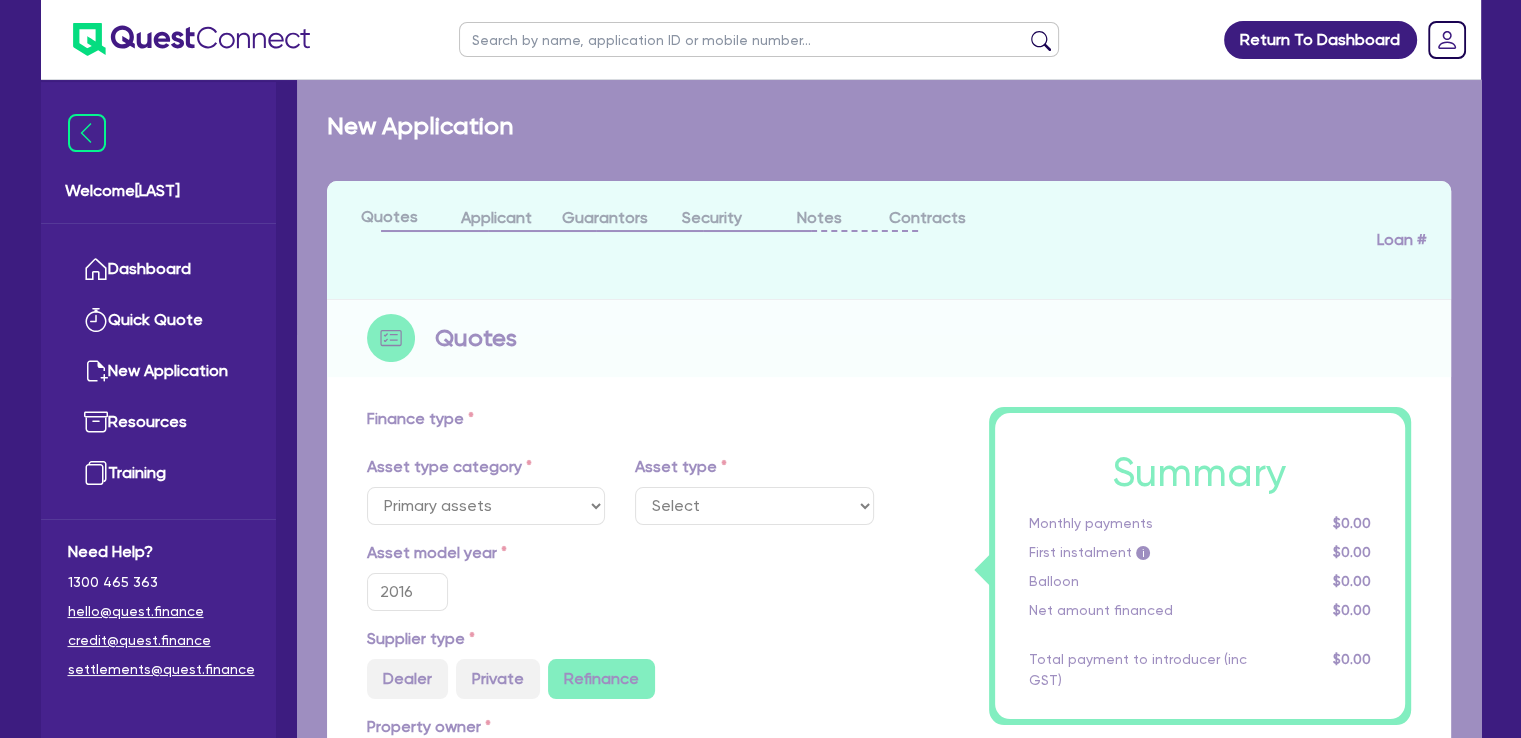 select on "HEAVY_TRUCKS" 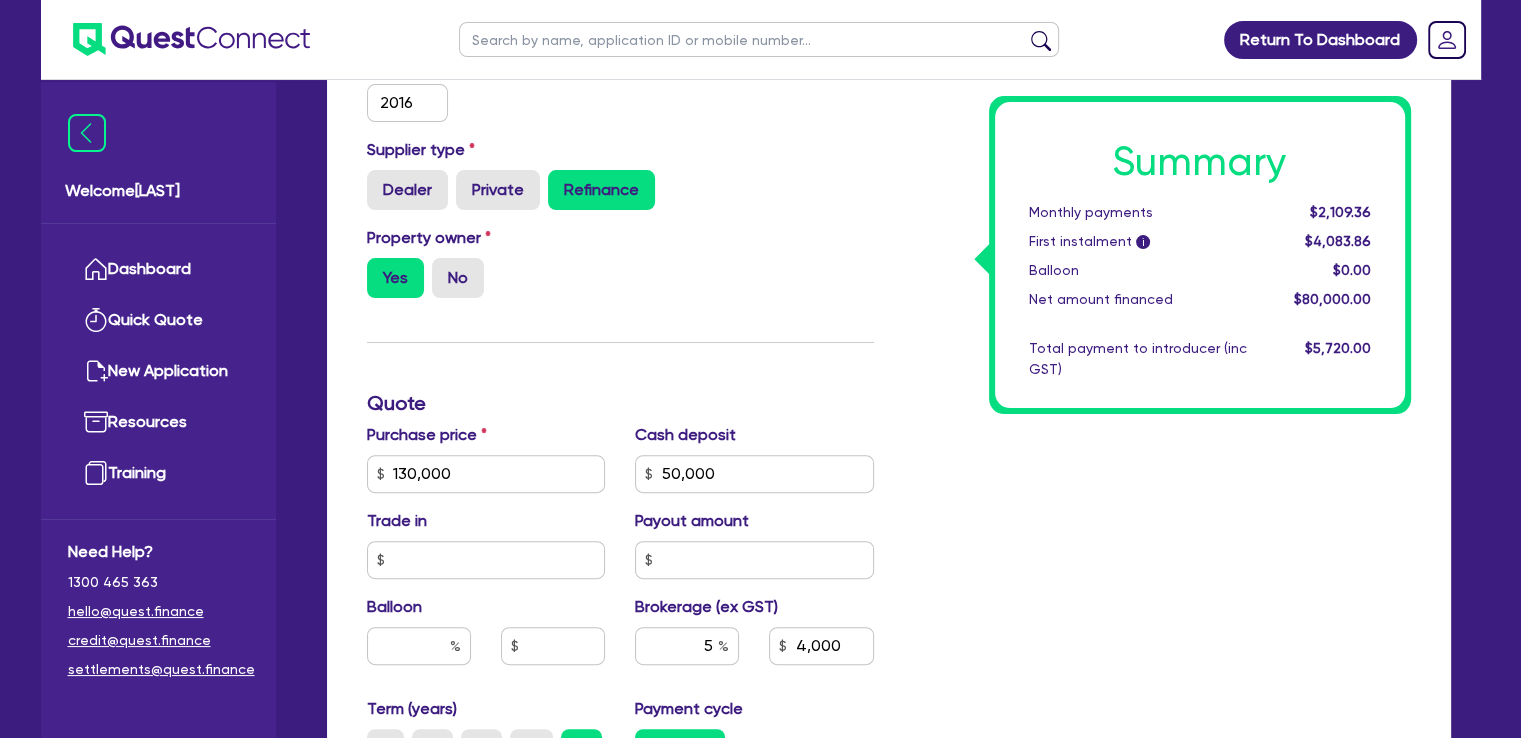 scroll, scrollTop: 533, scrollLeft: 0, axis: vertical 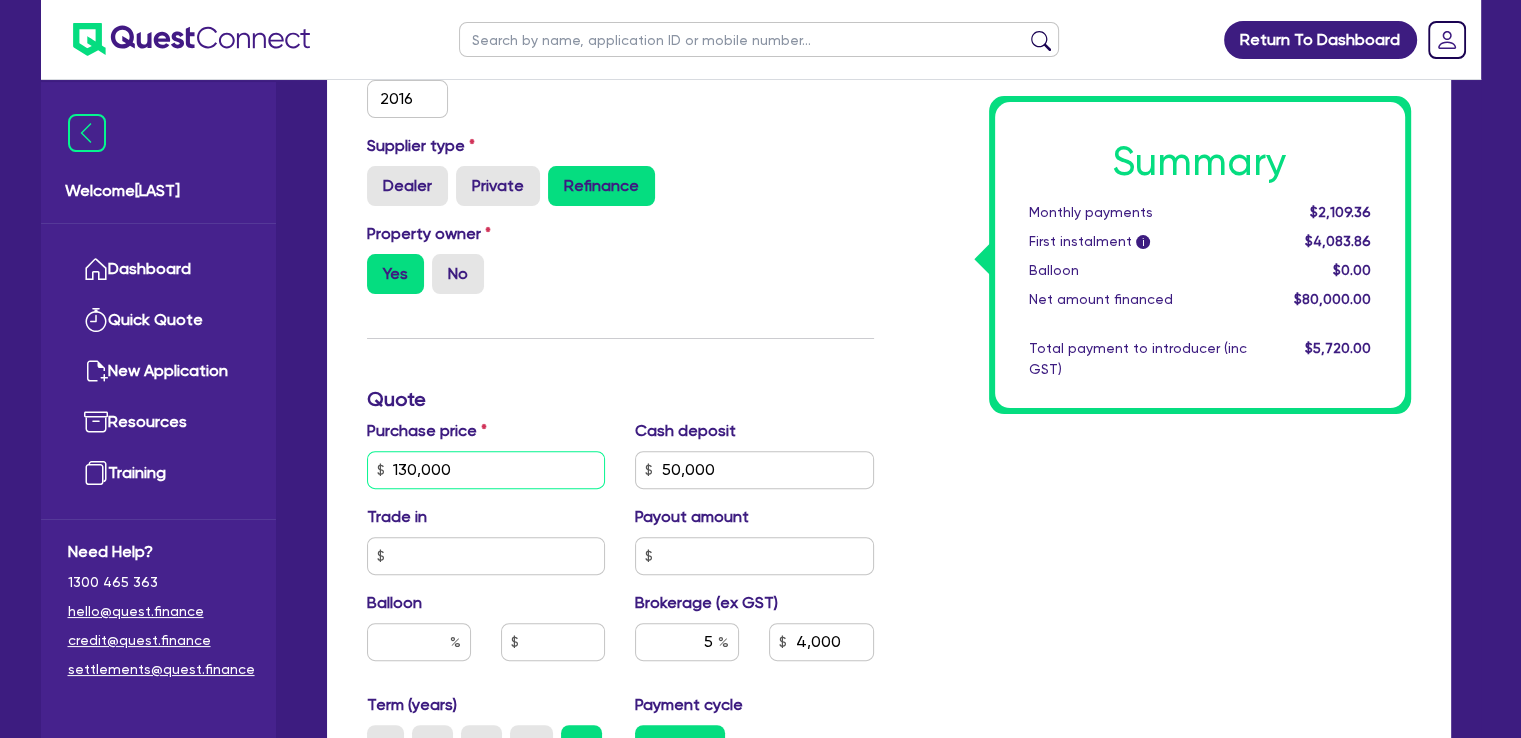 click on "130,000" at bounding box center [486, 470] 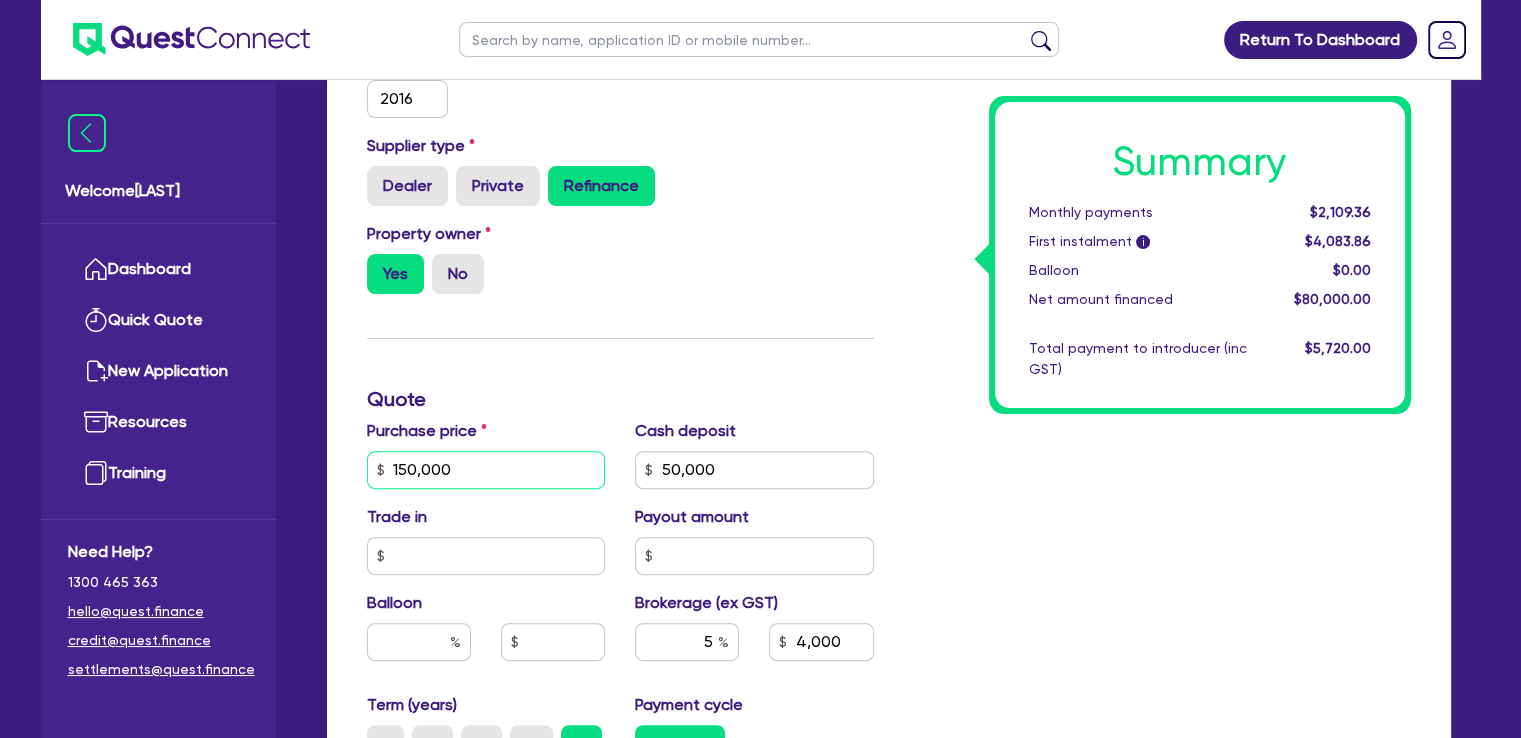 type on "150,000" 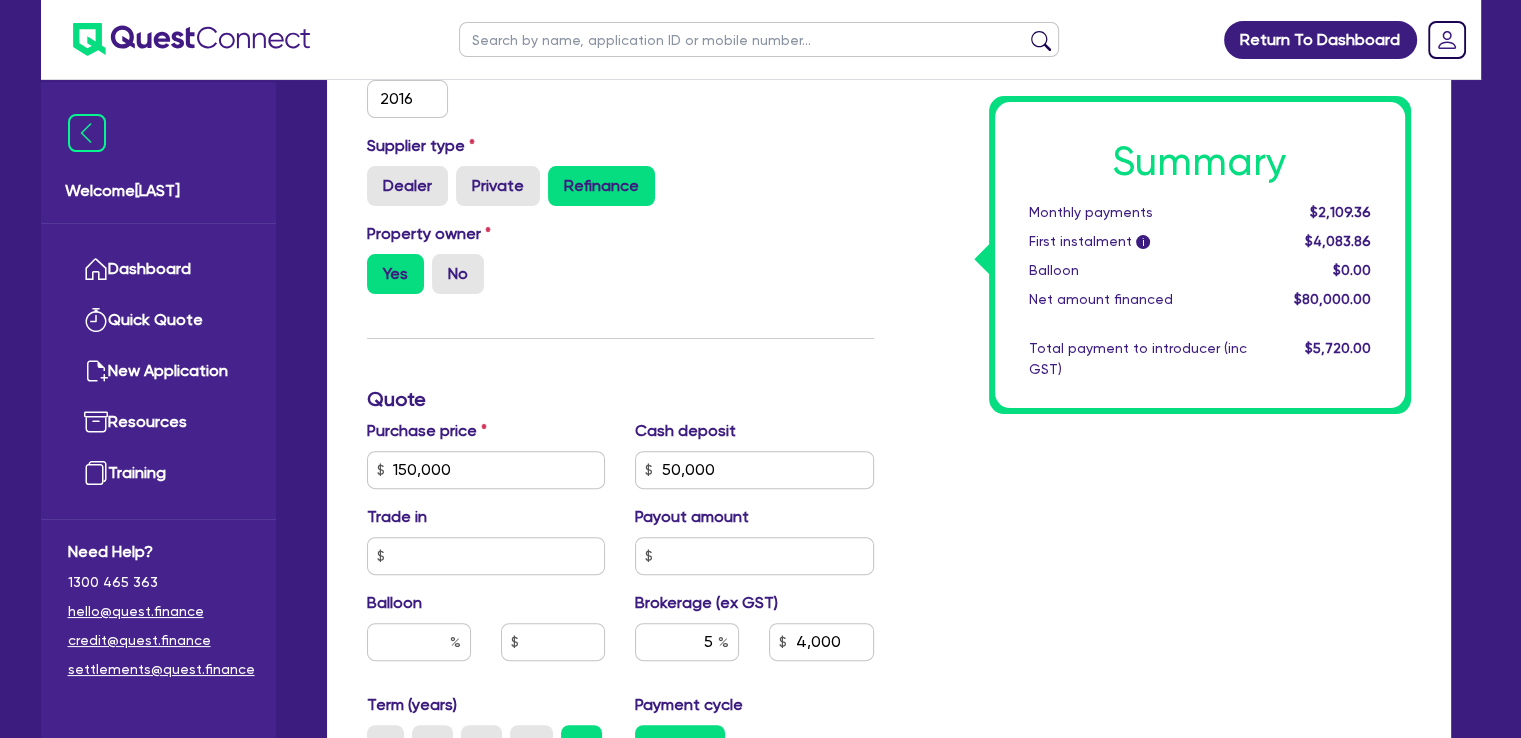 type on "50,000" 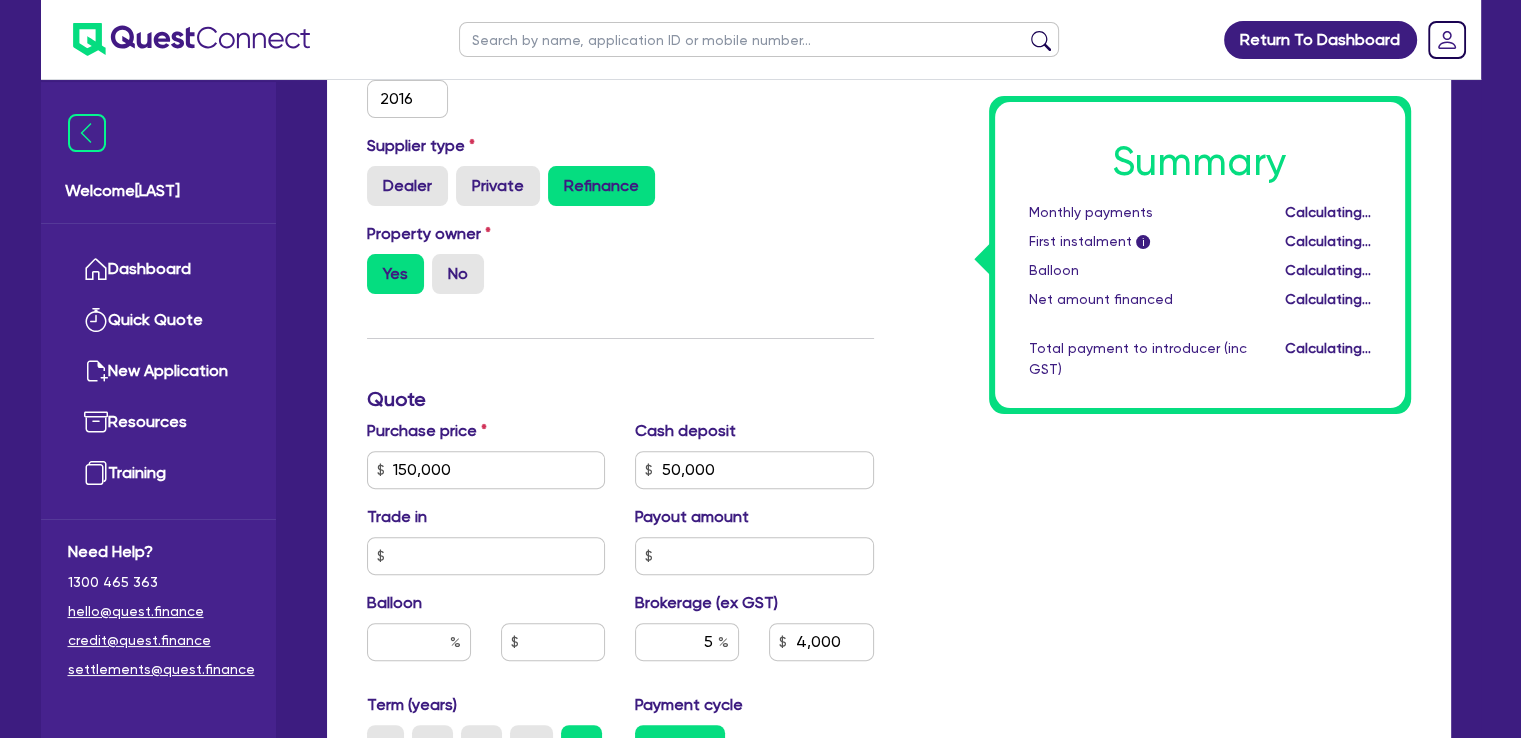 type on "50,000" 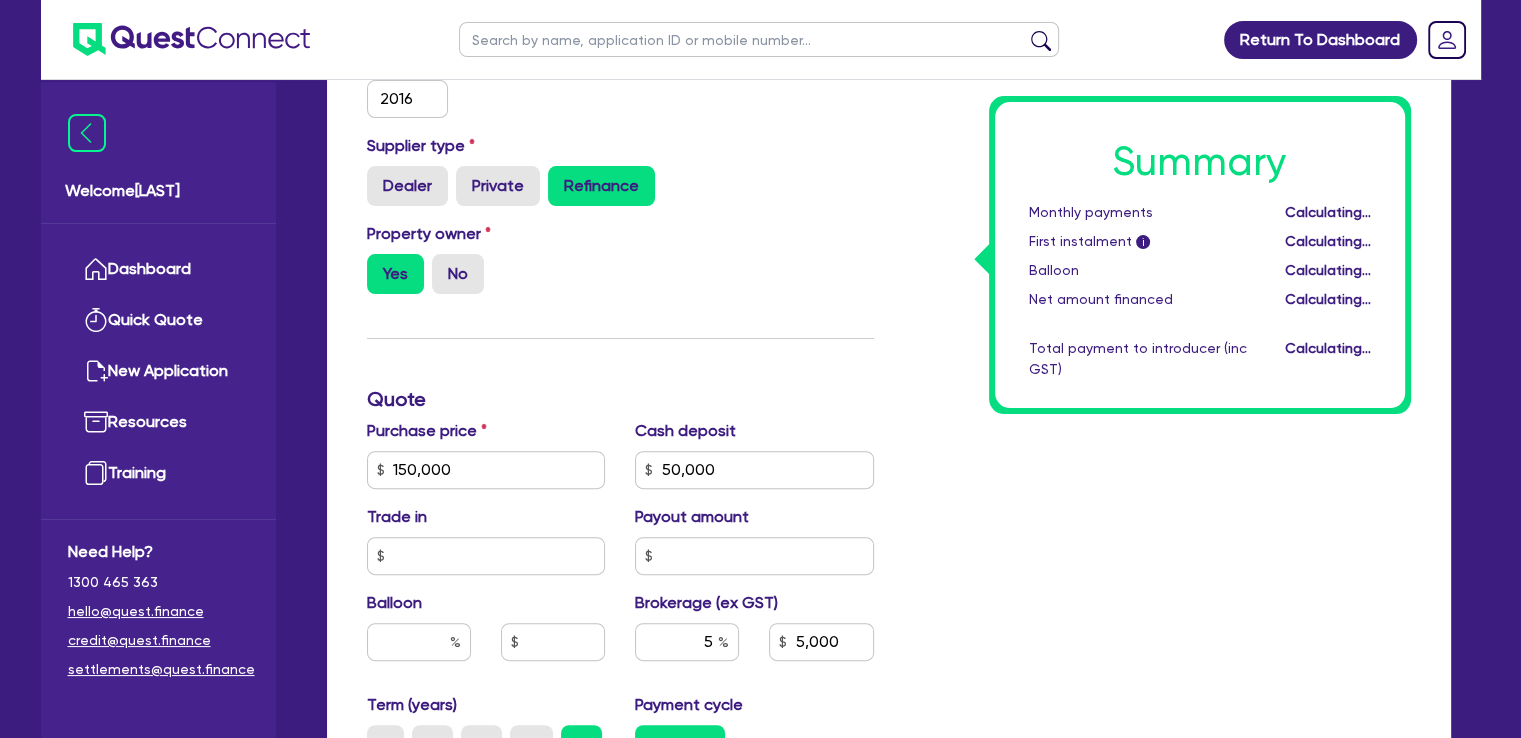 click on "Finance type Chattel Mortgage Asset type category Select Cars and light trucks Primary assets Secondary assets Tertiary assets Asset type Select Heavy trucks over 4.5 tonne Trailers Bus and coaches Yellow goods and excavators Construction and earthmoving equipment Farming and agriculture Forklifts and warehousing equipment Landscaping and greenkeeping Asset model year 2016 Supplier type Dealer Private Refinance Property owner Yes No Quote Purchase price 150,000 Cash deposit 50,000 Trade in Payout amount Balloon Brokerage (ex GST) 5 5,000 Term (years) 1 2 3 4 5 Payment cycle Monthly Financier rate i 17.95   Manual rate Payment type Advance Application fee (ex GST) i 595 Origination fee (ex GST) 1,200 Finance application fee No Finance origination fee No" at bounding box center (620, 458) 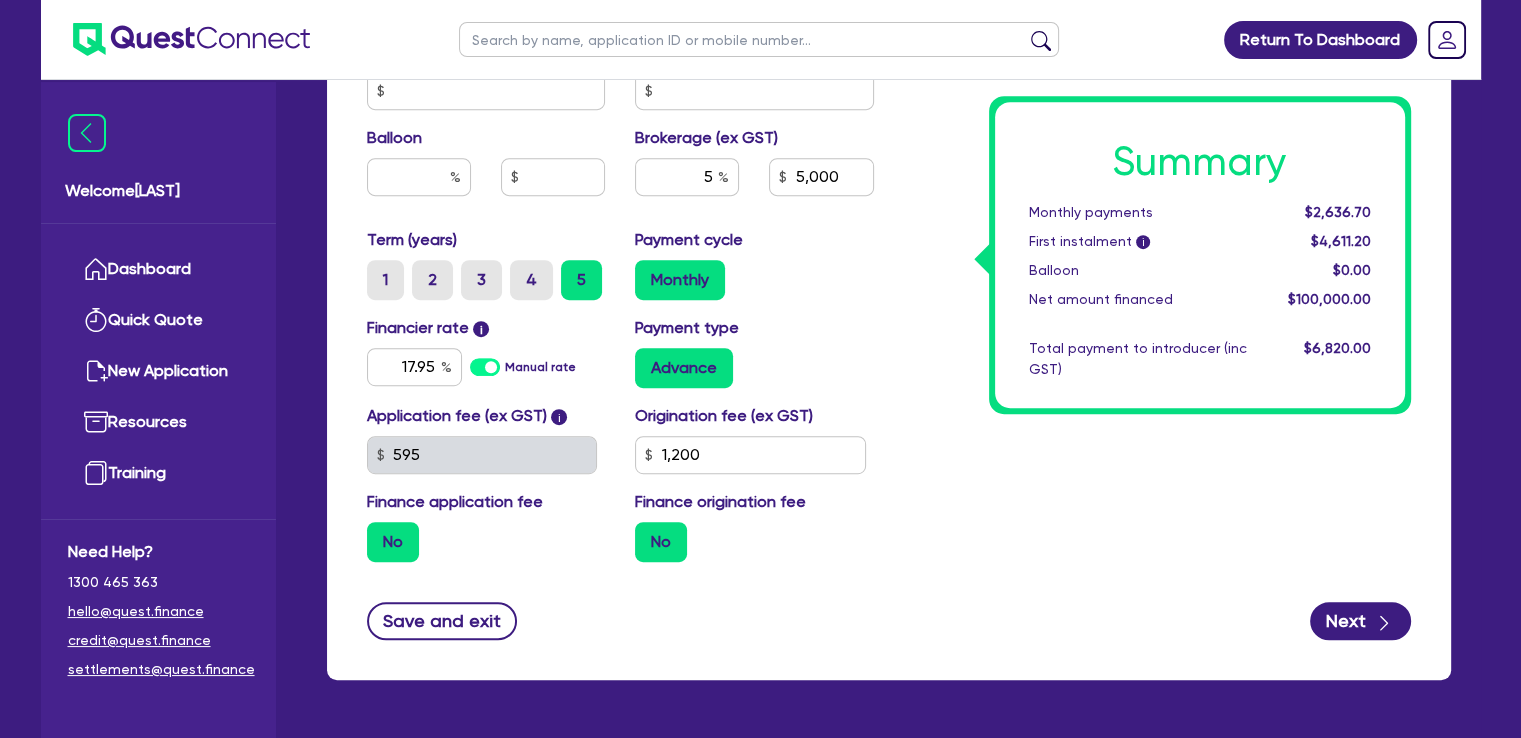 scroll, scrollTop: 1061, scrollLeft: 0, axis: vertical 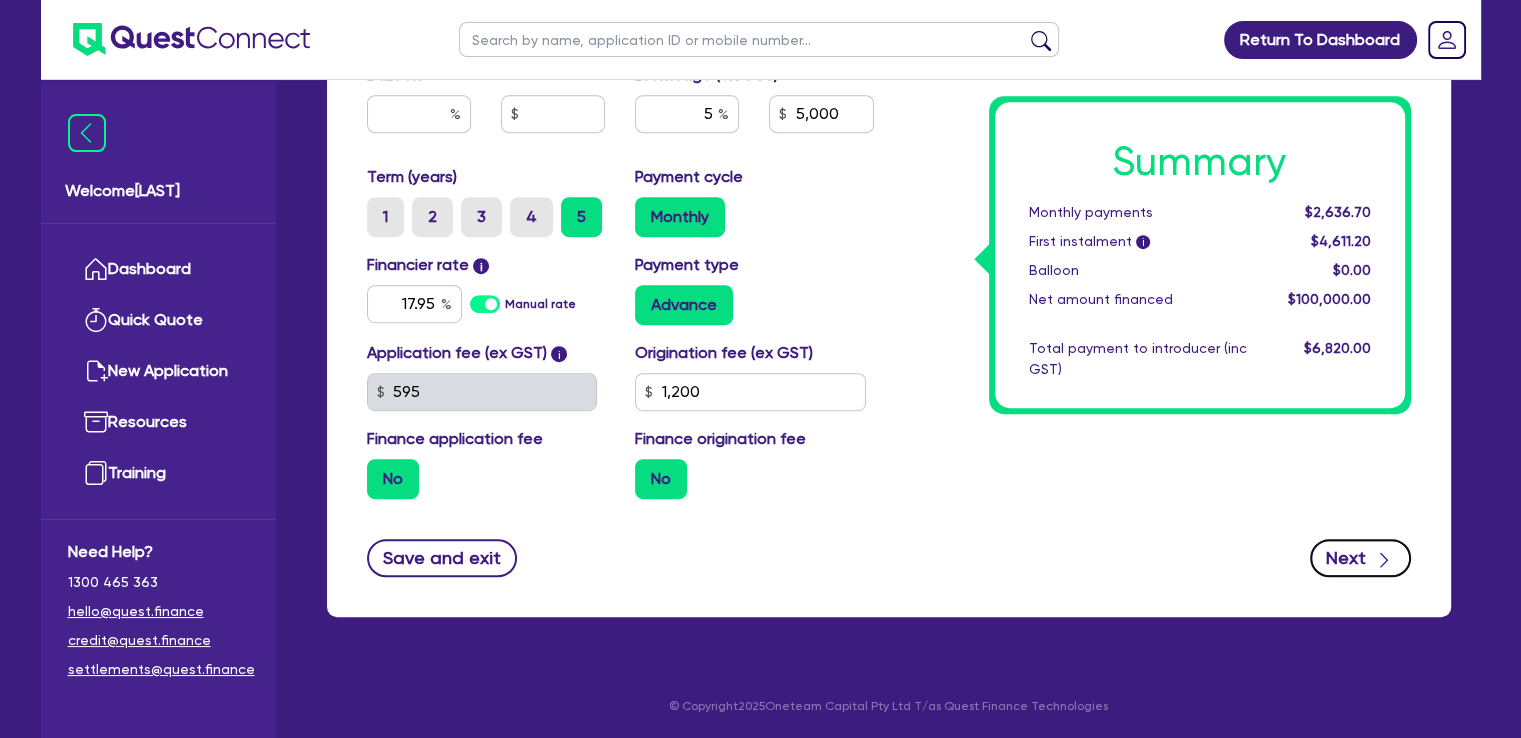click at bounding box center (1384, 557) 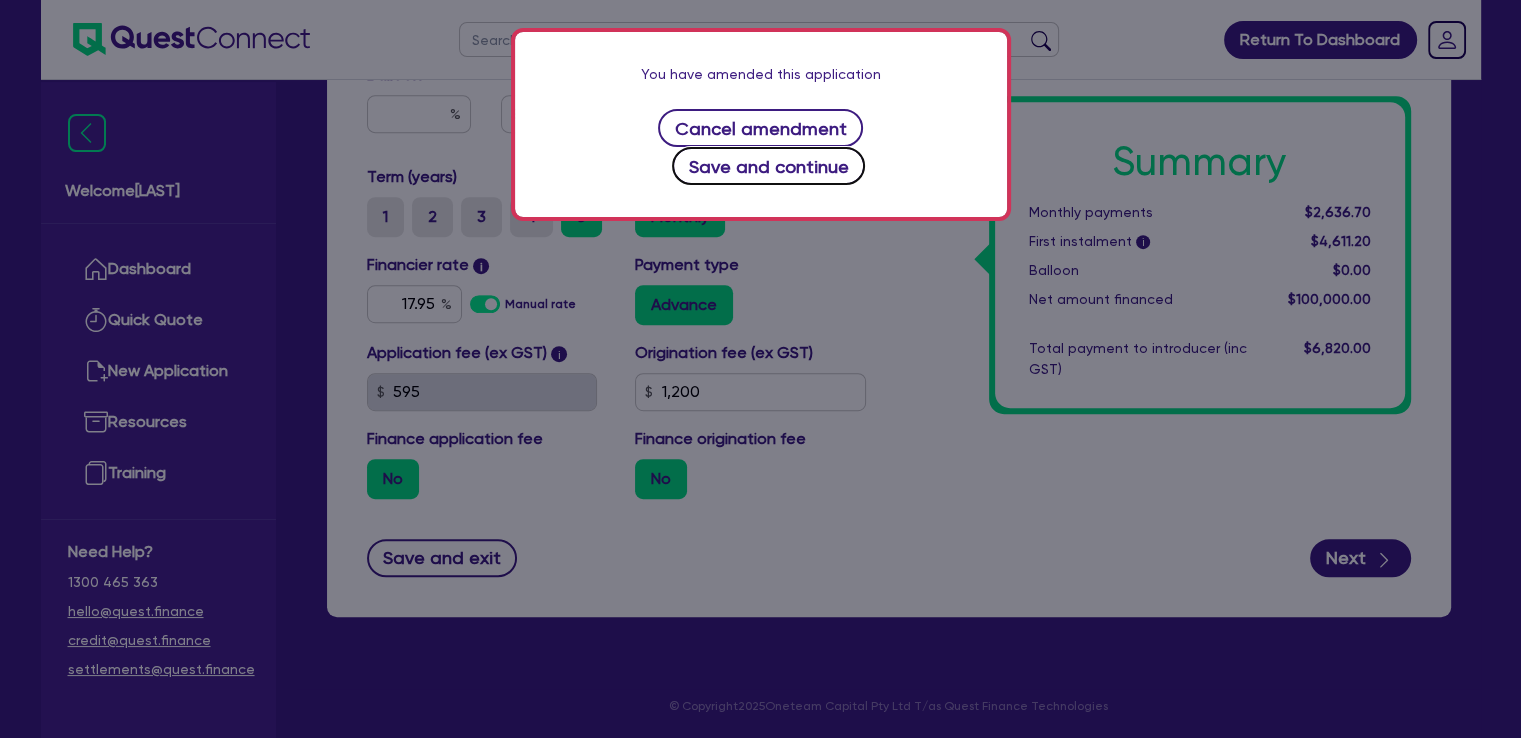 click on "Save and continue" at bounding box center [768, 166] 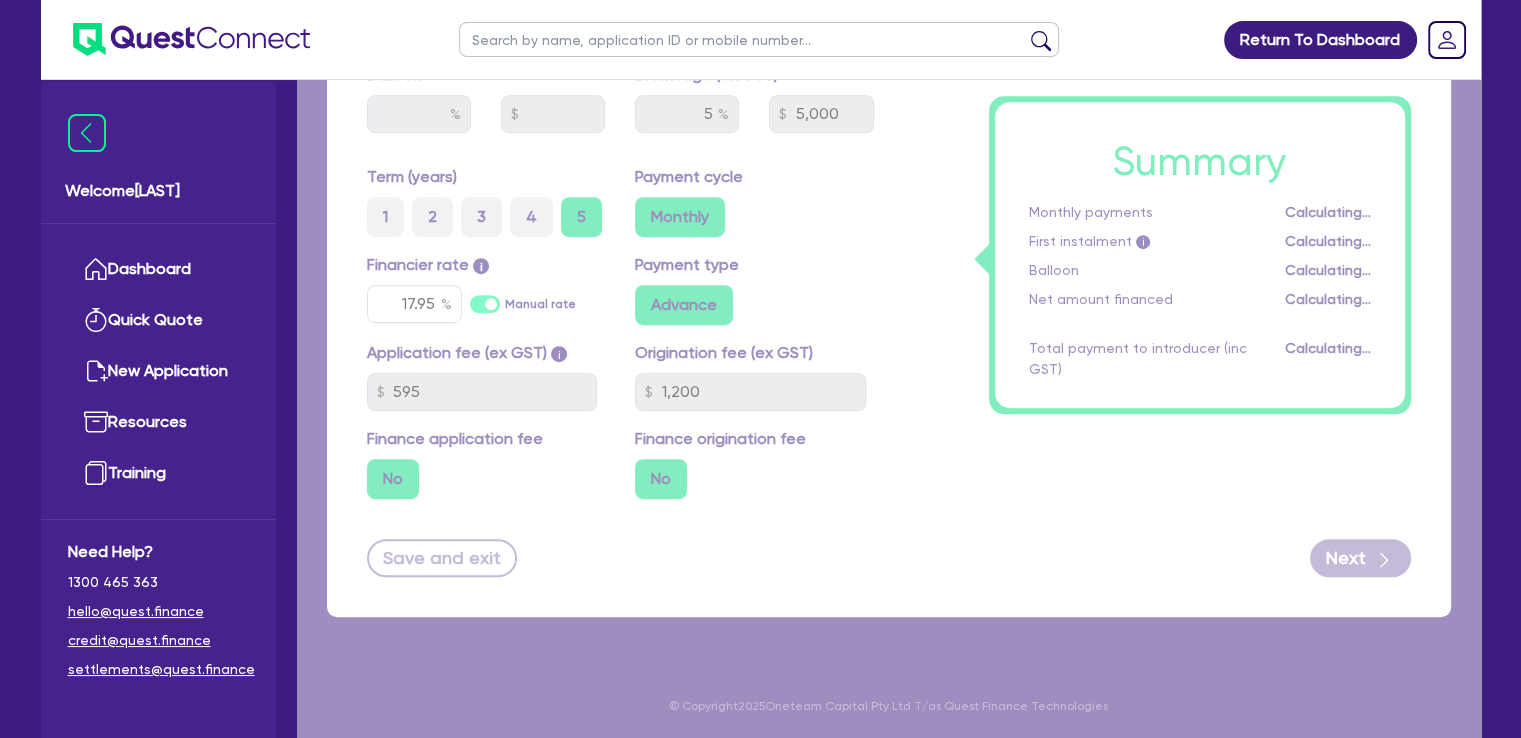 scroll, scrollTop: 0, scrollLeft: 0, axis: both 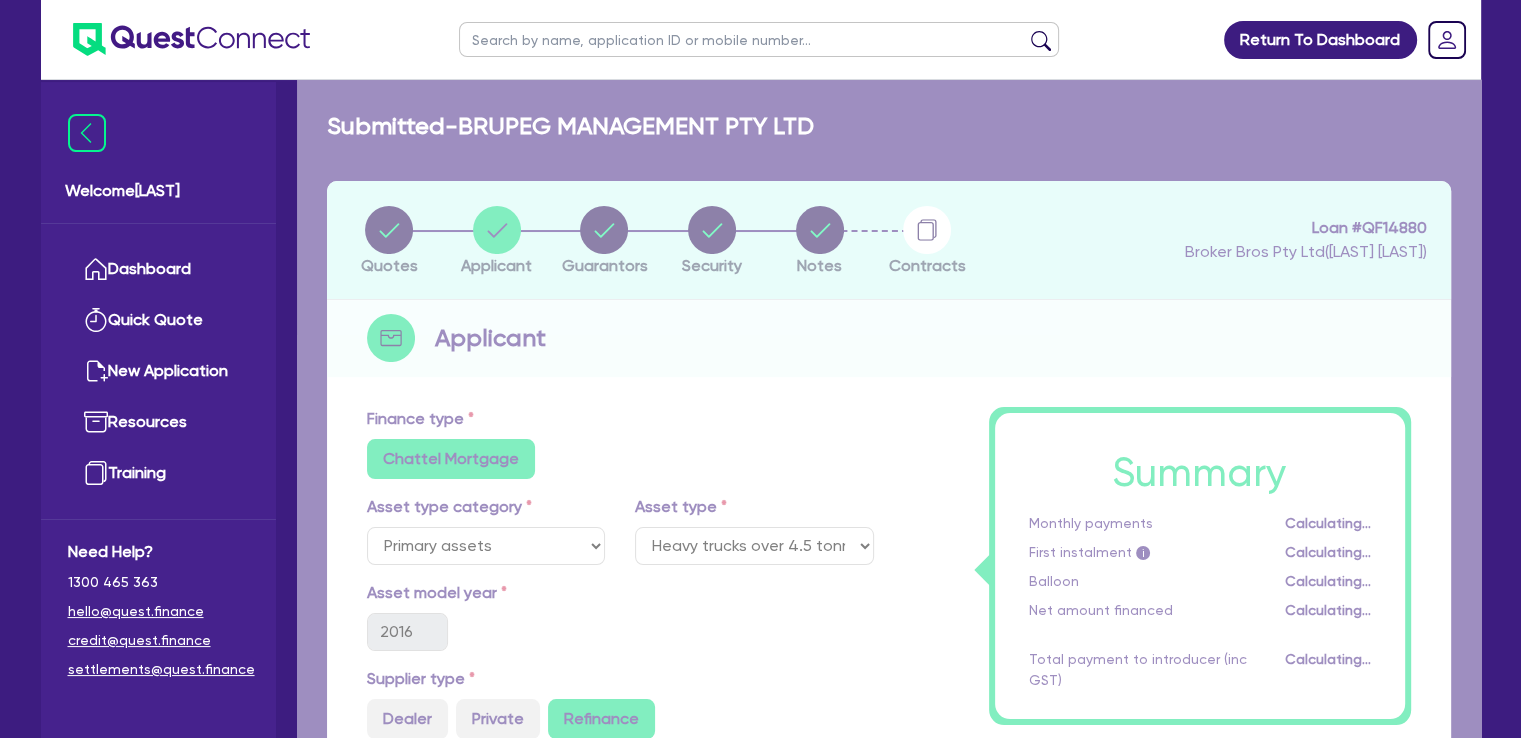 select on "COMPANY" 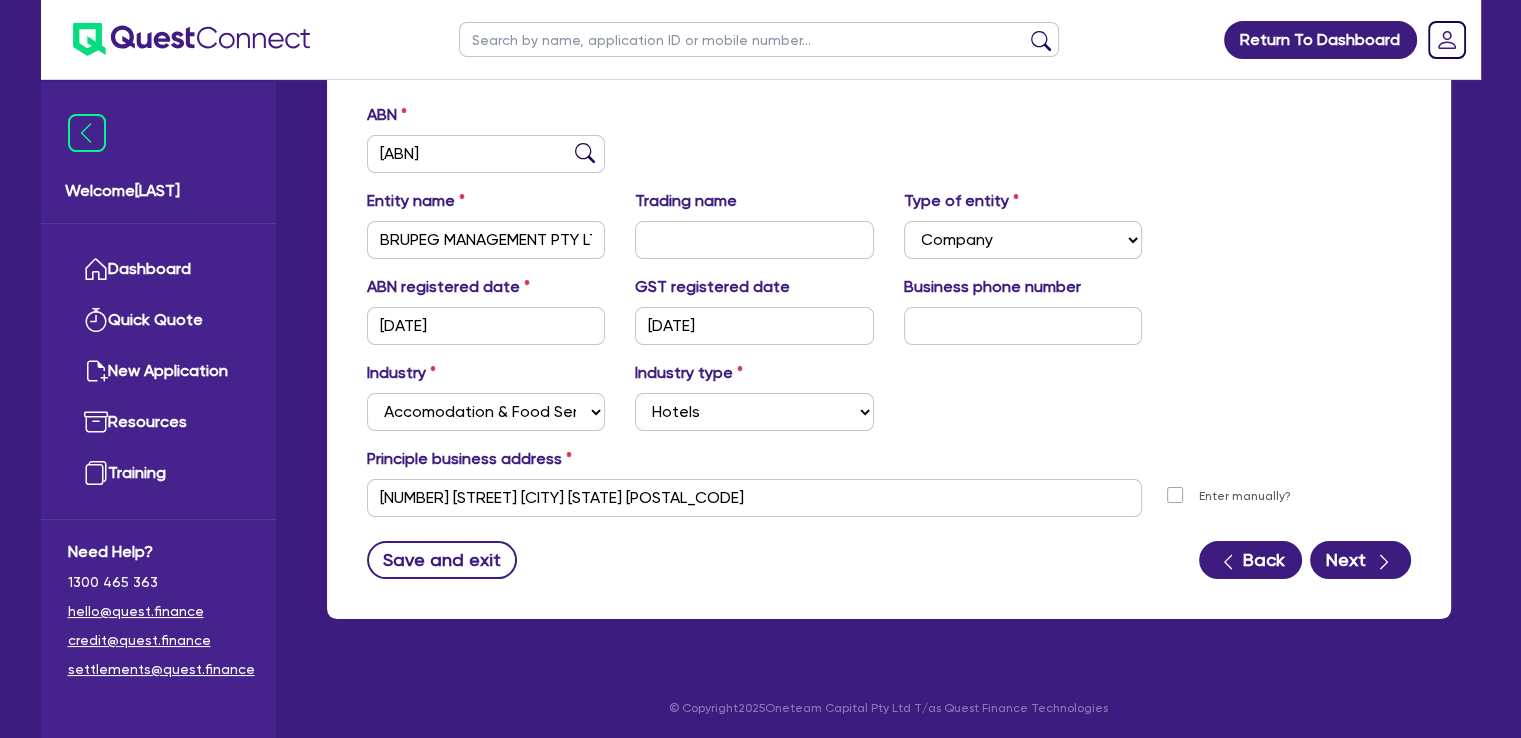 scroll, scrollTop: 307, scrollLeft: 0, axis: vertical 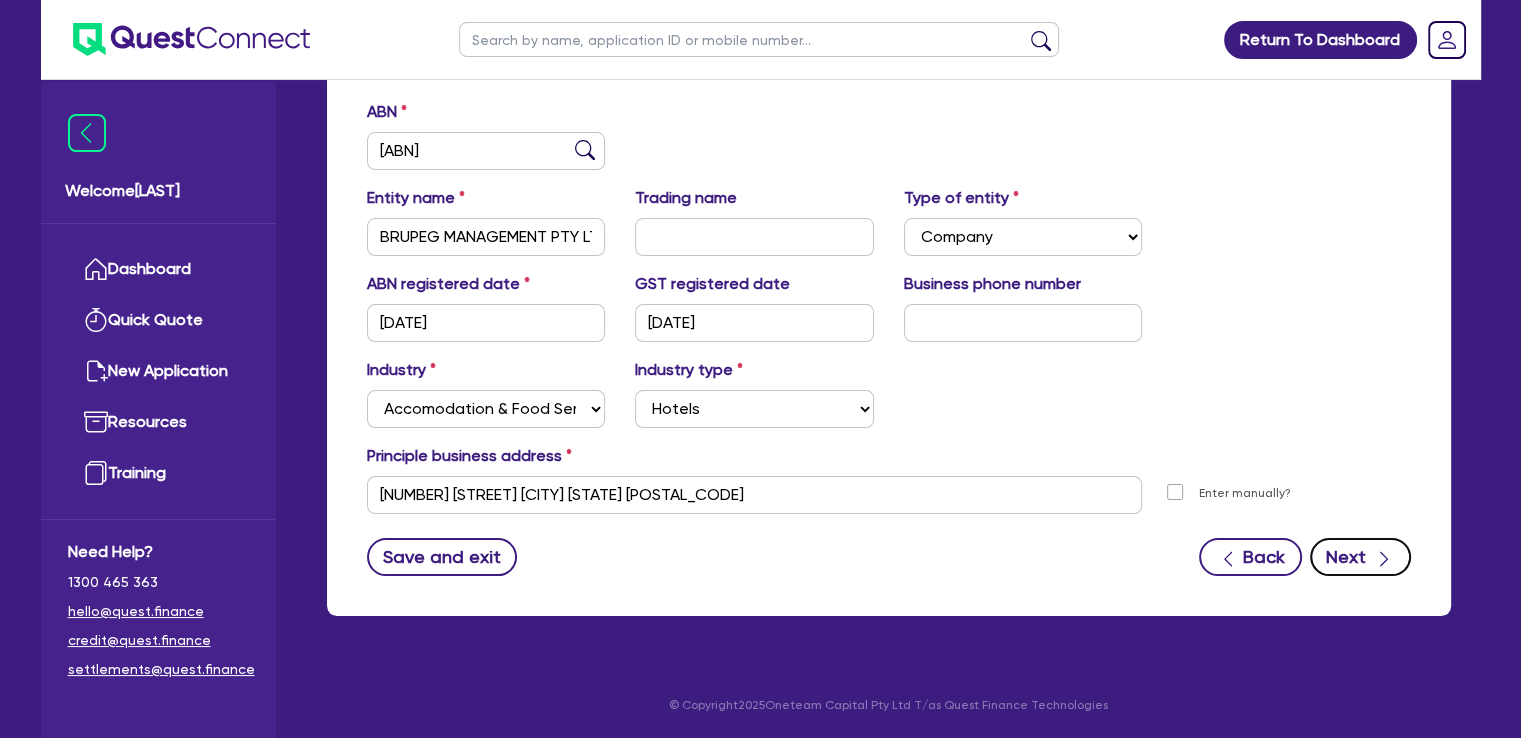 click 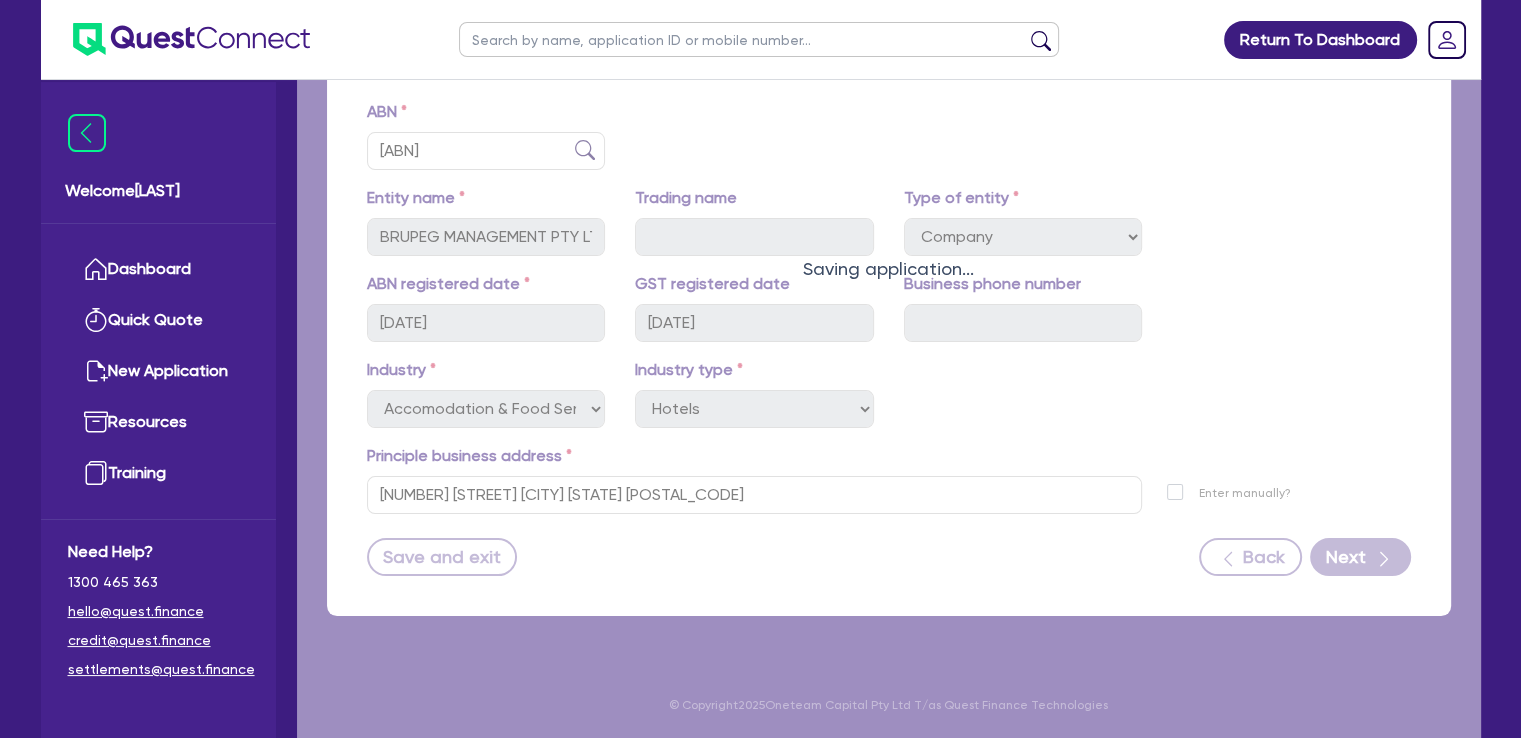 scroll, scrollTop: 0, scrollLeft: 0, axis: both 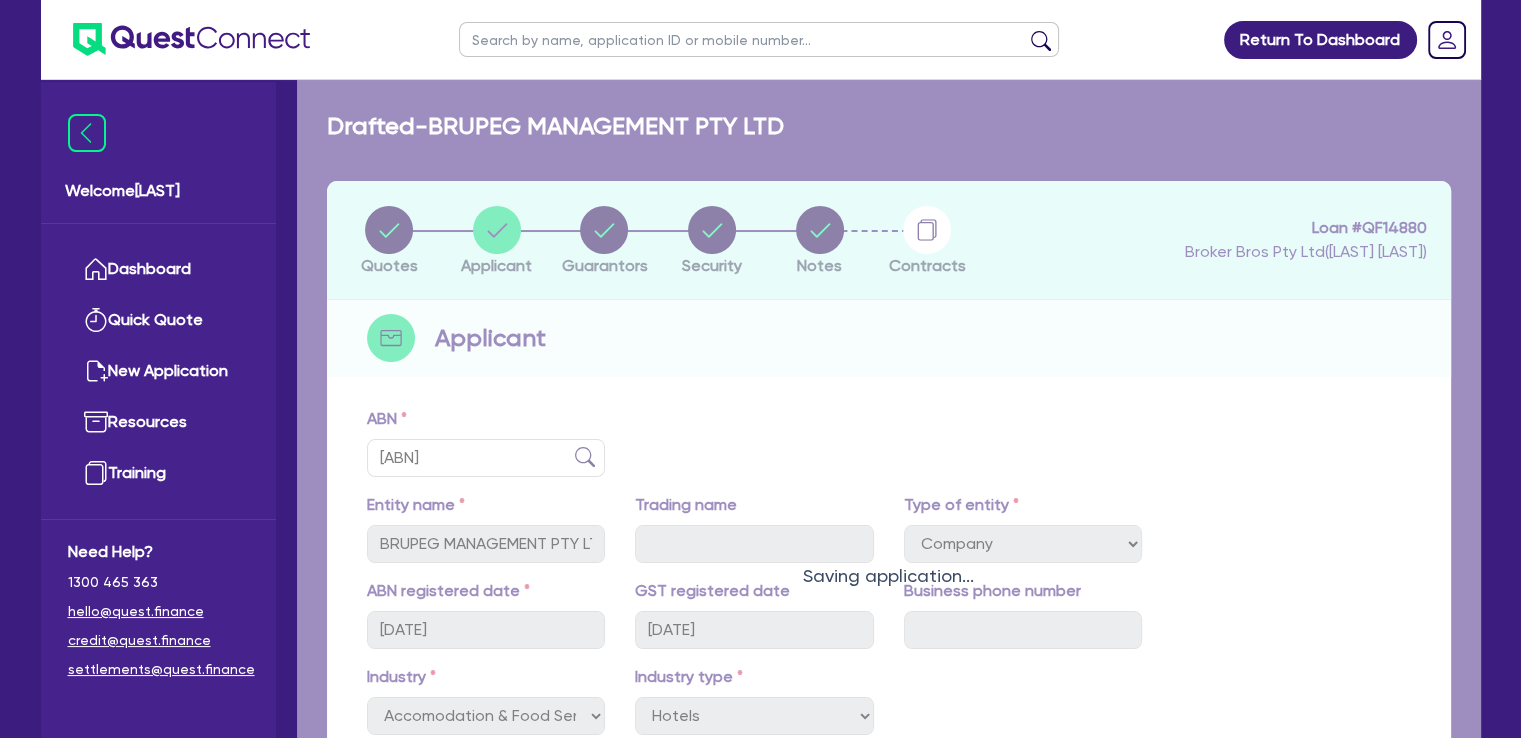 select on "MR" 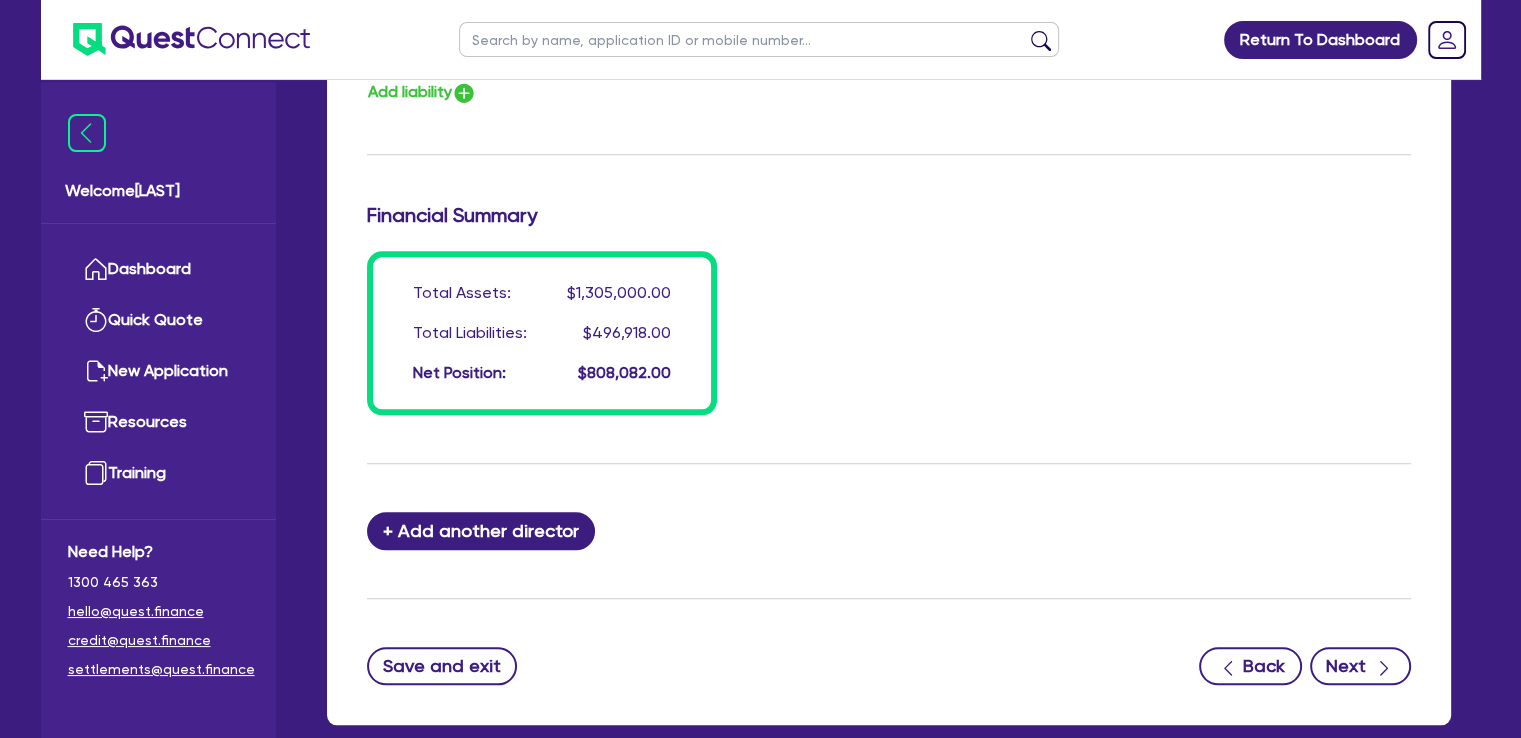 scroll, scrollTop: 2222, scrollLeft: 0, axis: vertical 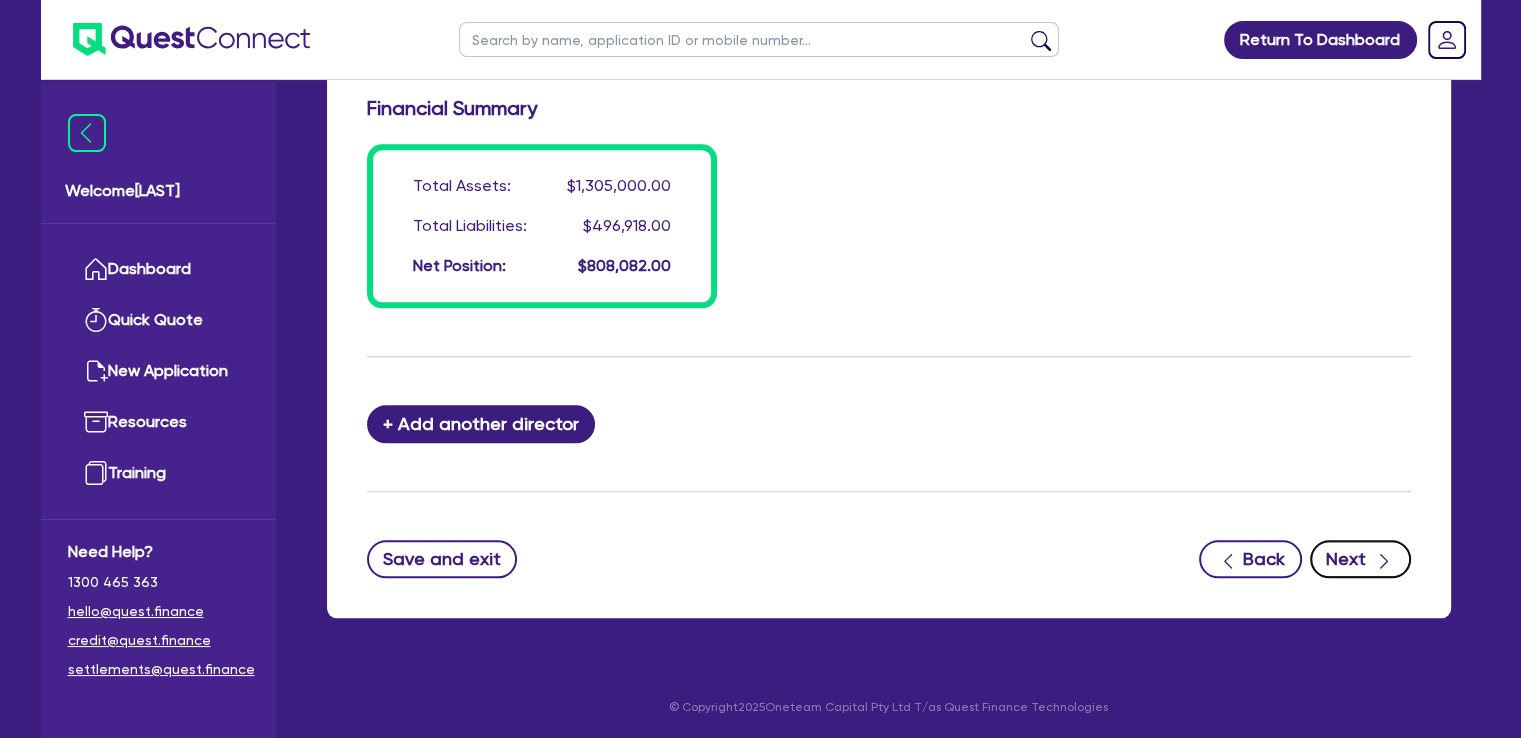 click on "Next" at bounding box center (1360, 559) 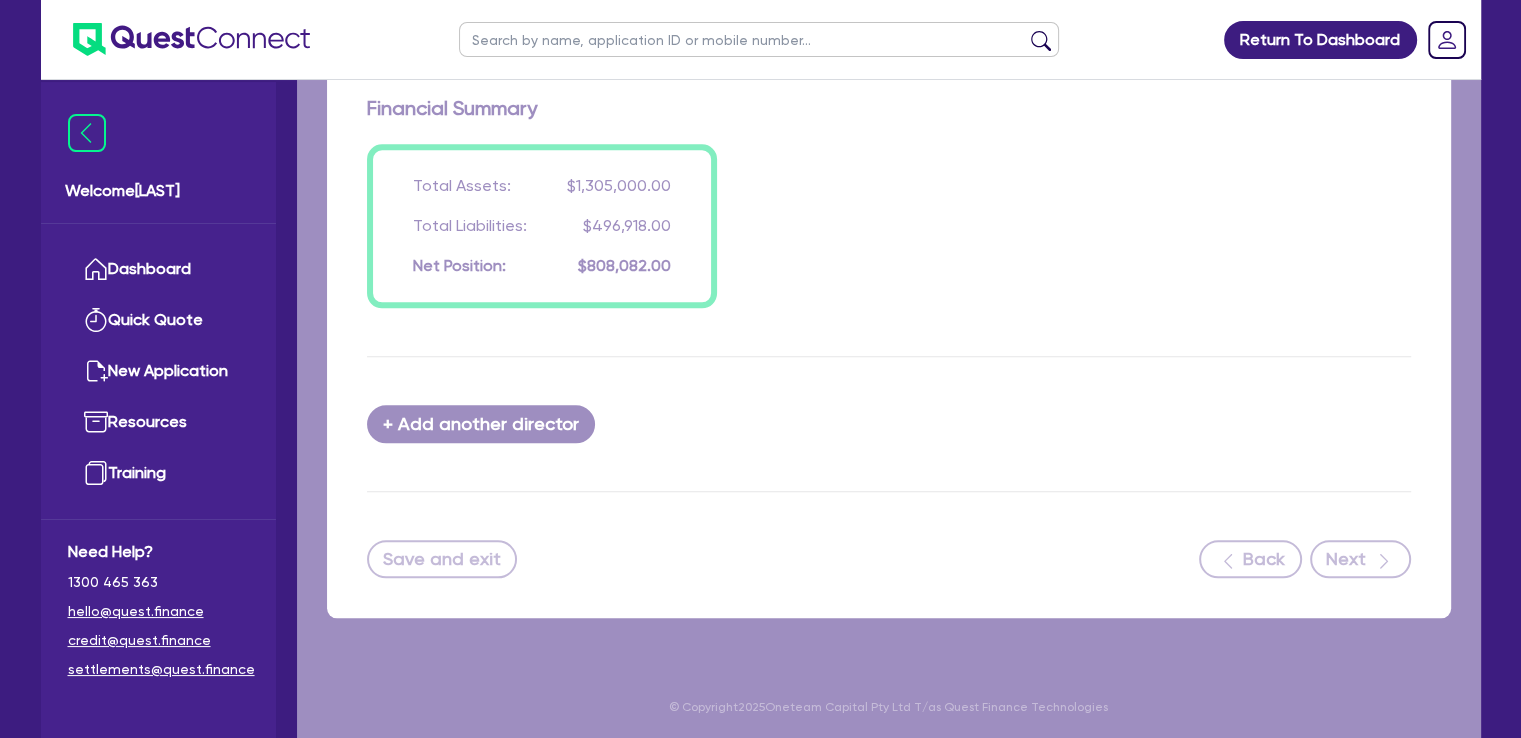 scroll, scrollTop: 0, scrollLeft: 0, axis: both 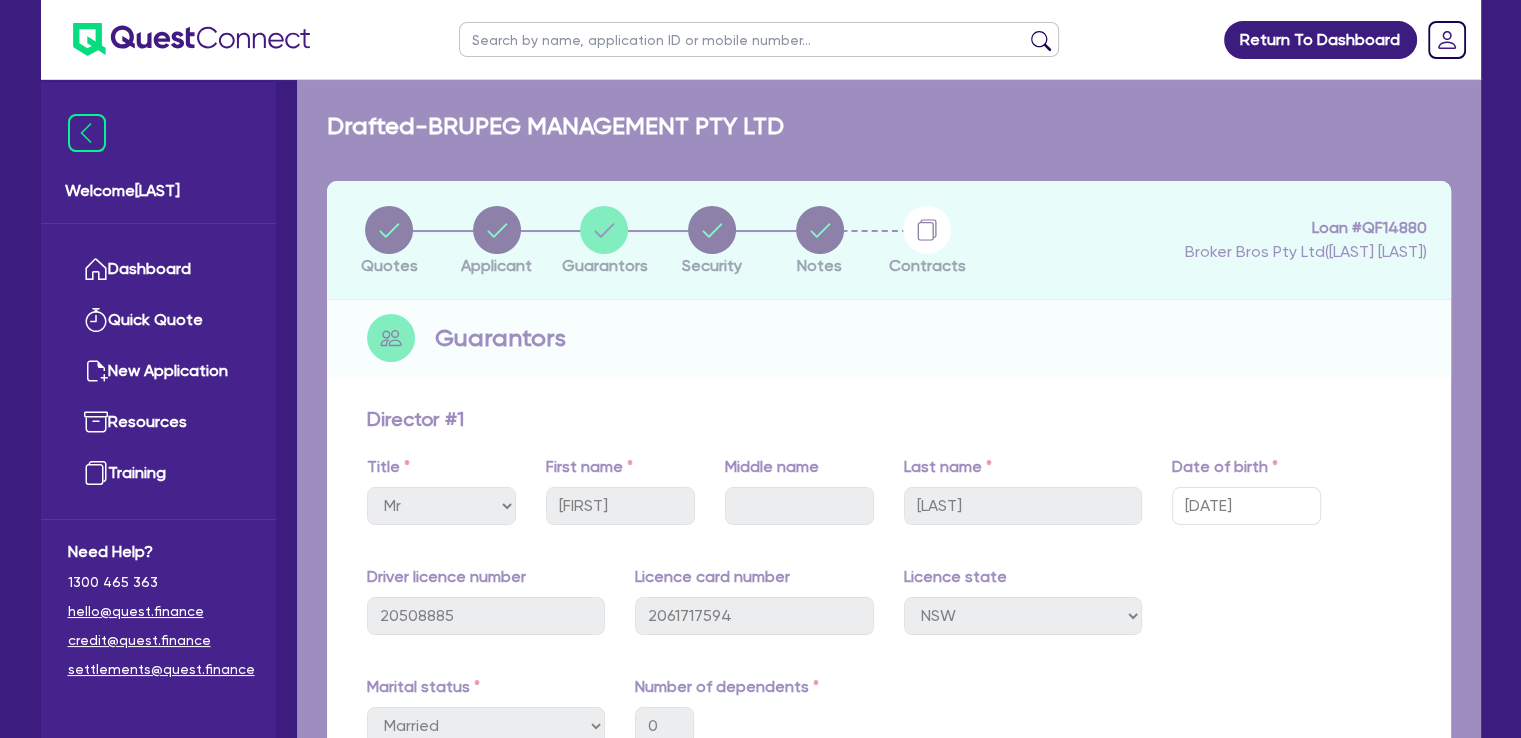 select on "PRIMARY_ASSETS" 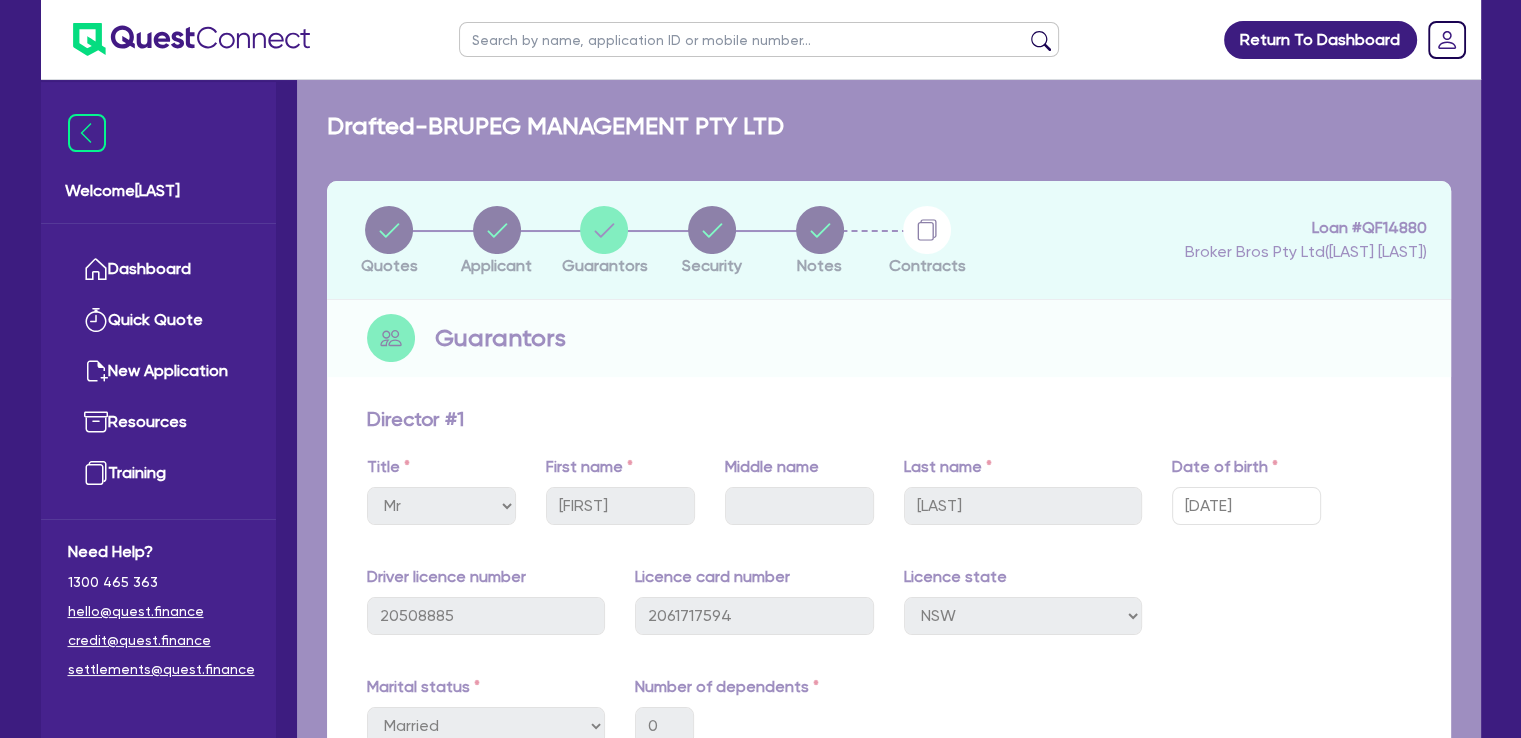 select on "HEAVY_TRUCKS" 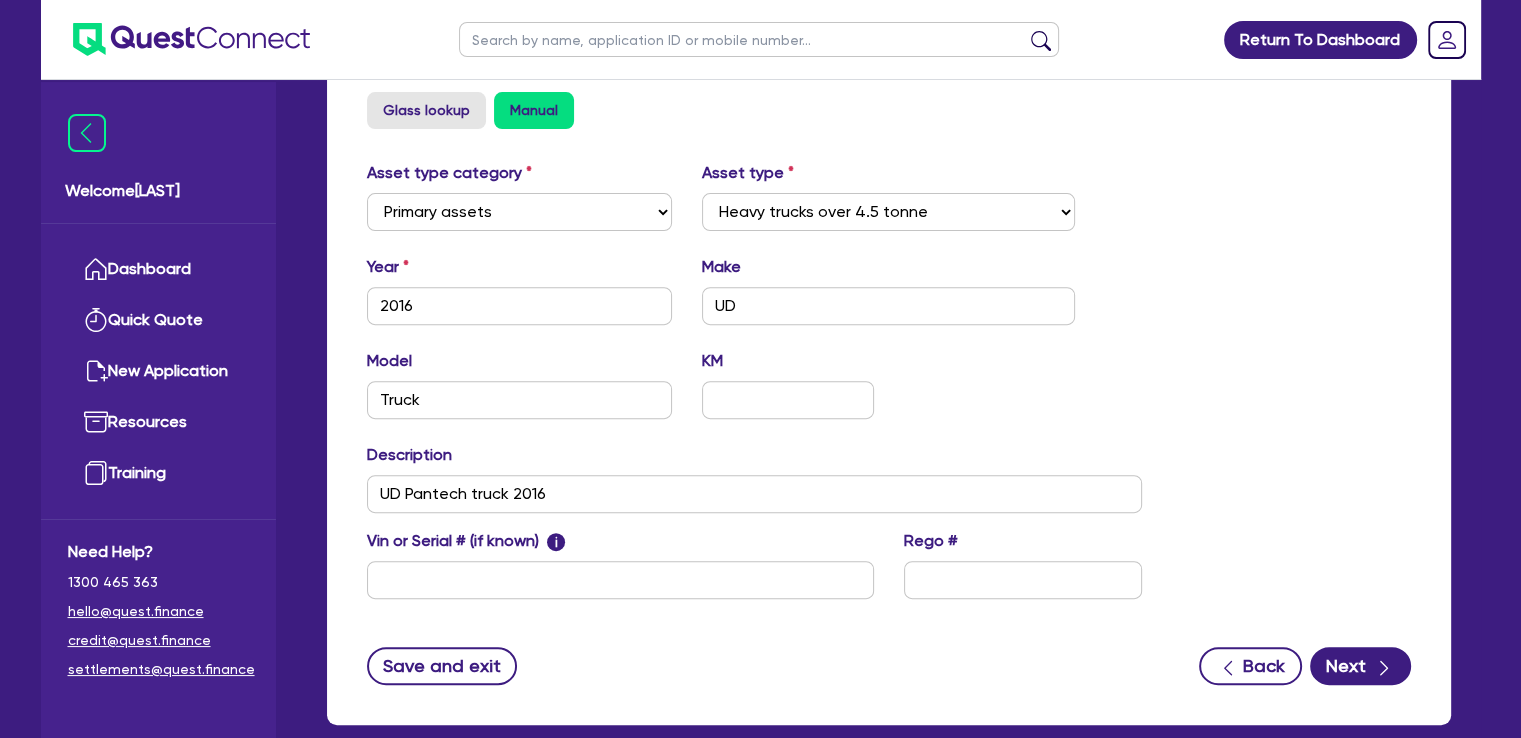scroll, scrollTop: 784, scrollLeft: 0, axis: vertical 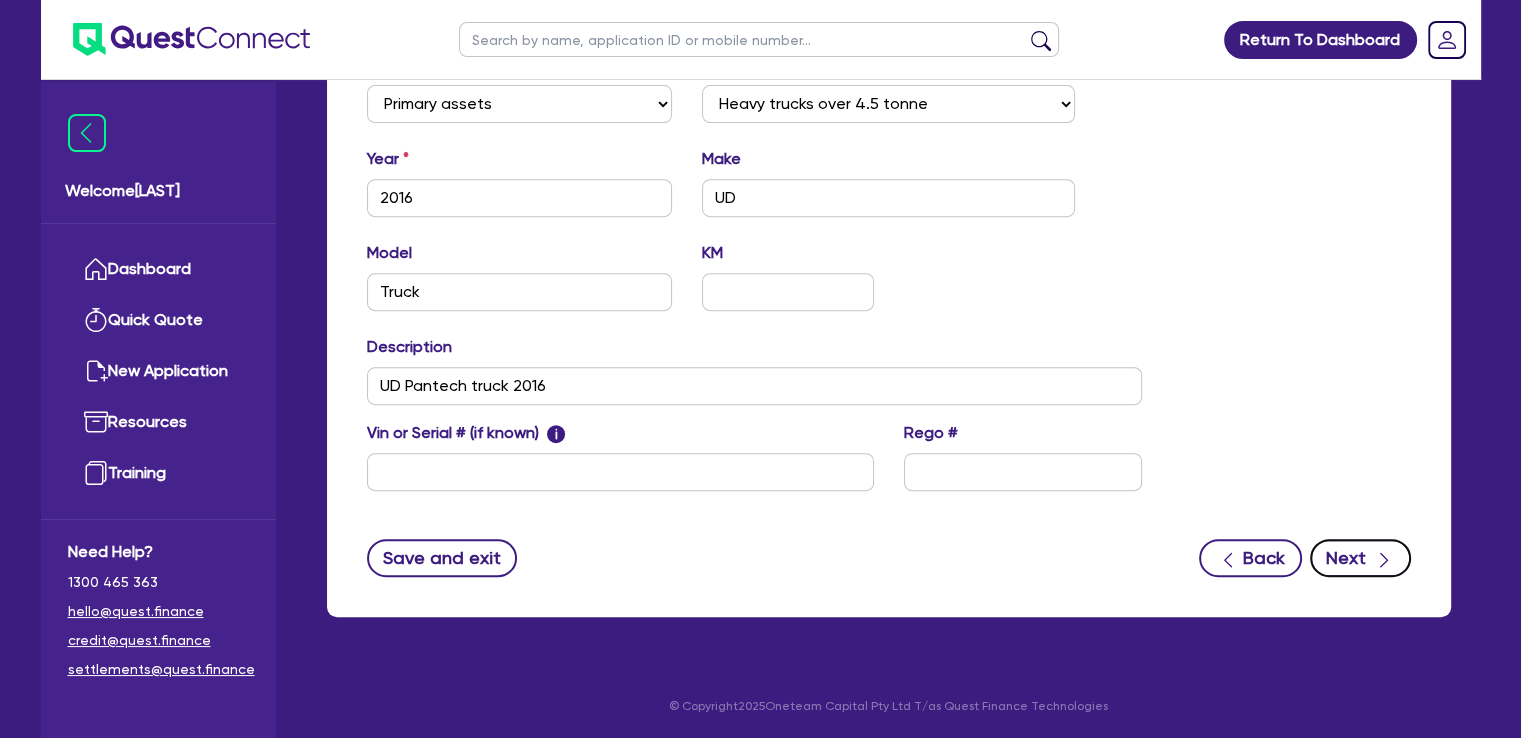 click on "Next" at bounding box center [1360, 558] 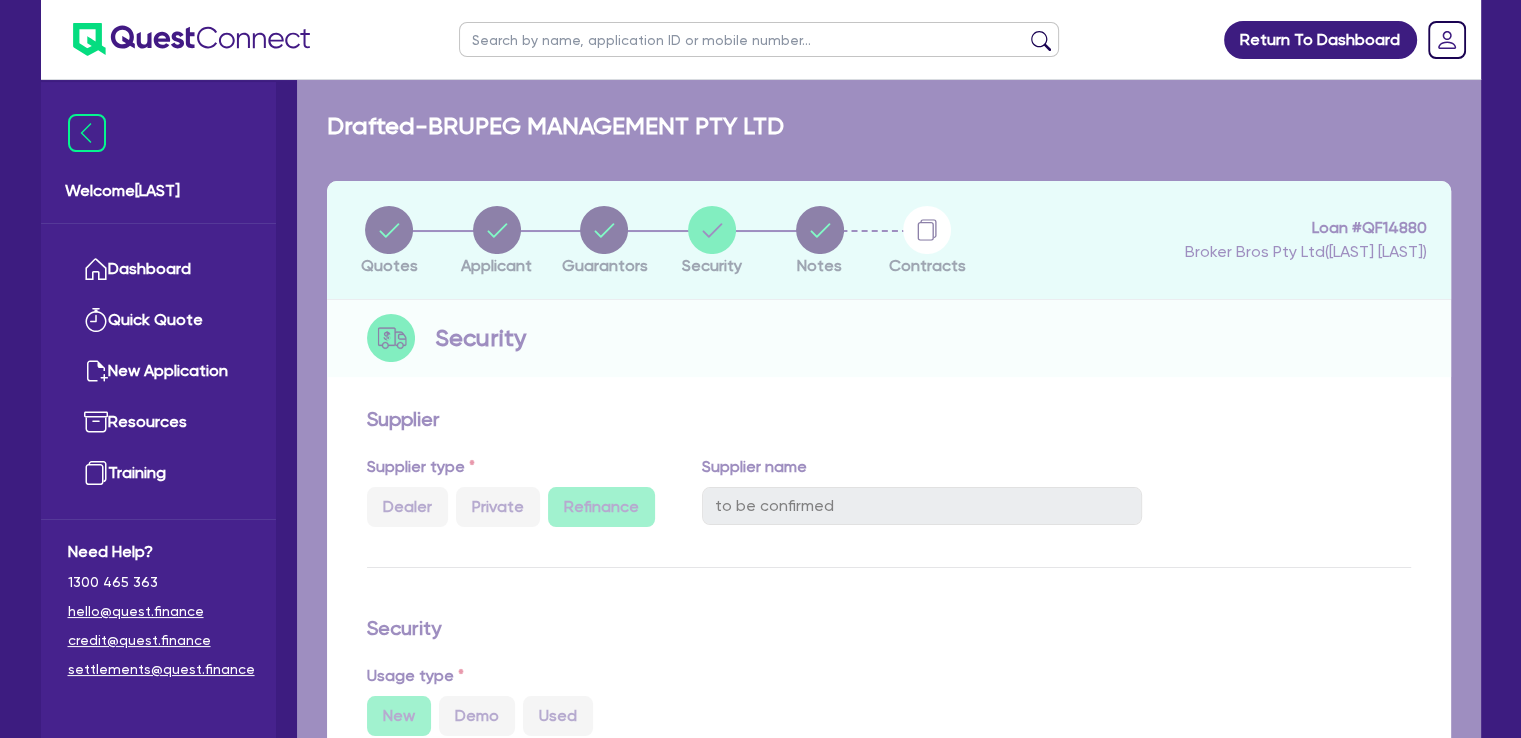 select on "Quest Finance - Own Book" 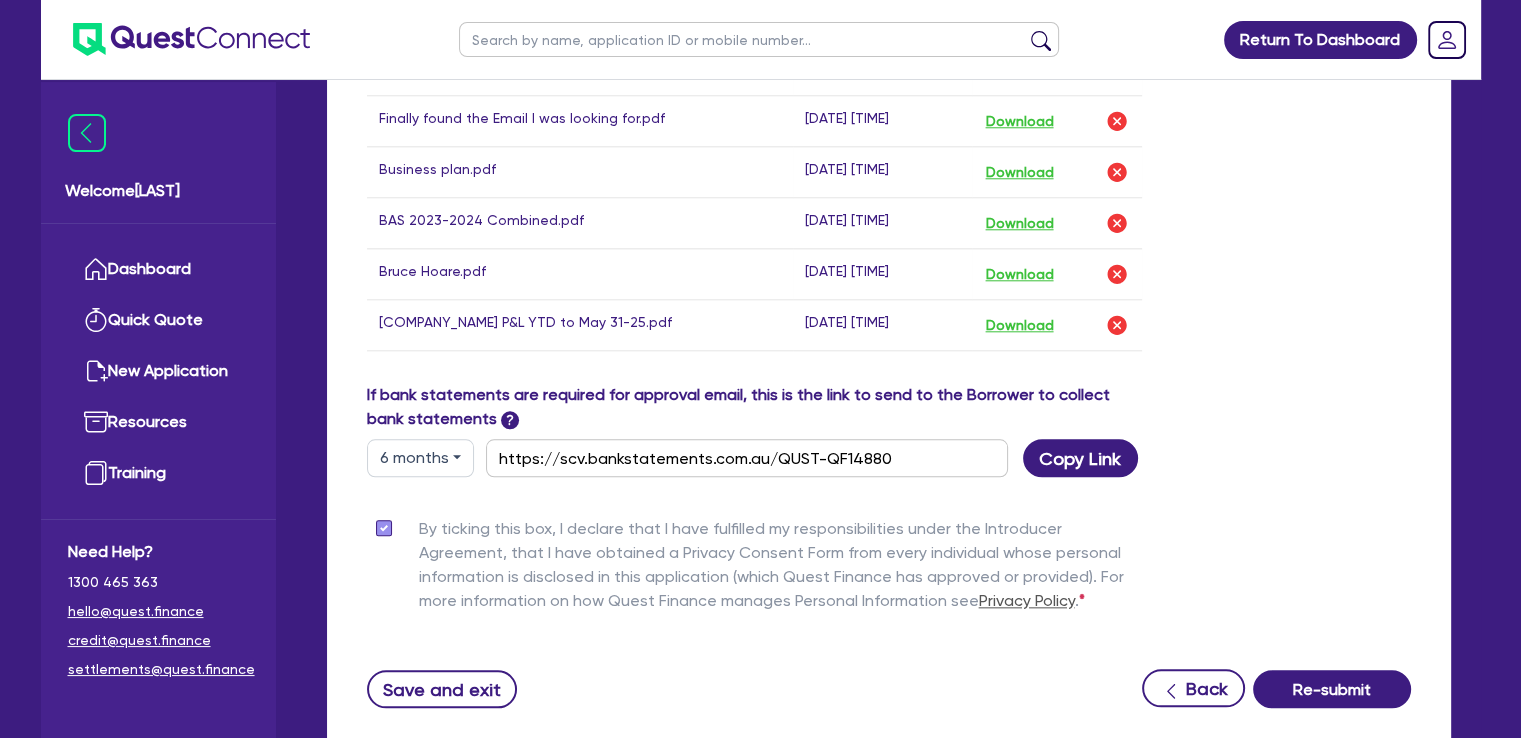 scroll, scrollTop: 2108, scrollLeft: 0, axis: vertical 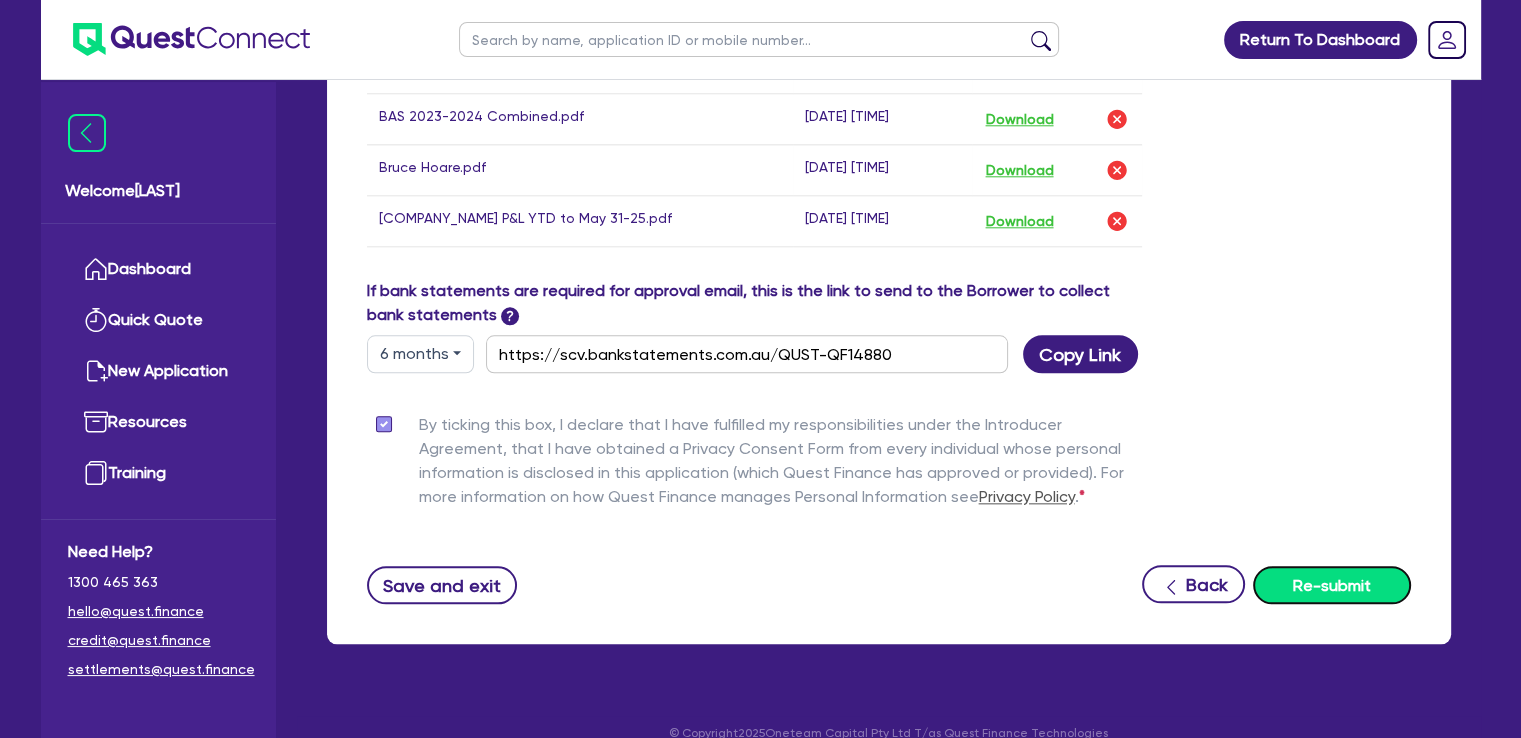 click on "Re-submit" at bounding box center (1332, 585) 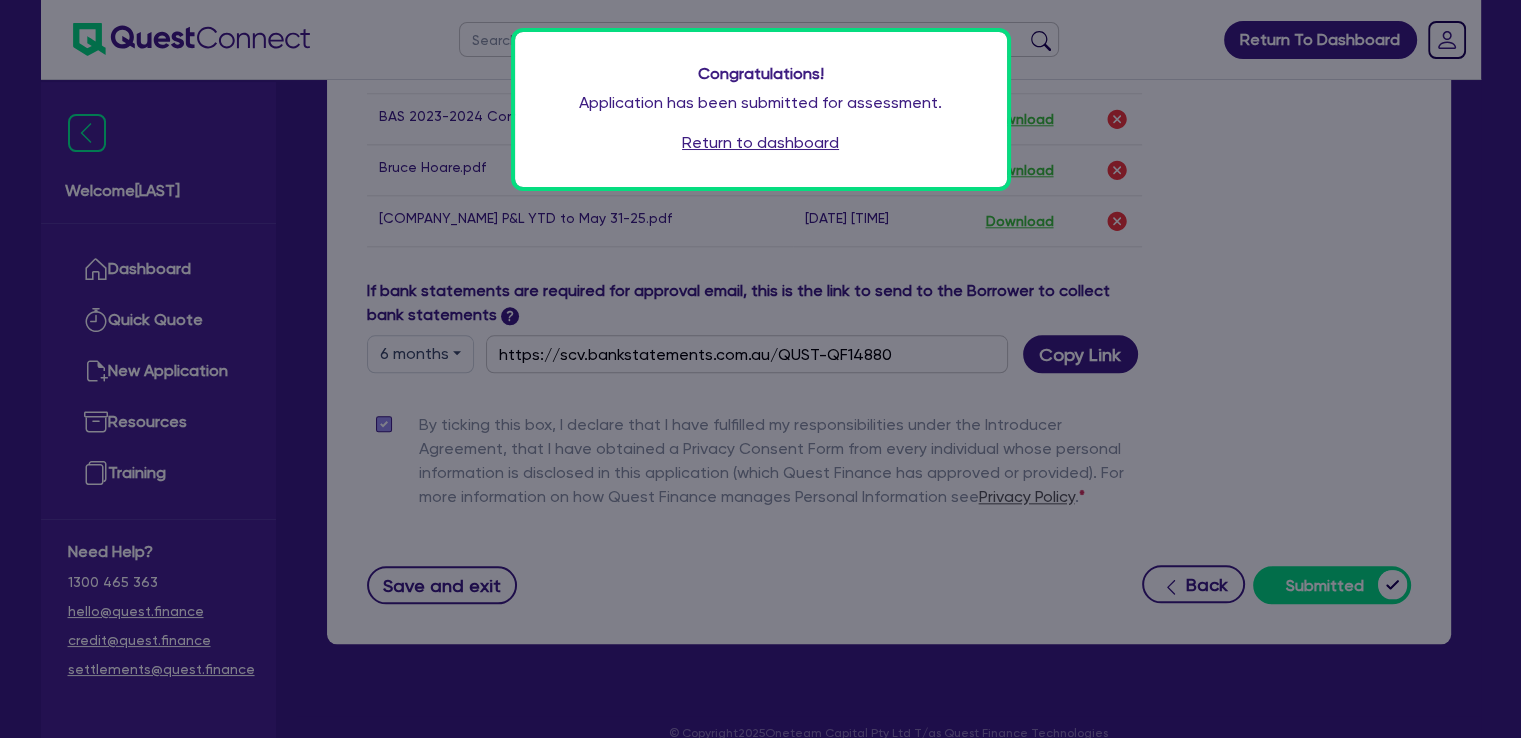 click on "Return to dashboard" at bounding box center [760, 143] 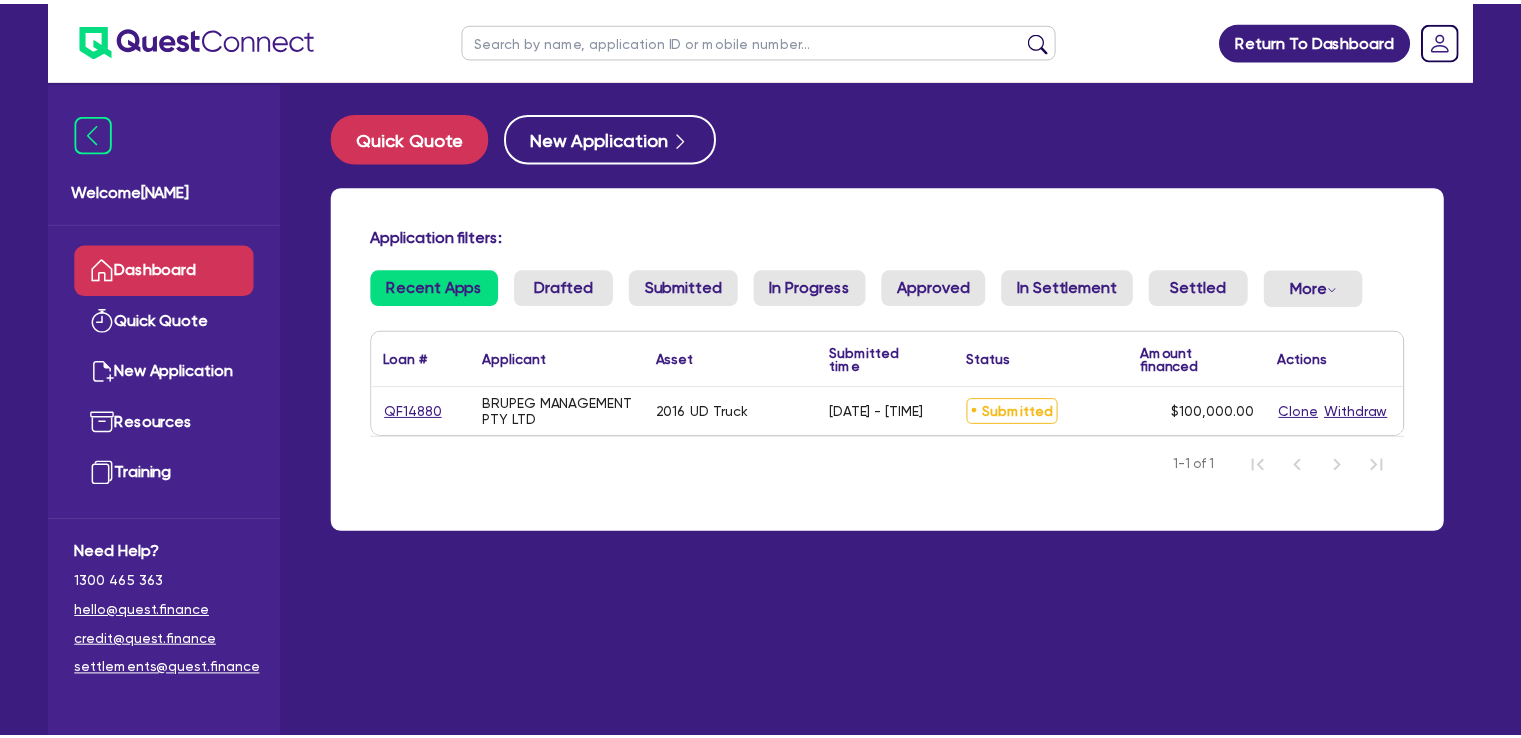 scroll, scrollTop: 0, scrollLeft: 0, axis: both 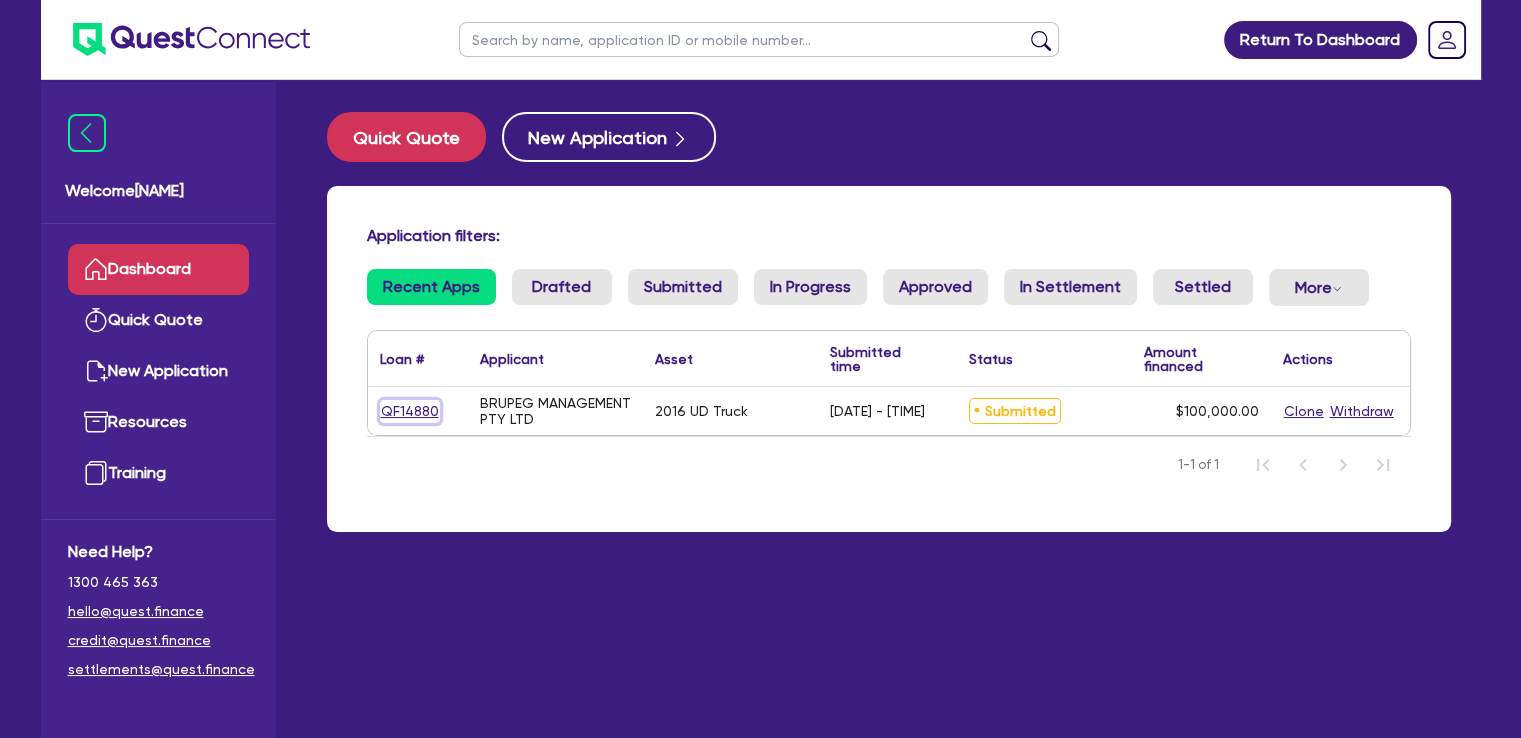 click on "QF14880" at bounding box center (410, 411) 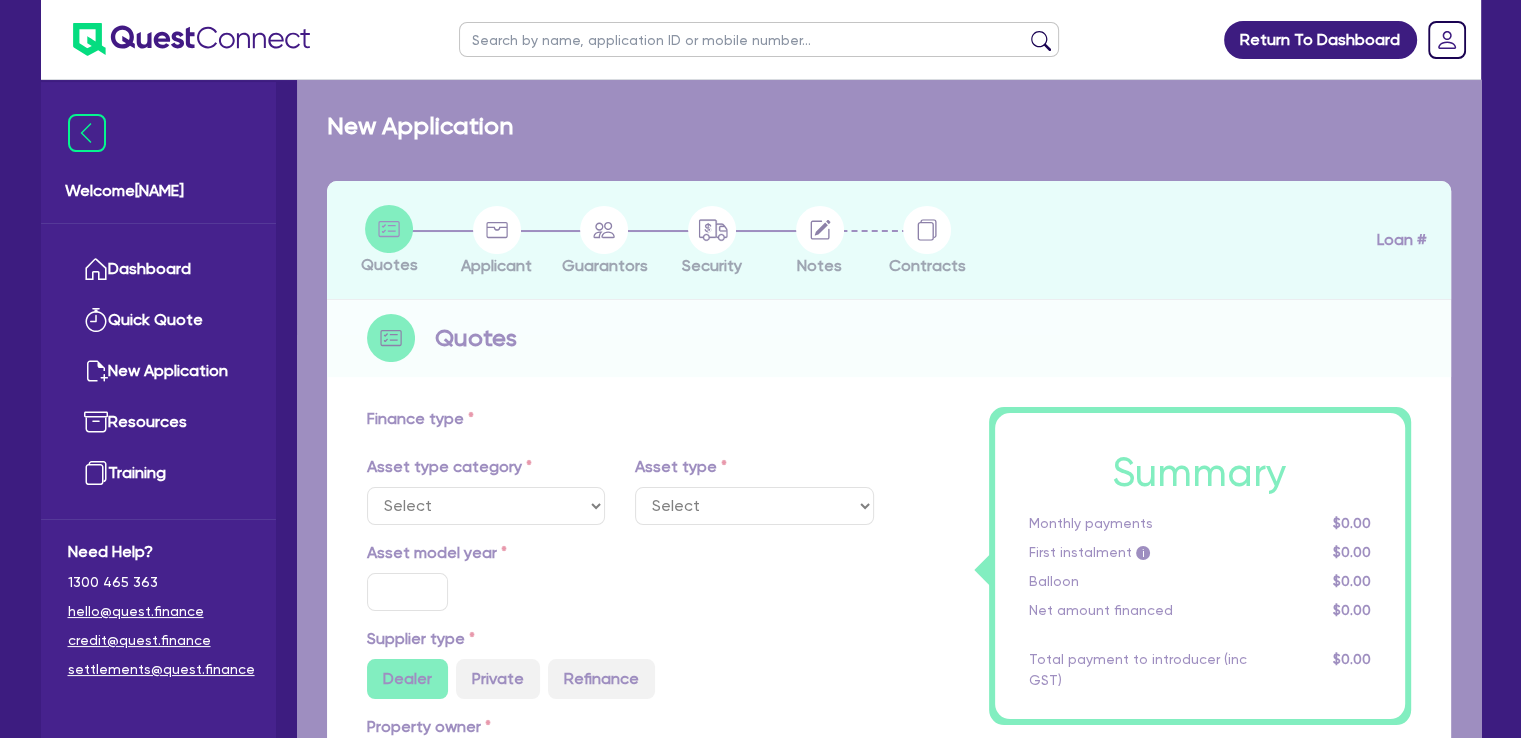 select on "PRIMARY_ASSETS" 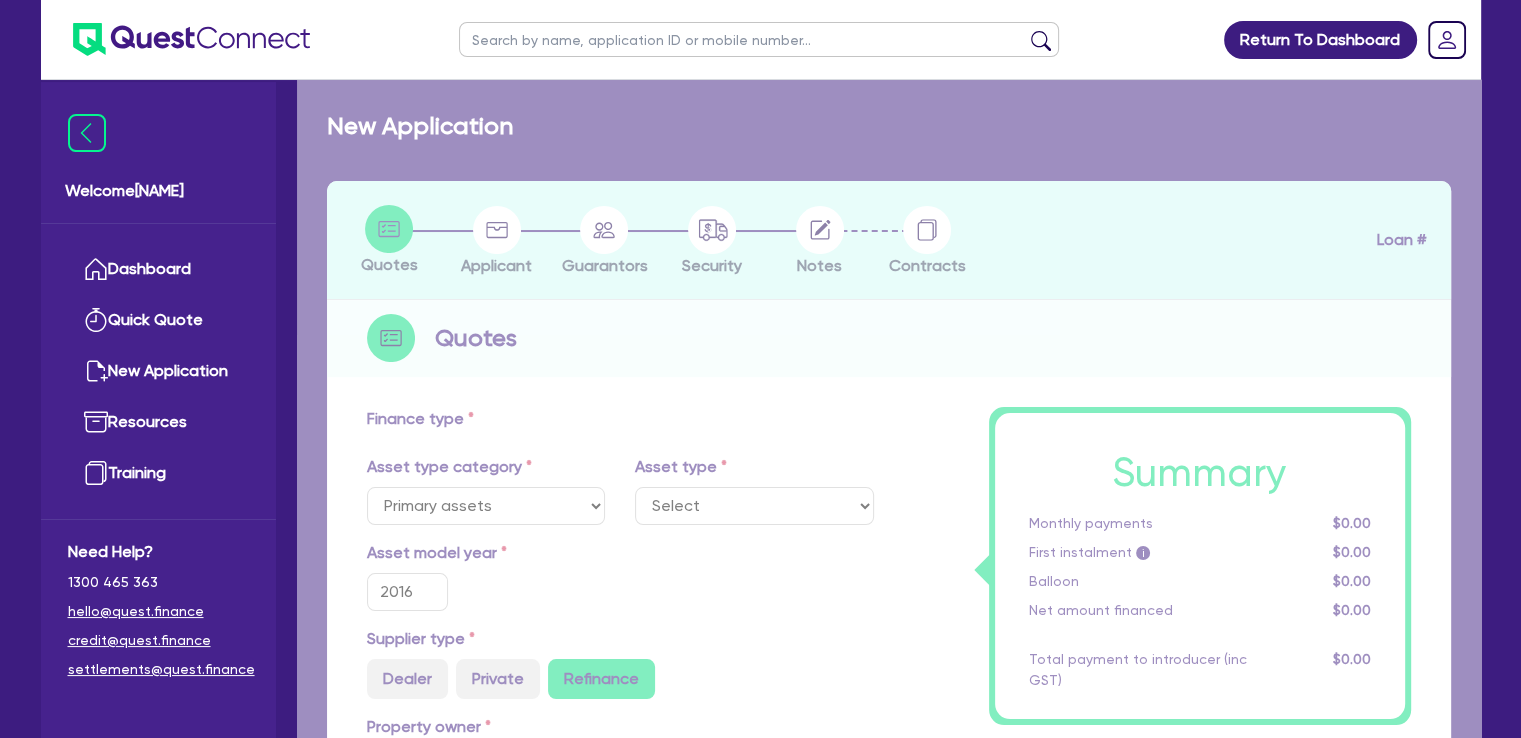 select on "HEAVY_TRUCKS" 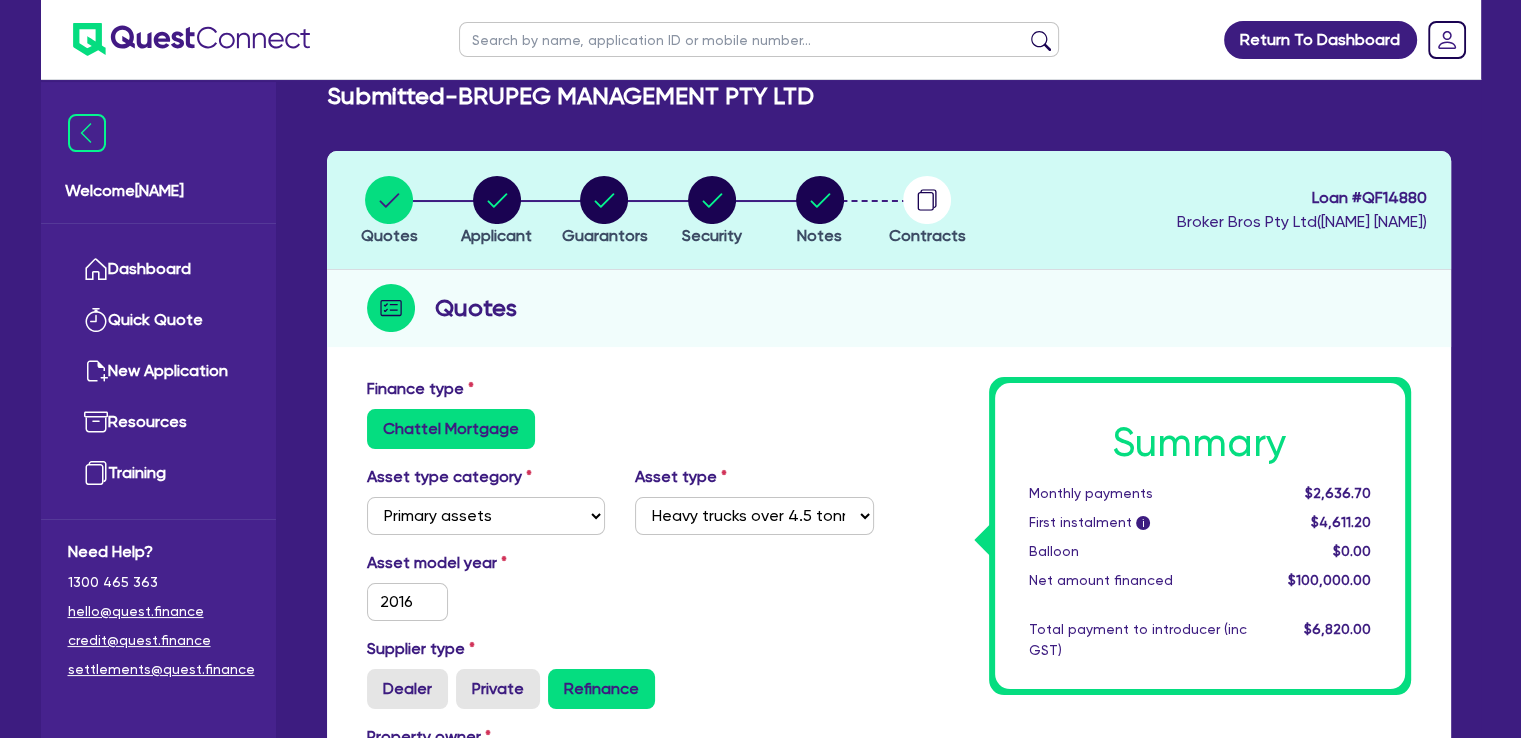 scroll, scrollTop: 0, scrollLeft: 0, axis: both 